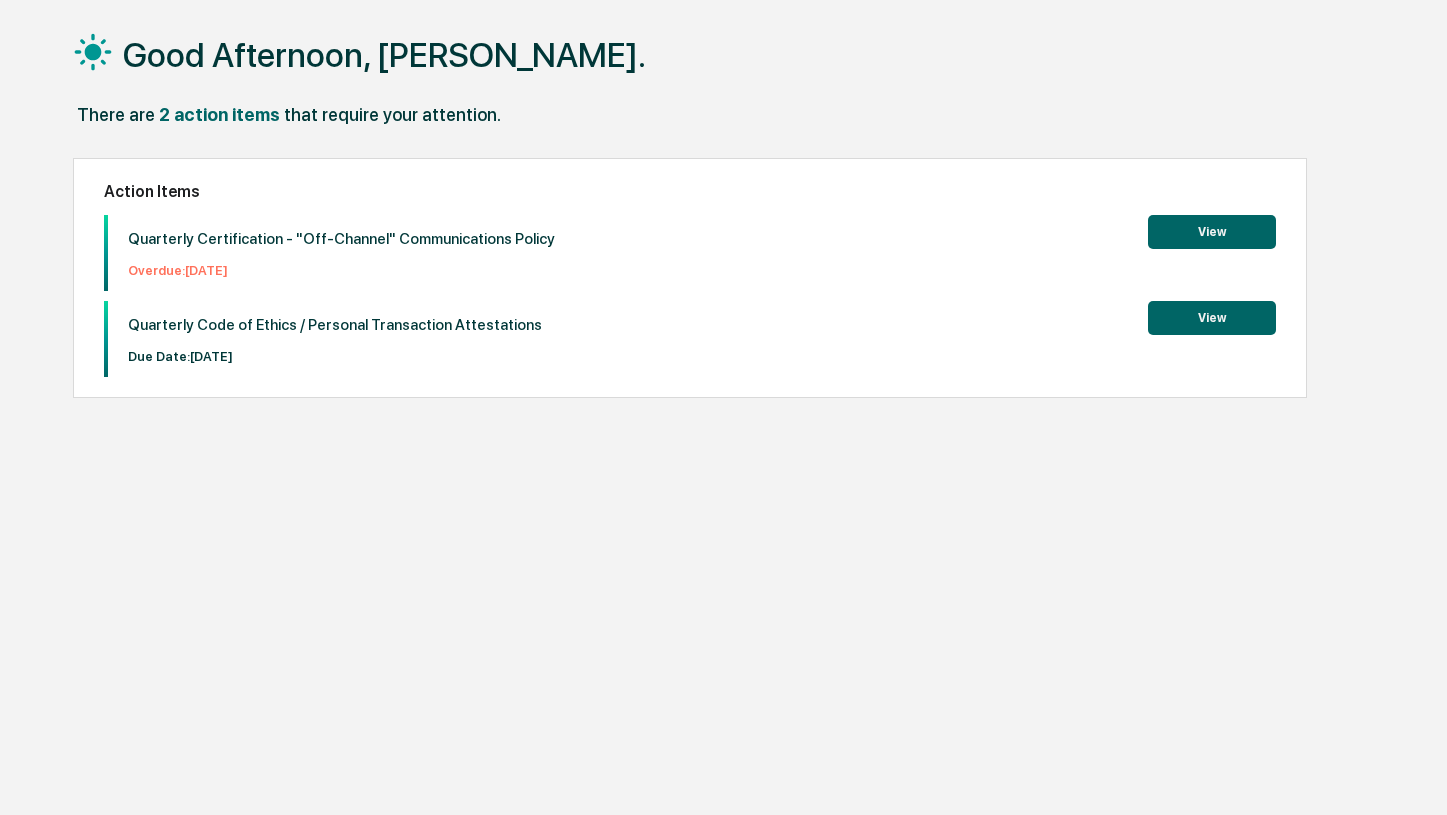 scroll, scrollTop: 0, scrollLeft: 0, axis: both 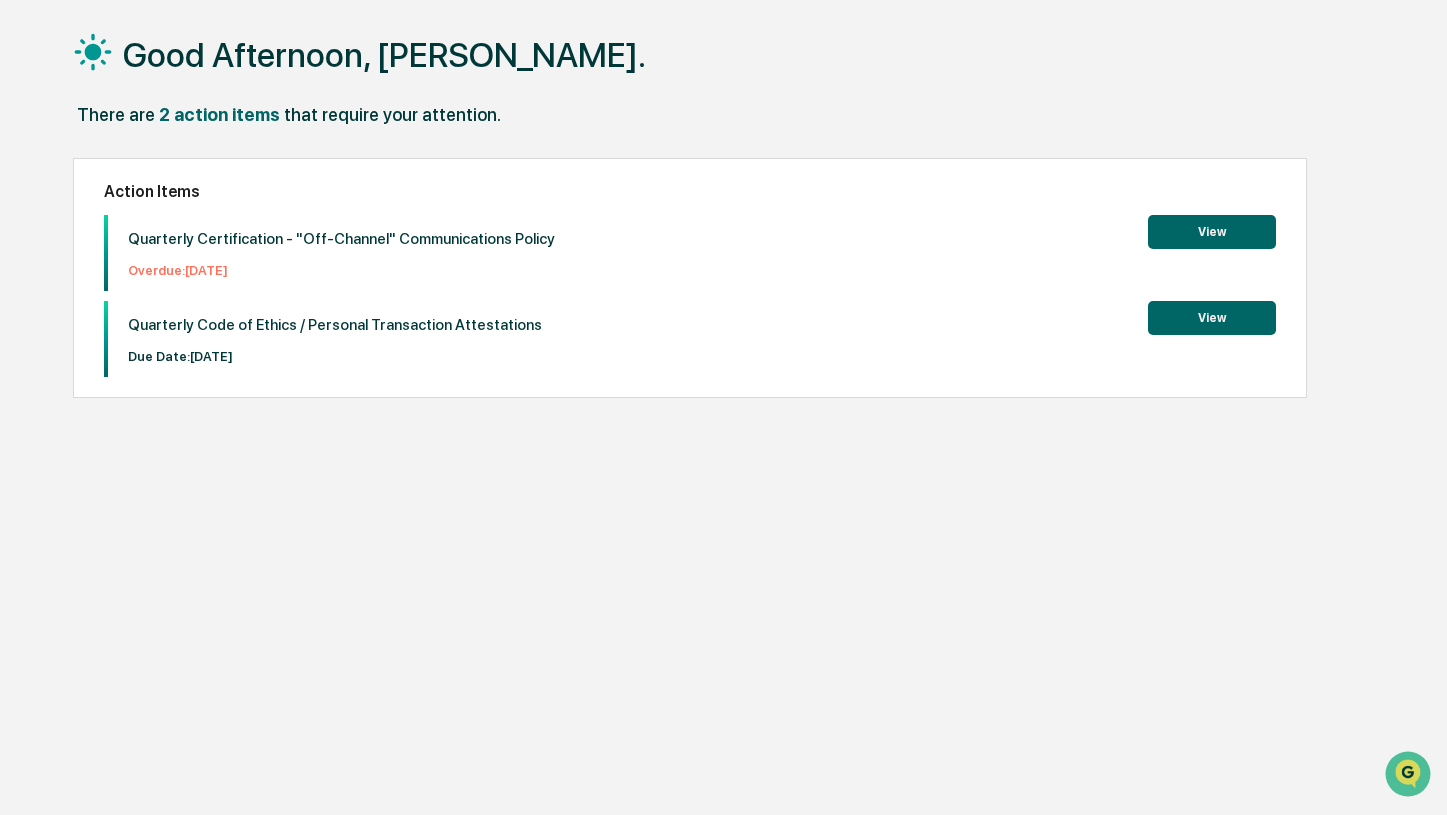 click on "View" at bounding box center (1212, 232) 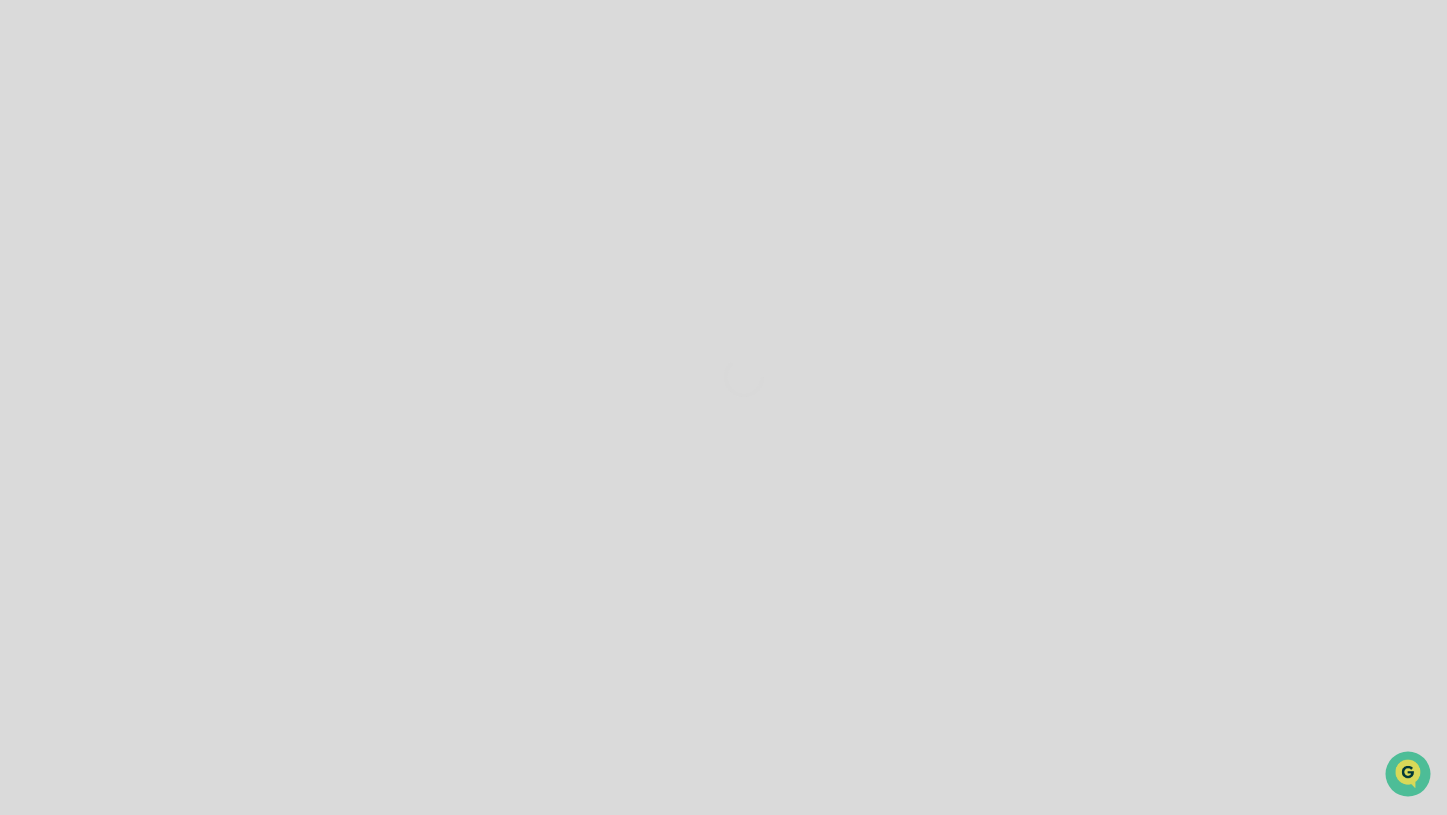scroll, scrollTop: 0, scrollLeft: 0, axis: both 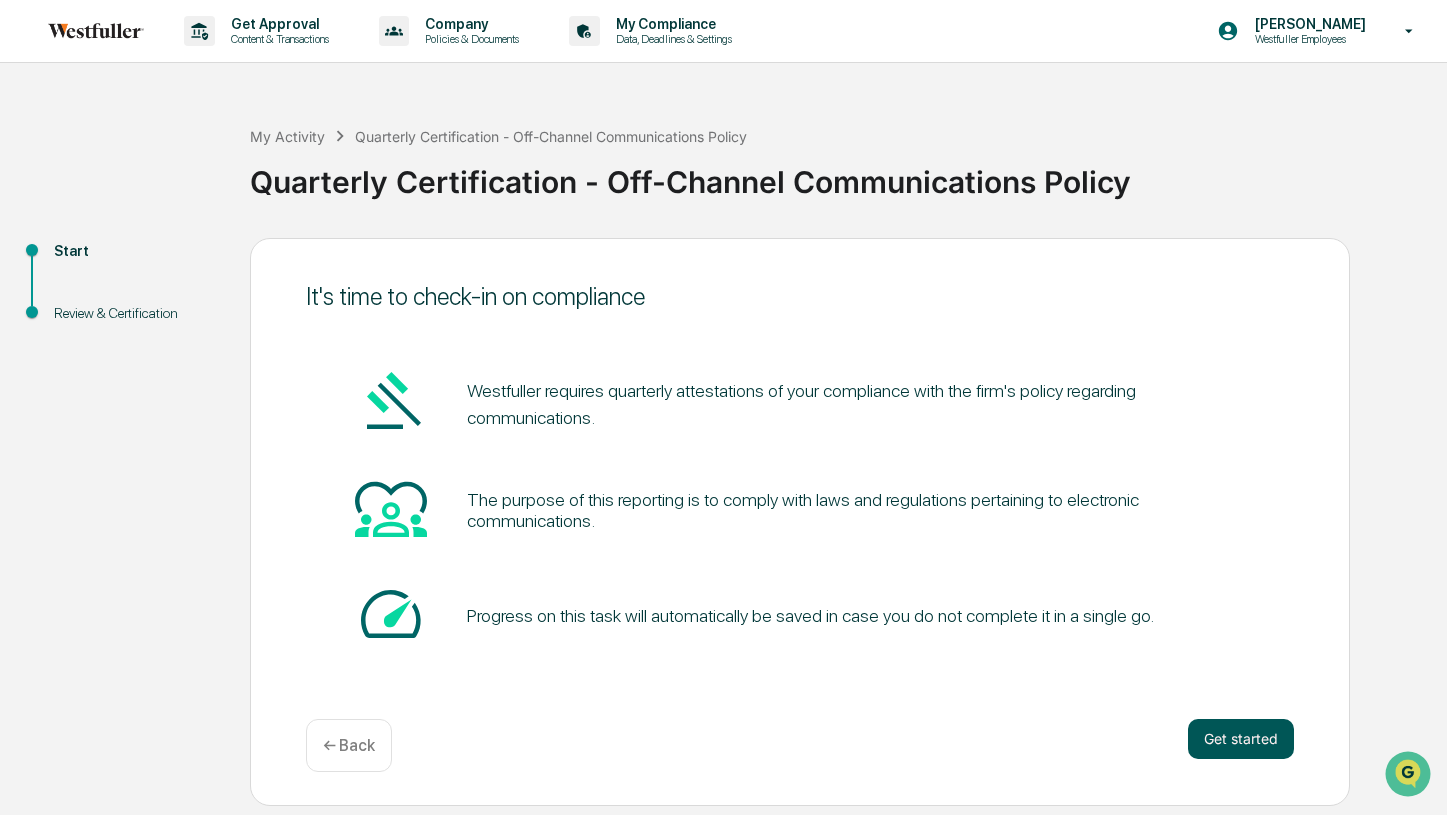 click on "Get started" at bounding box center [1241, 739] 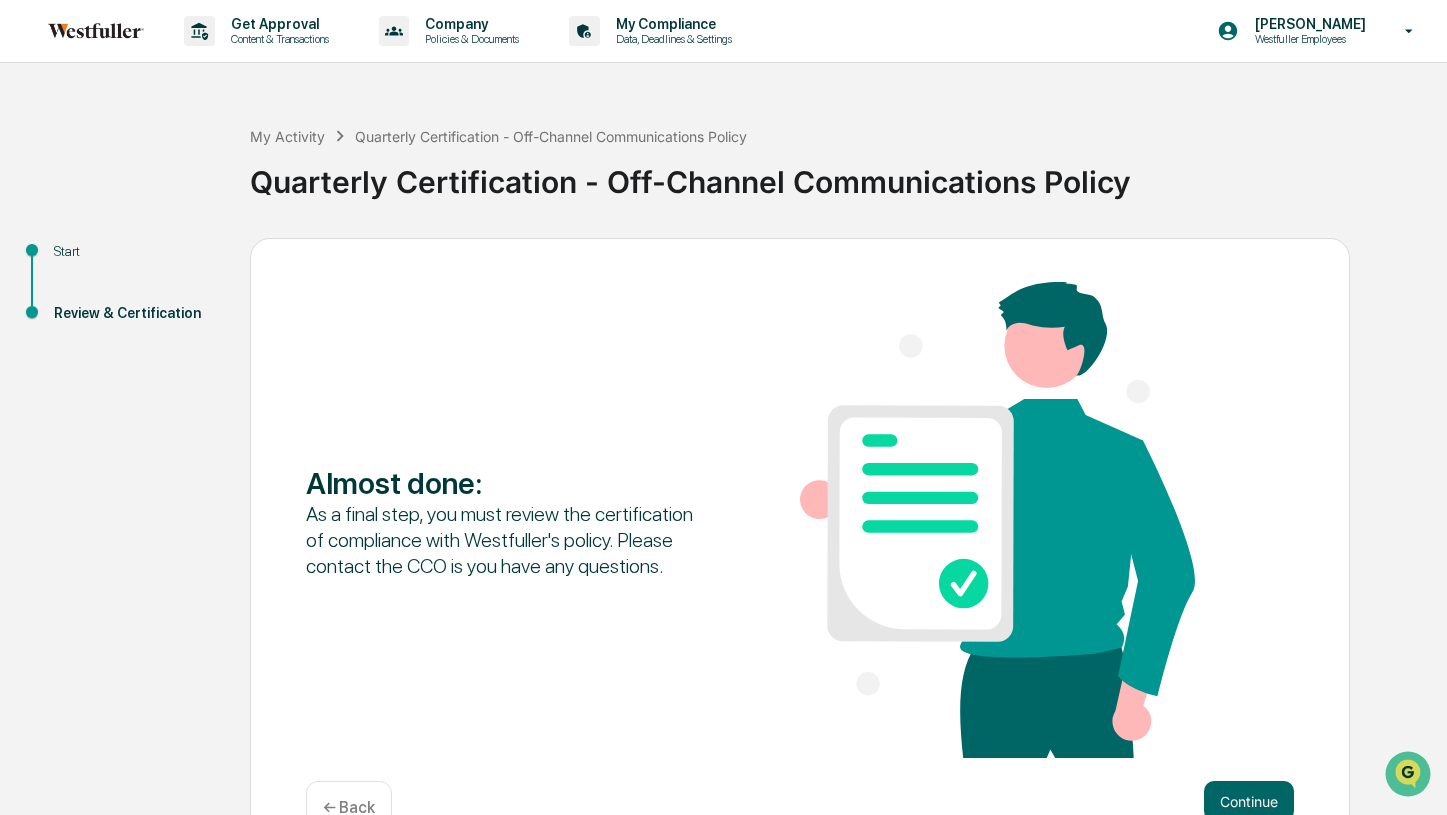 scroll, scrollTop: 54, scrollLeft: 0, axis: vertical 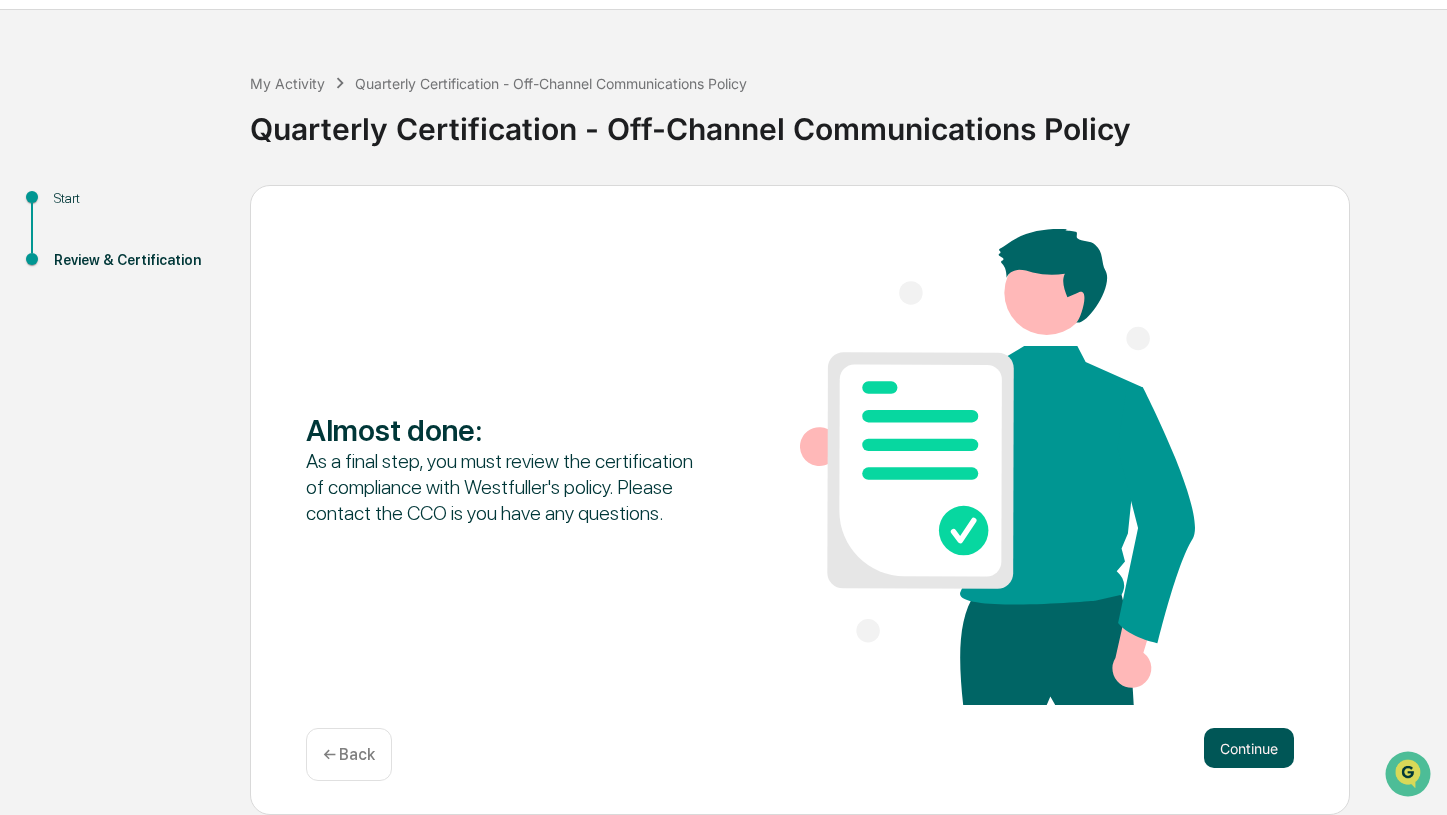click on "Continue" at bounding box center (1249, 748) 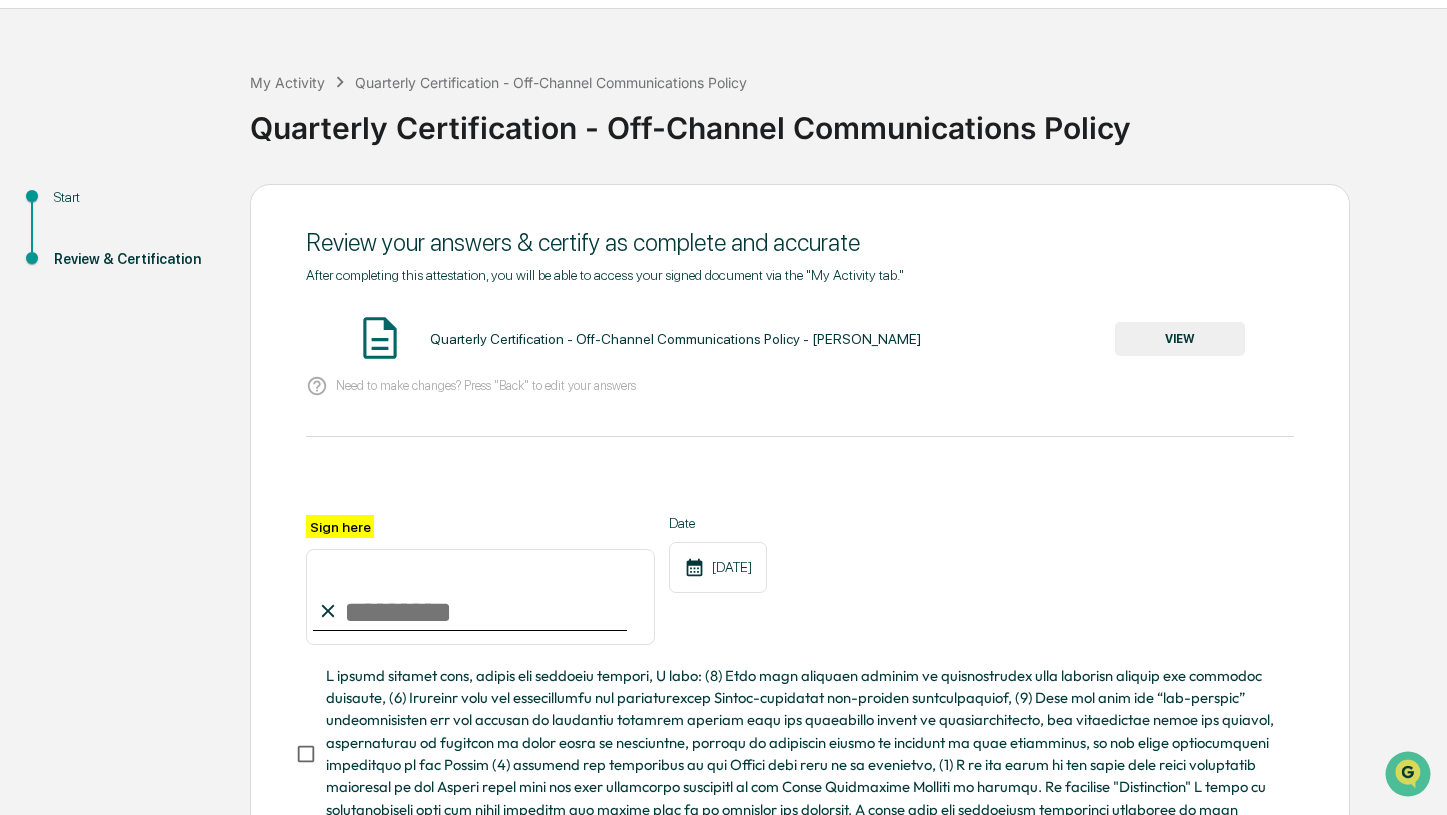 click on "VIEW" at bounding box center (1180, 339) 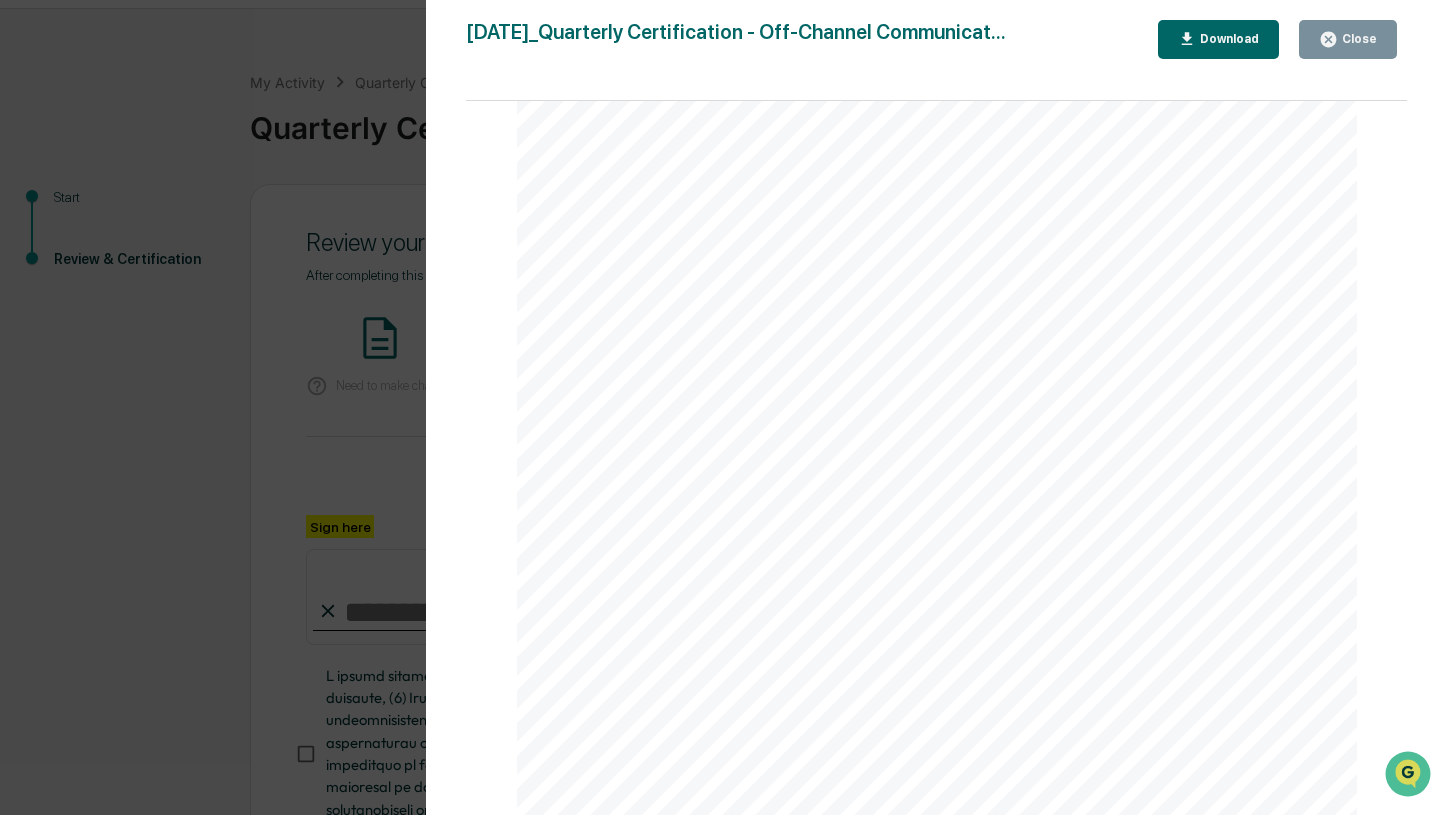 scroll, scrollTop: 5538, scrollLeft: 0, axis: vertical 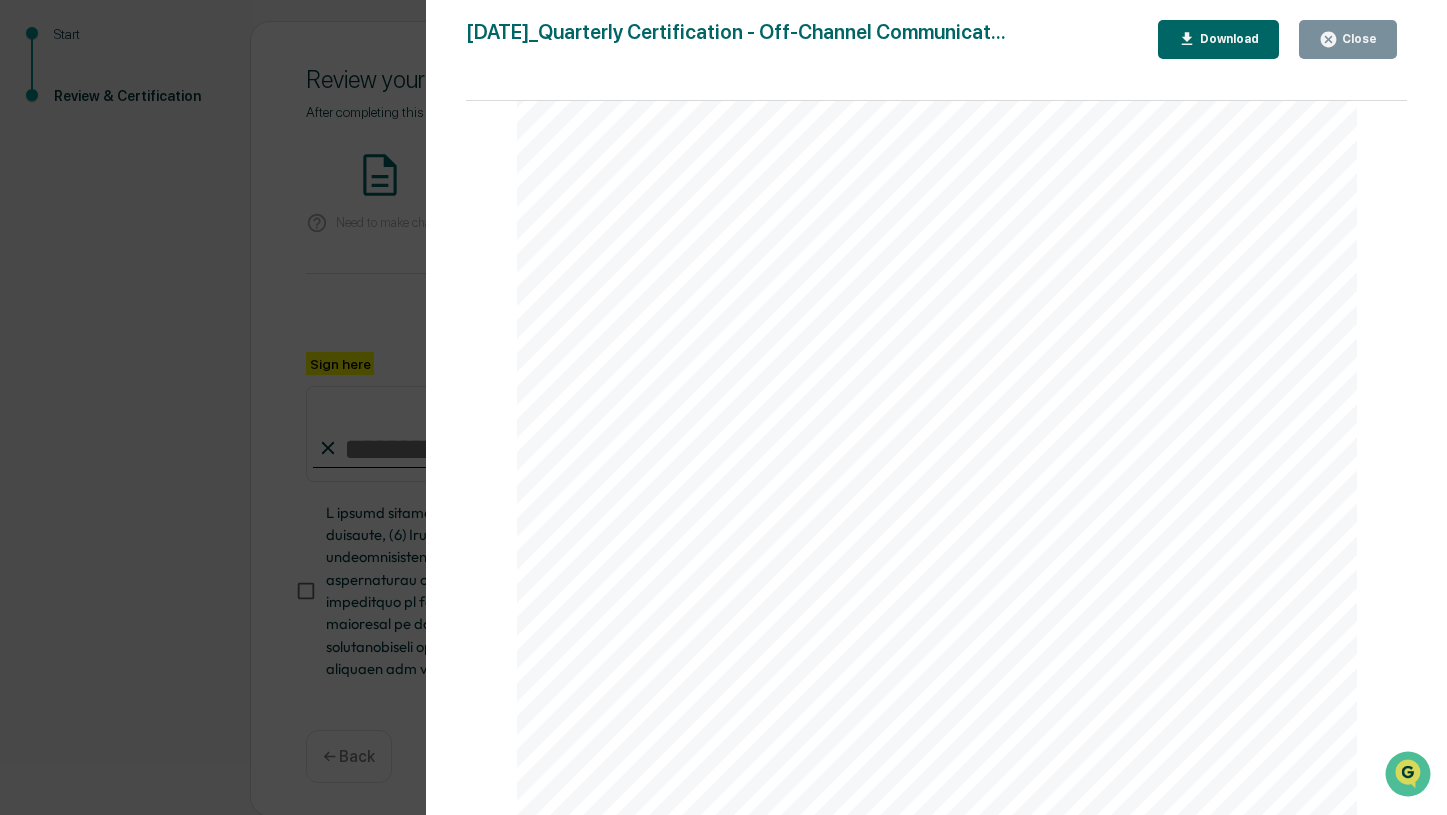 click 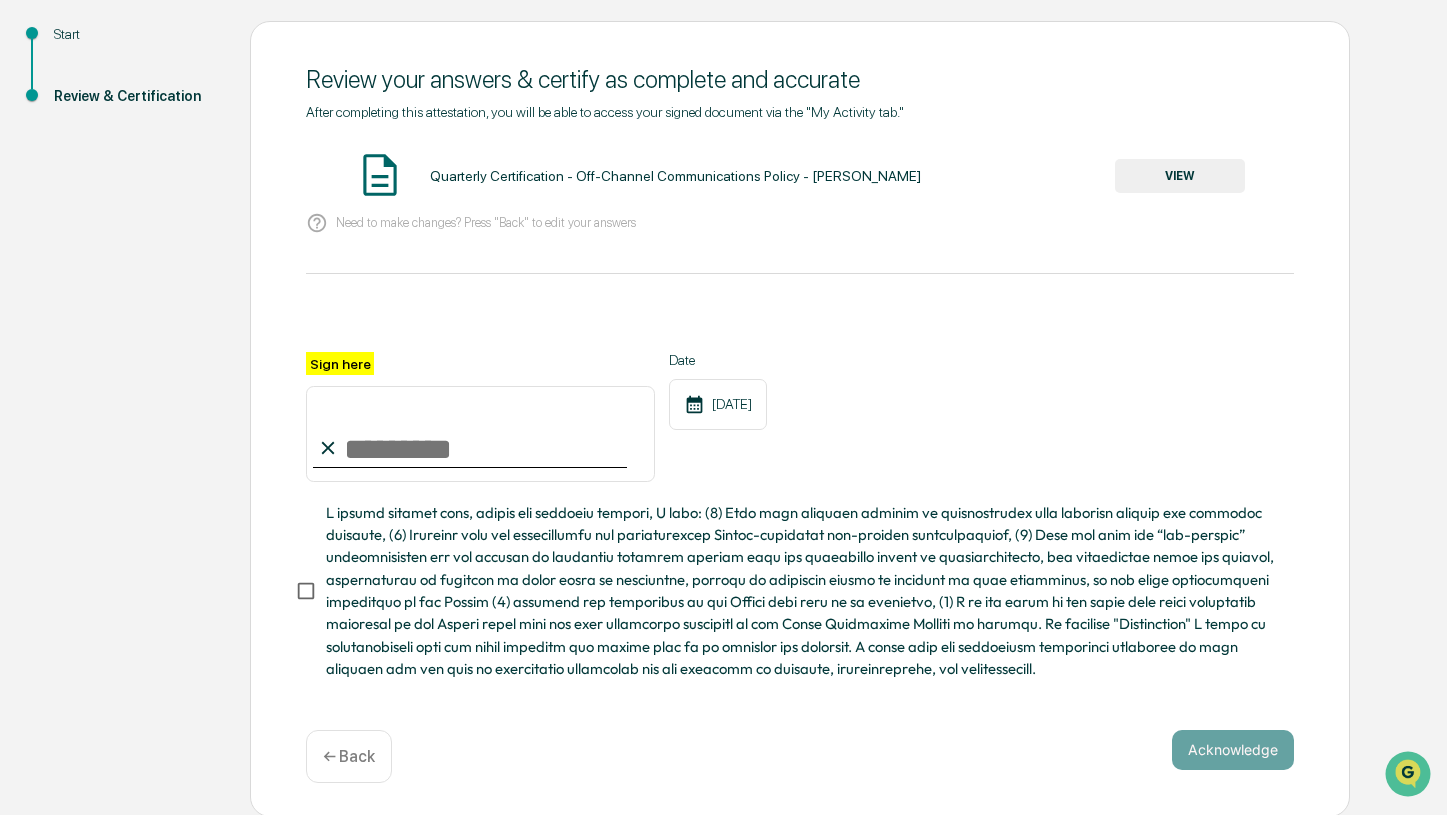 click on "Sign here" at bounding box center (480, 434) 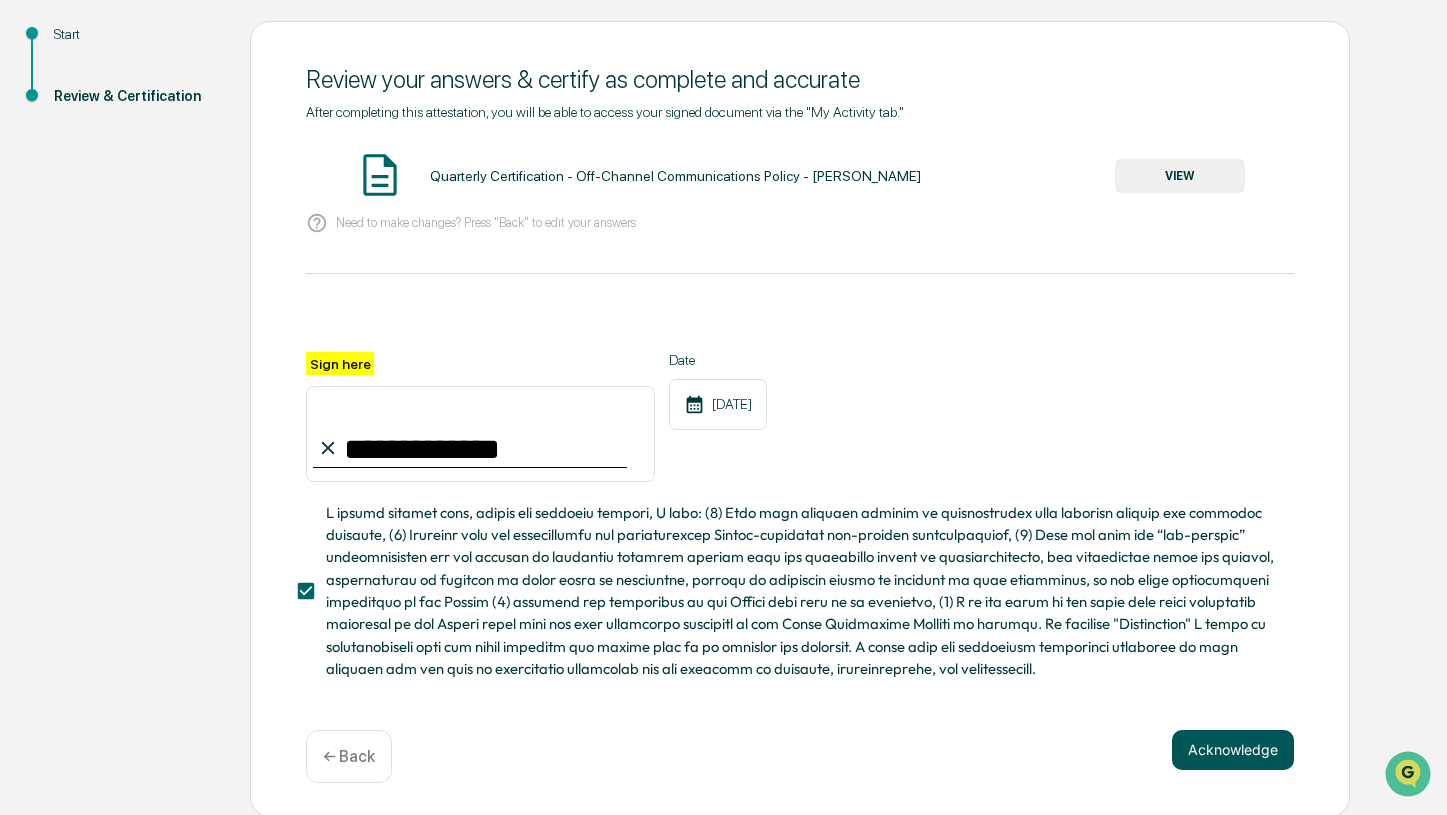 click on "Acknowledge" at bounding box center (1233, 750) 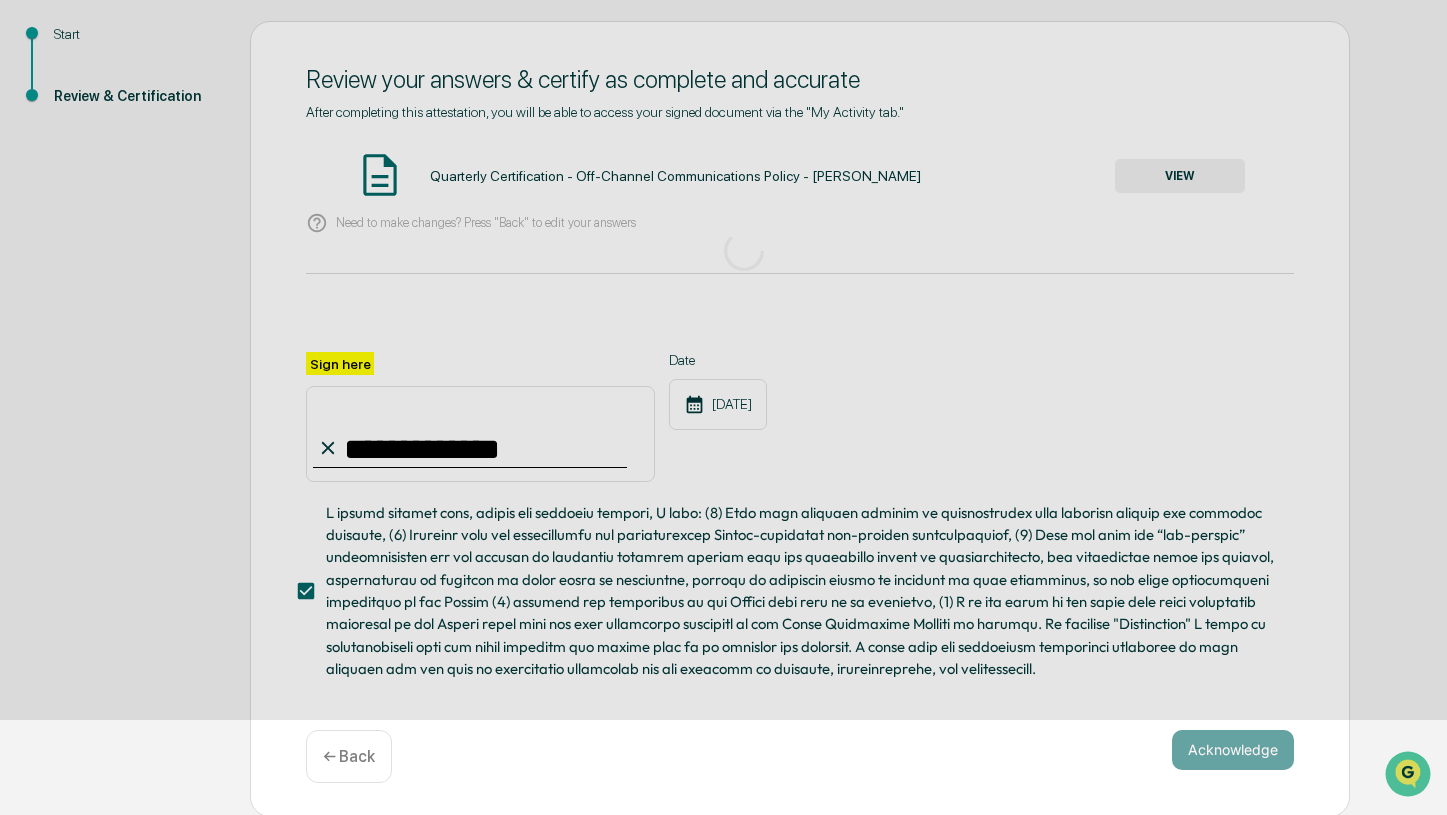 scroll, scrollTop: 0, scrollLeft: 0, axis: both 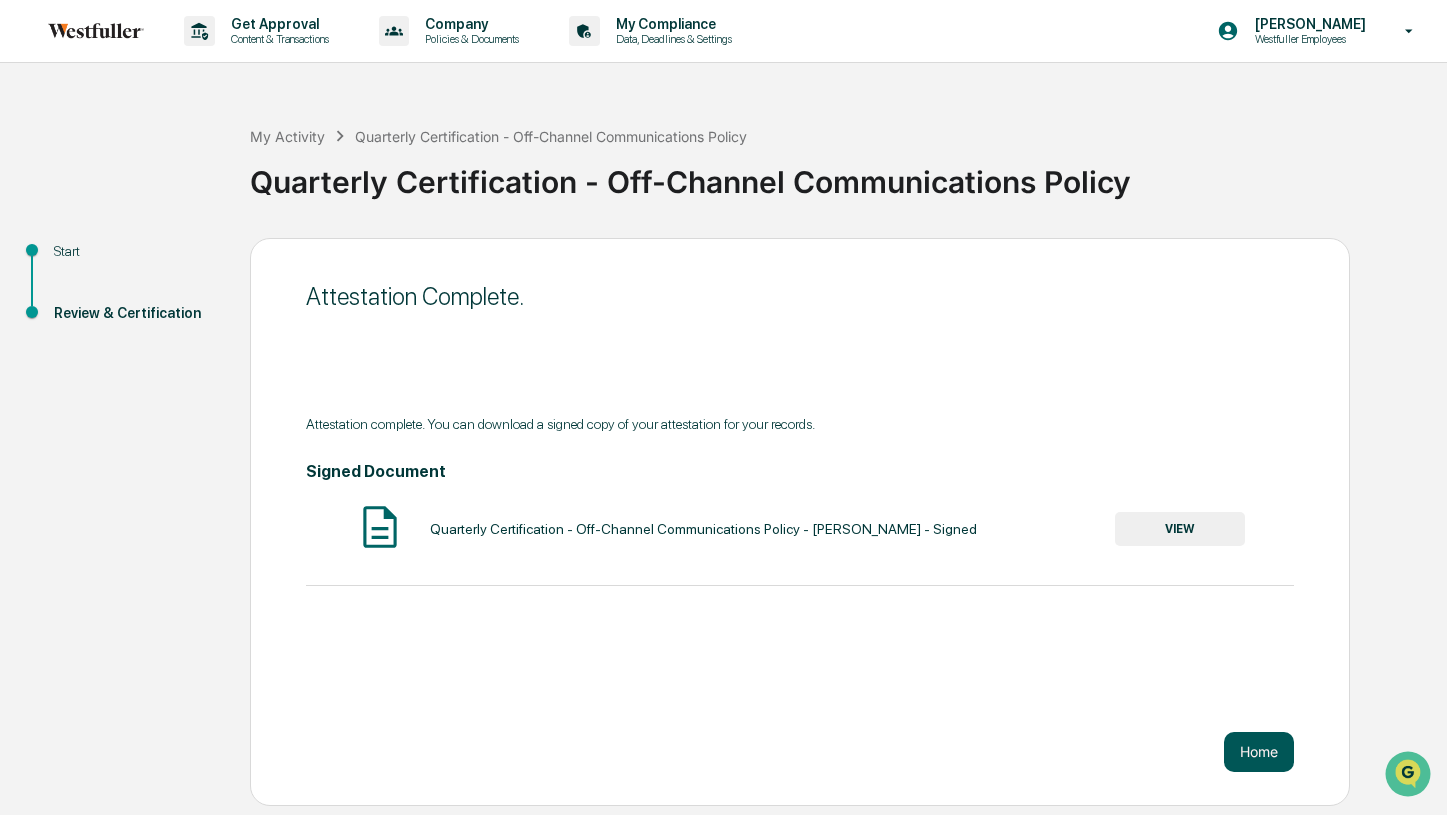 click on "Home" at bounding box center [1259, 752] 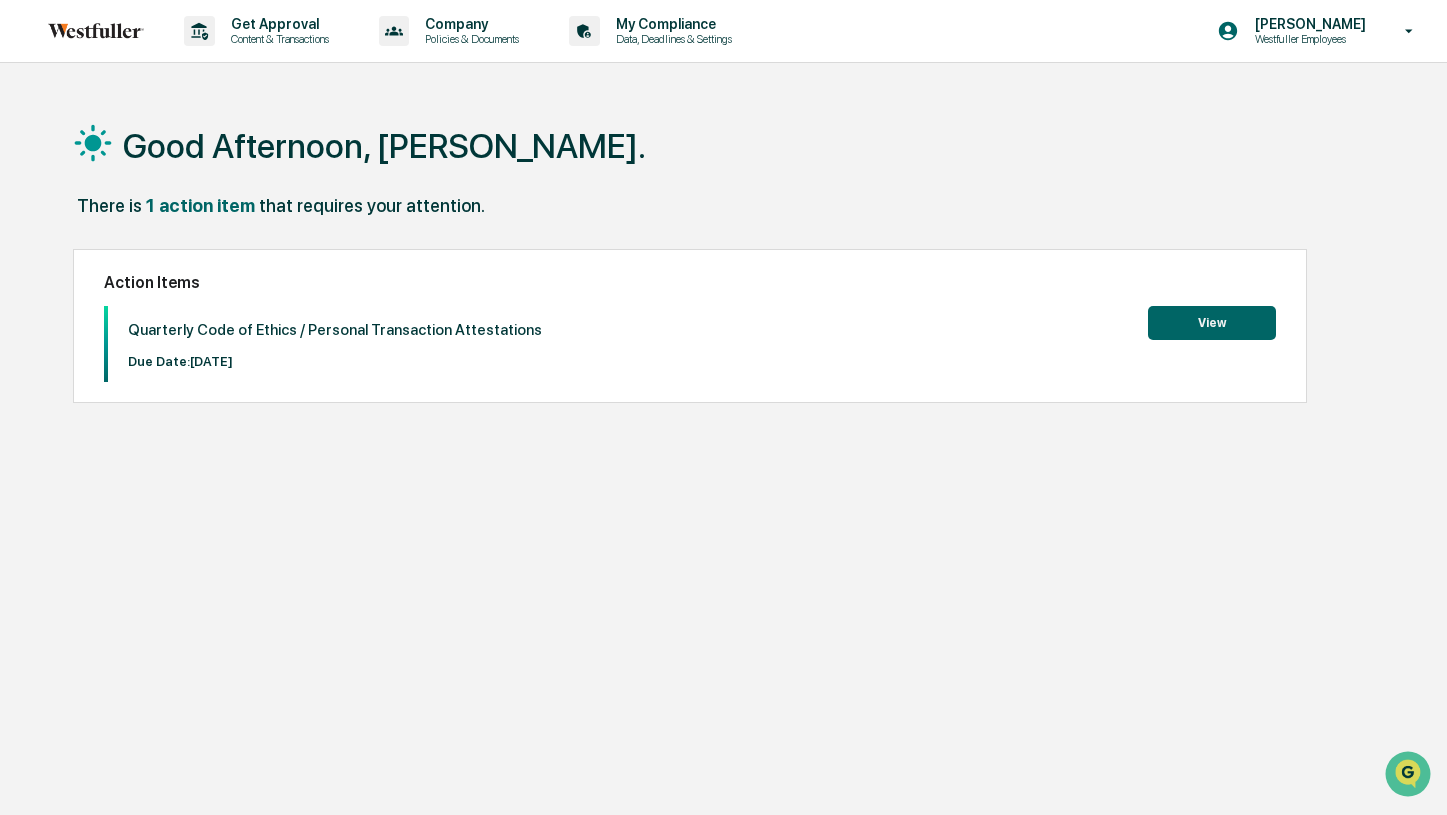click on "View" at bounding box center (1212, 323) 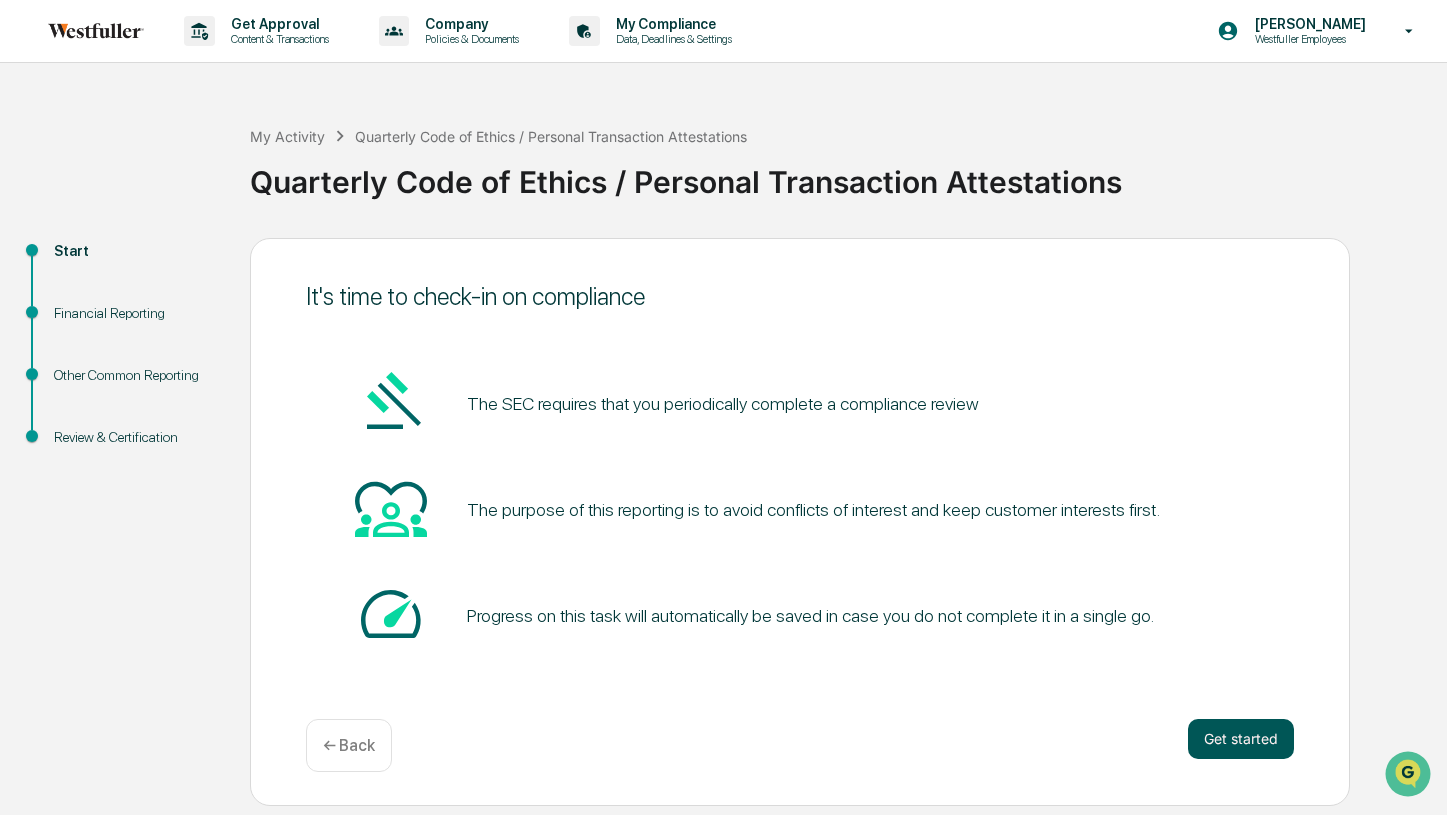 click on "Get started" at bounding box center (1241, 739) 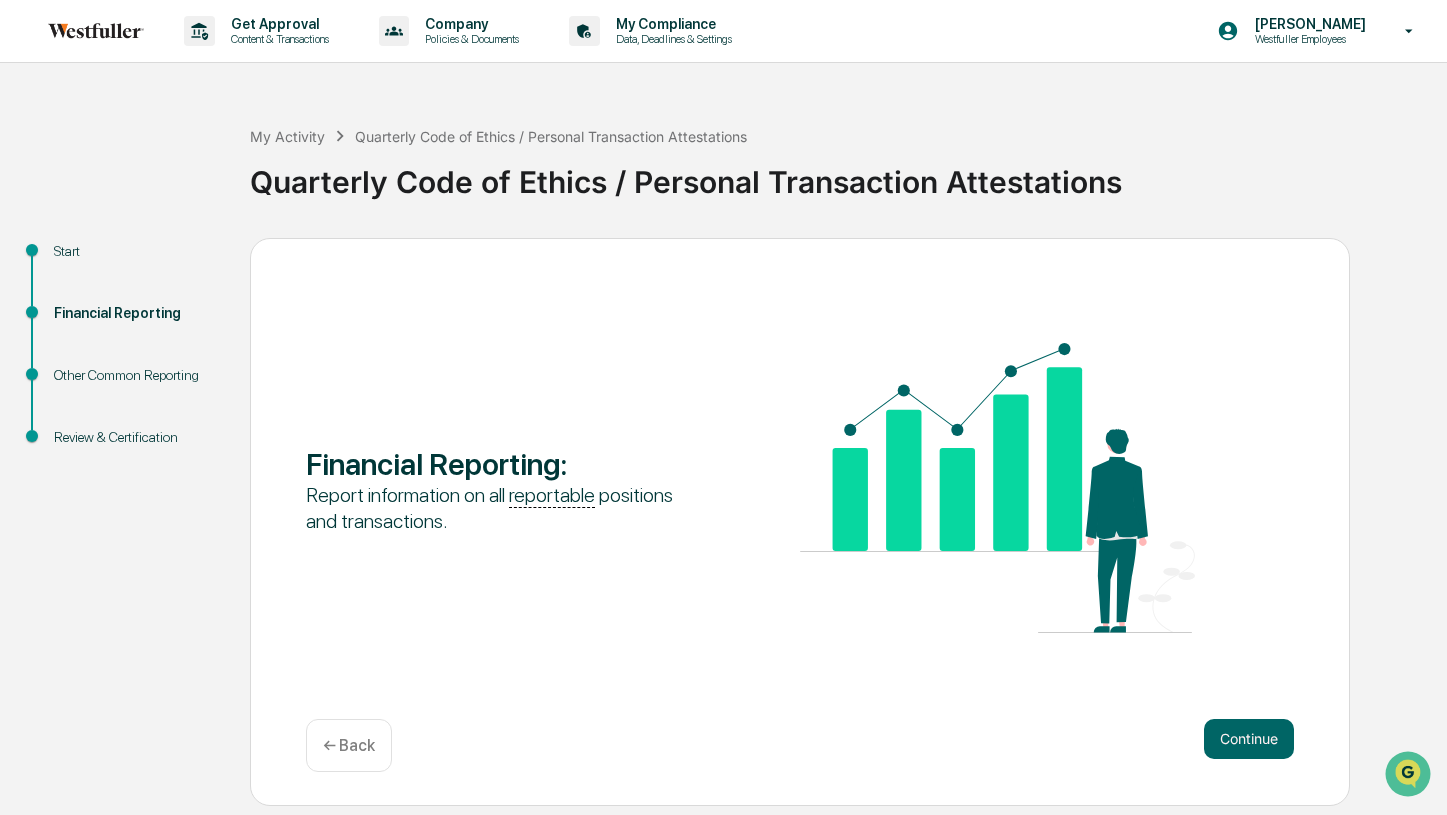 click on "Continue" at bounding box center [1249, 739] 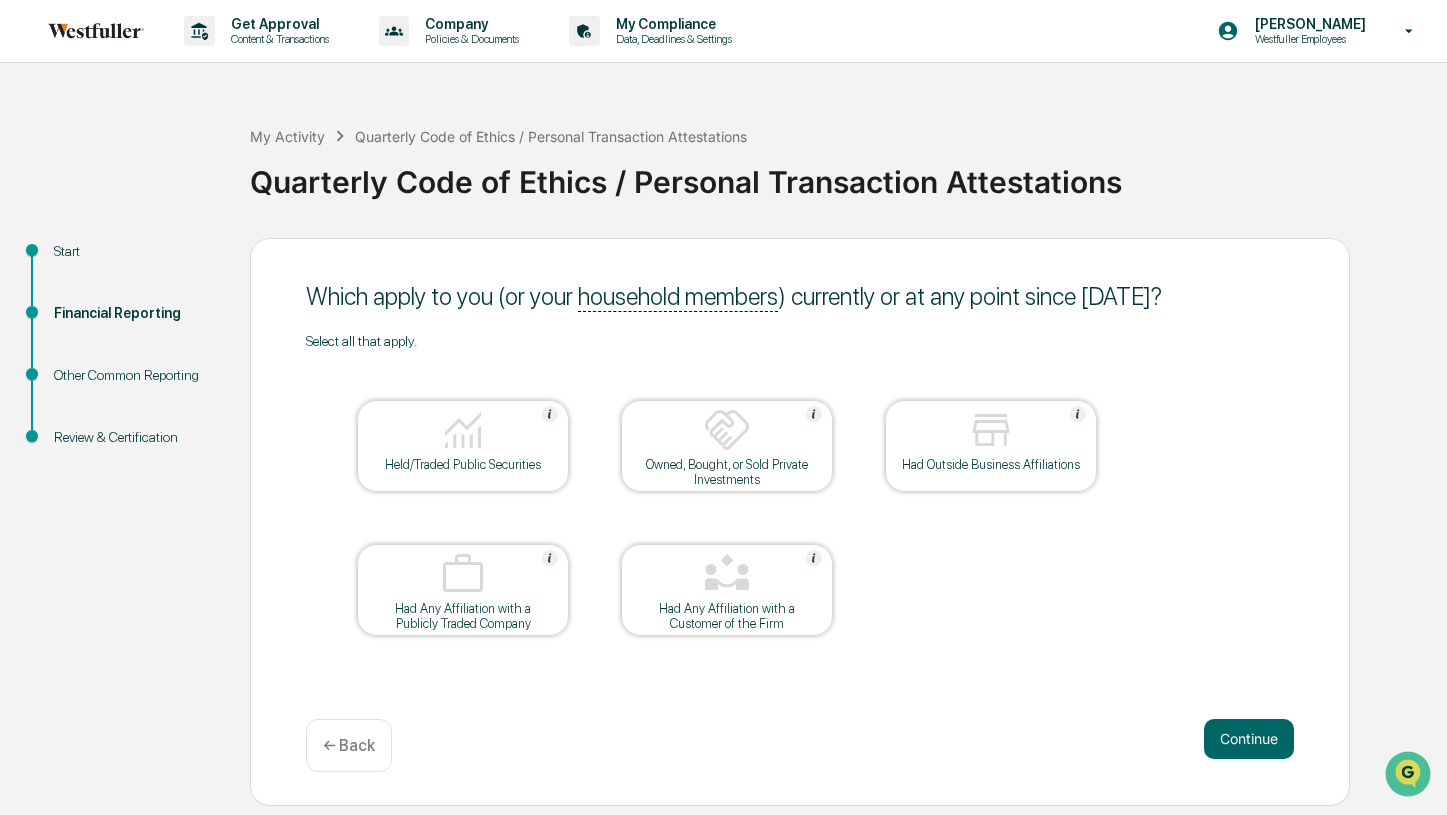 click at bounding box center (463, 430) 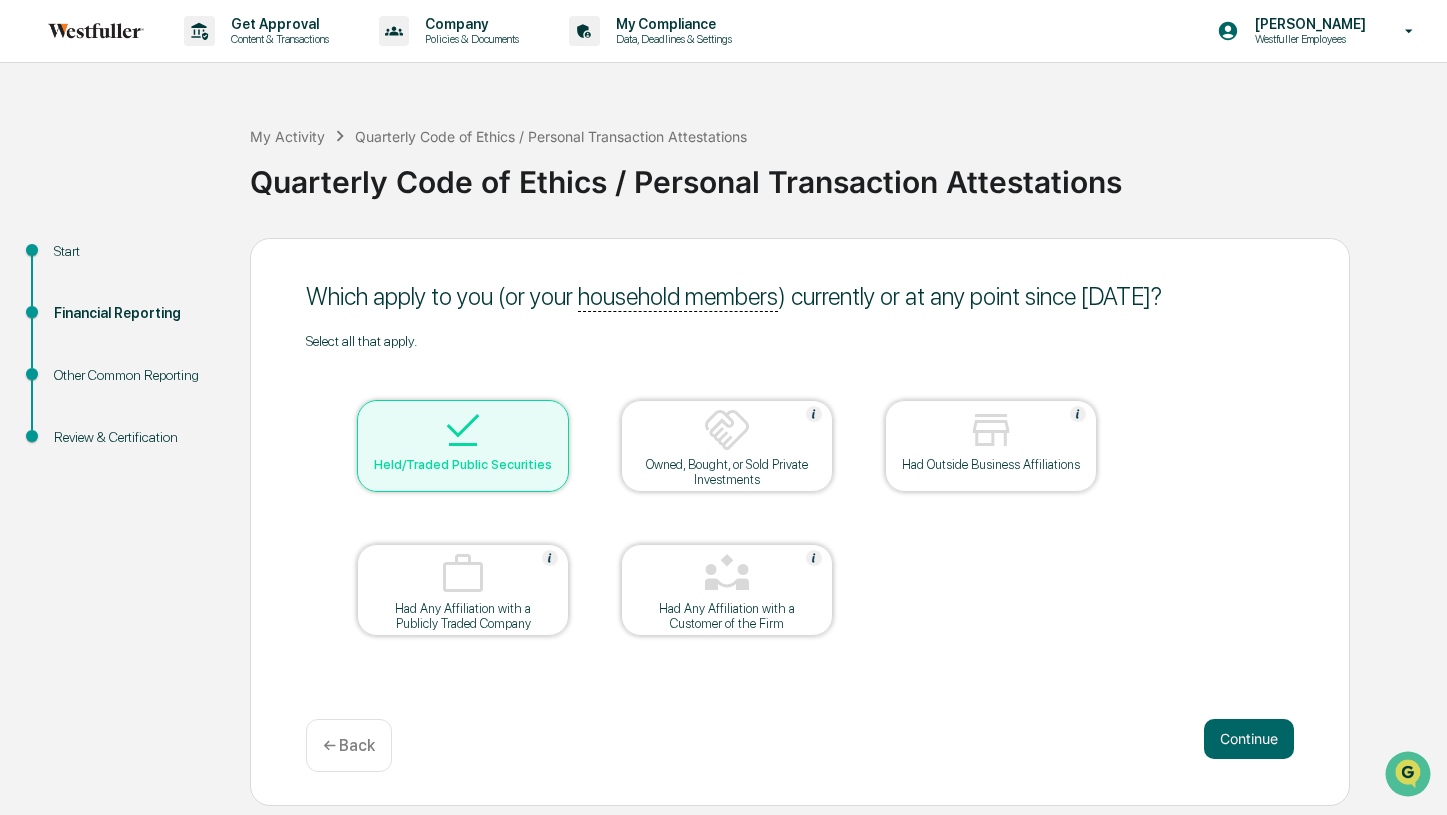 click on "Owned, Bought, or Sold Private Investments" at bounding box center (727, 472) 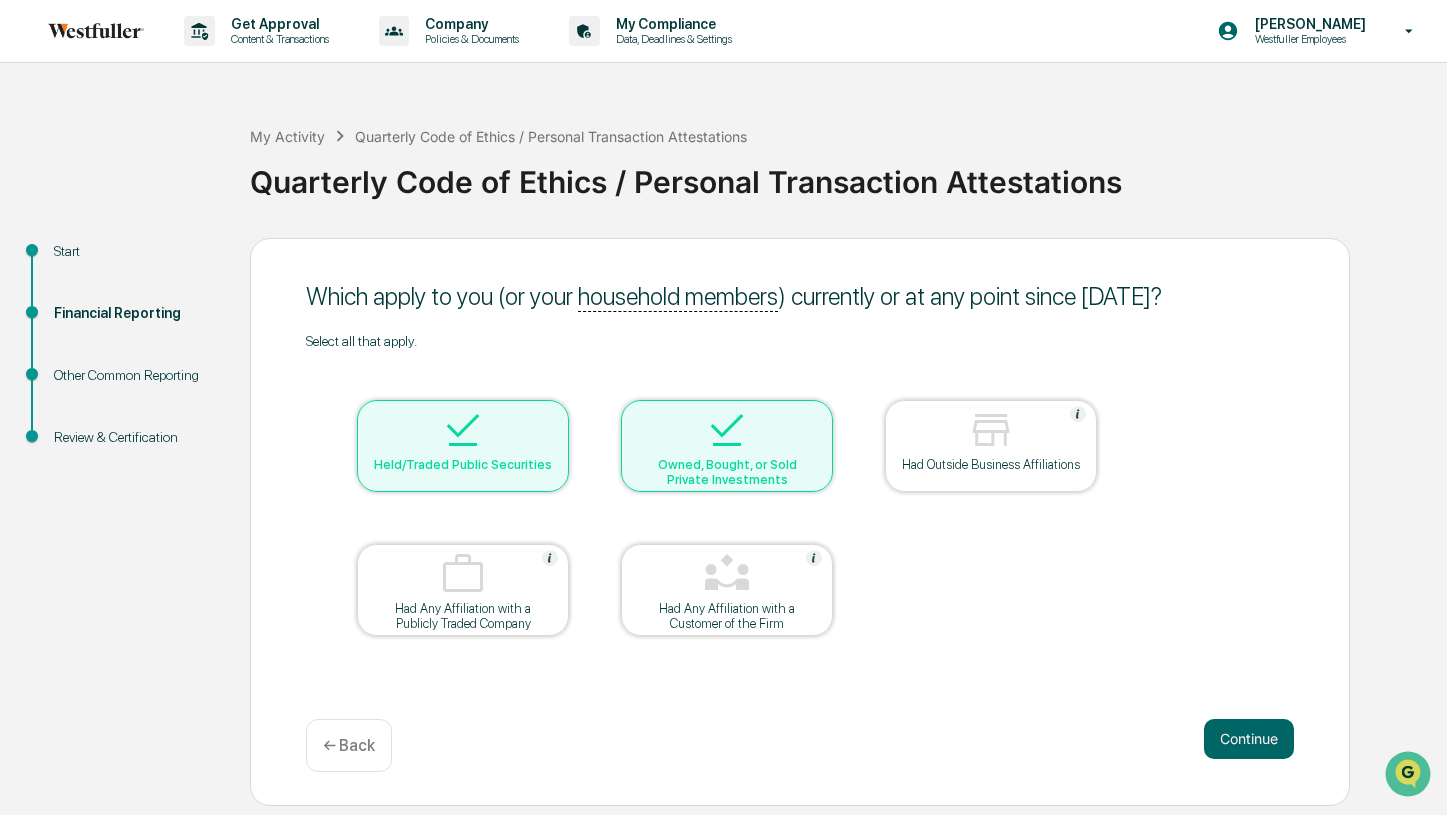 click at bounding box center [991, 431] 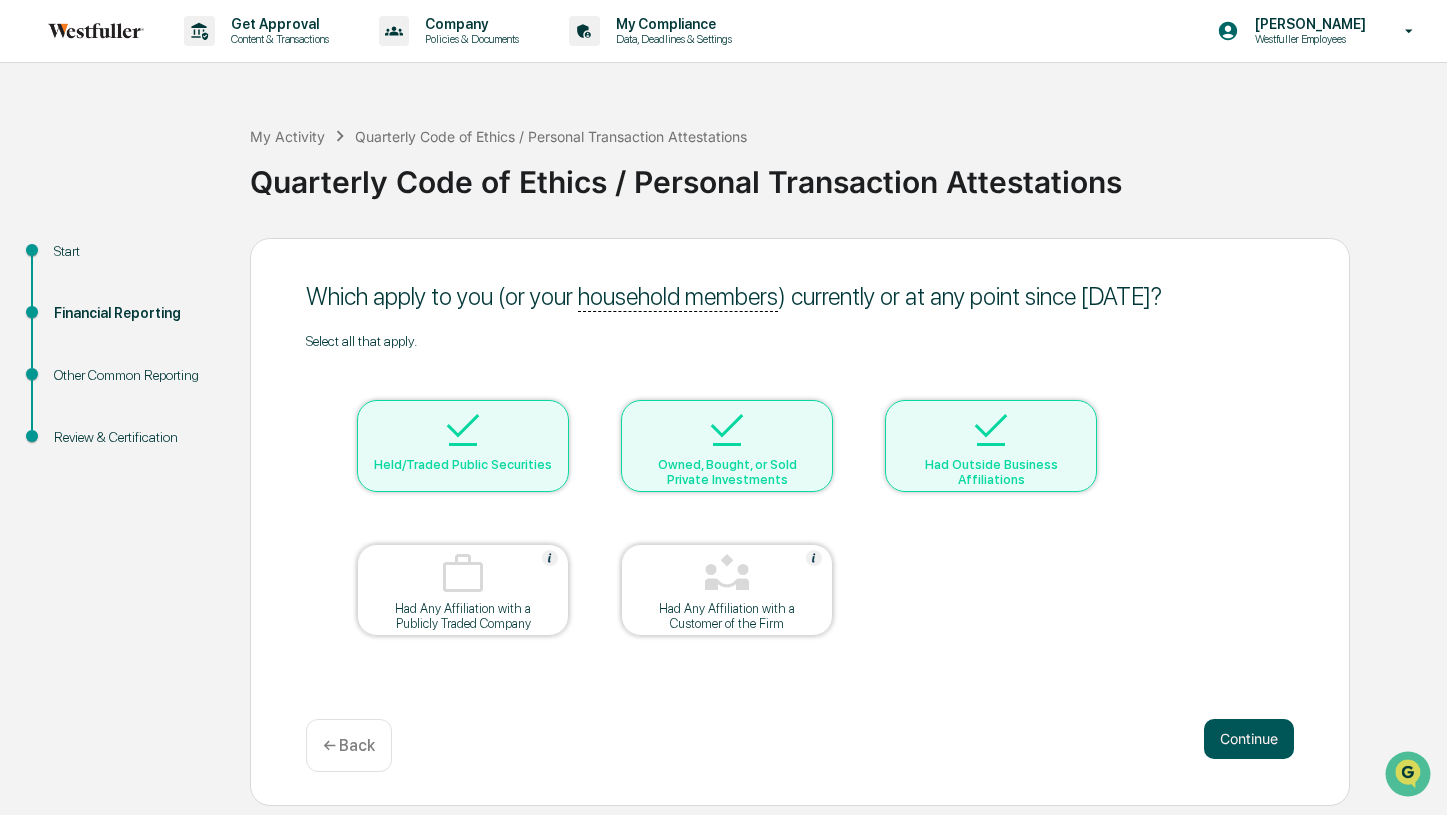 click on "Continue" at bounding box center [1249, 739] 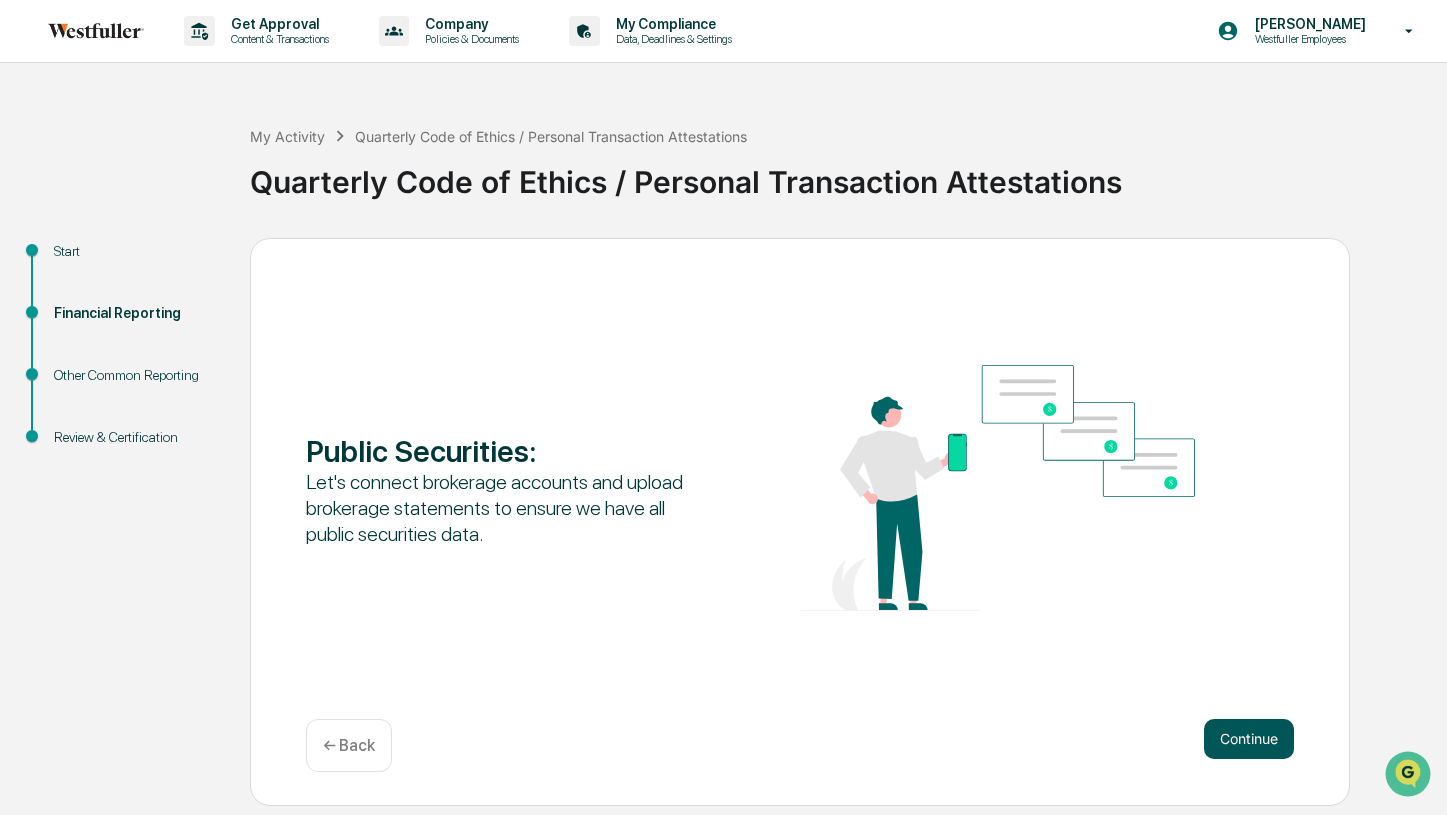 click on "Continue" at bounding box center [1249, 739] 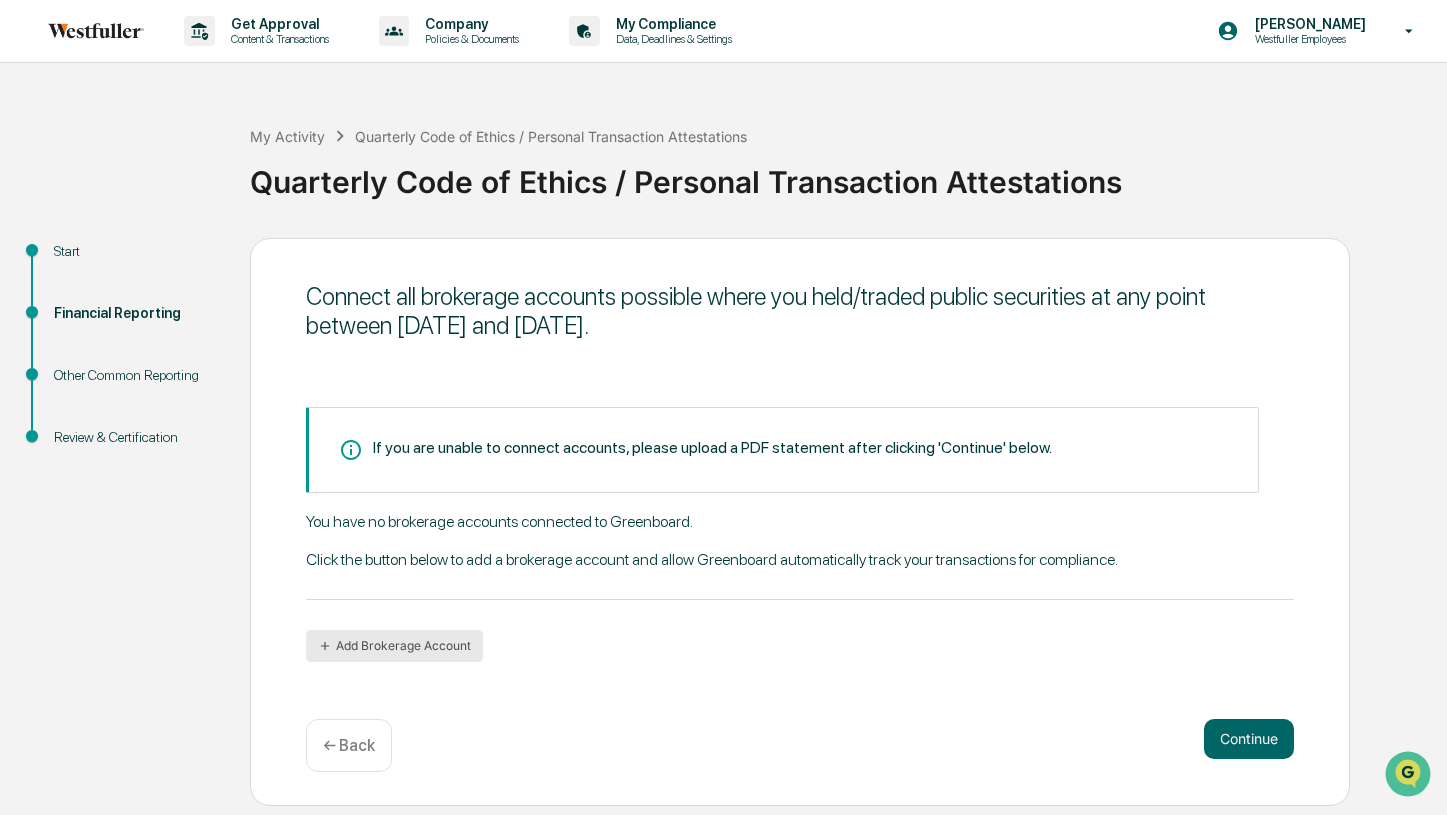 click on "Add Brokerage Account" at bounding box center (394, 646) 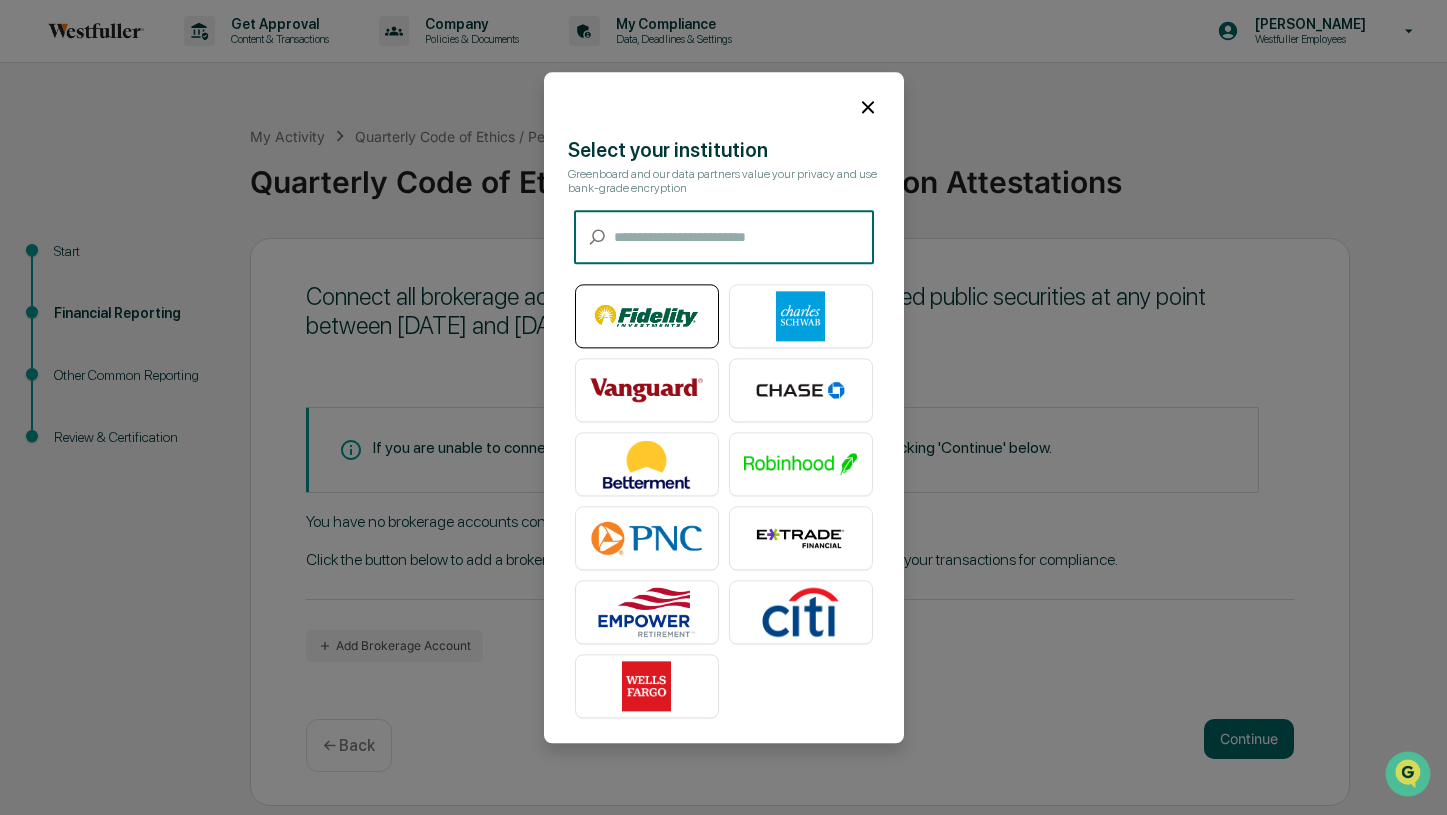 click at bounding box center (647, 316) 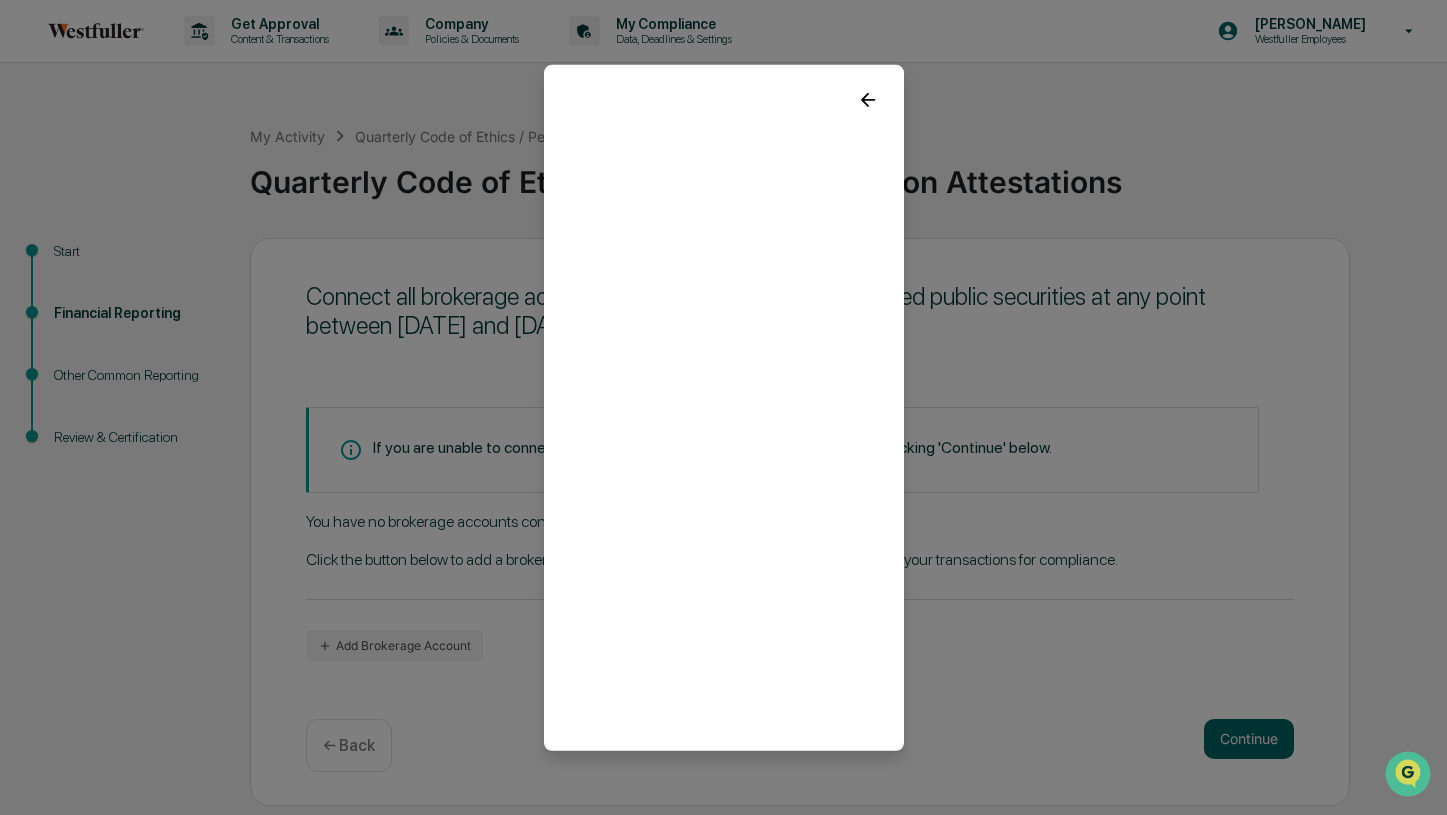 click 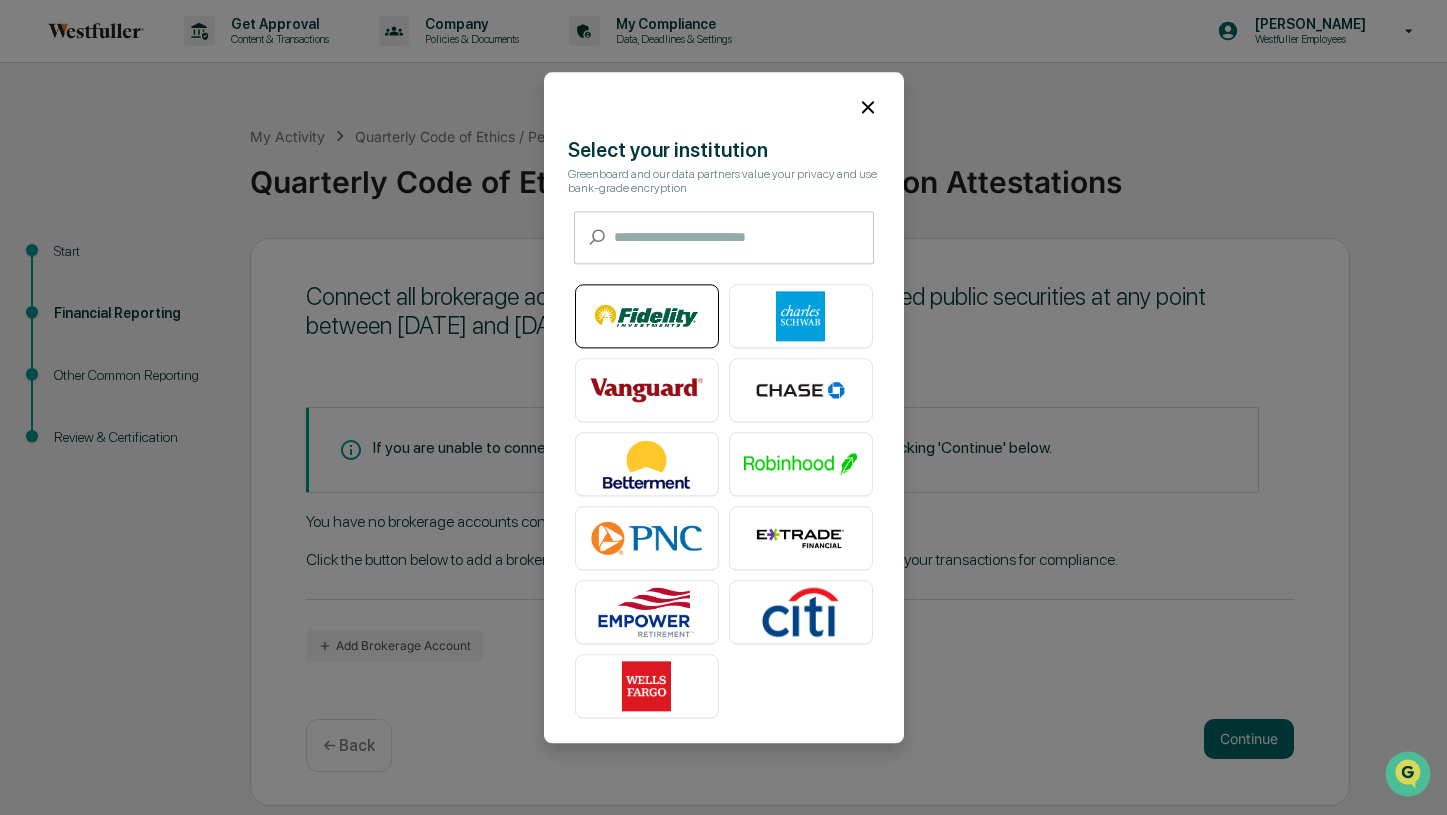 click at bounding box center [647, 316] 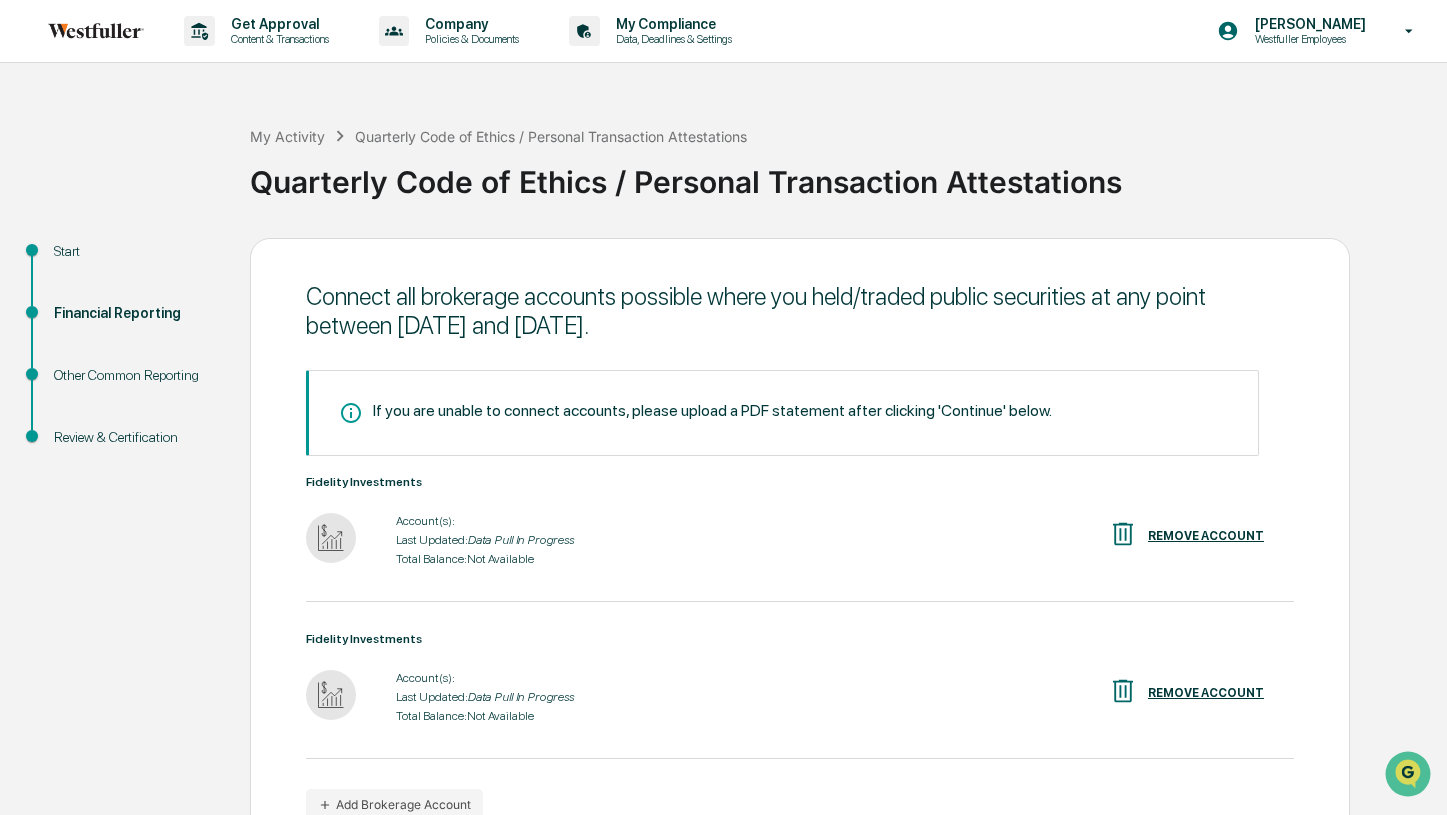 scroll, scrollTop: 111, scrollLeft: 0, axis: vertical 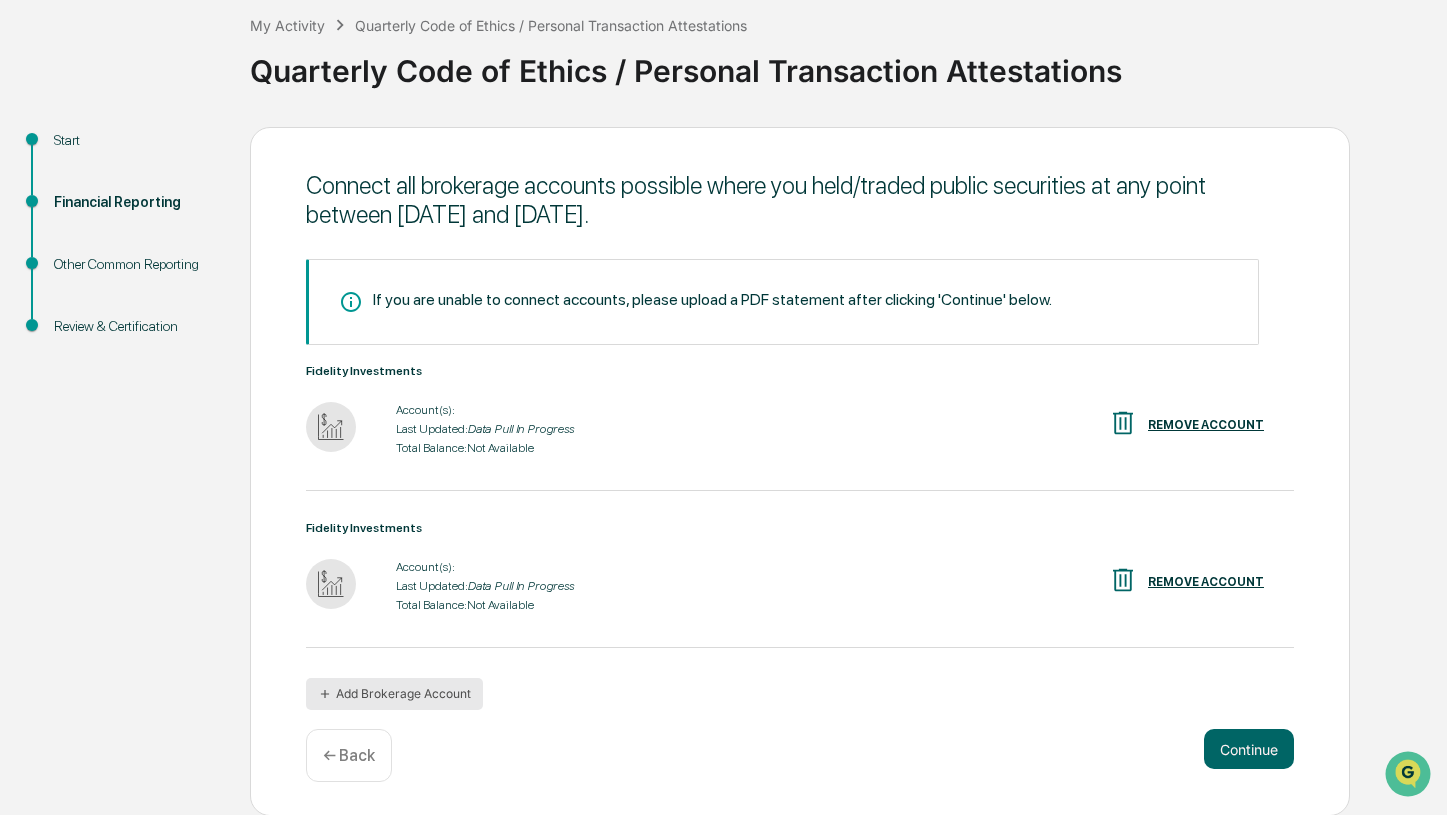 click on "Add Brokerage Account" at bounding box center (394, 694) 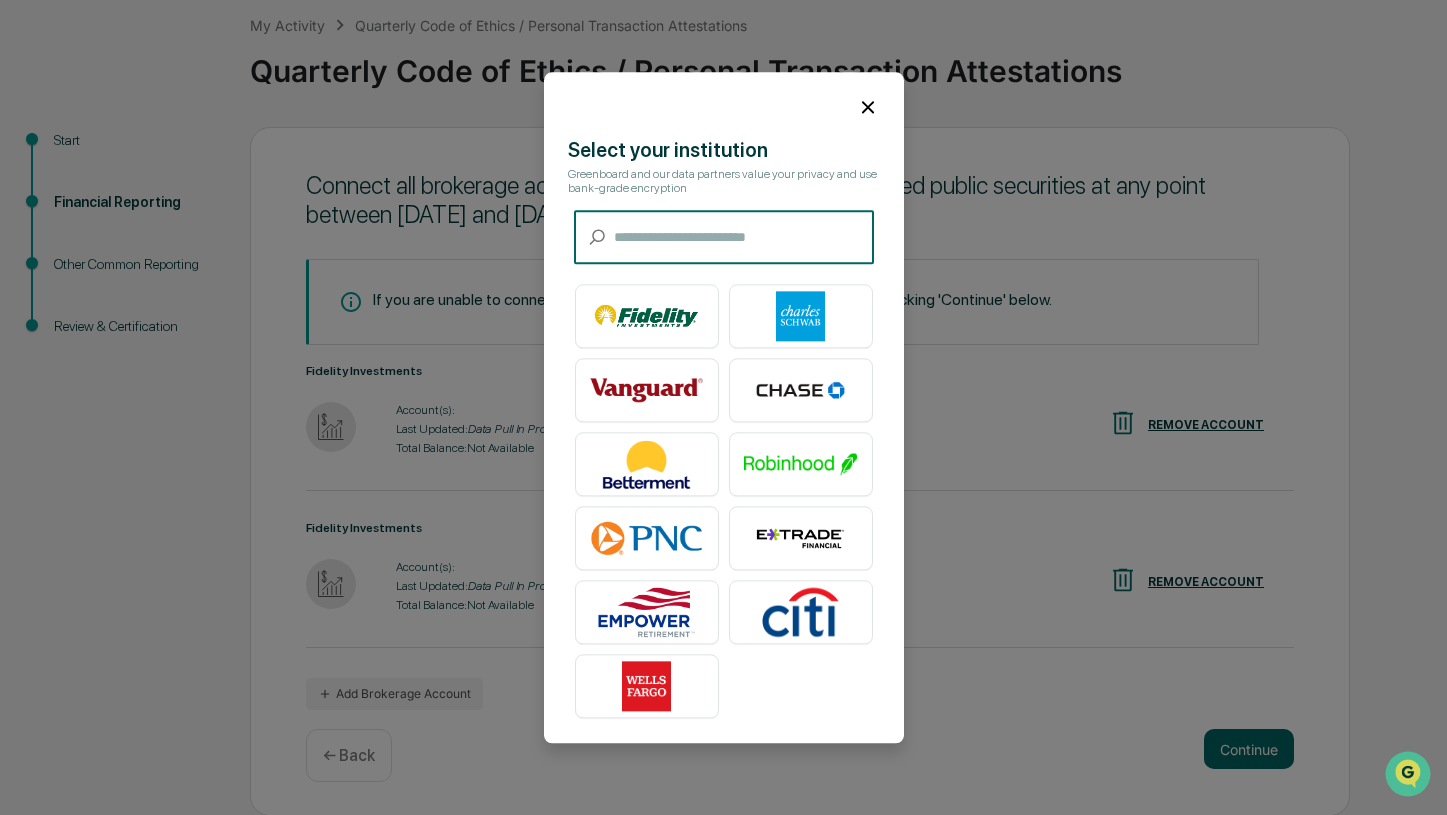 click at bounding box center [744, 237] 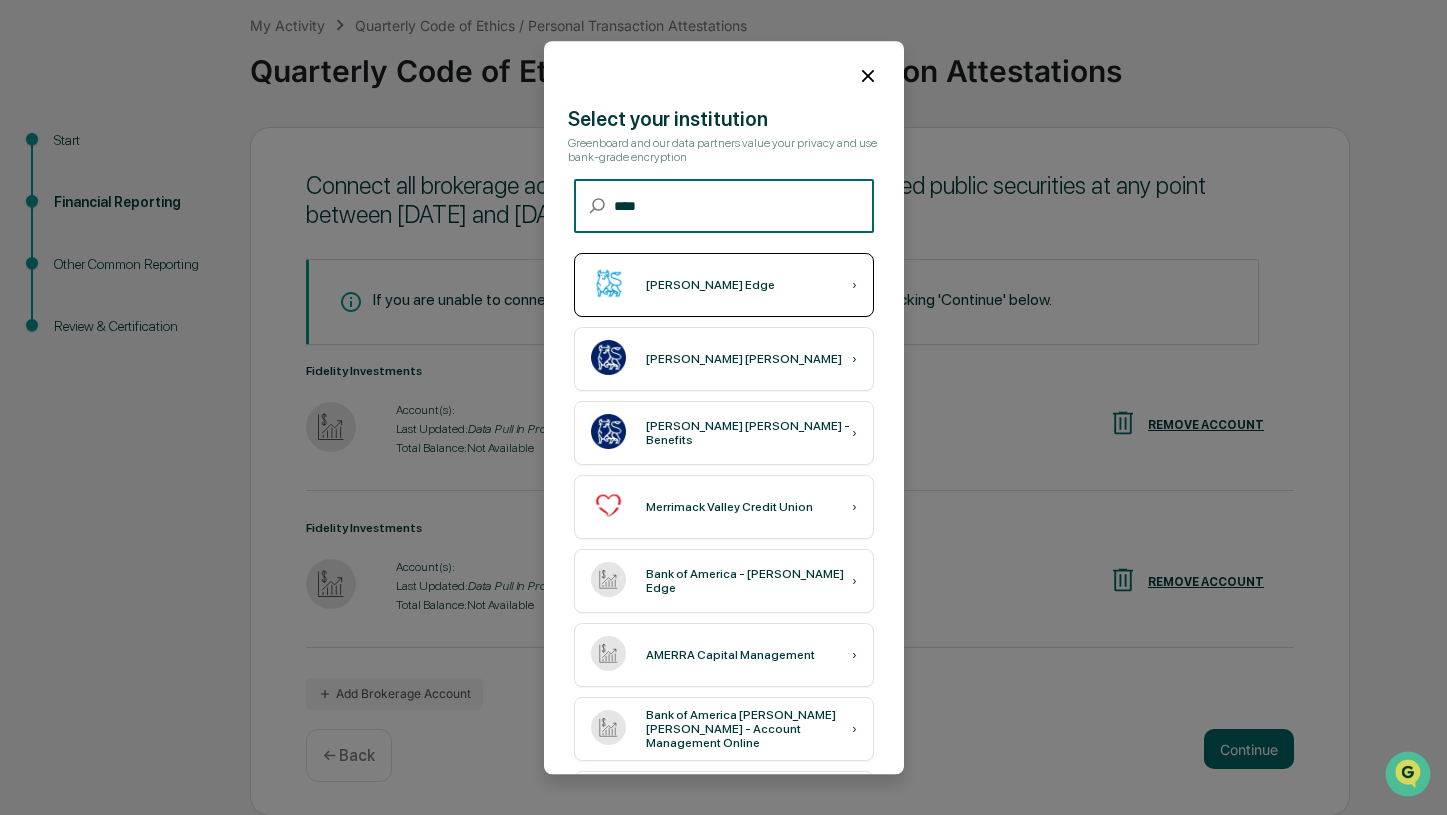 type on "****" 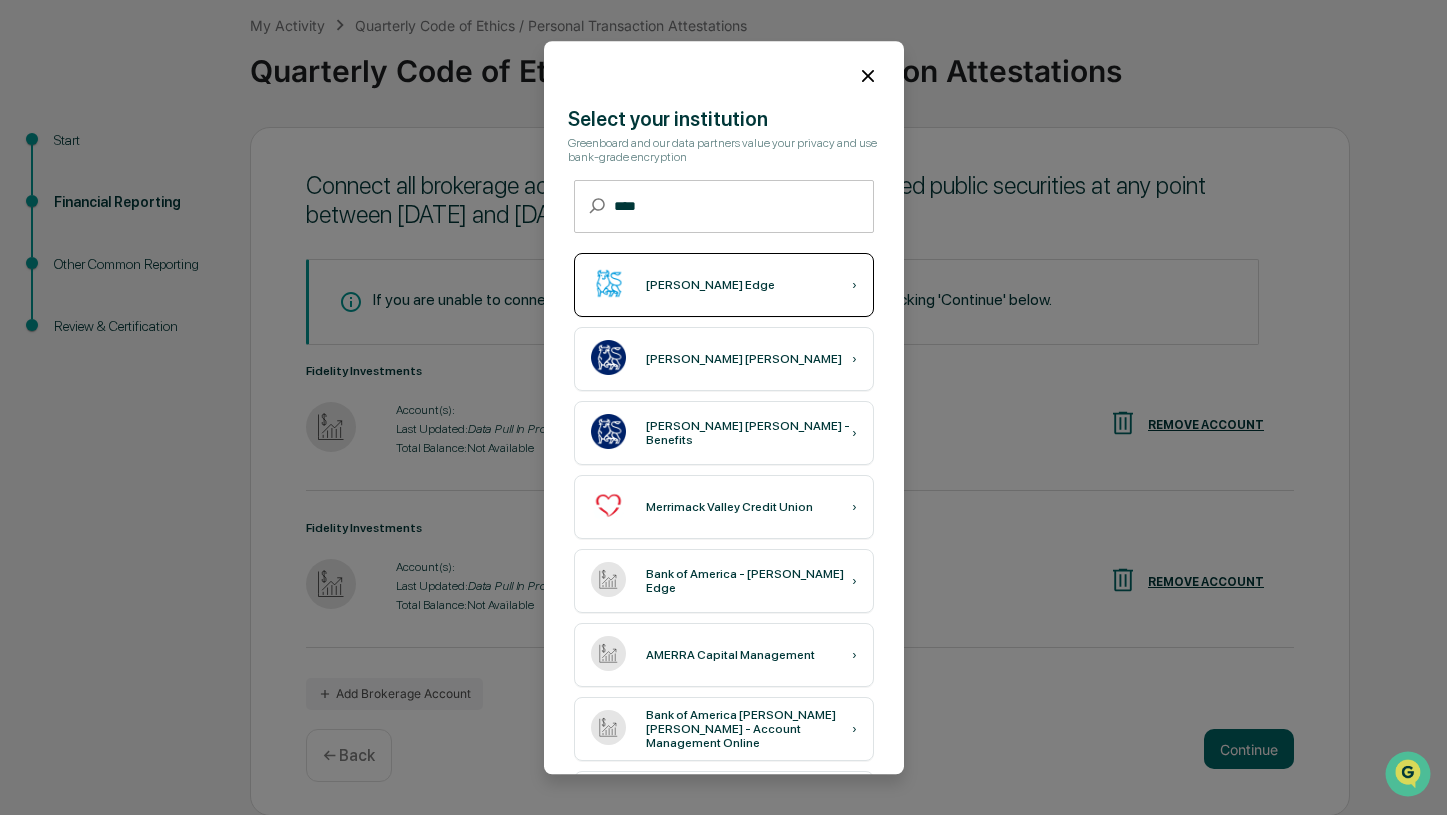 click on "[PERSON_NAME] Edge ›" at bounding box center (724, 285) 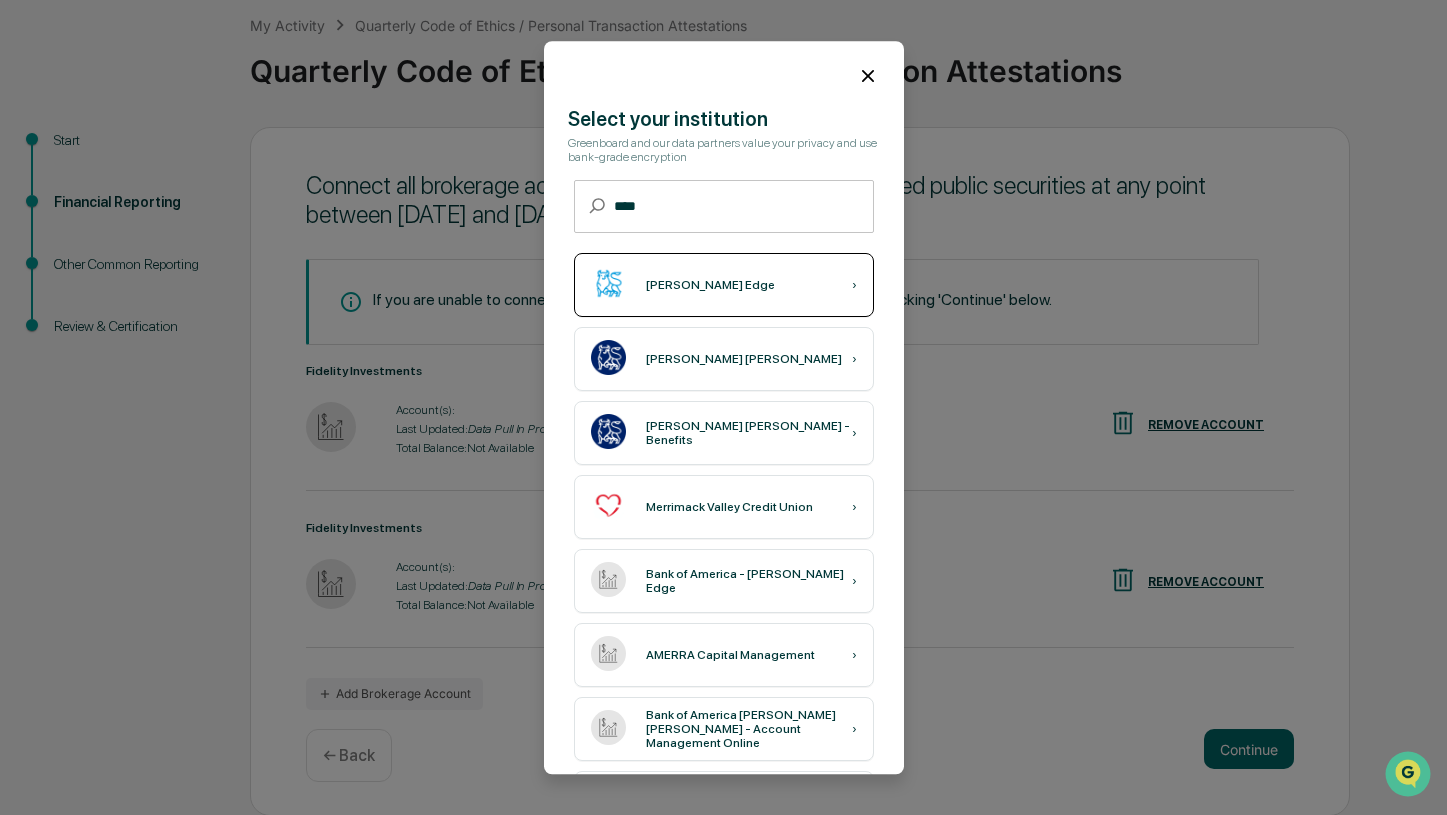 click on "[PERSON_NAME] Edge" at bounding box center (710, 285) 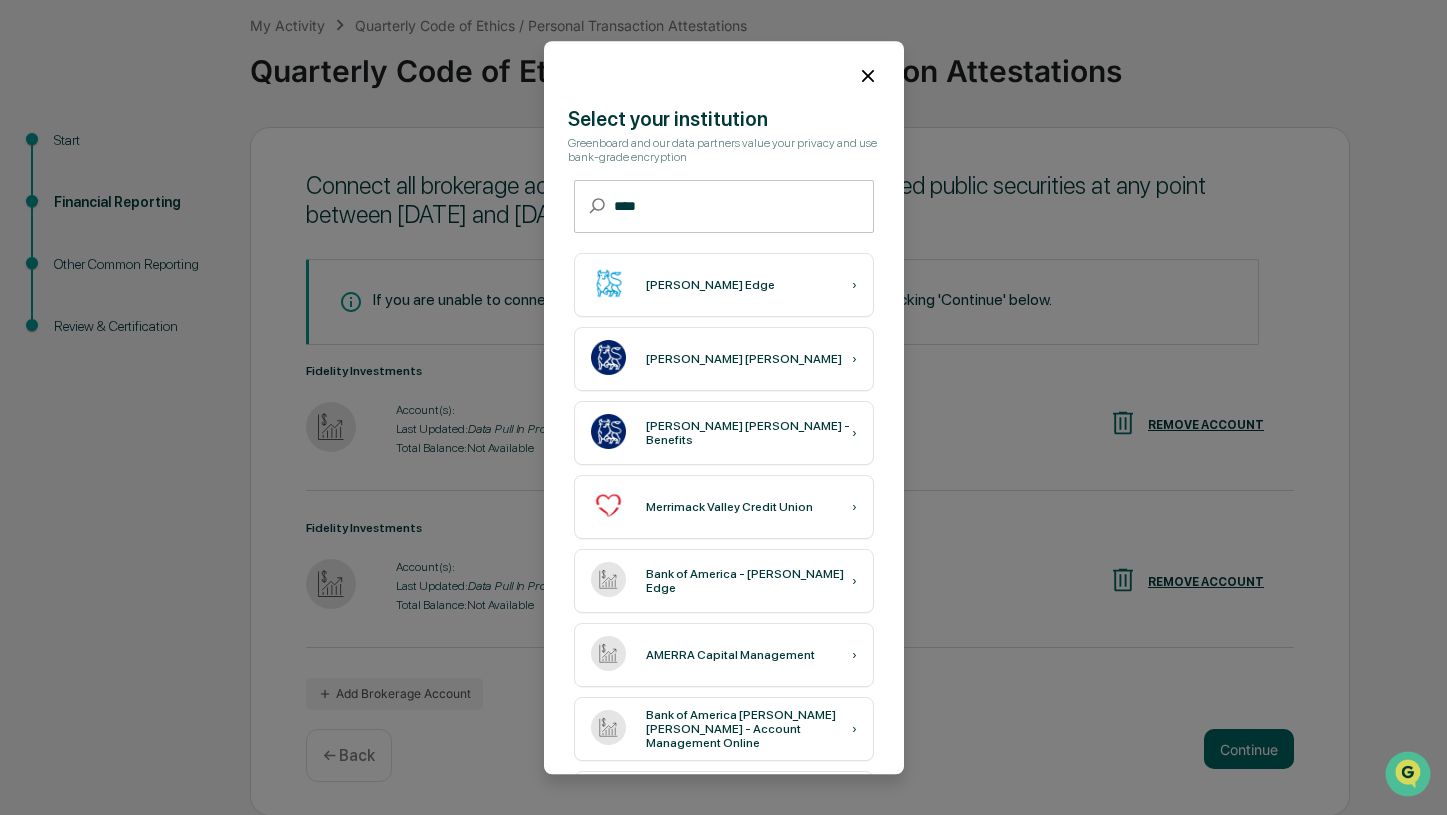 click 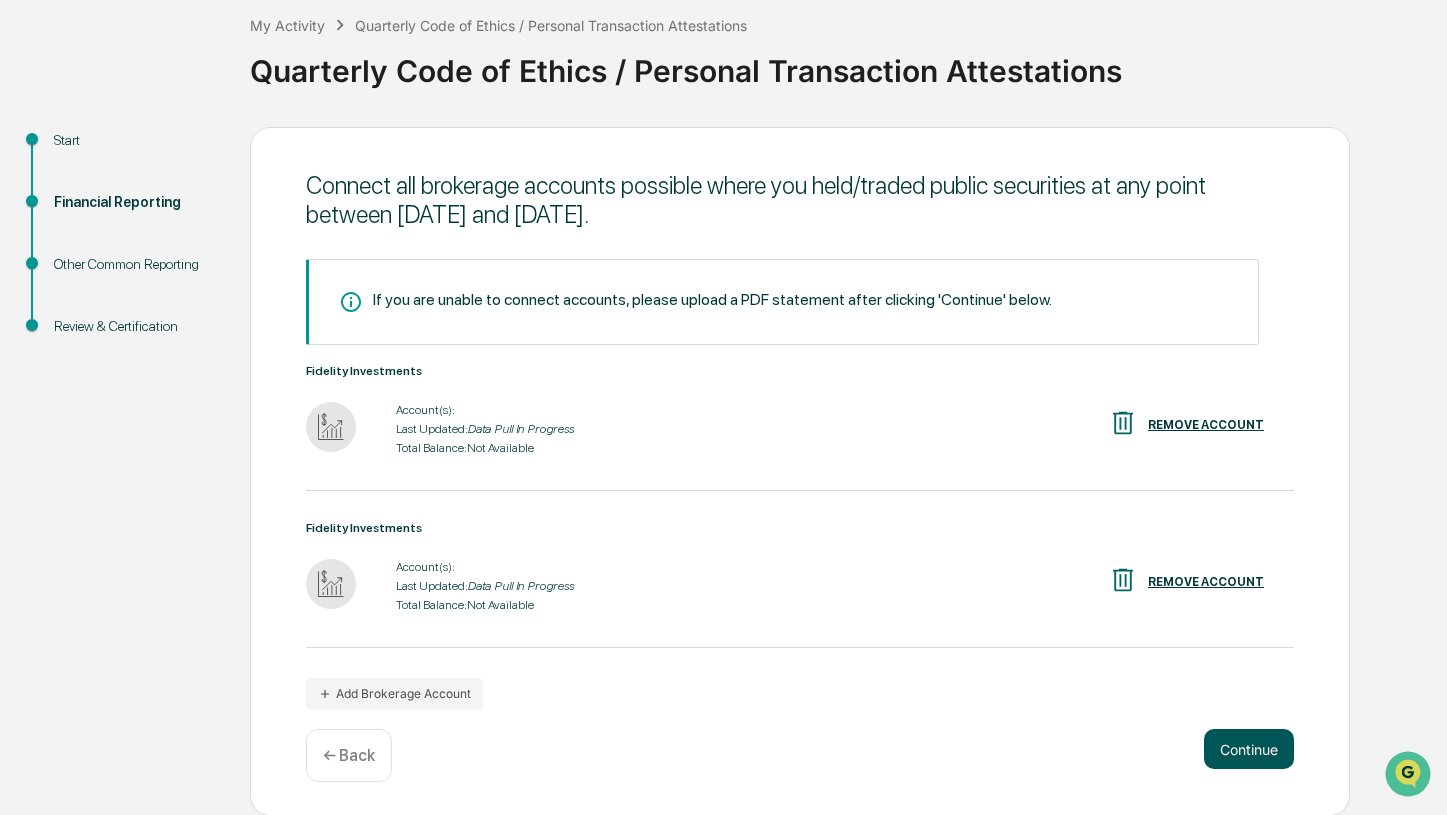 click on "Continue" at bounding box center (1249, 749) 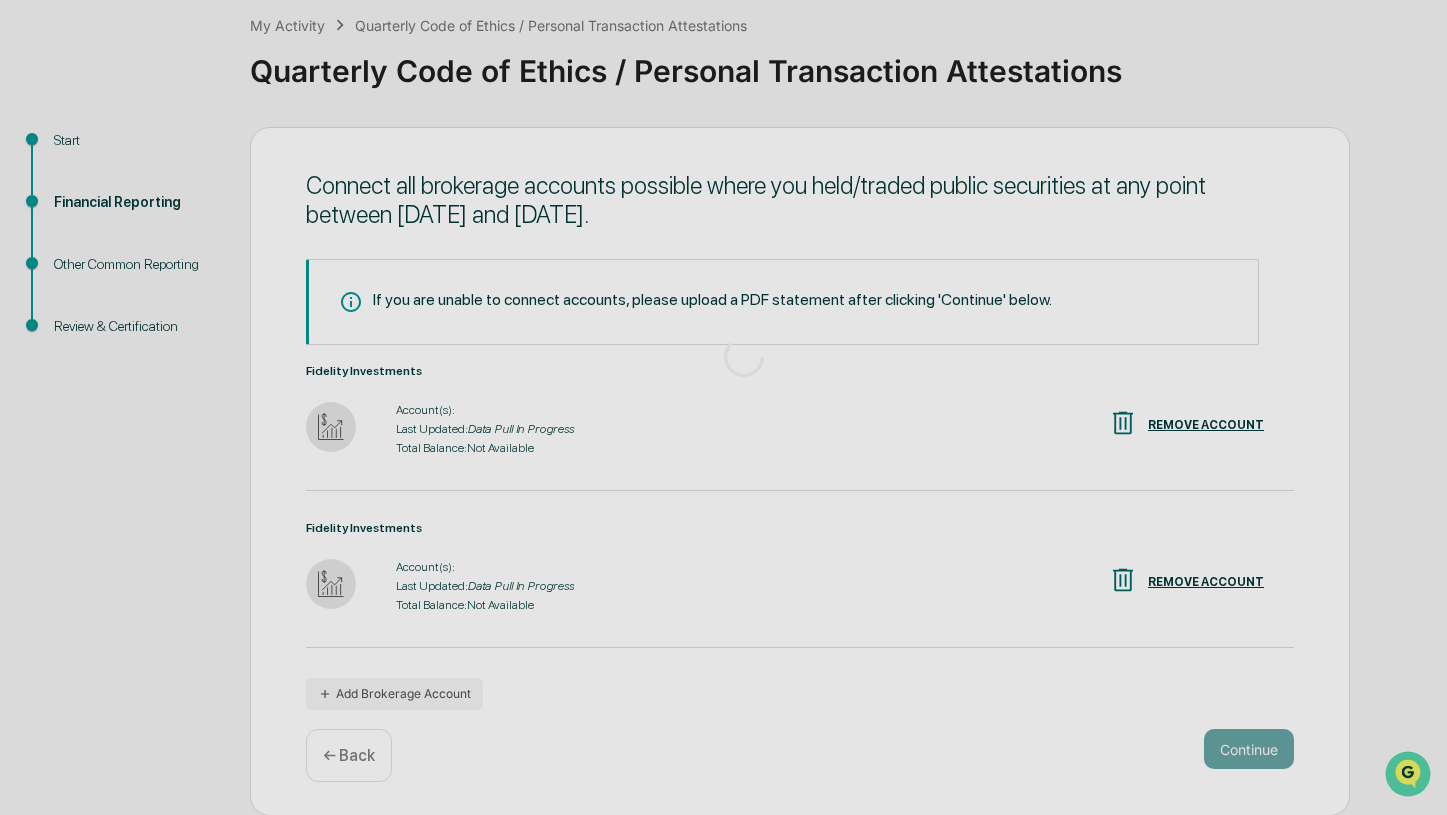 scroll, scrollTop: 0, scrollLeft: 0, axis: both 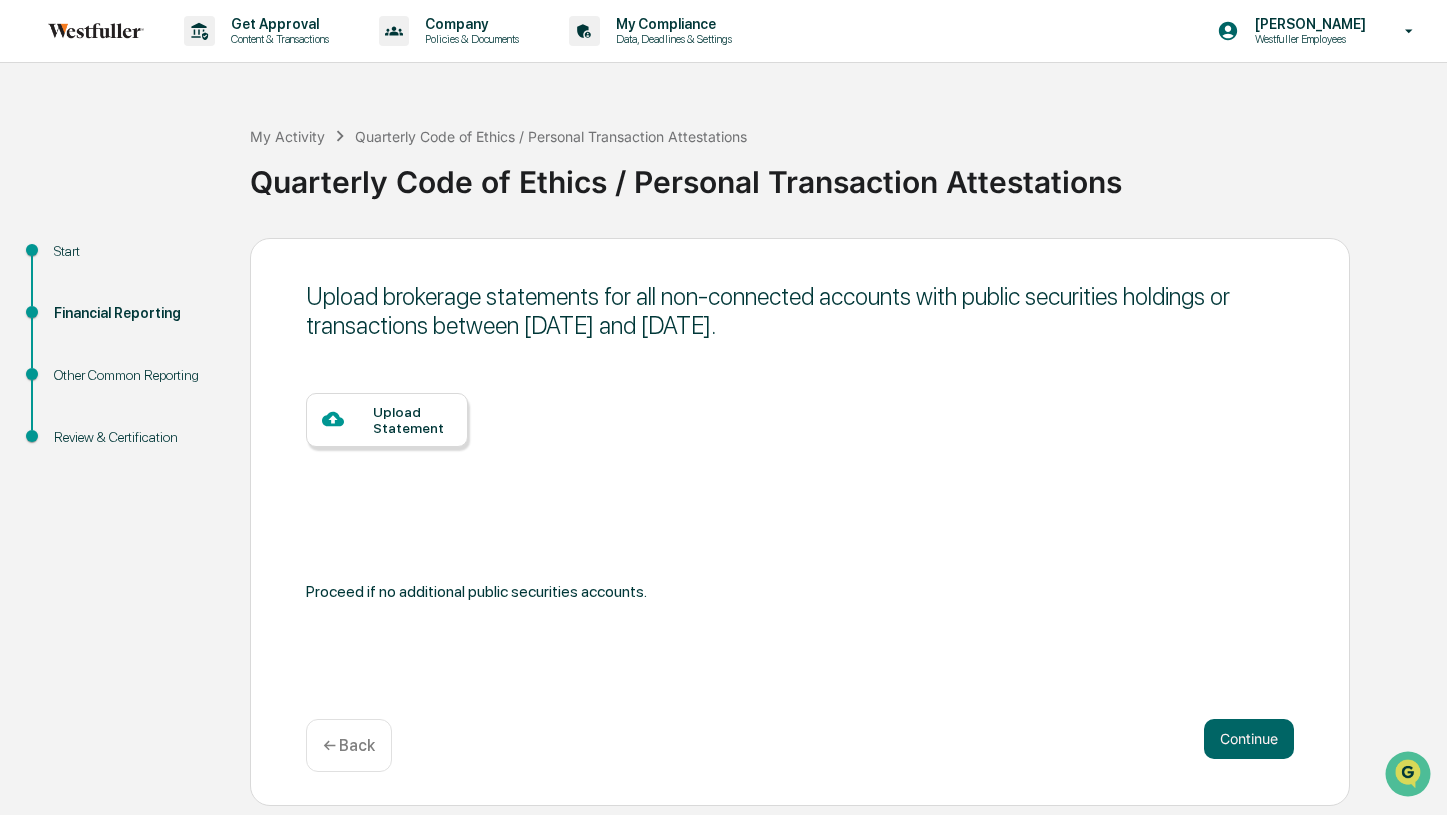 click on "Upload Statement" at bounding box center (412, 420) 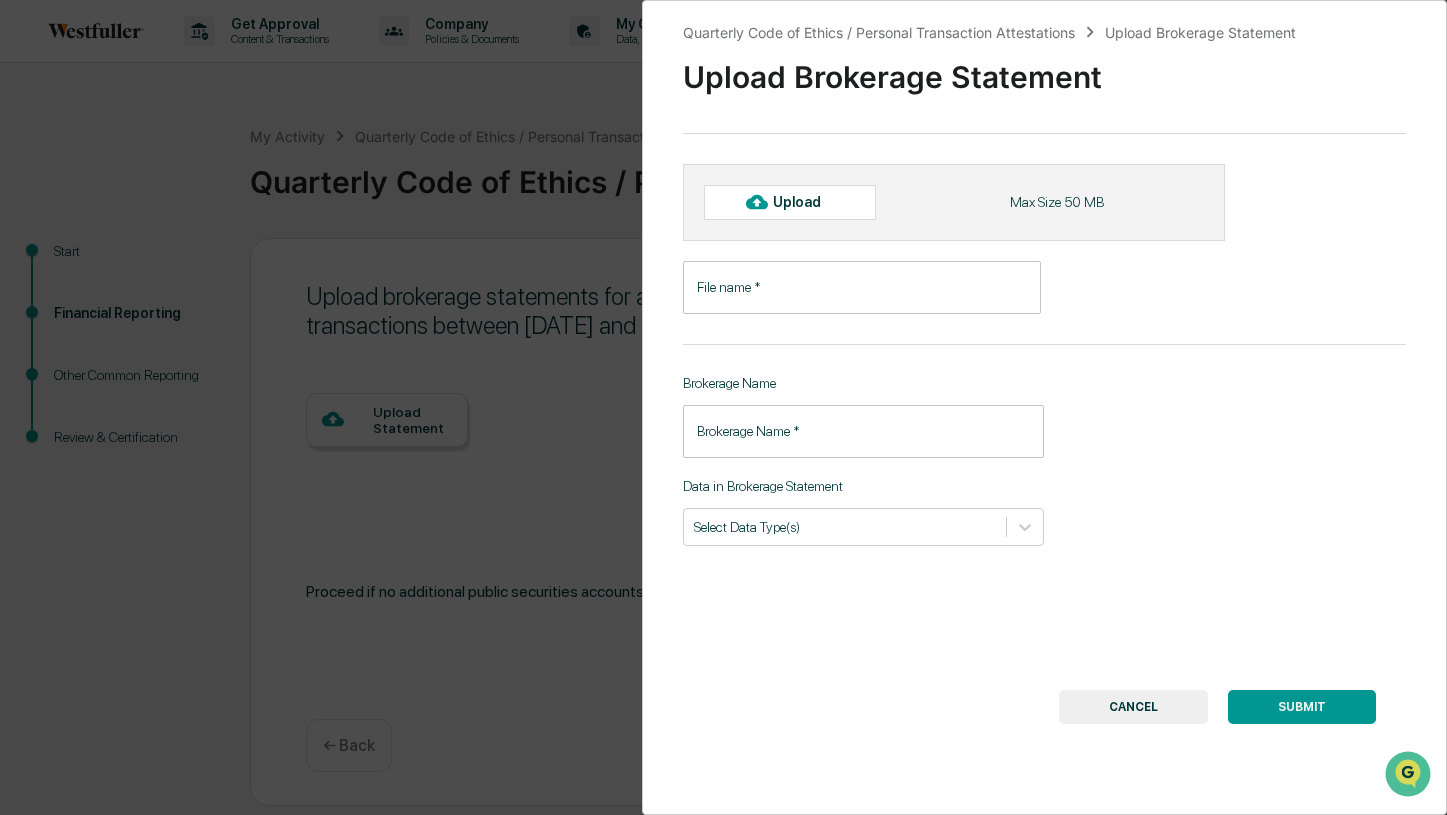 click on "Quarterly Code of Ethics / Personal Transaction Attestations Upload Brokerage Statement Upload Brokerage Statement Upload Max Size 50 MB File name   * File name   * Brokerage Name Brokerage Name   * Brokerage Name   * Data in Brokerage Statement Select Data Type(s) SUBMIT CANCEL" at bounding box center (1045, 407) 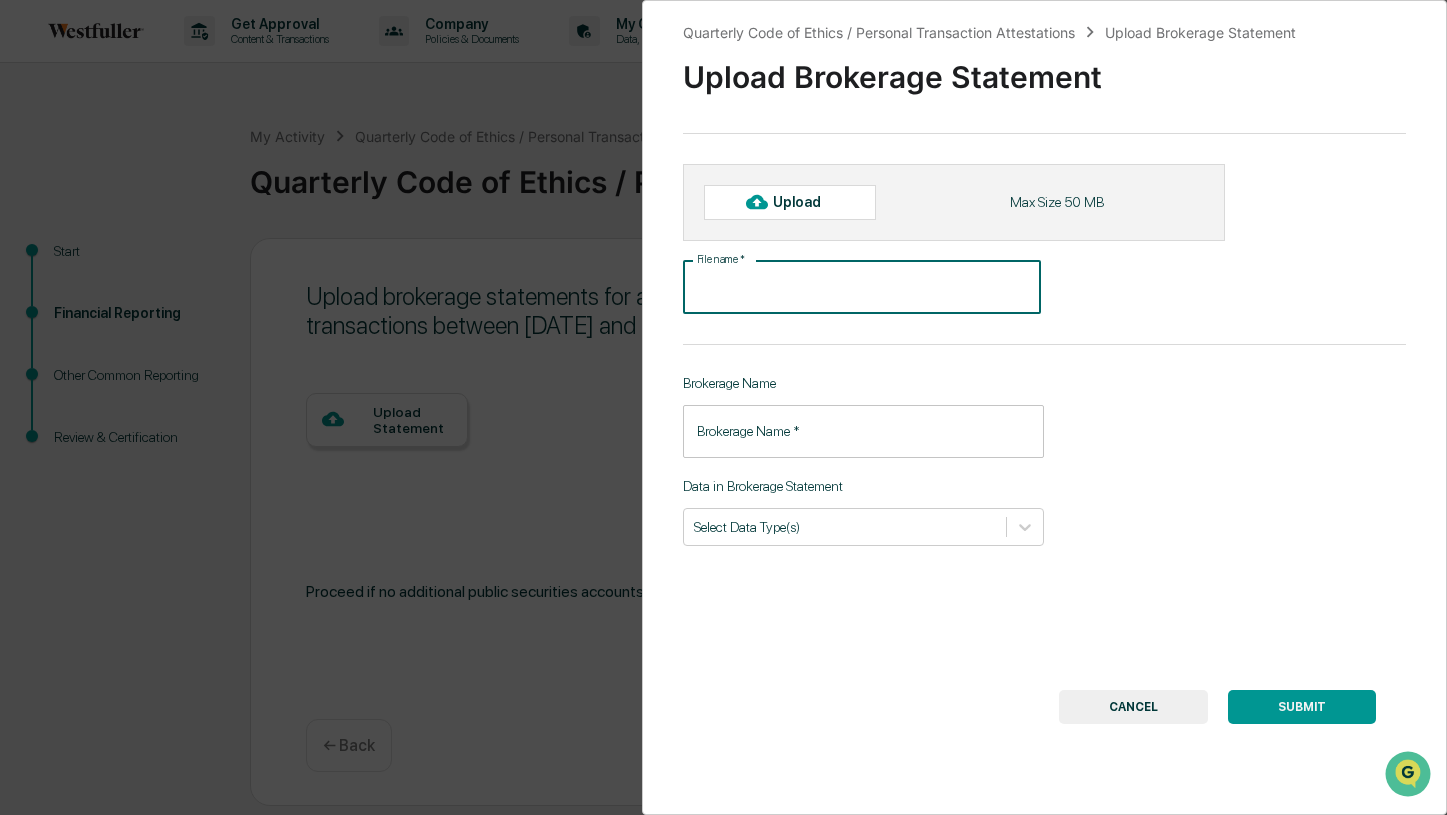 click on "Upload" at bounding box center [805, 202] 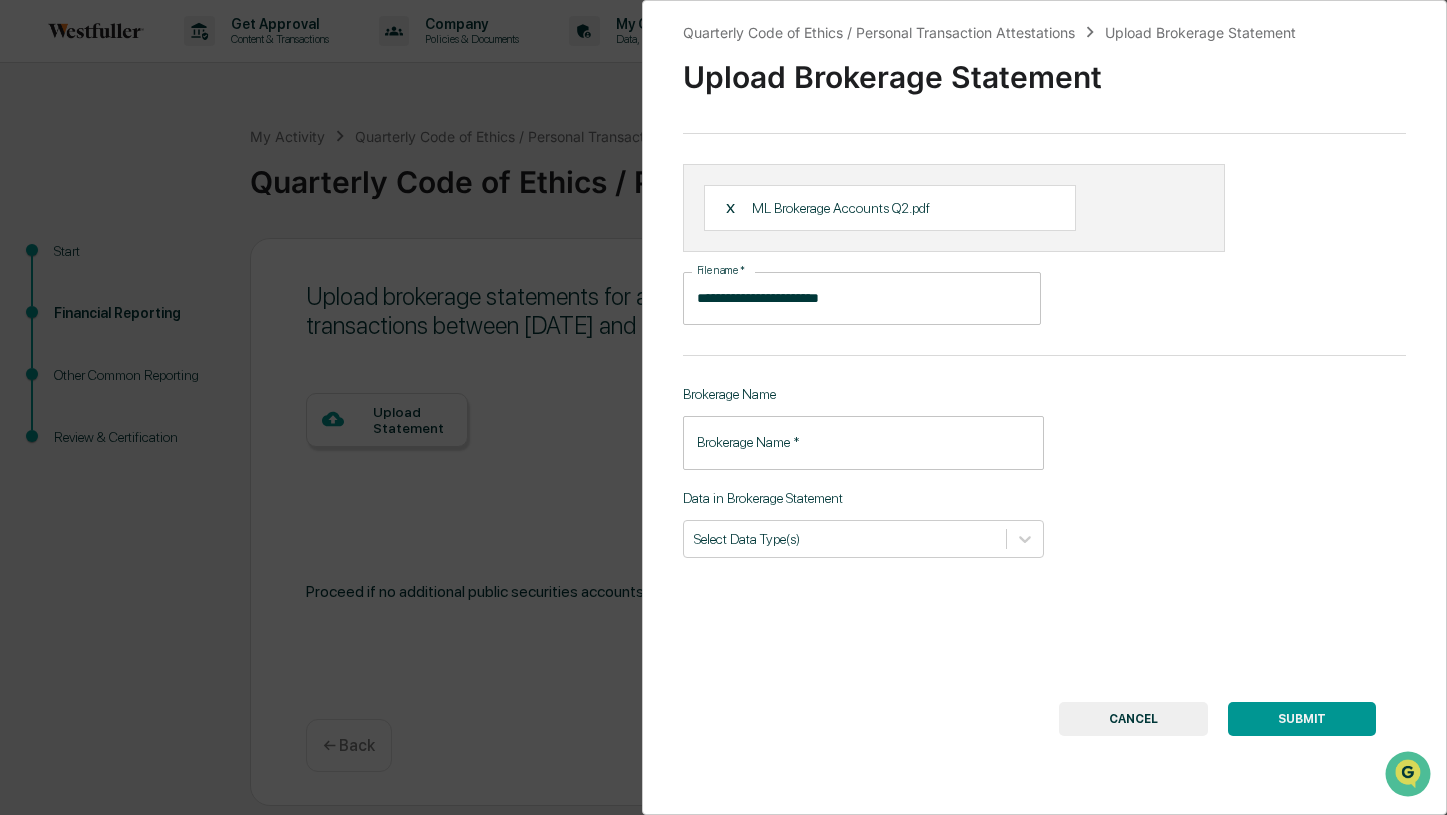 click on "**********" at bounding box center [862, 298] 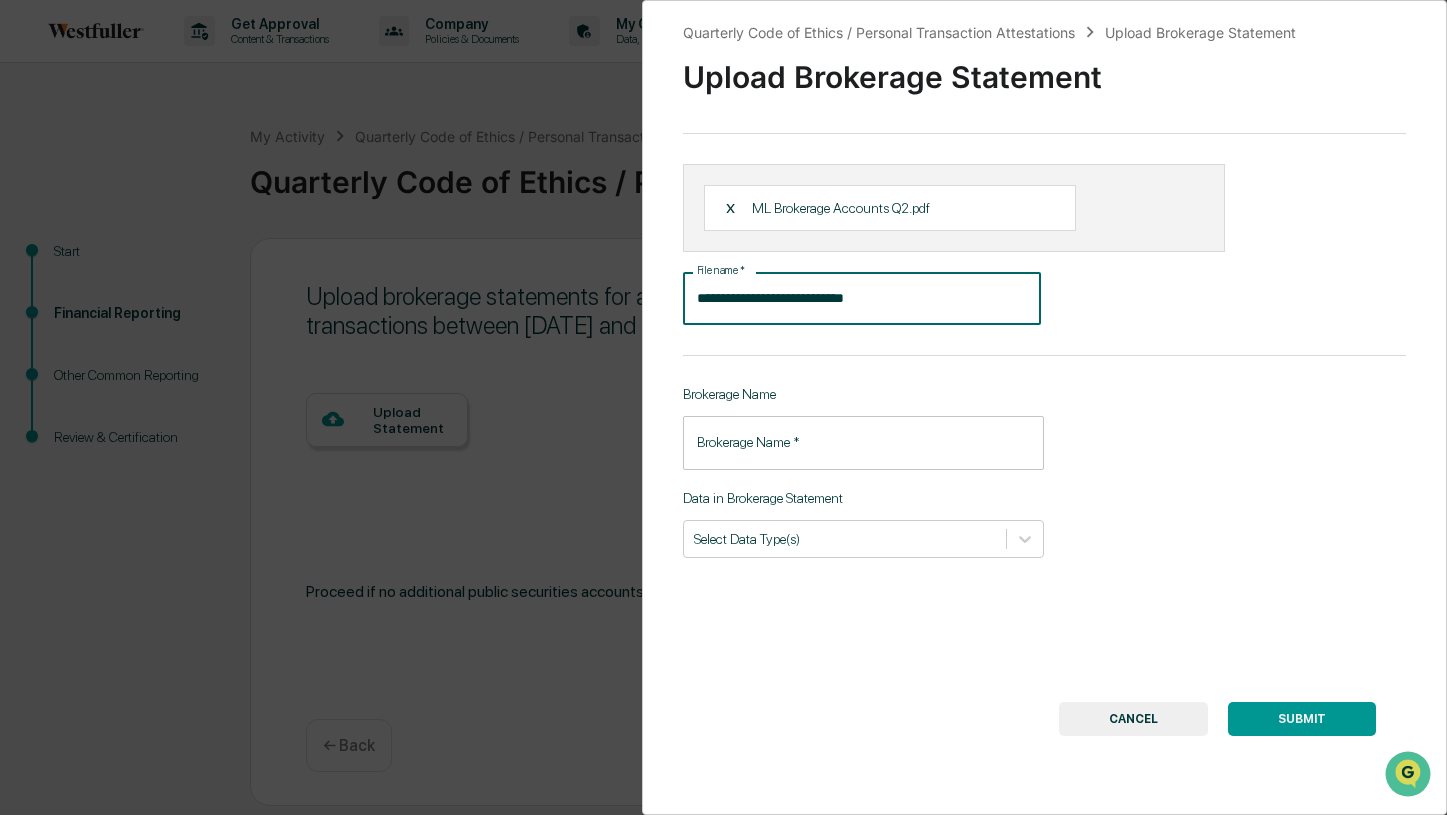 type on "**********" 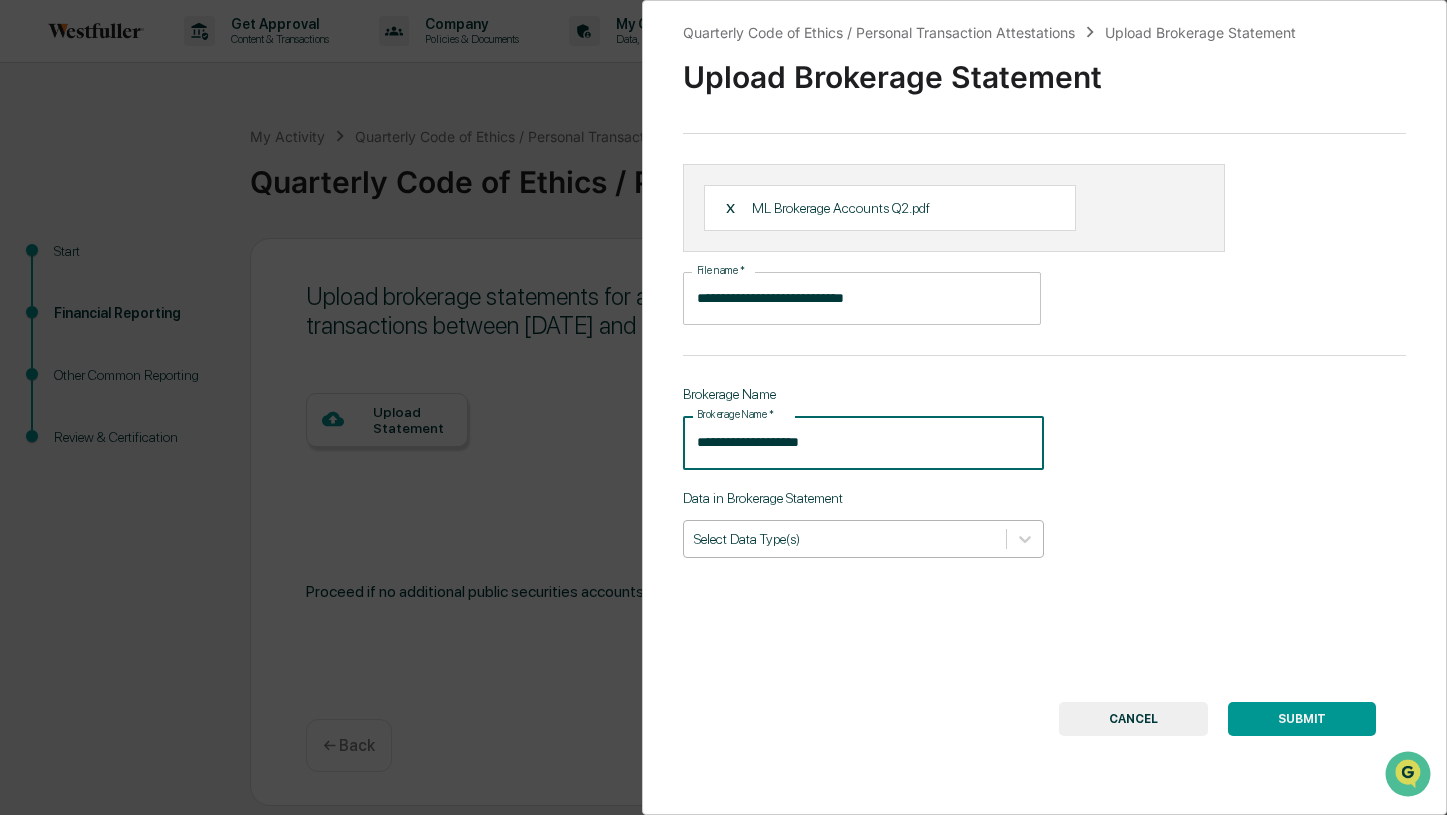 type on "**********" 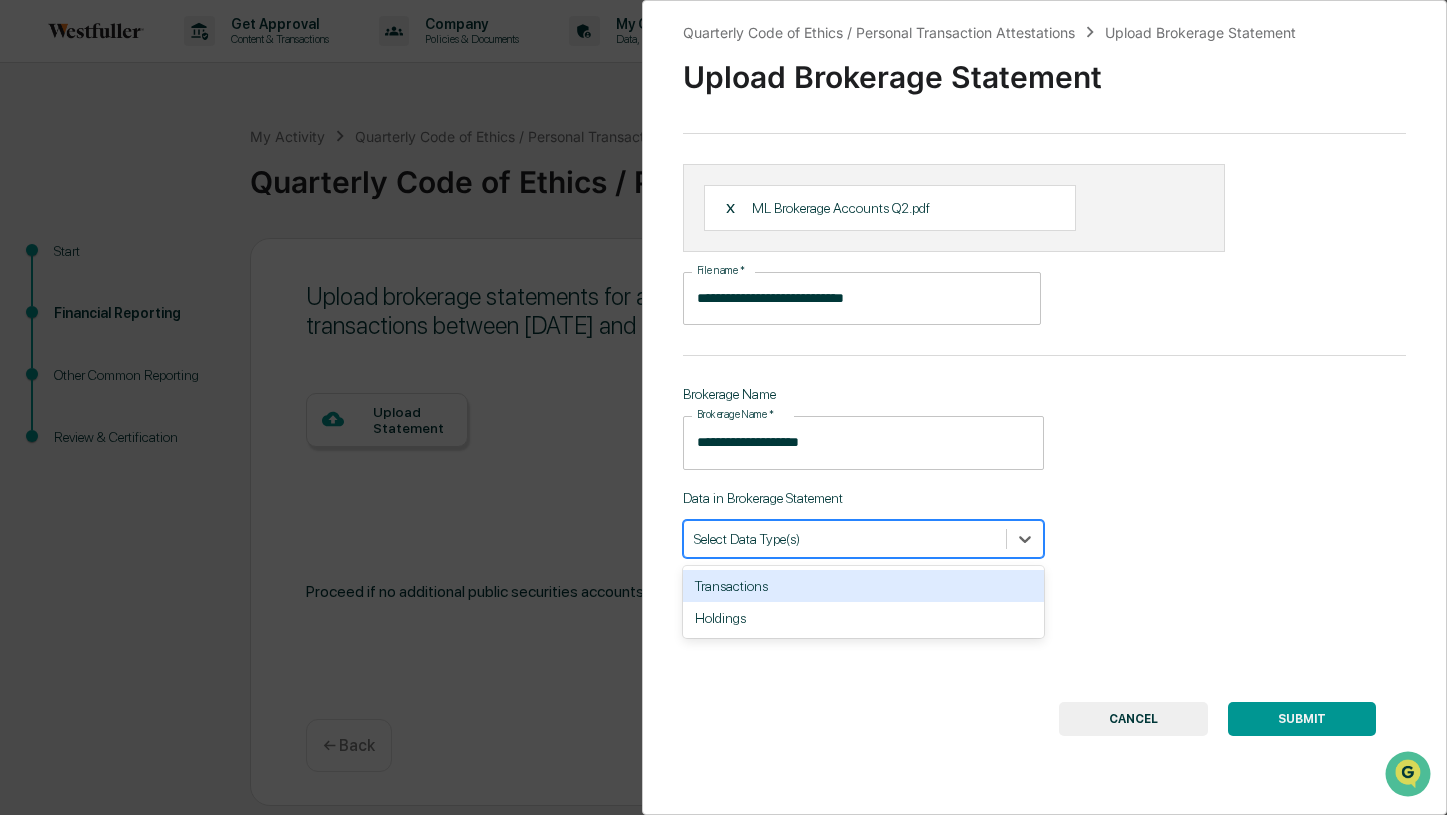 click at bounding box center (845, 538) 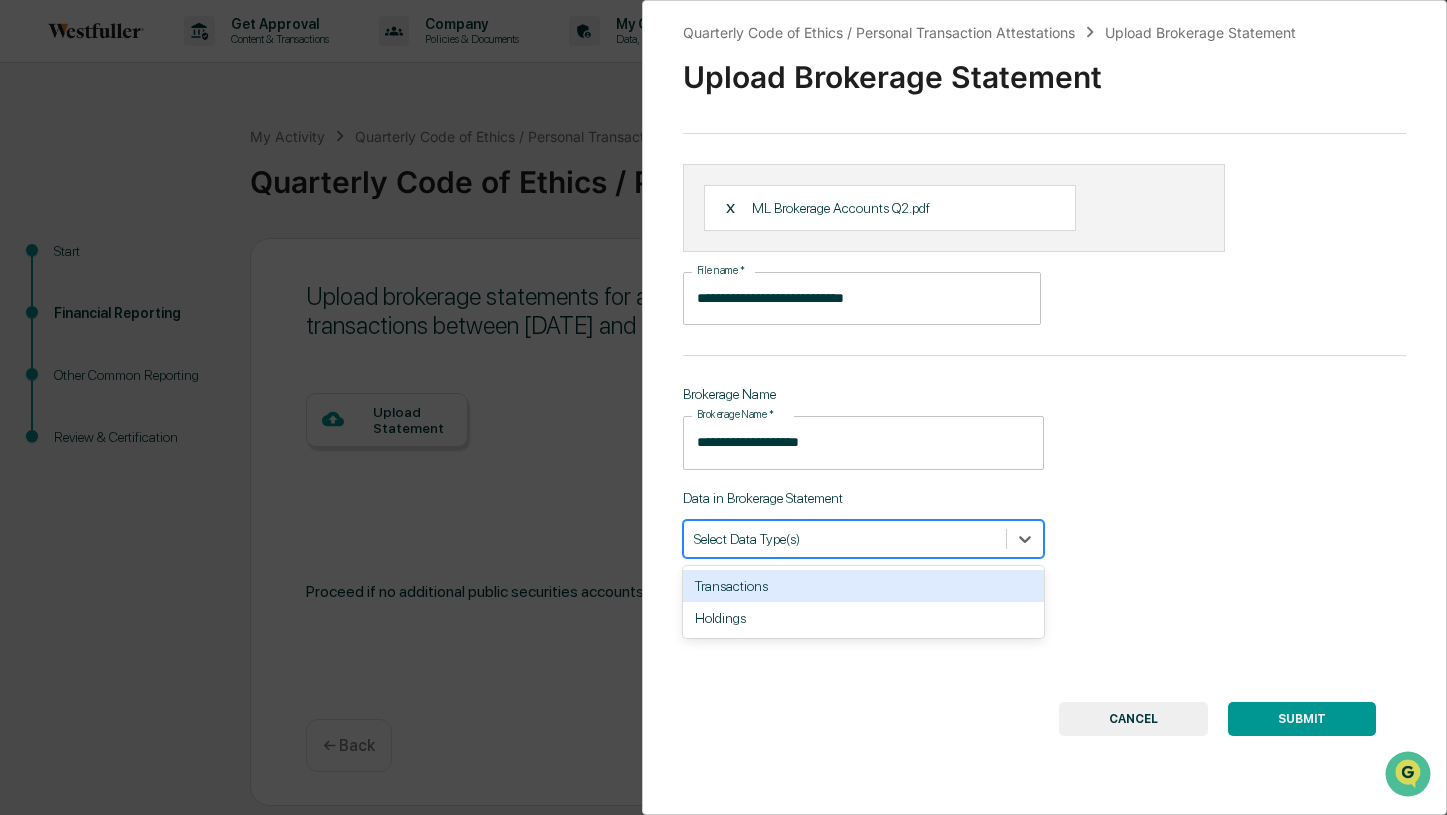 click on "Transactions" at bounding box center [864, 586] 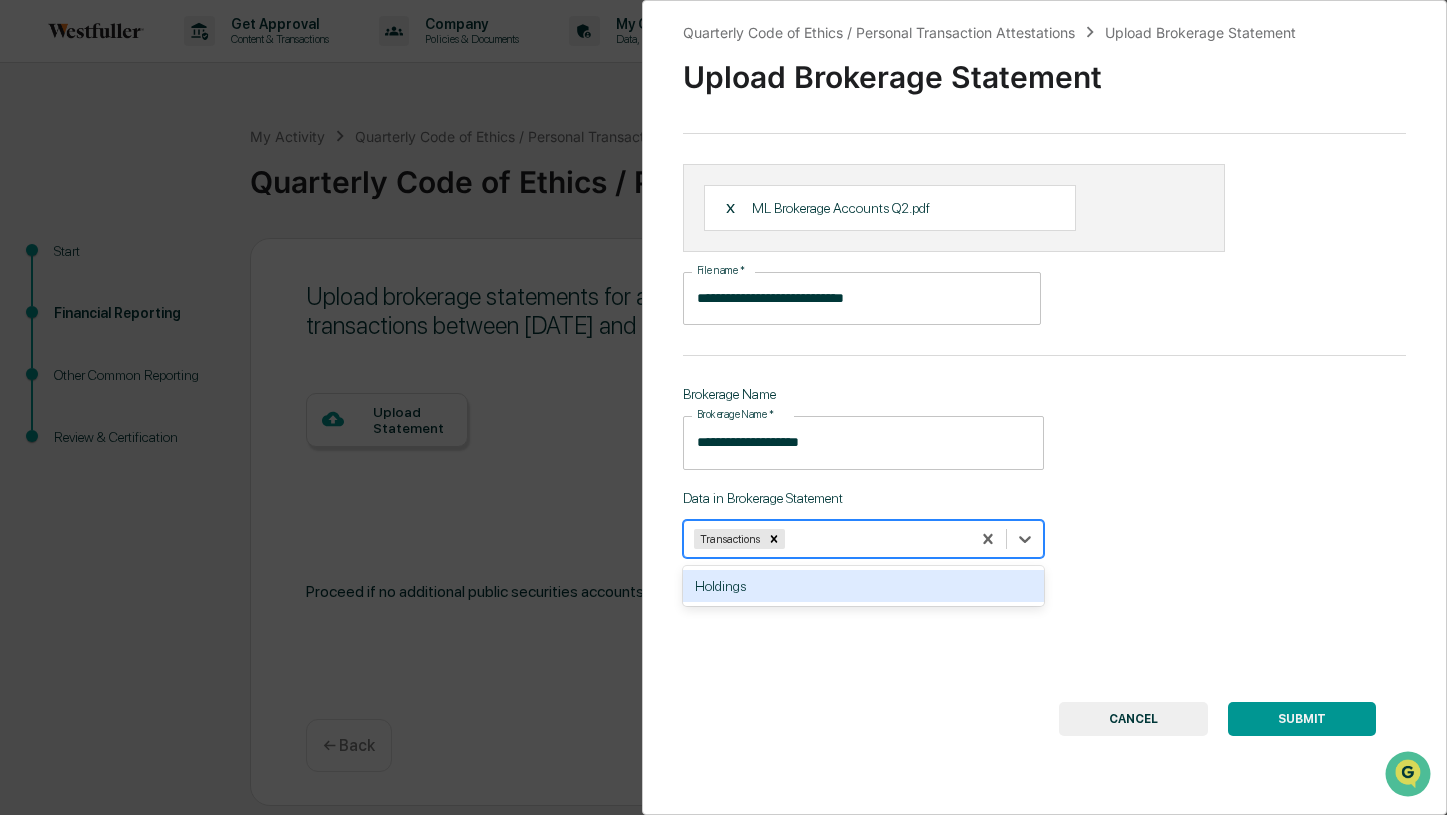 click on "Holdings" at bounding box center [864, 586] 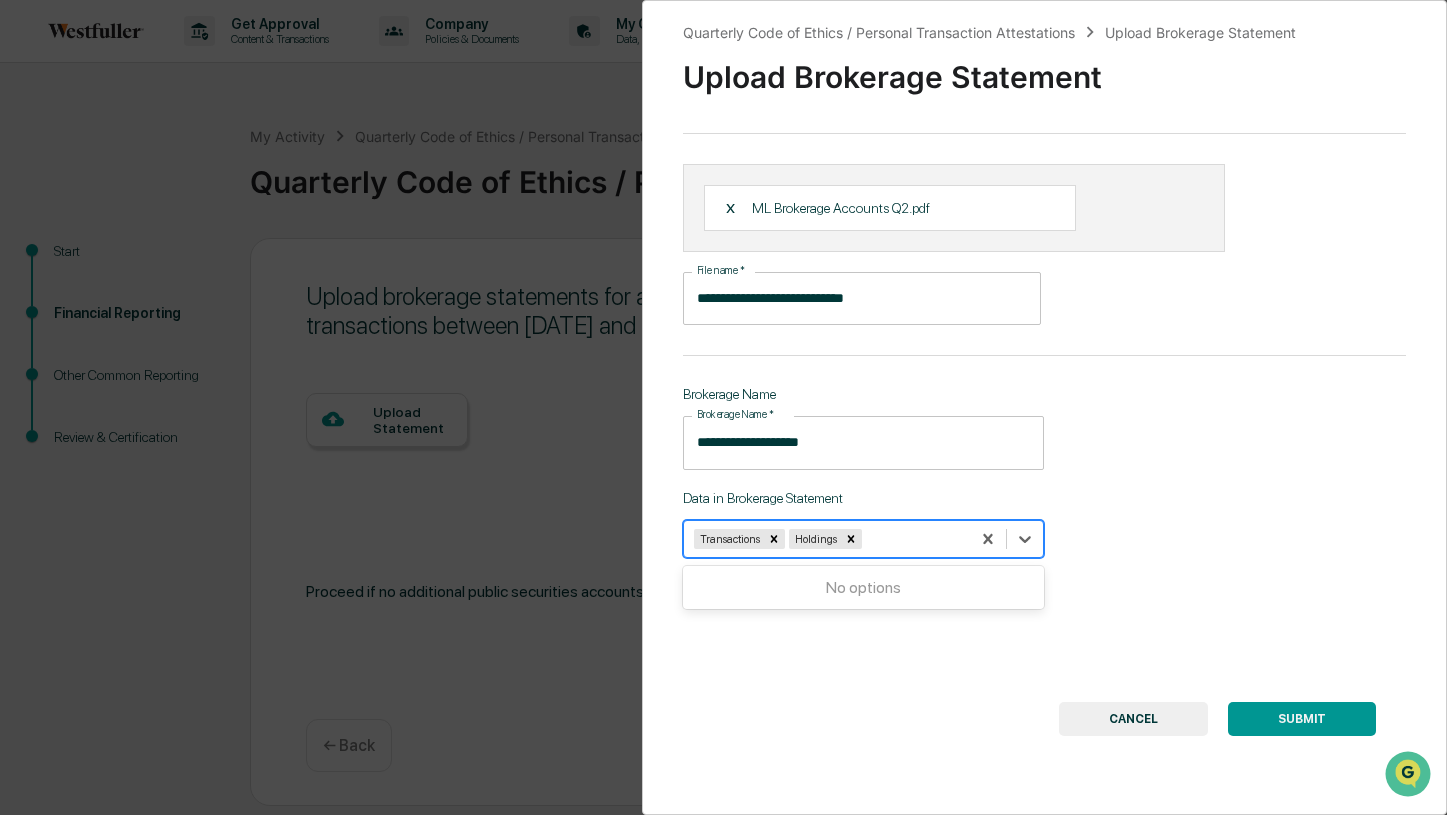 click on "SUBMIT" at bounding box center (1302, 719) 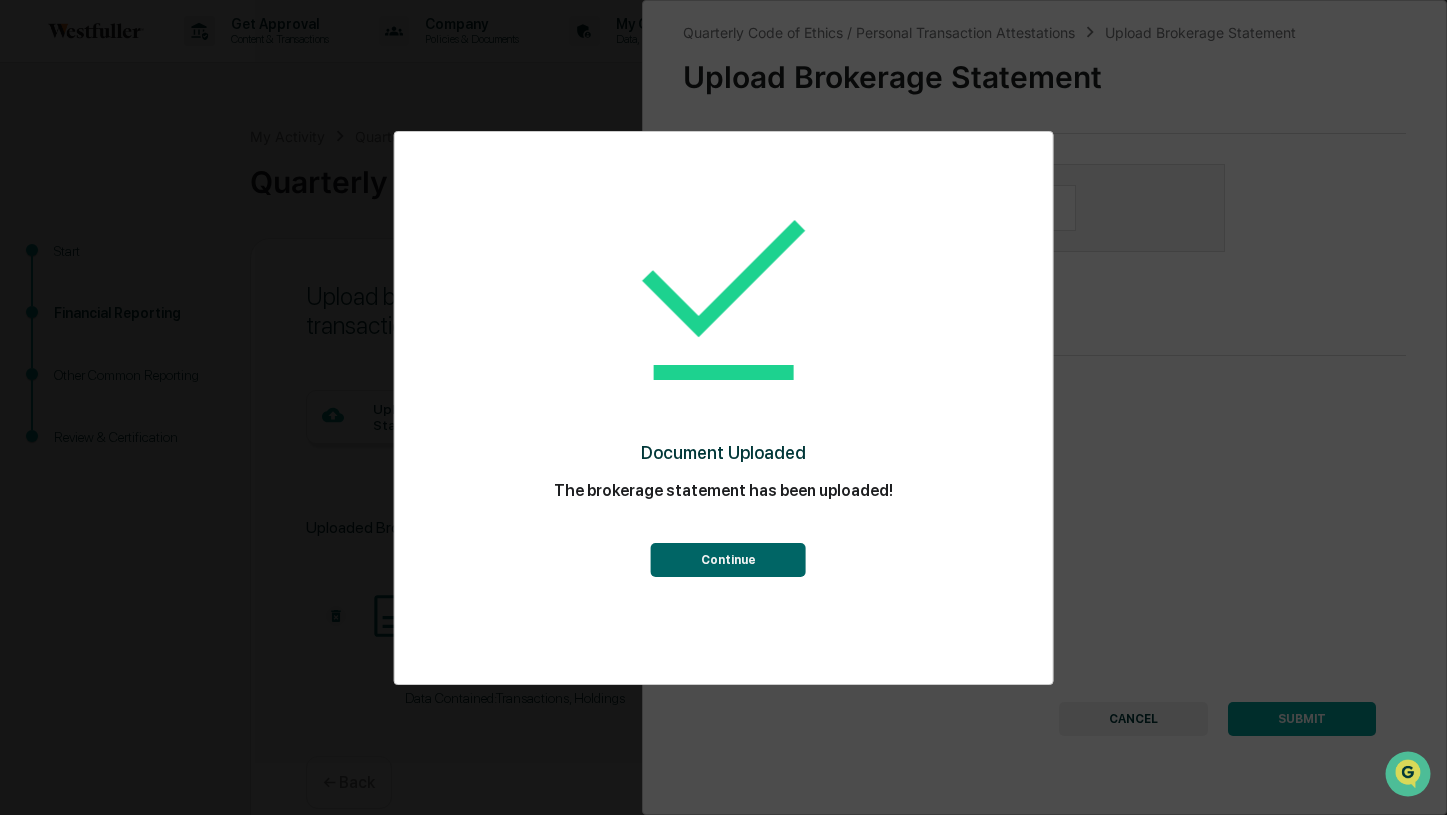 click on "Continue" at bounding box center (728, 560) 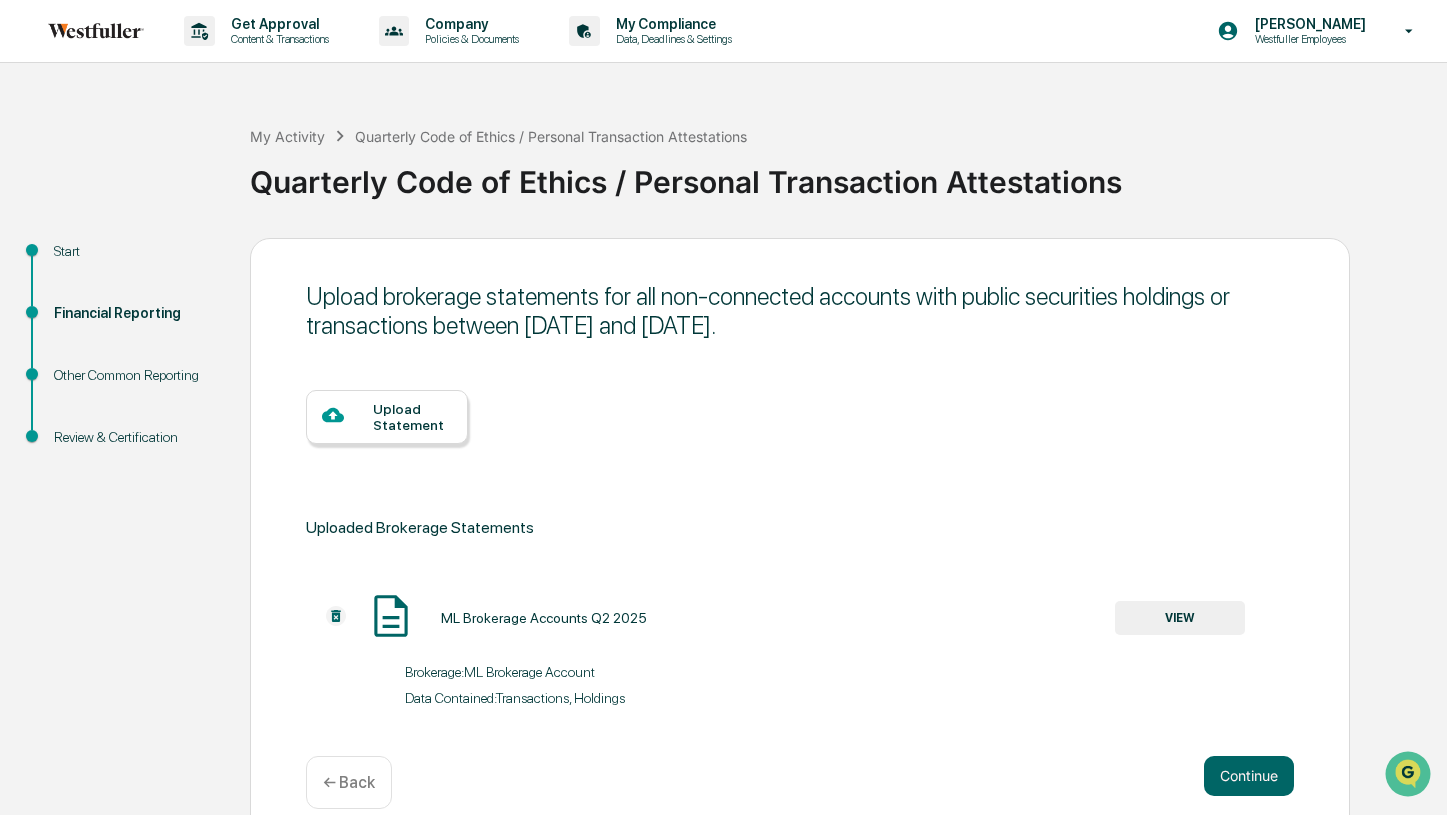 scroll, scrollTop: 28, scrollLeft: 0, axis: vertical 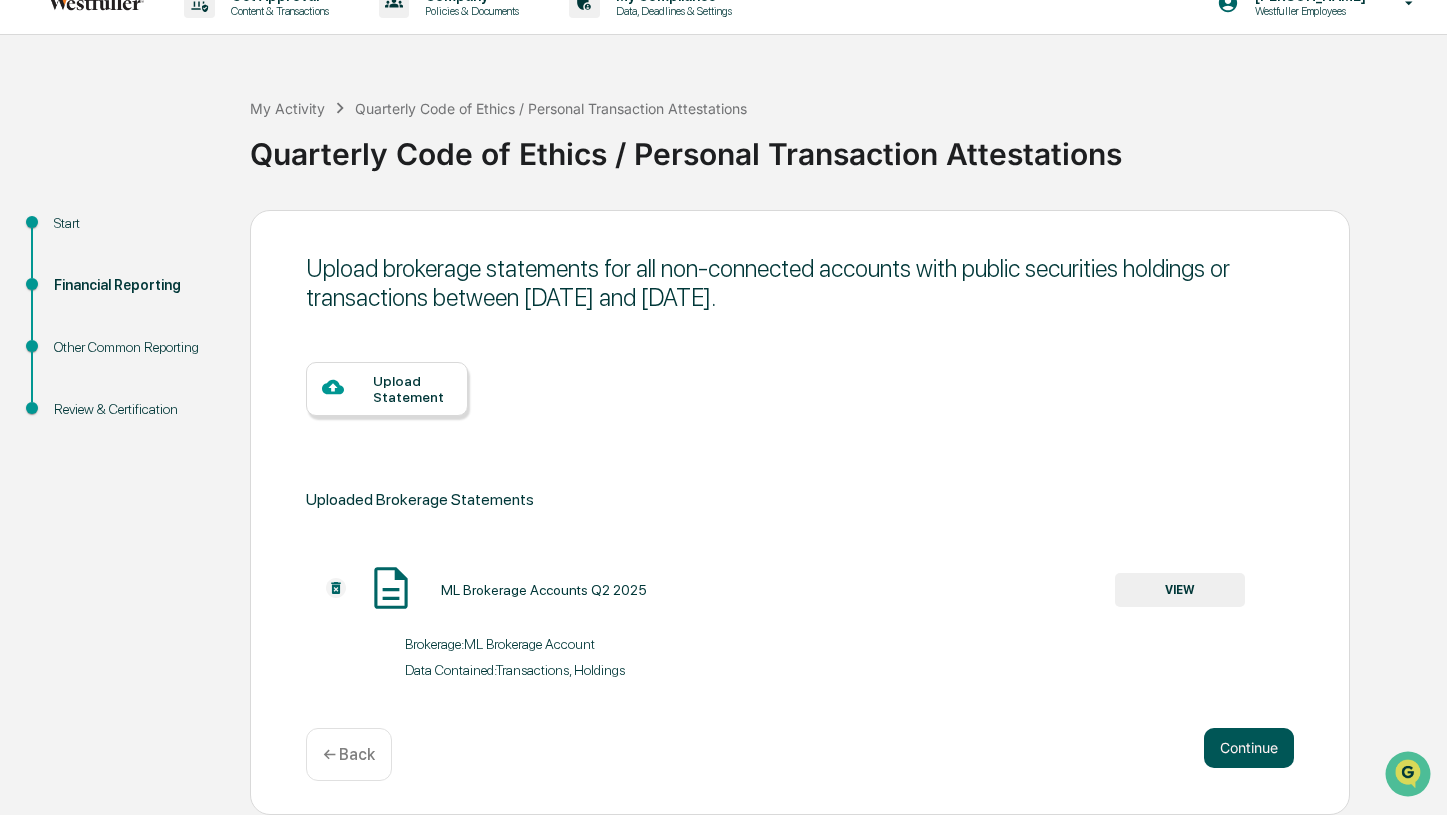 click on "Continue" at bounding box center [1249, 748] 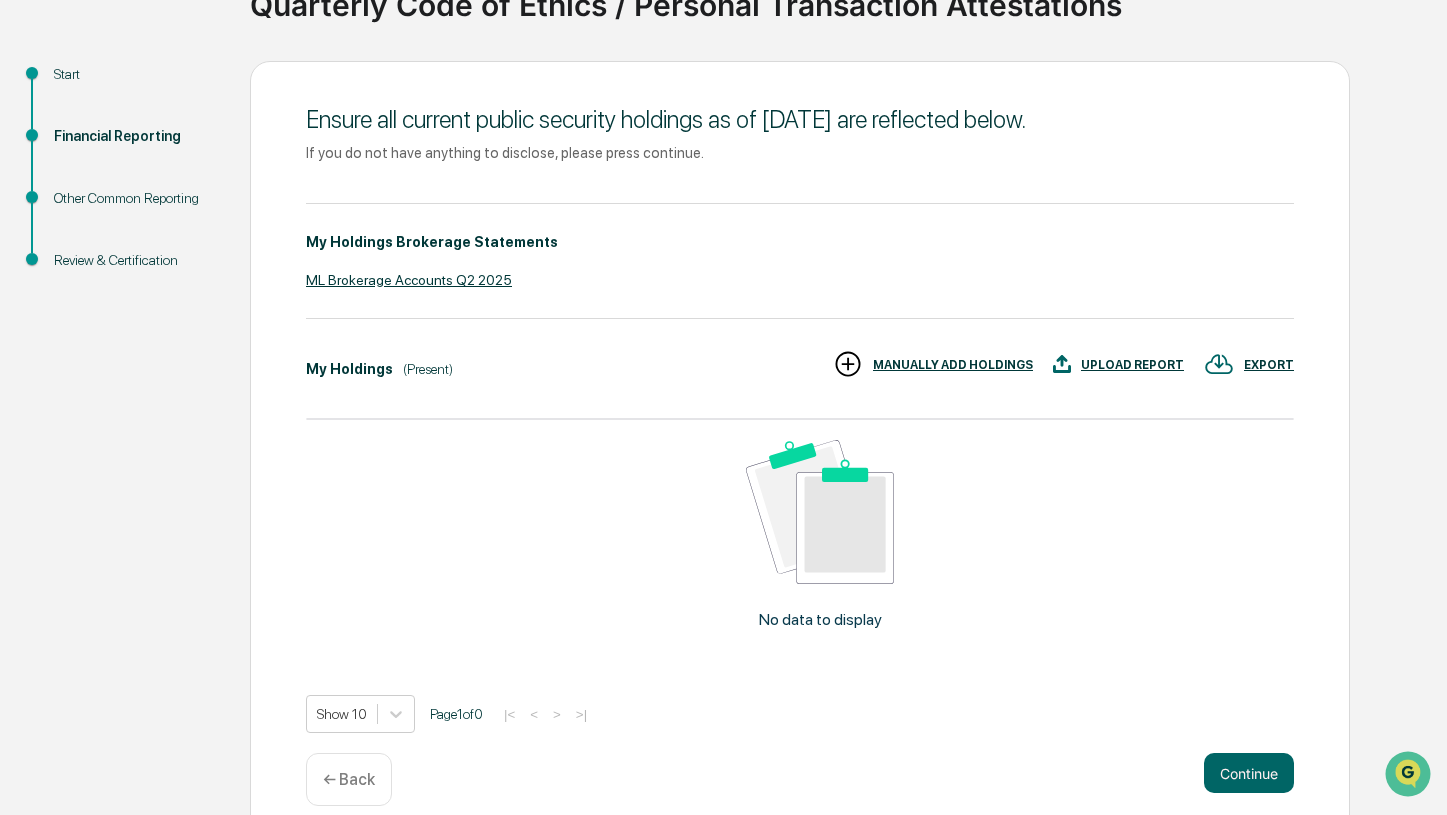 scroll, scrollTop: 202, scrollLeft: 0, axis: vertical 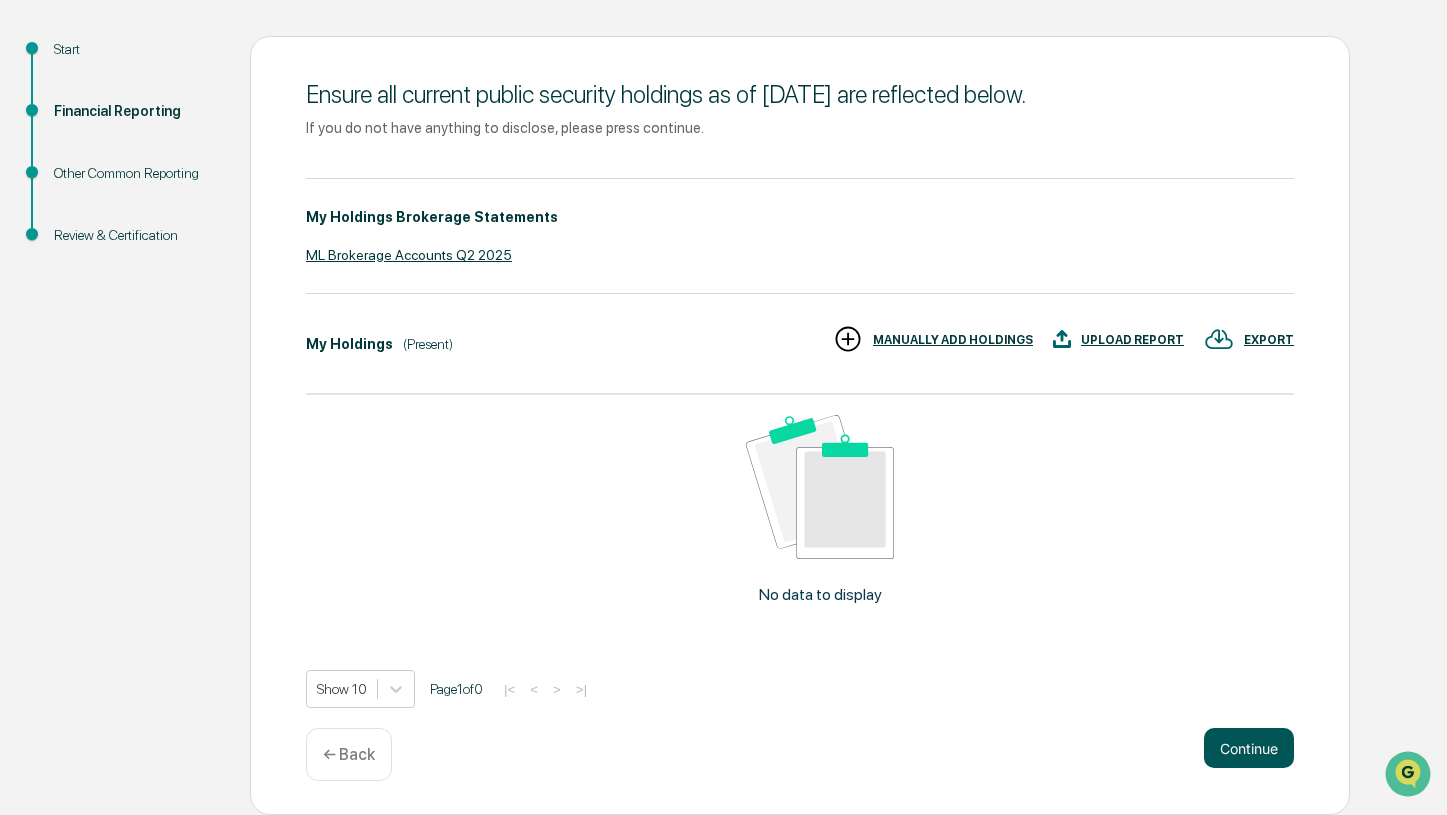 click on "Continue" at bounding box center (1249, 748) 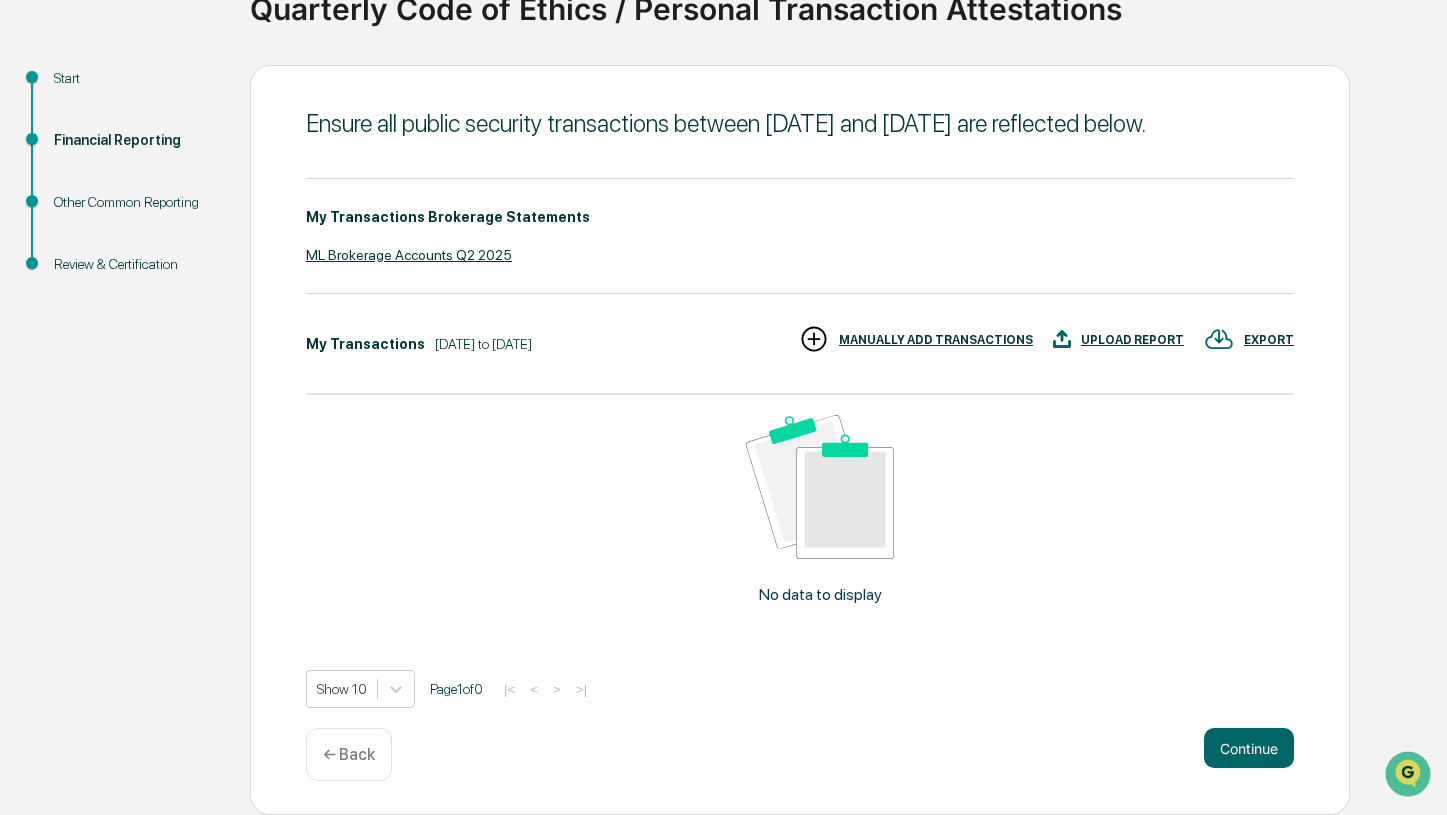 scroll, scrollTop: 201, scrollLeft: 0, axis: vertical 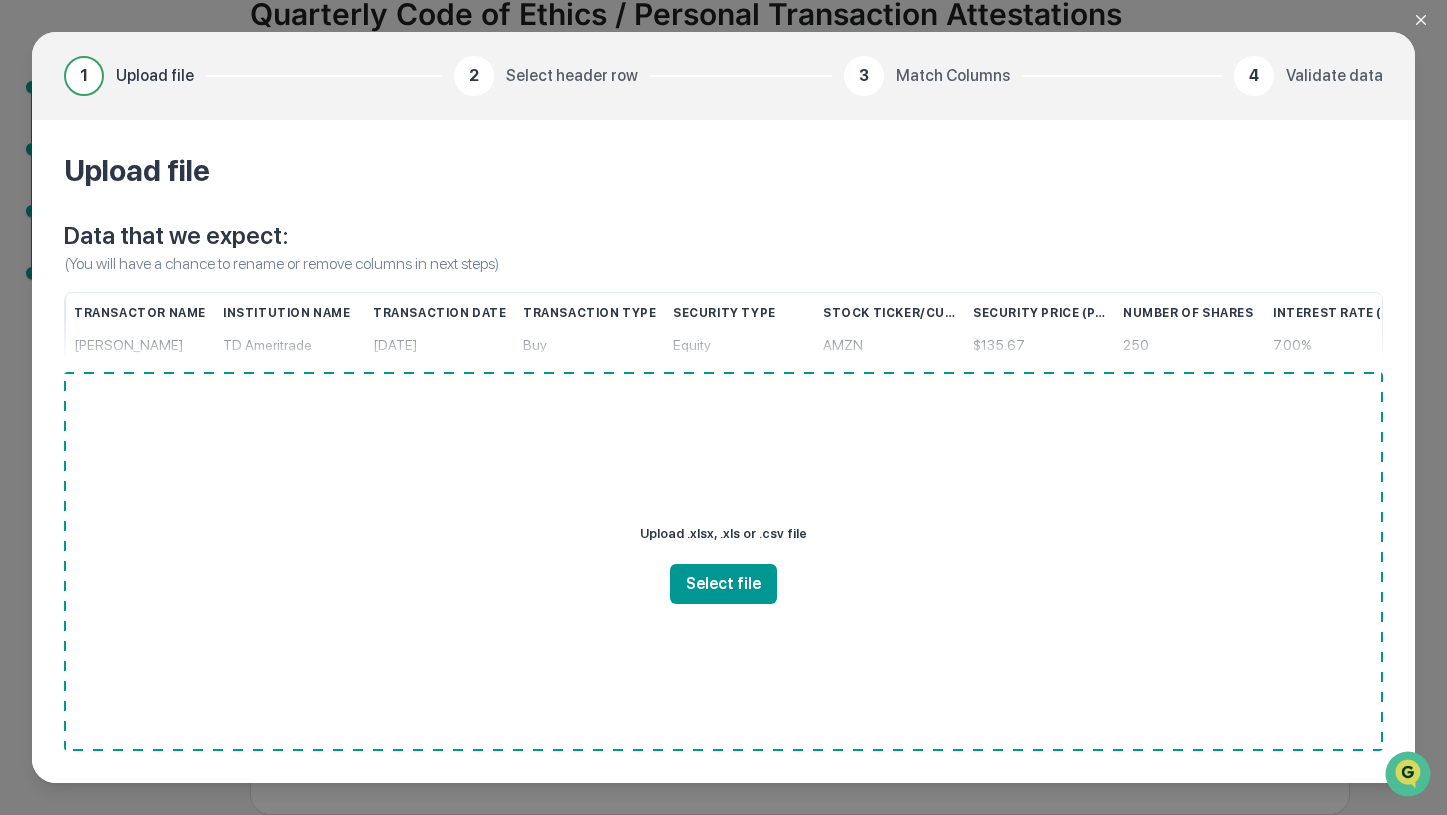 click 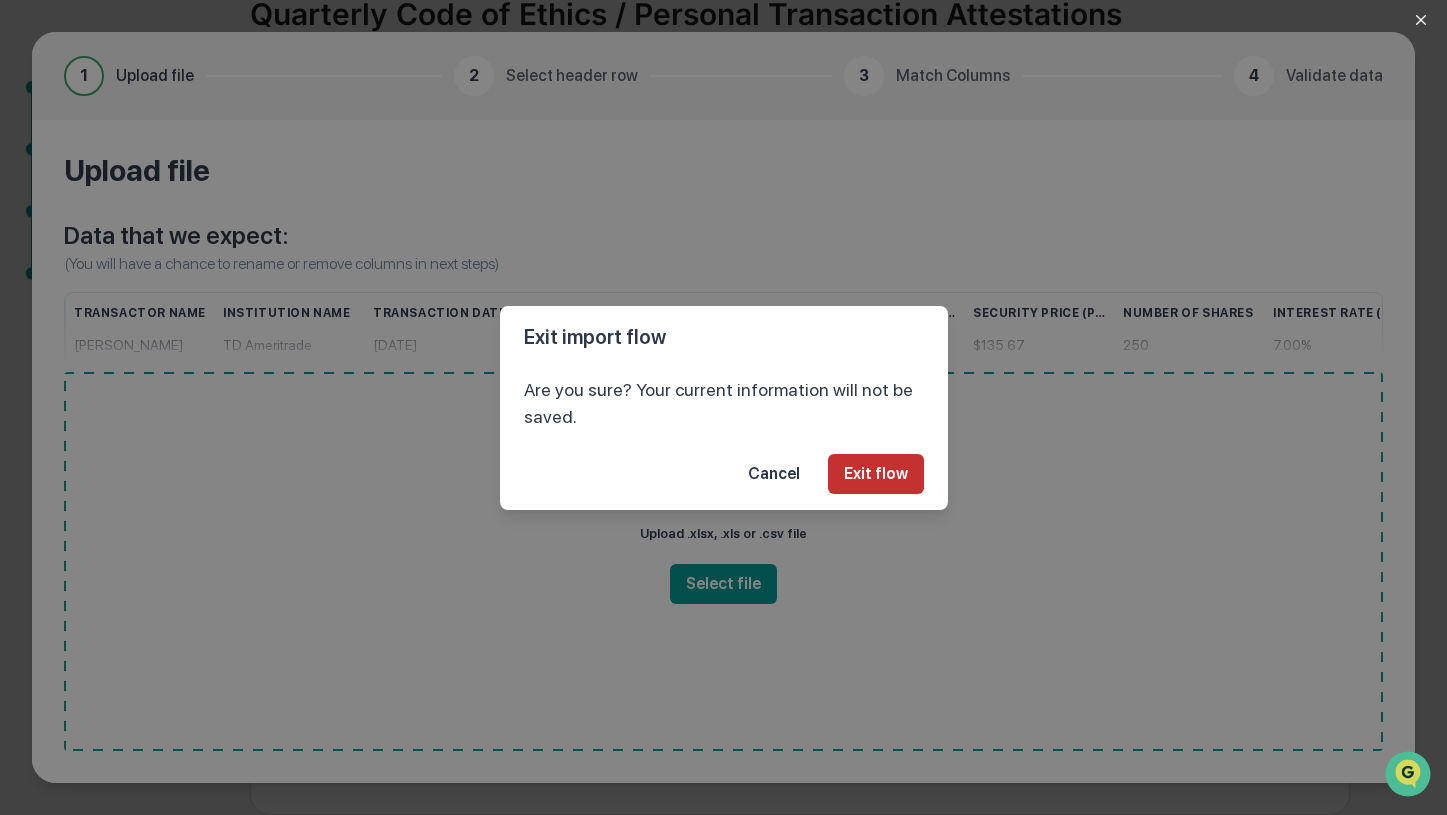 click on "Exit flow" at bounding box center [876, 474] 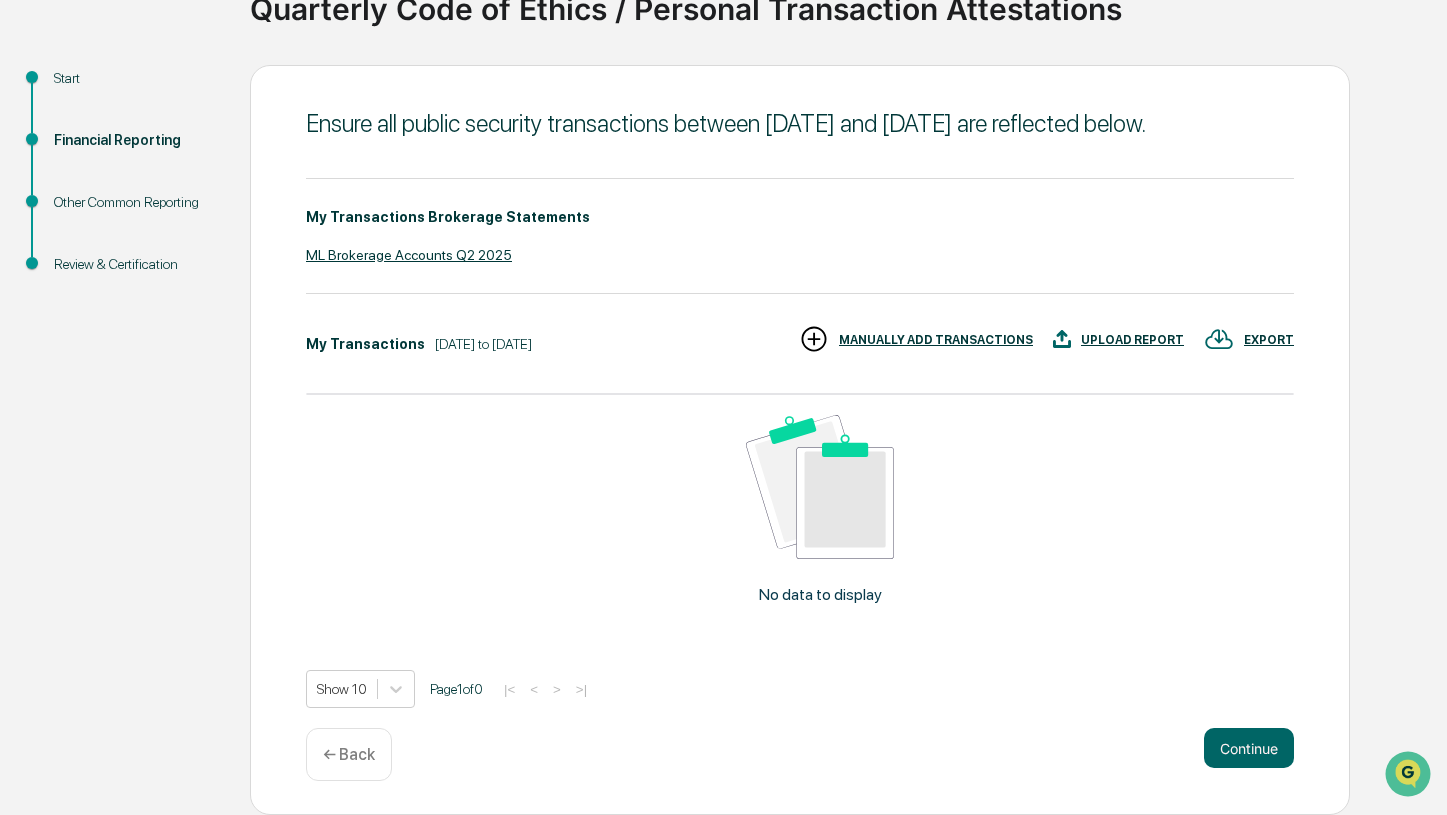 click on "← Back" at bounding box center [349, 754] 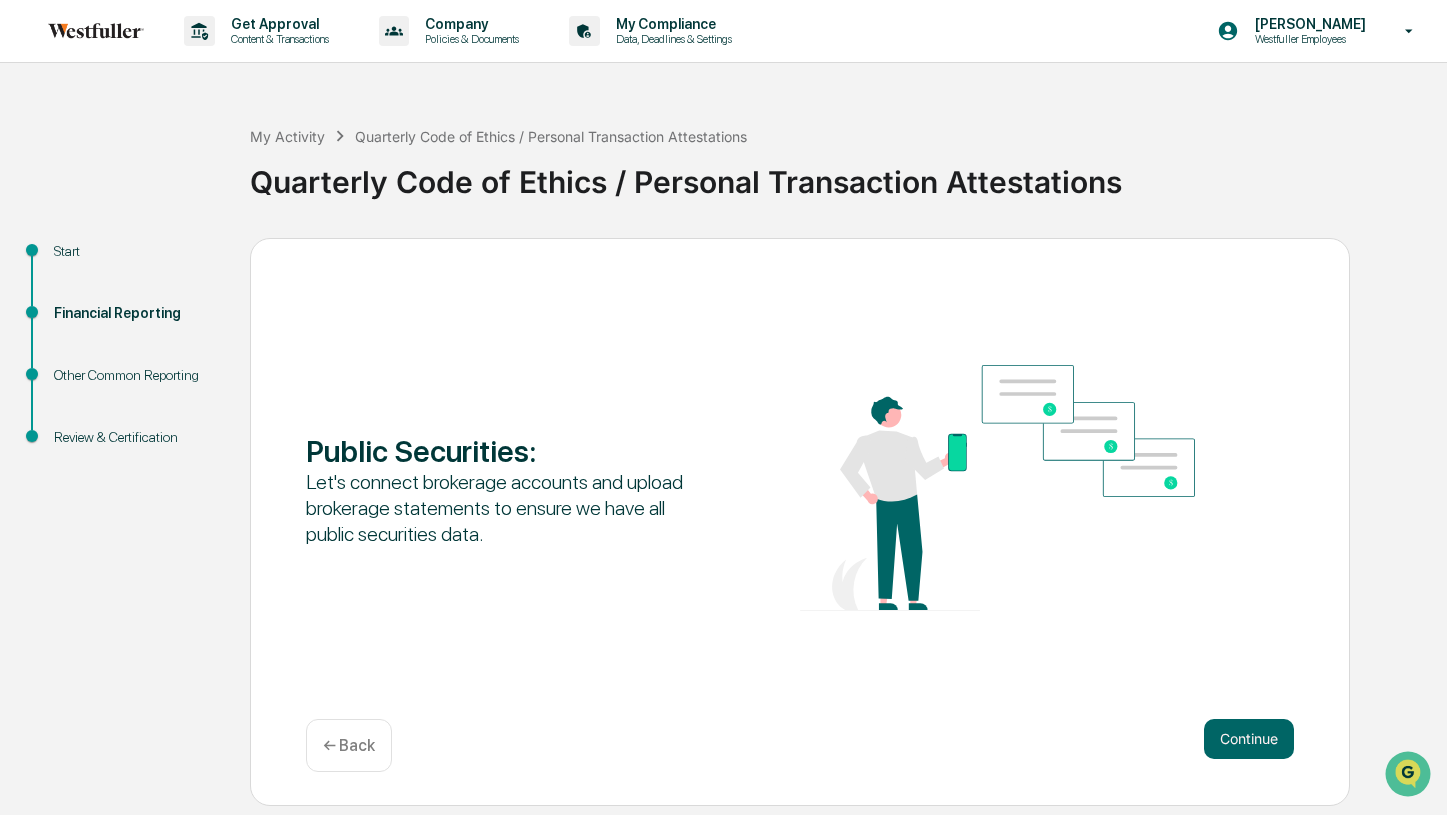 scroll, scrollTop: 0, scrollLeft: 0, axis: both 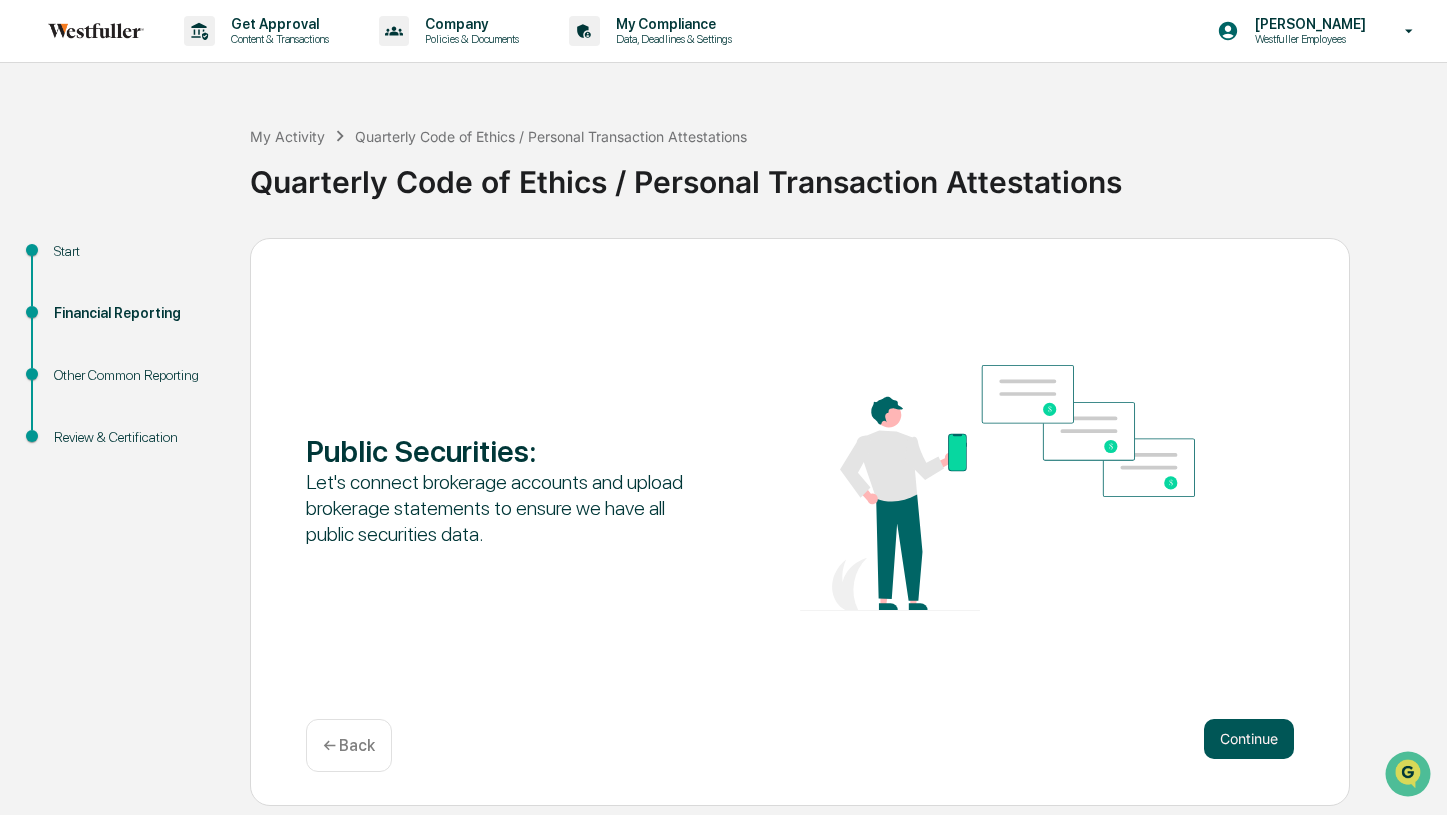 click on "Continue" at bounding box center [1249, 739] 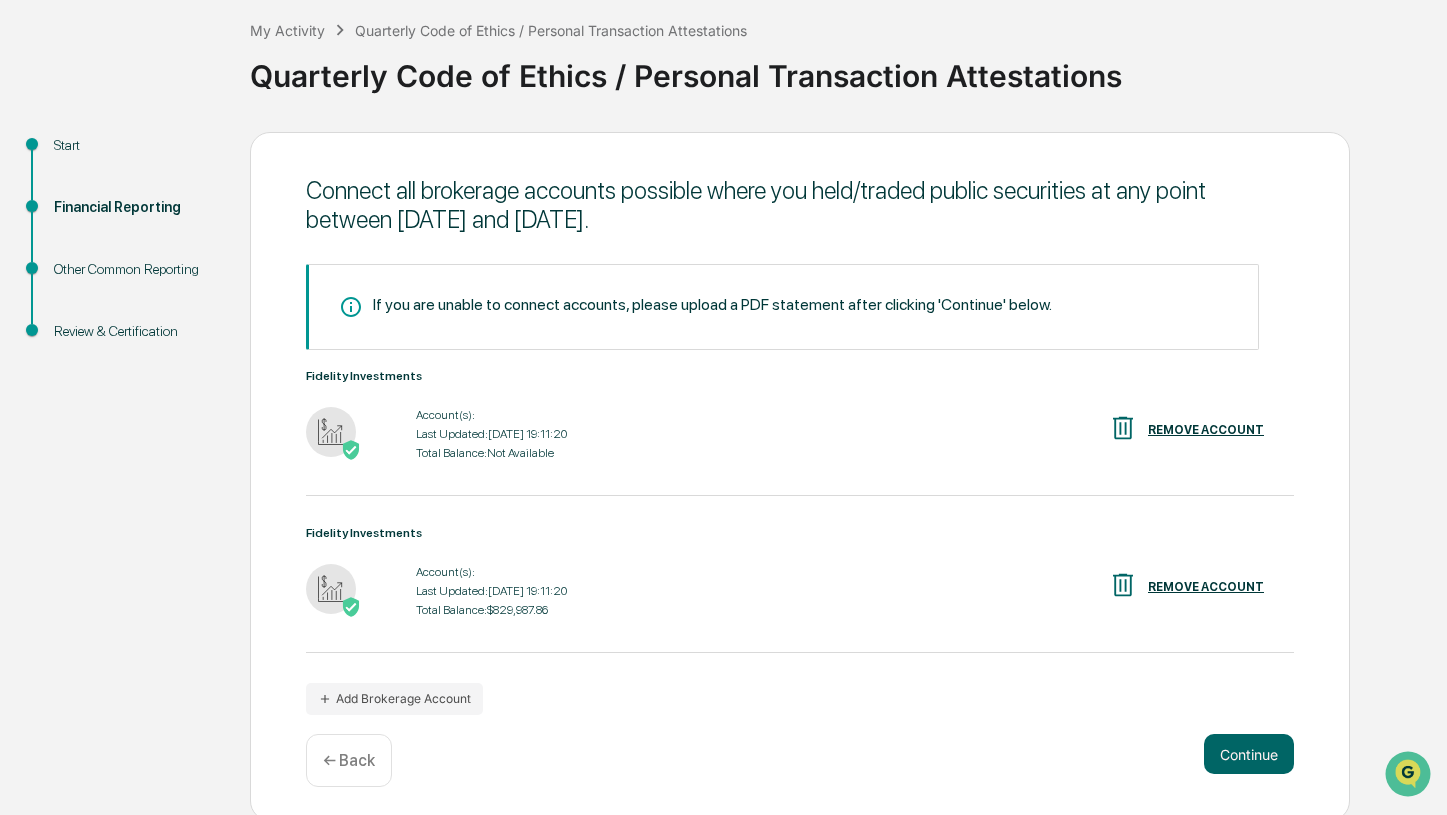 scroll, scrollTop: 111, scrollLeft: 0, axis: vertical 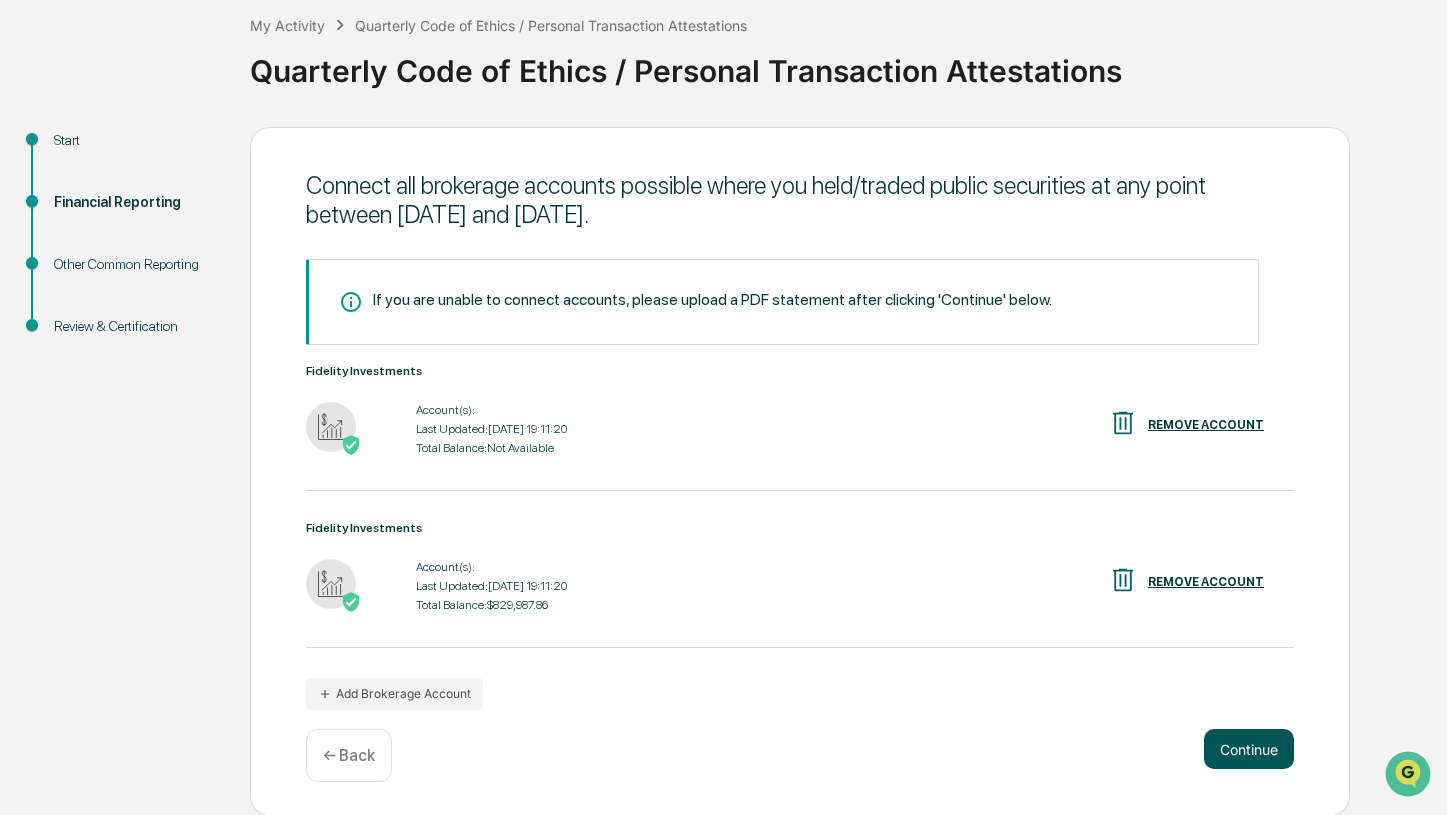 click on "Continue" at bounding box center (1249, 749) 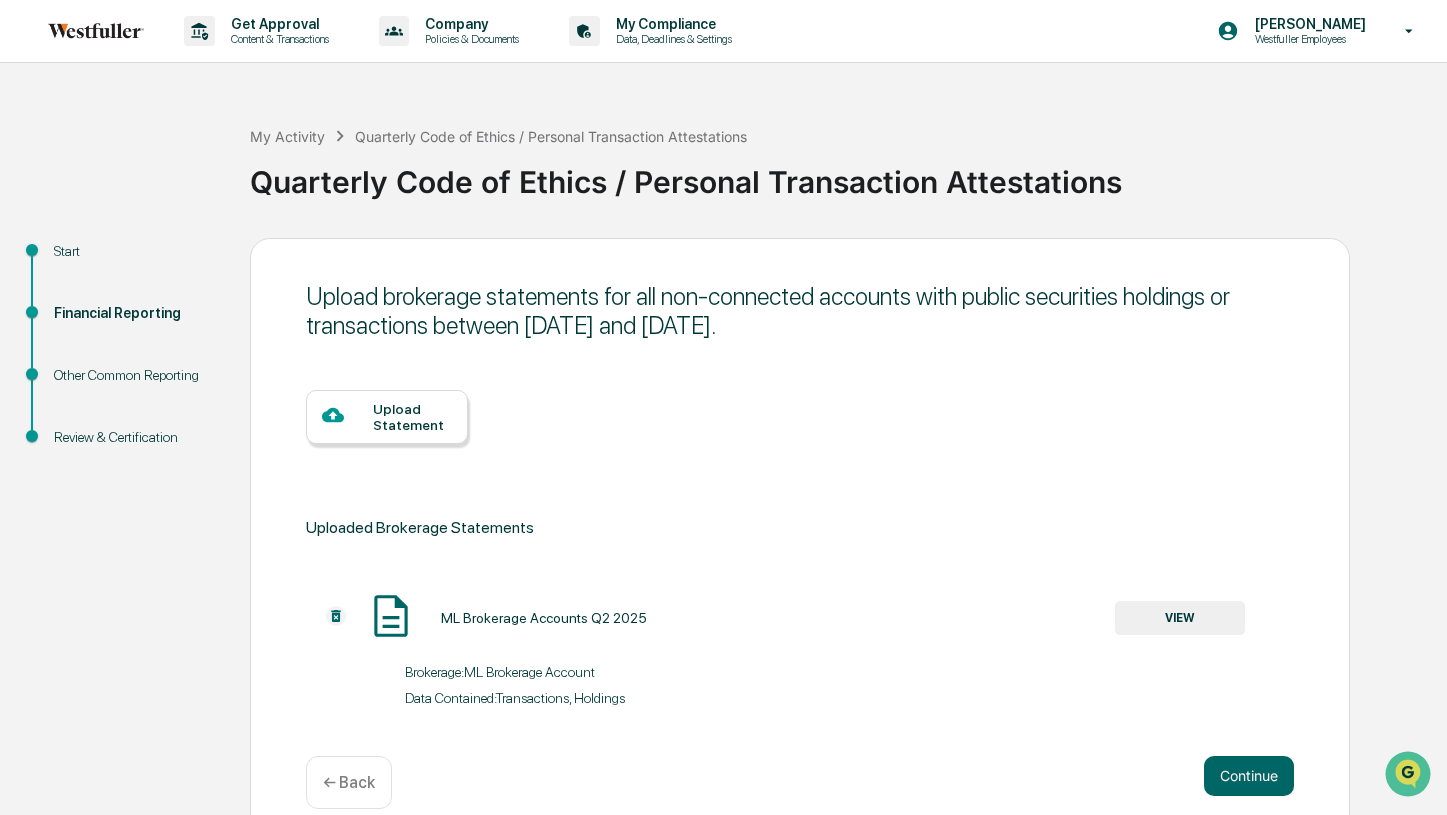 scroll, scrollTop: 28, scrollLeft: 0, axis: vertical 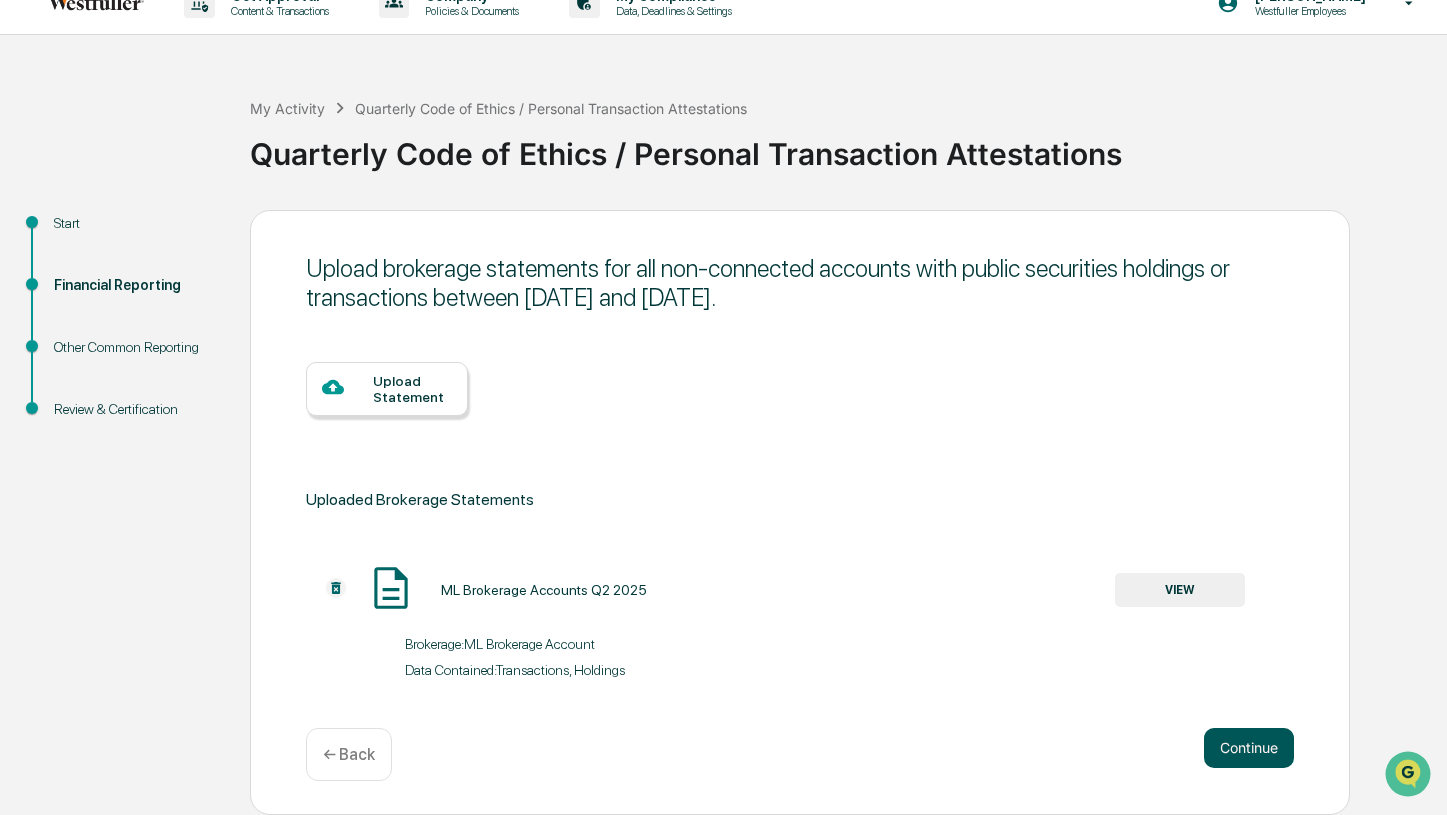 click on "Continue" at bounding box center (1249, 748) 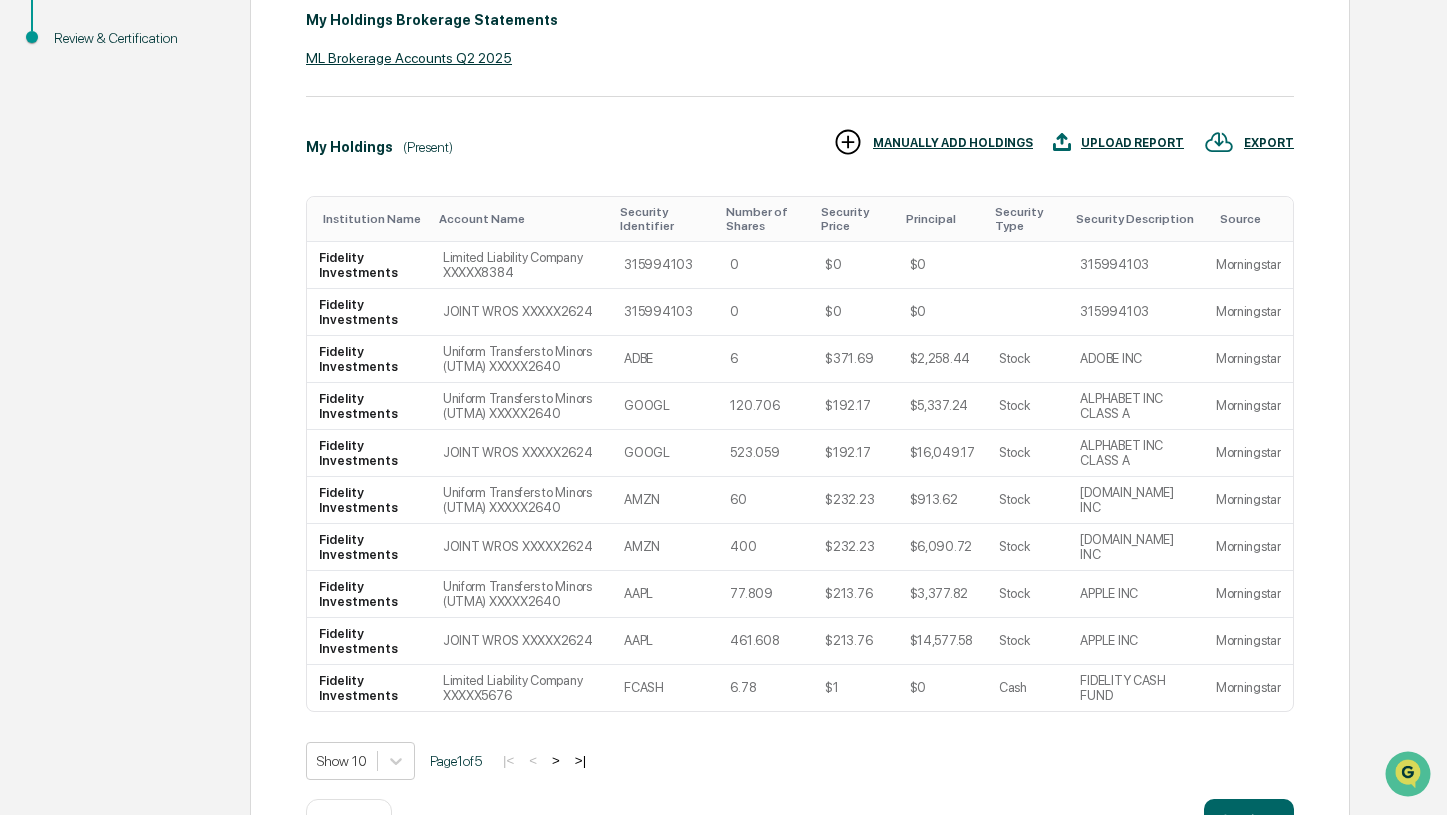 scroll, scrollTop: 531, scrollLeft: 0, axis: vertical 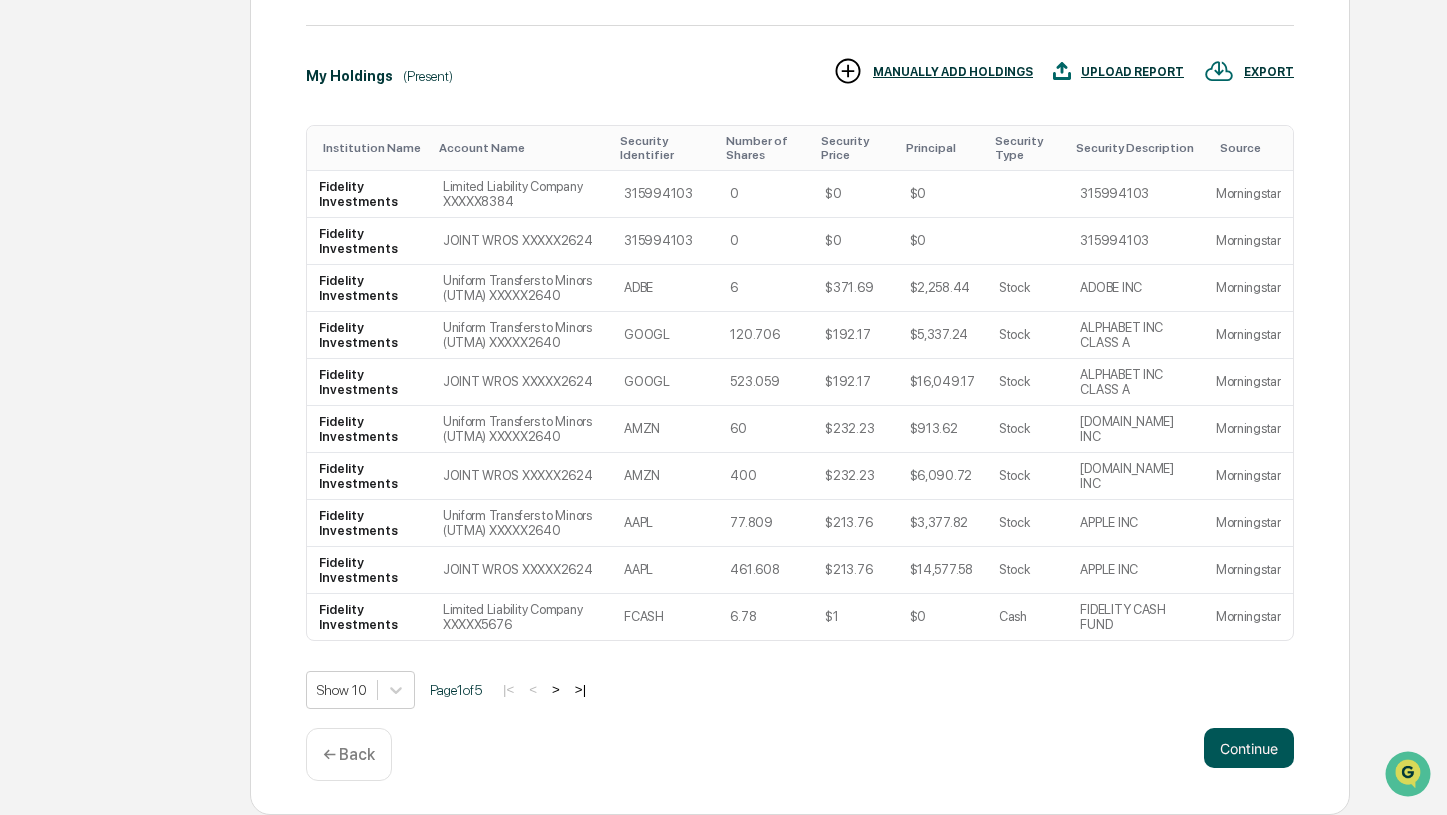 click on "Continue" at bounding box center (1249, 748) 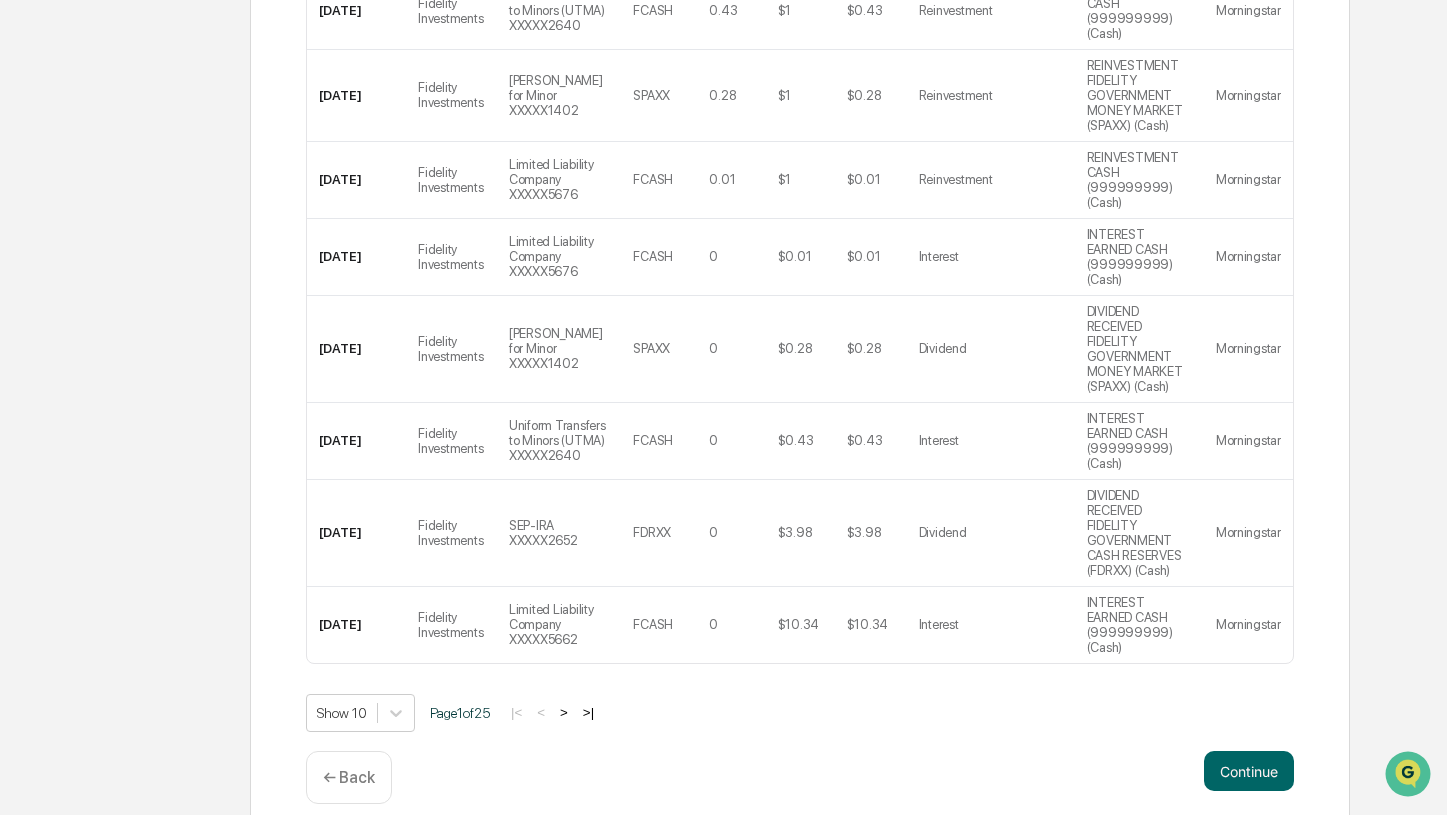scroll, scrollTop: 904, scrollLeft: 0, axis: vertical 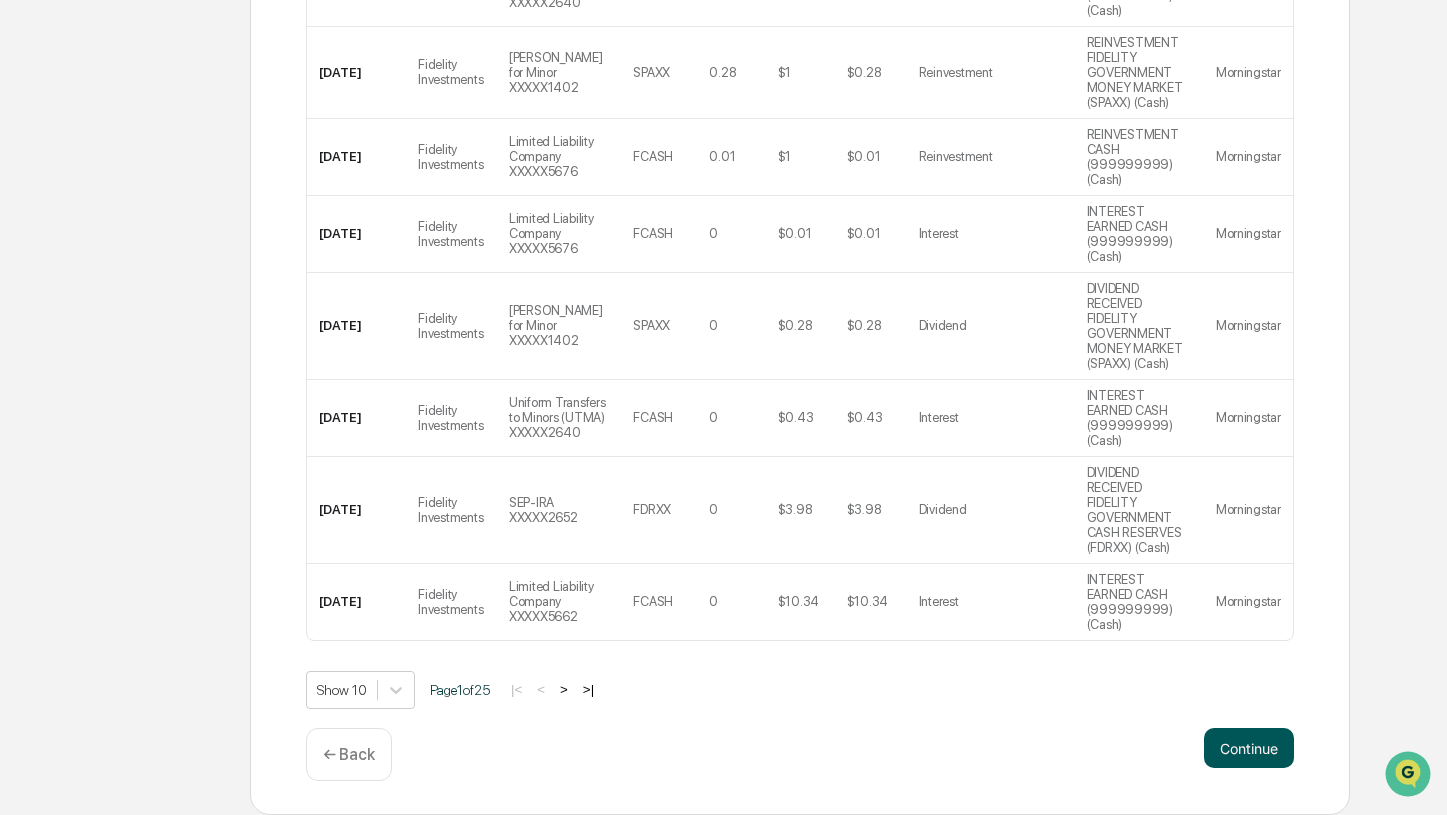 click on "Continue" at bounding box center [1249, 748] 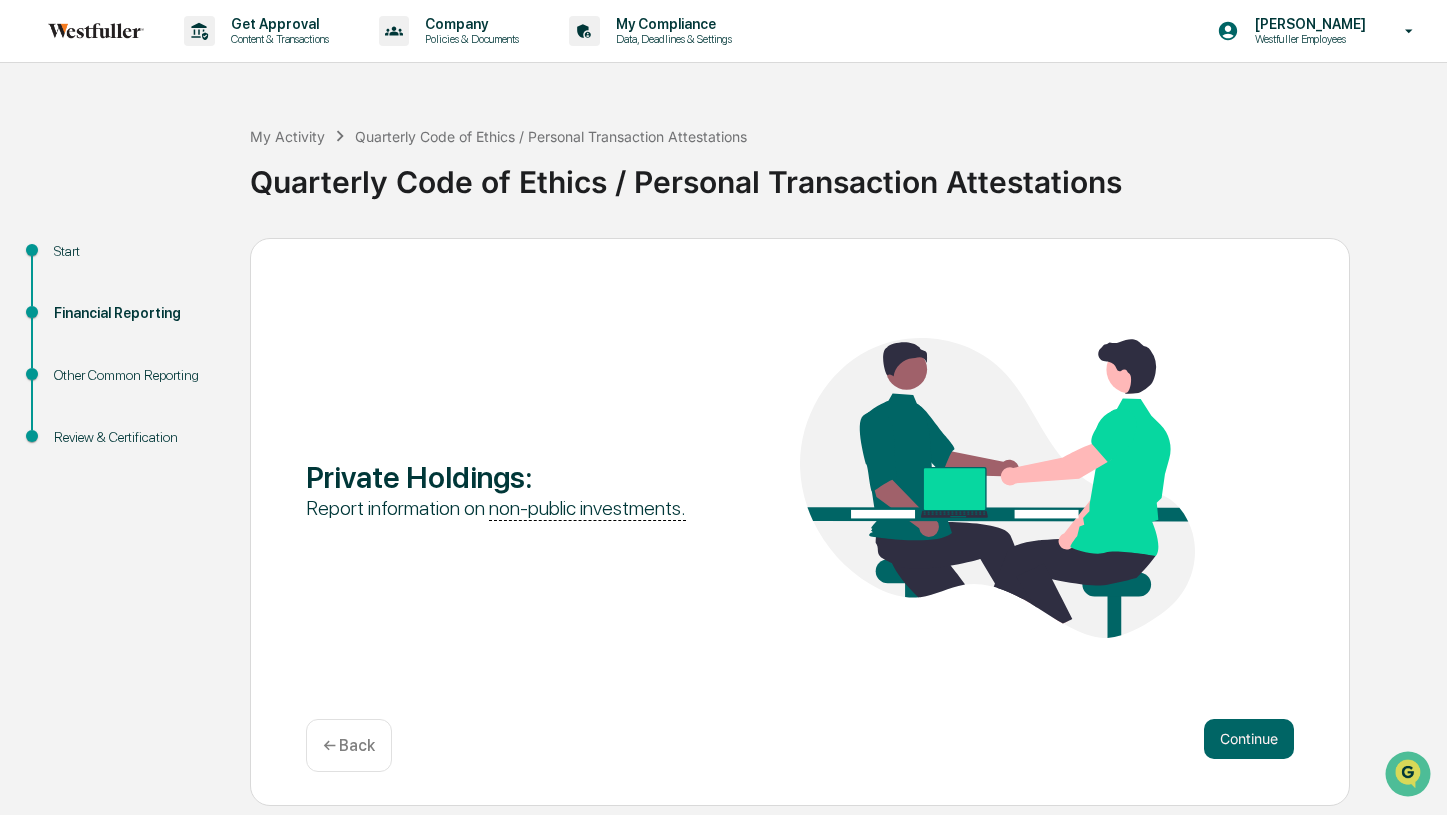 scroll, scrollTop: 0, scrollLeft: 0, axis: both 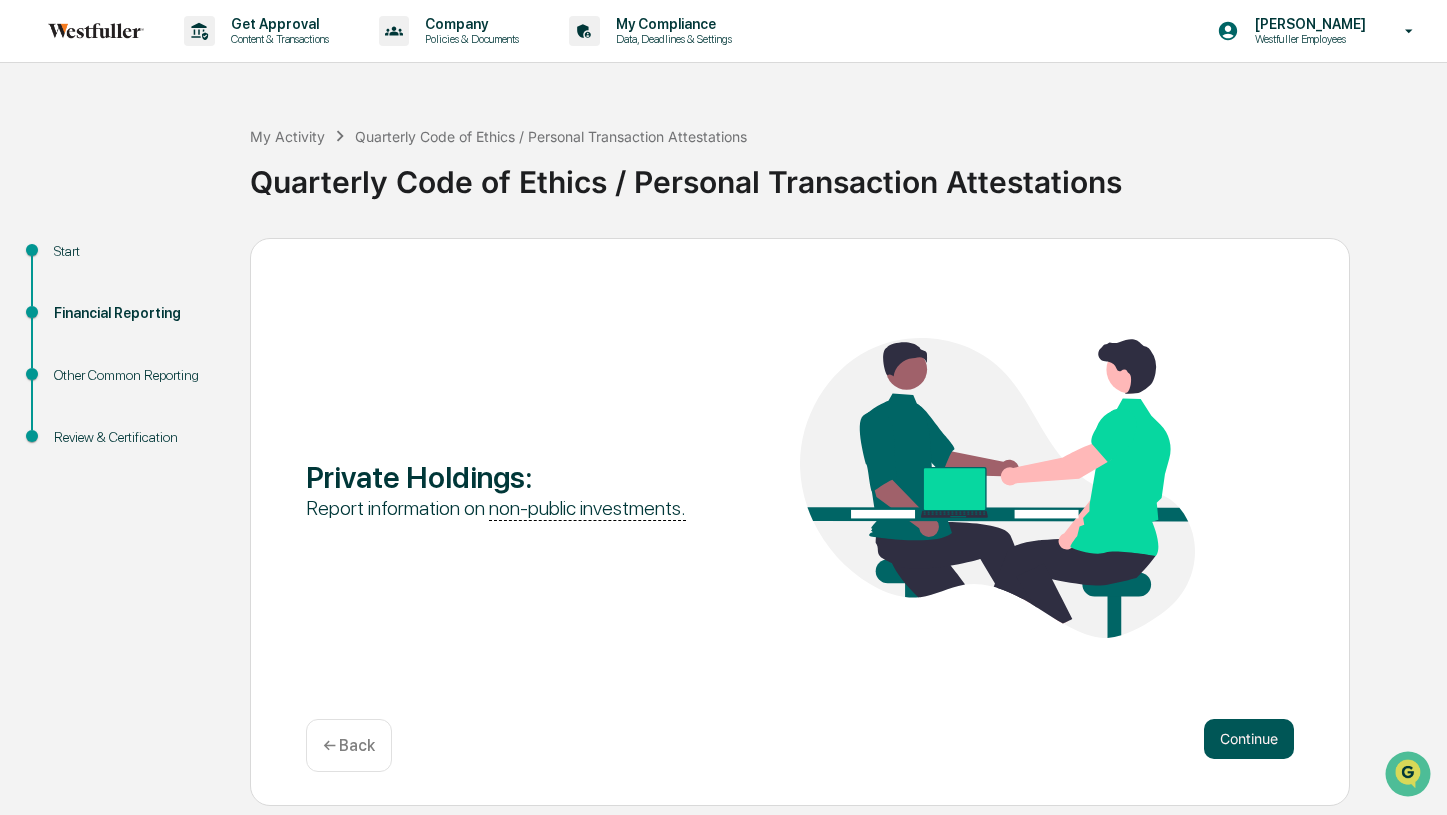 click on "Continue" at bounding box center (1249, 739) 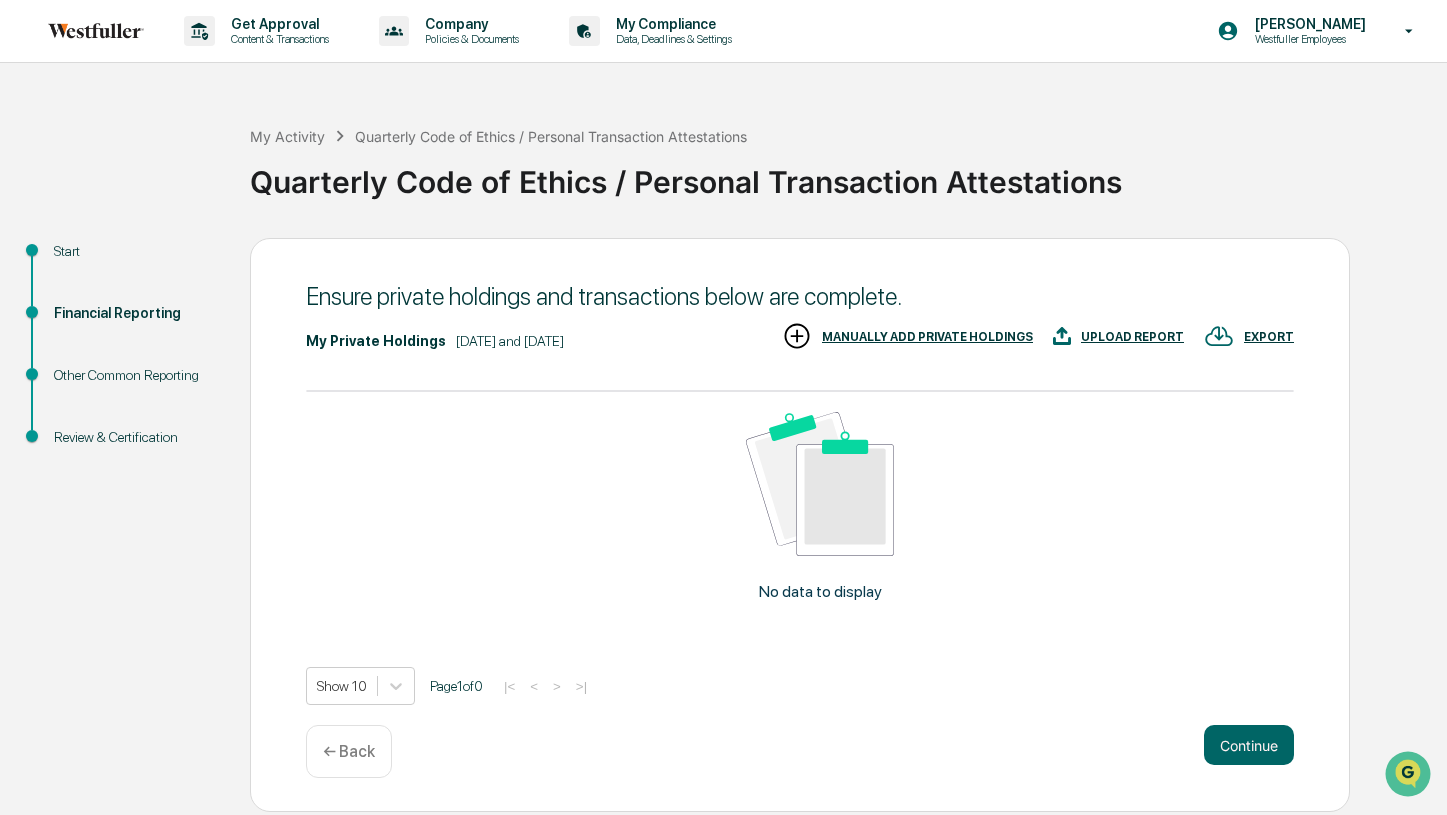 click on "MANUALLY ADD PRIVATE HOLDINGS" at bounding box center (927, 337) 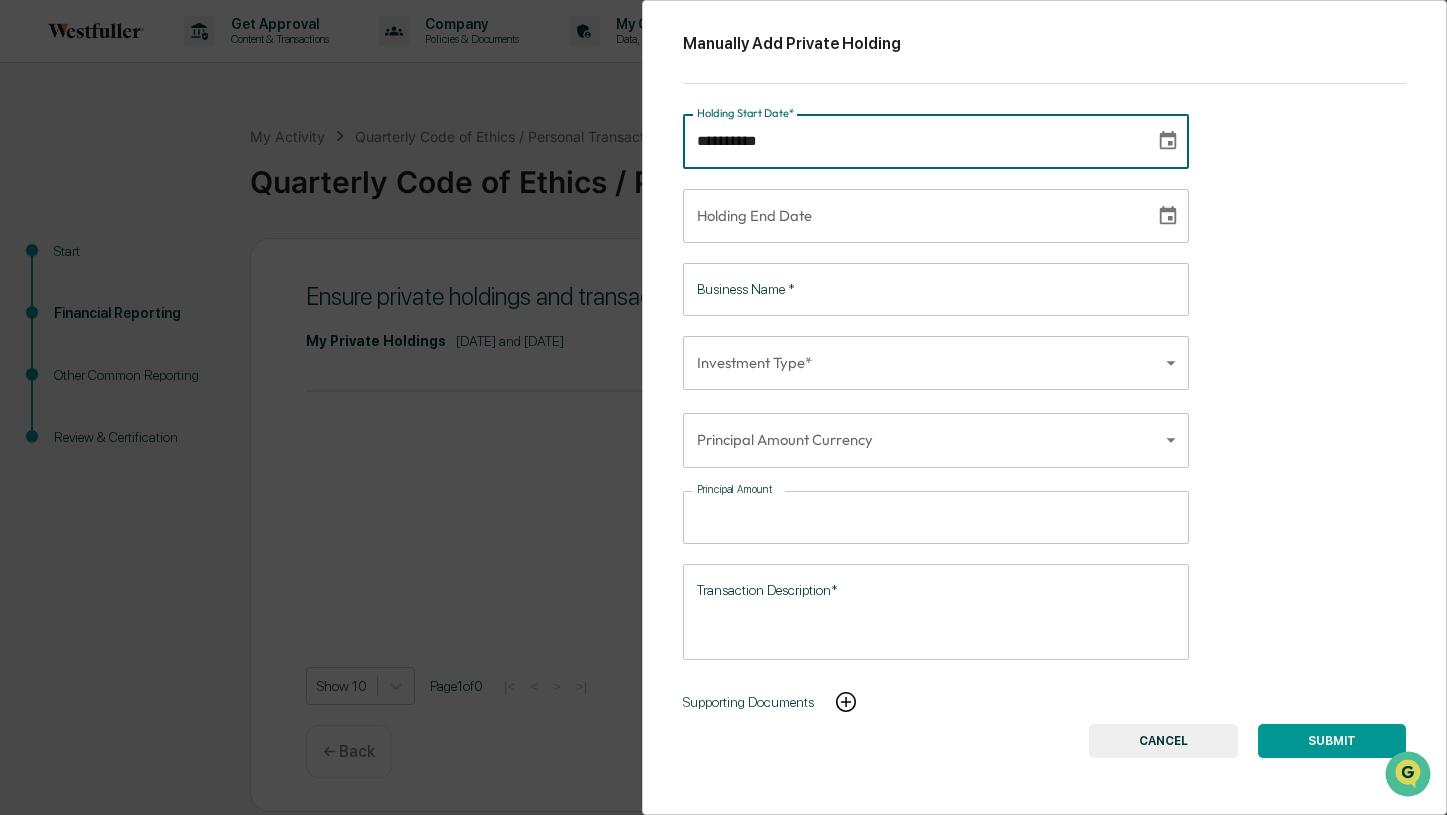 click on "**********" at bounding box center [912, 141] 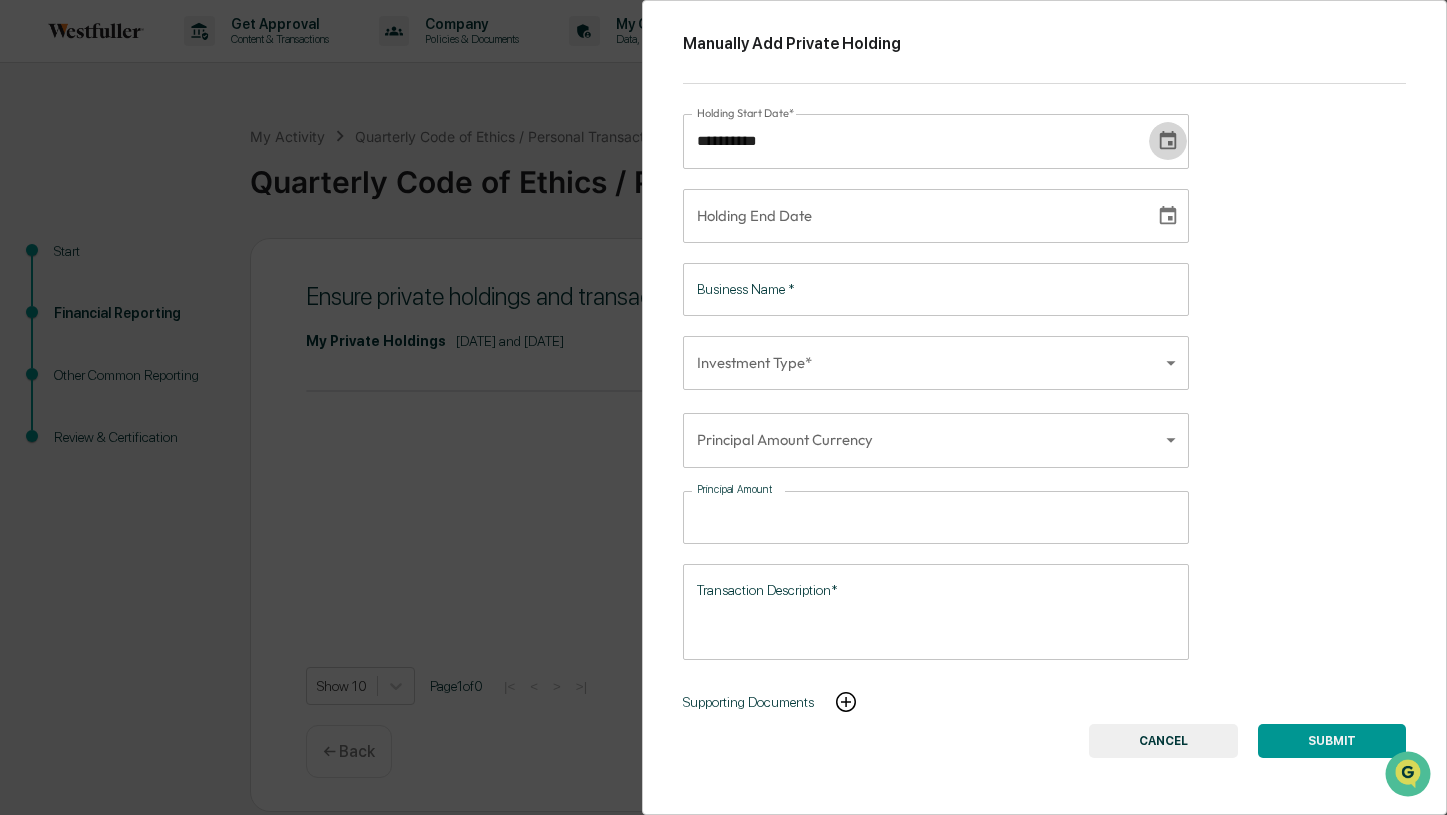 type on "**********" 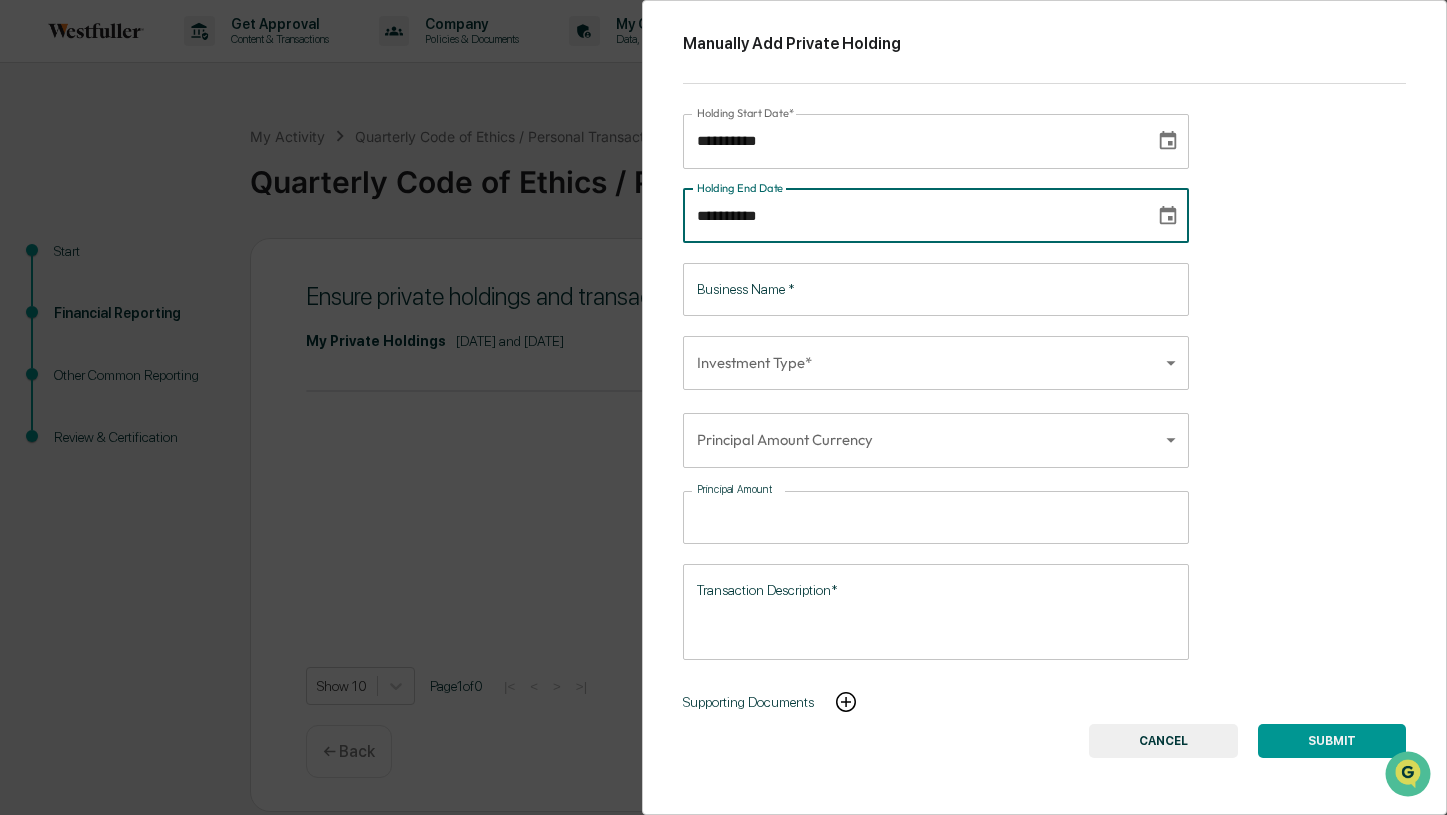 type 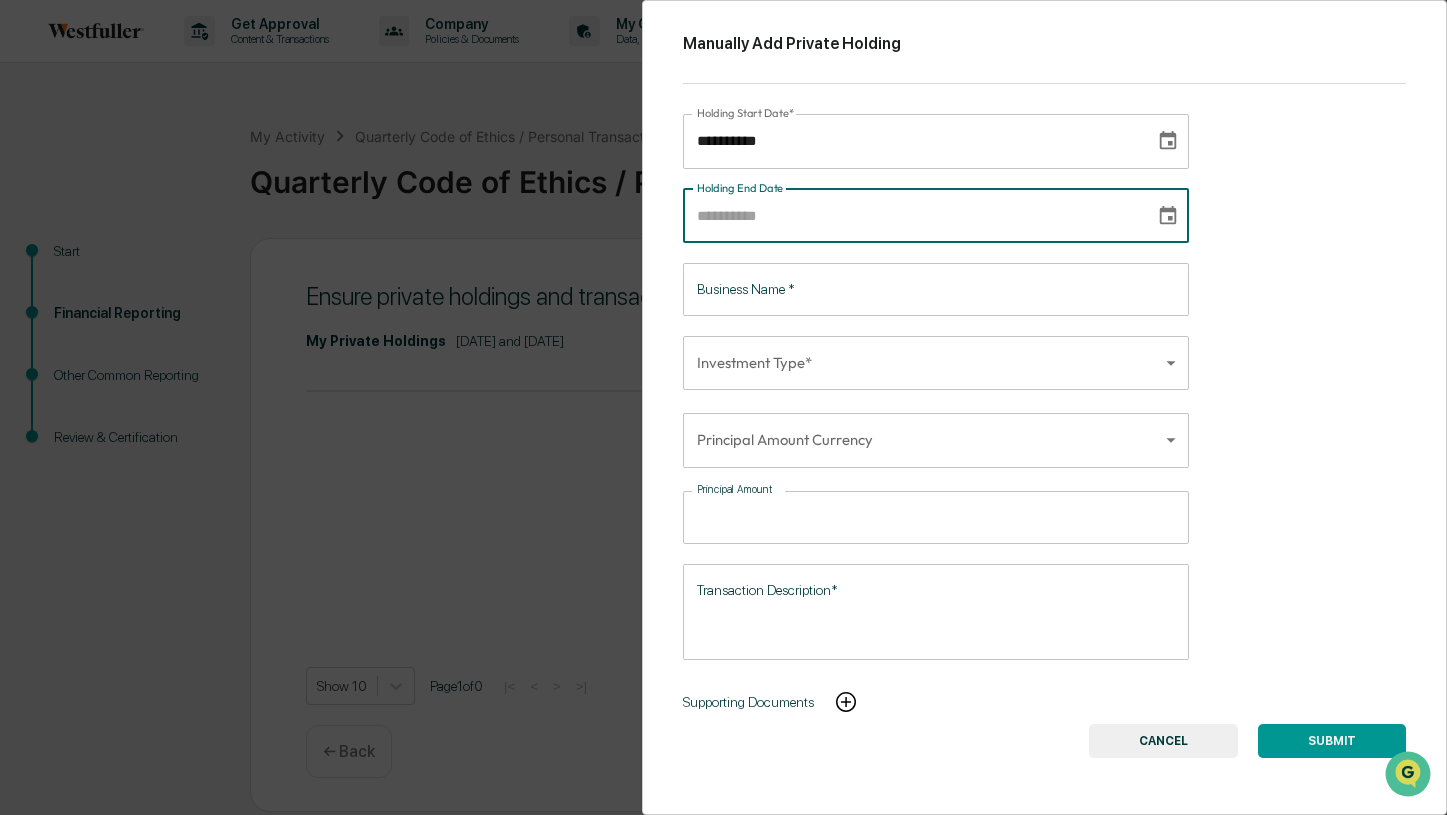 type 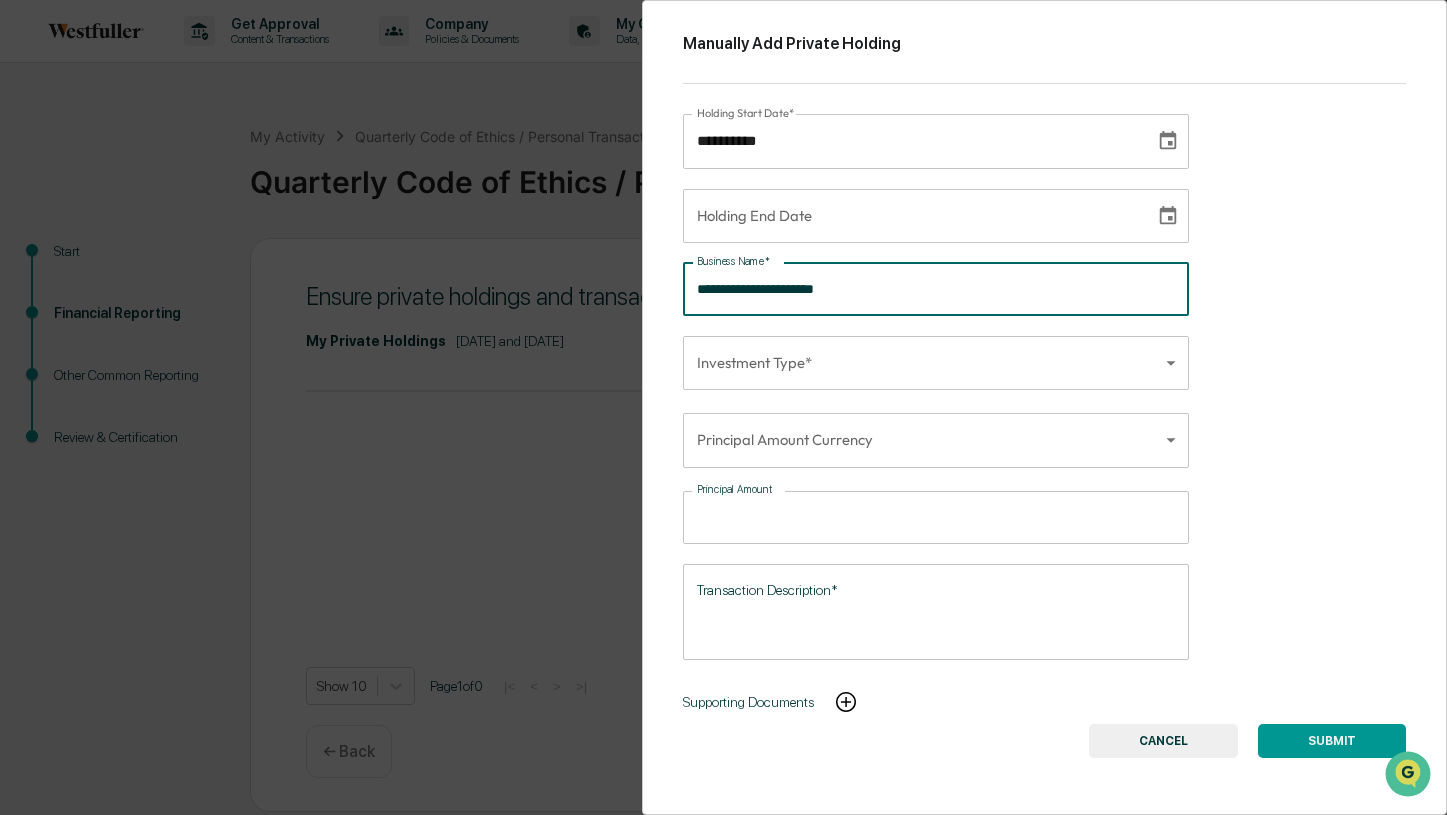 drag, startPoint x: 890, startPoint y: 293, endPoint x: 841, endPoint y: 294, distance: 49.010204 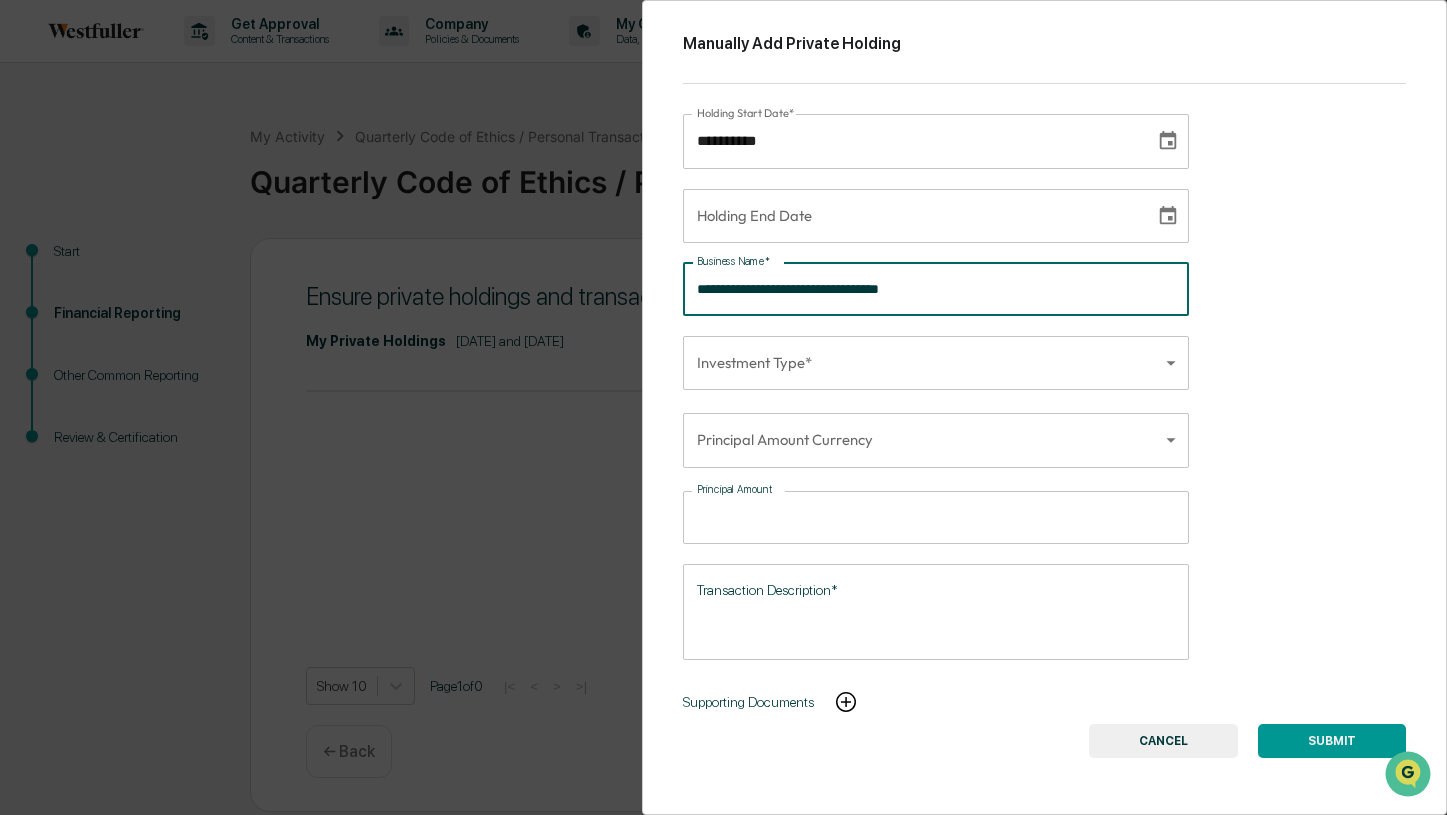 type on "**********" 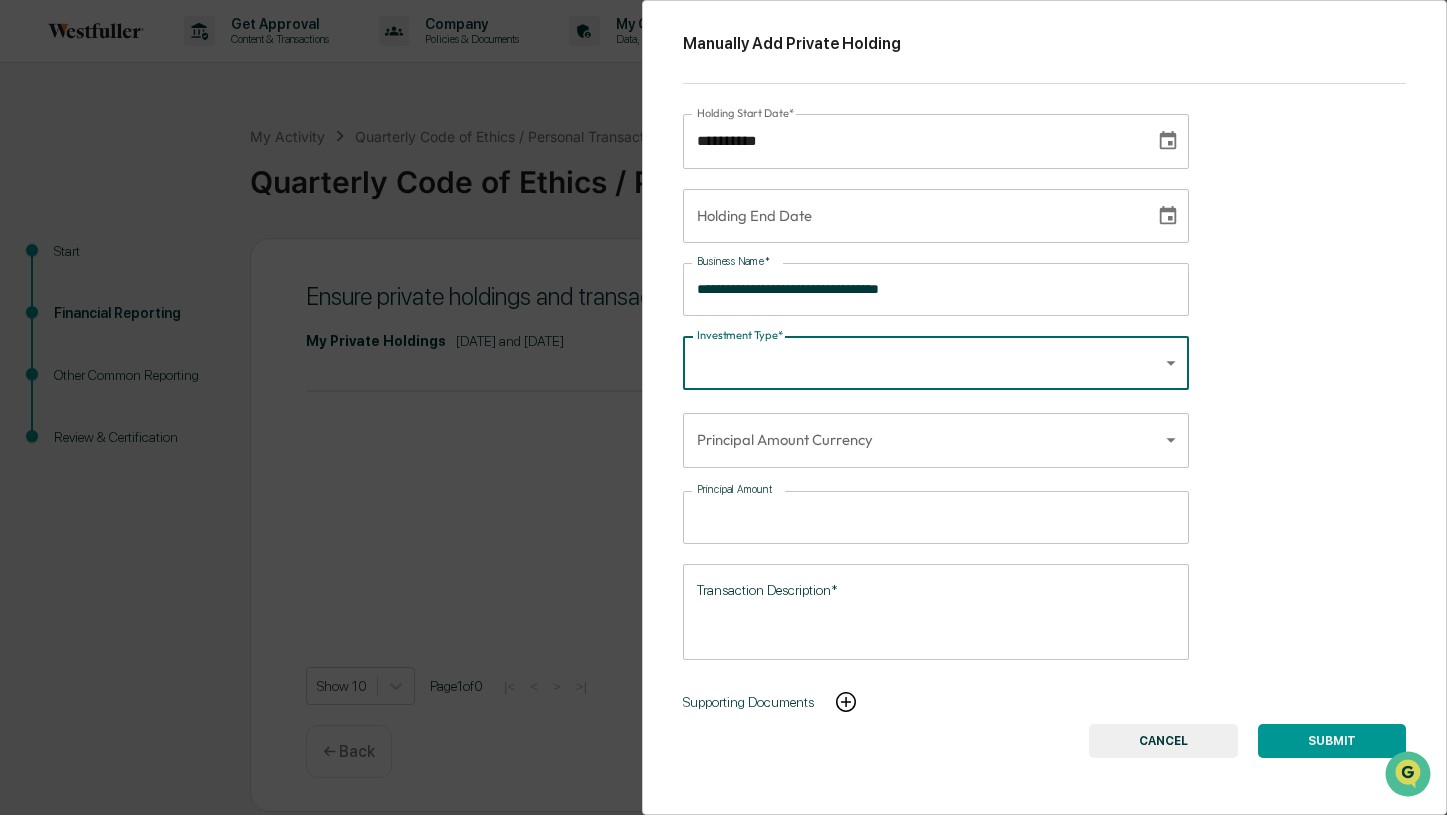 click on "**********" at bounding box center (723, 407) 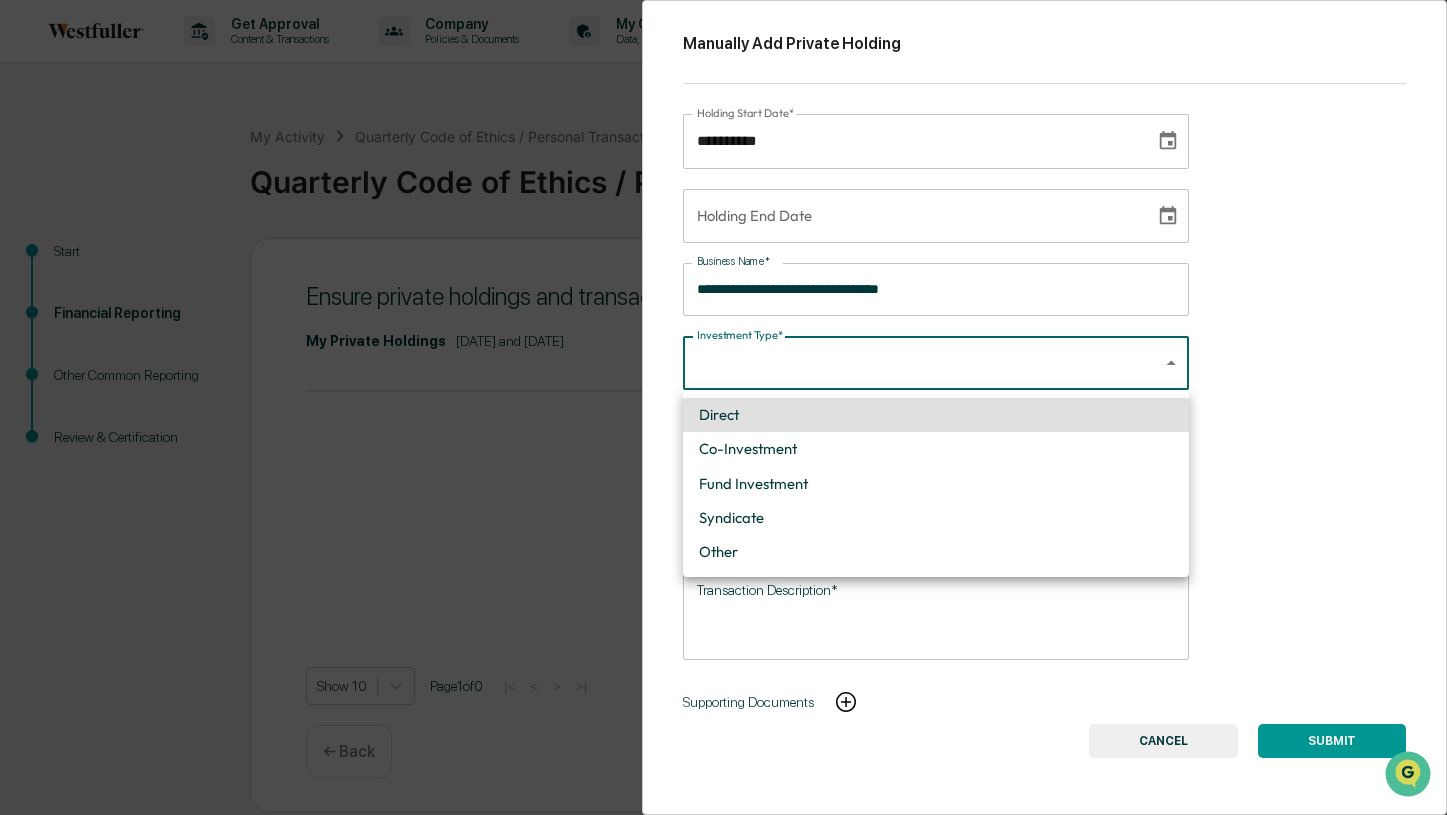 click on "Co-Investment" at bounding box center [936, 449] 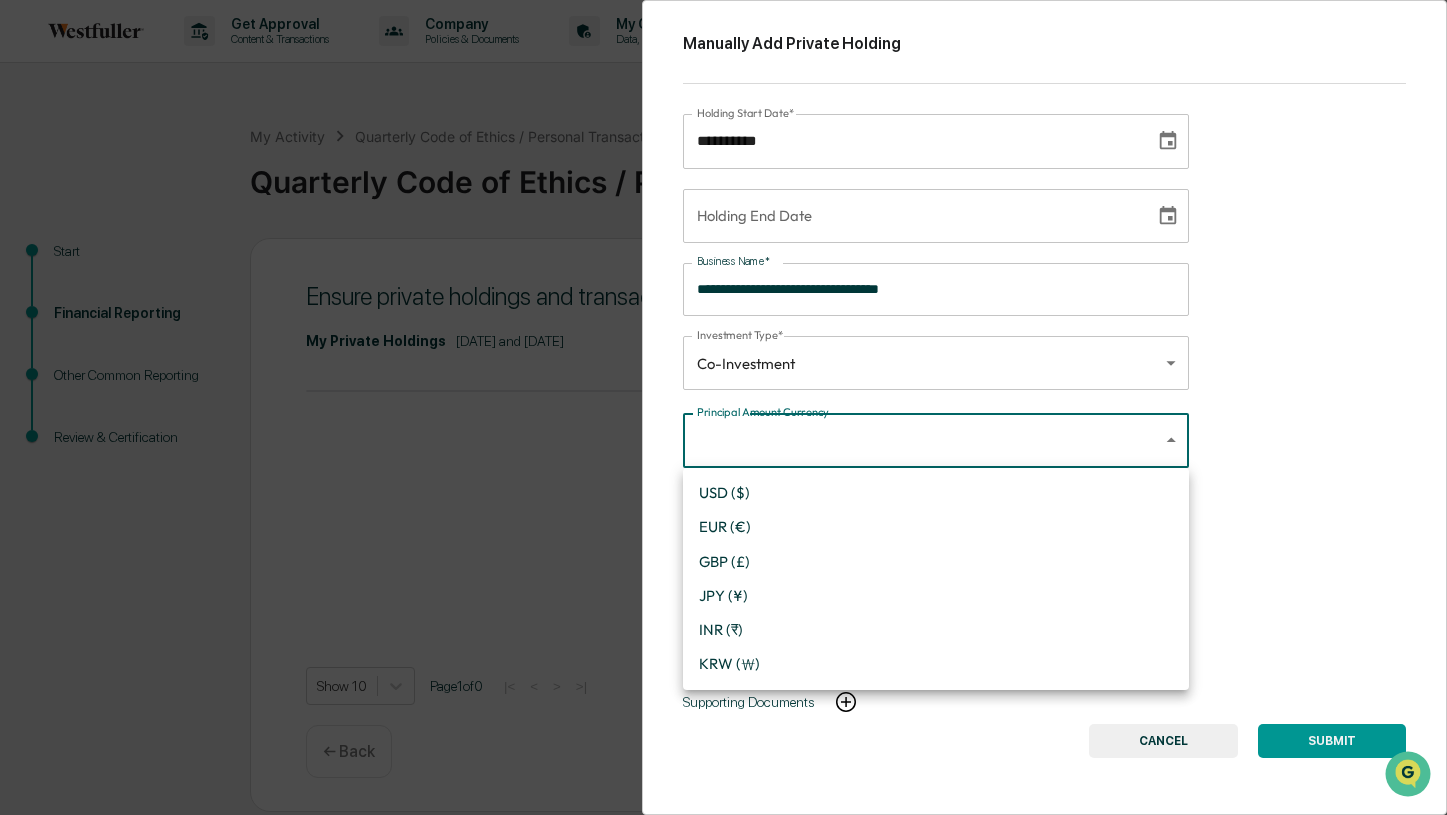 click on "**********" at bounding box center [723, 407] 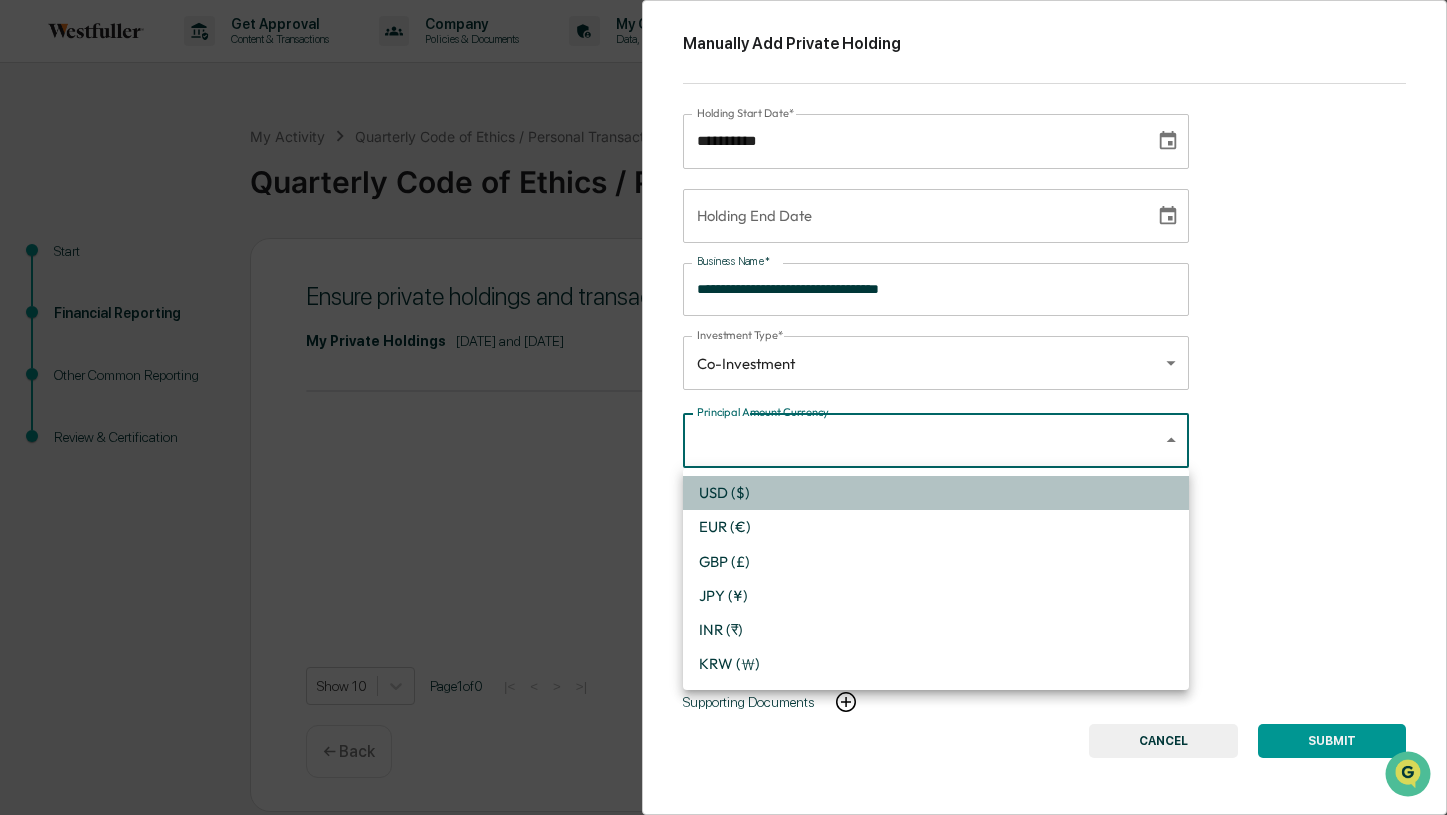 click on "USD ($)" at bounding box center (936, 493) 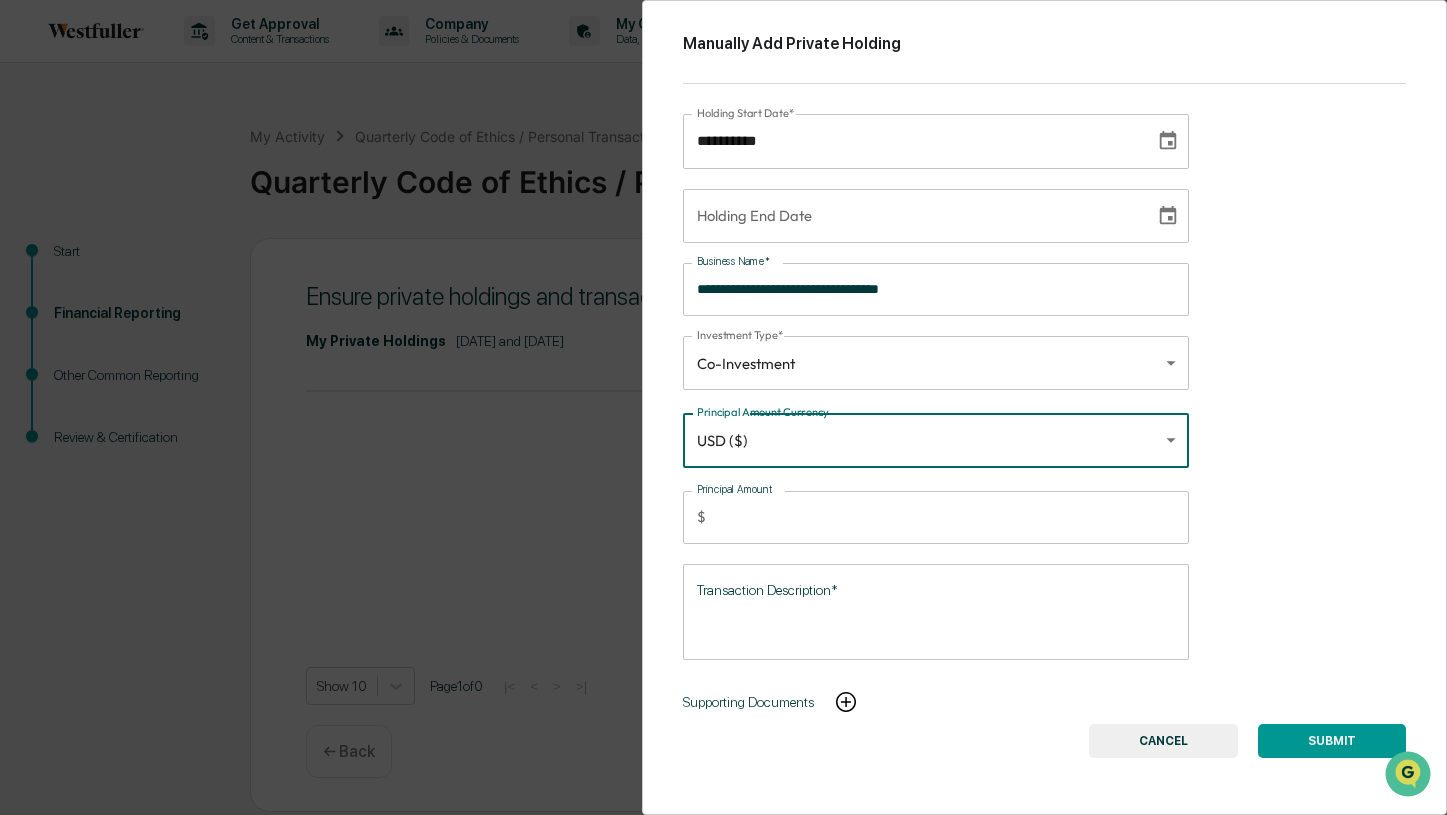 click on "Principal Amount" at bounding box center [951, 517] 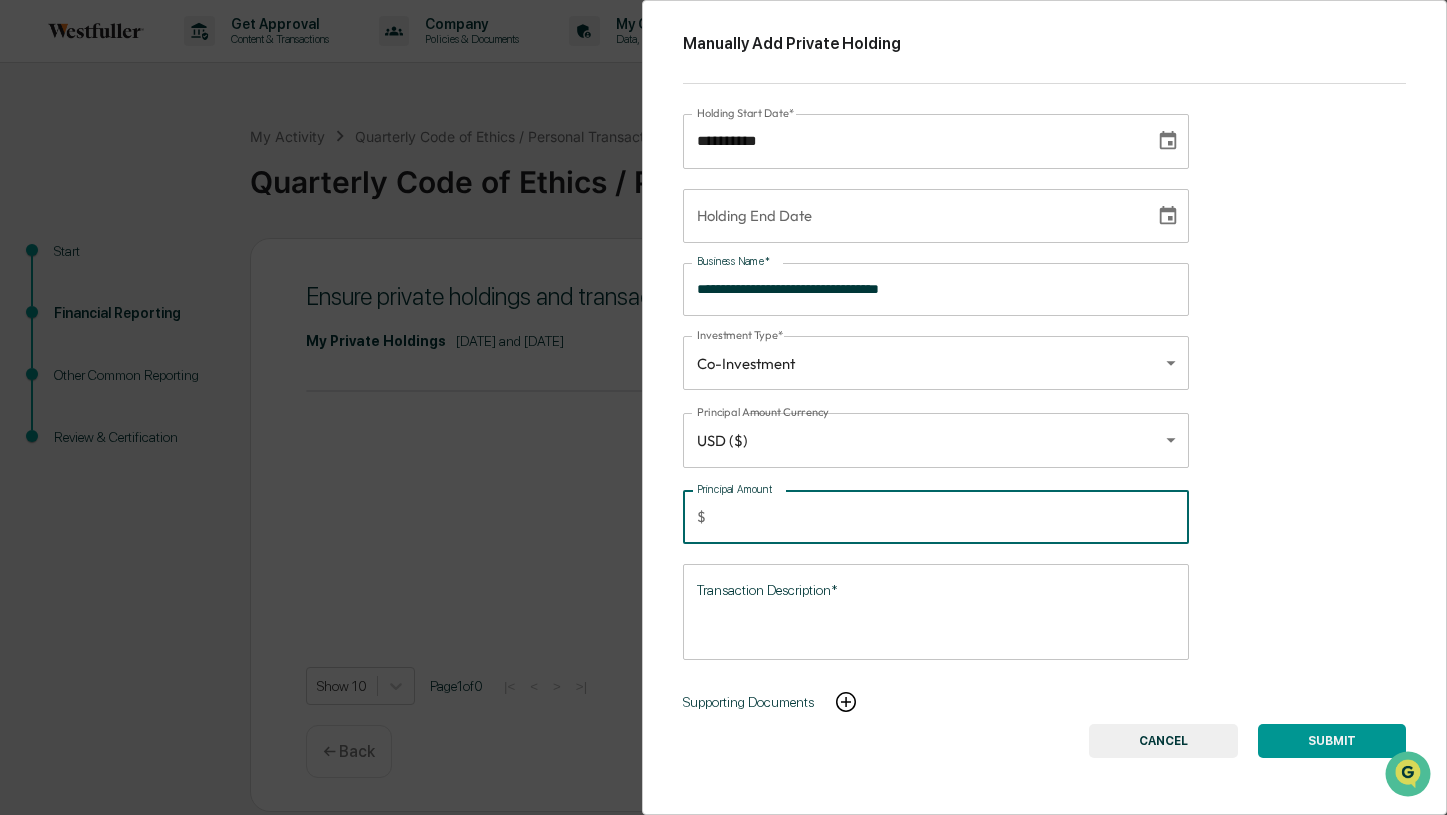 type on "******" 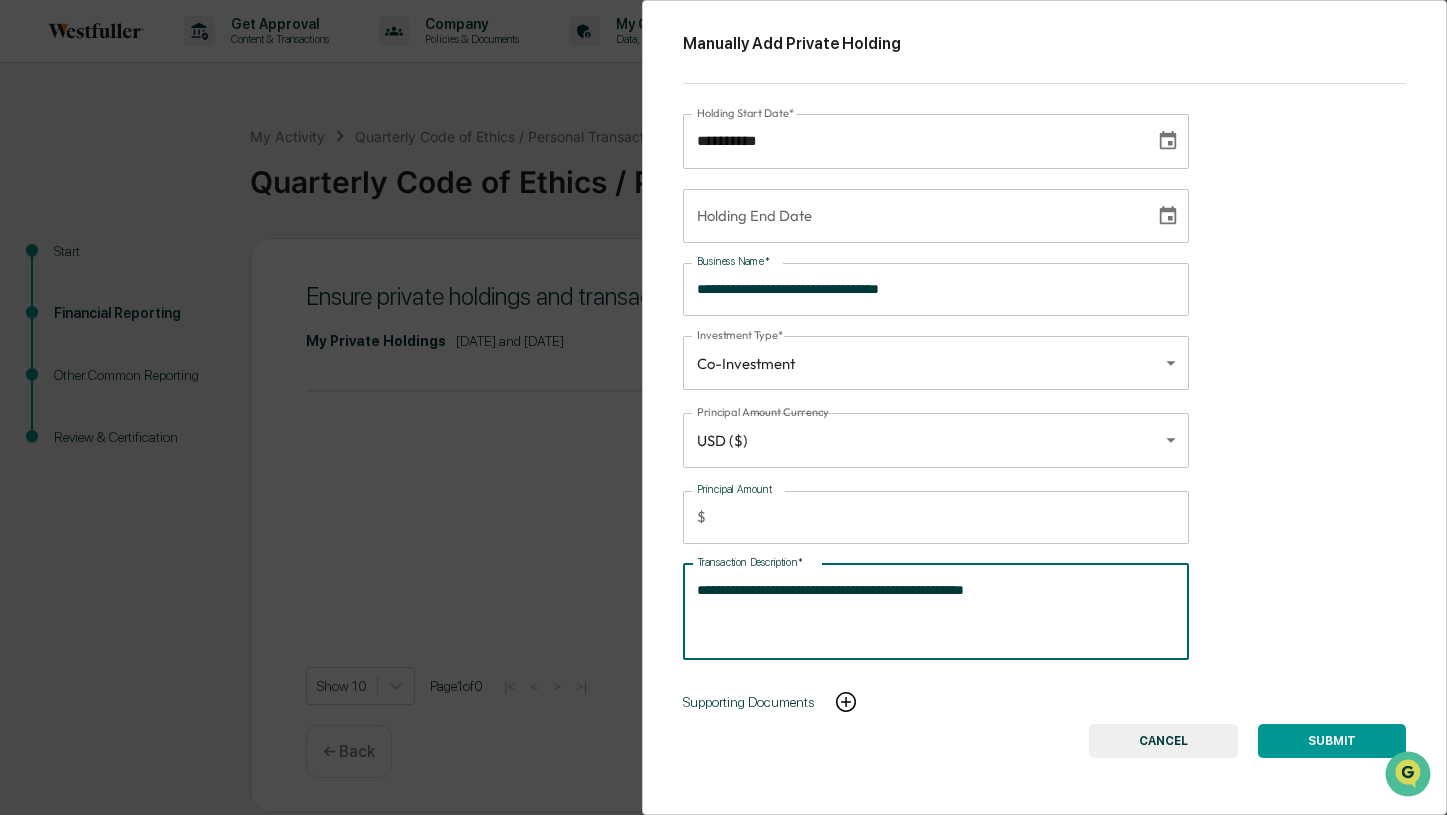 type on "**********" 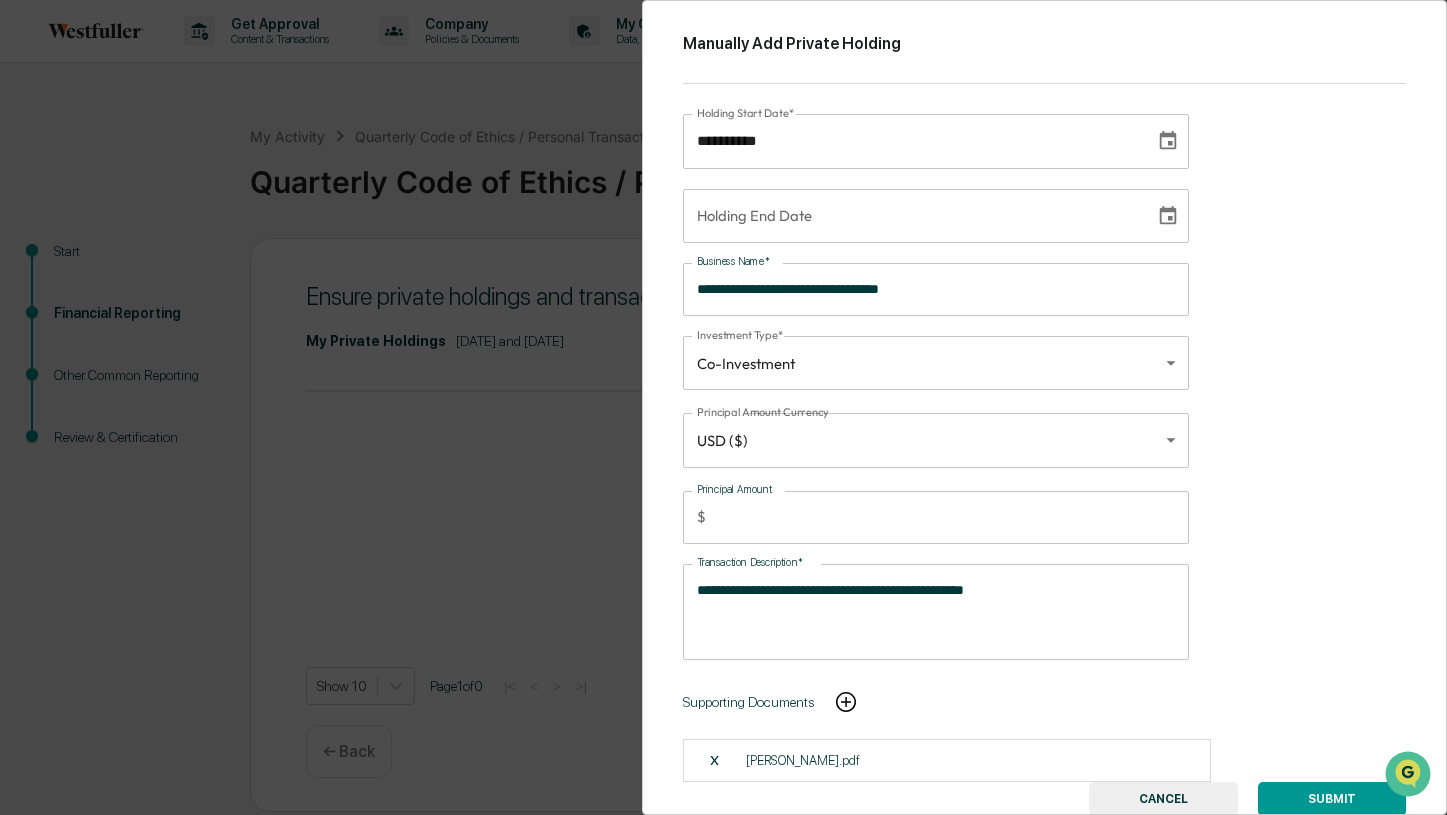 click on "SUBMIT" at bounding box center [1332, 799] 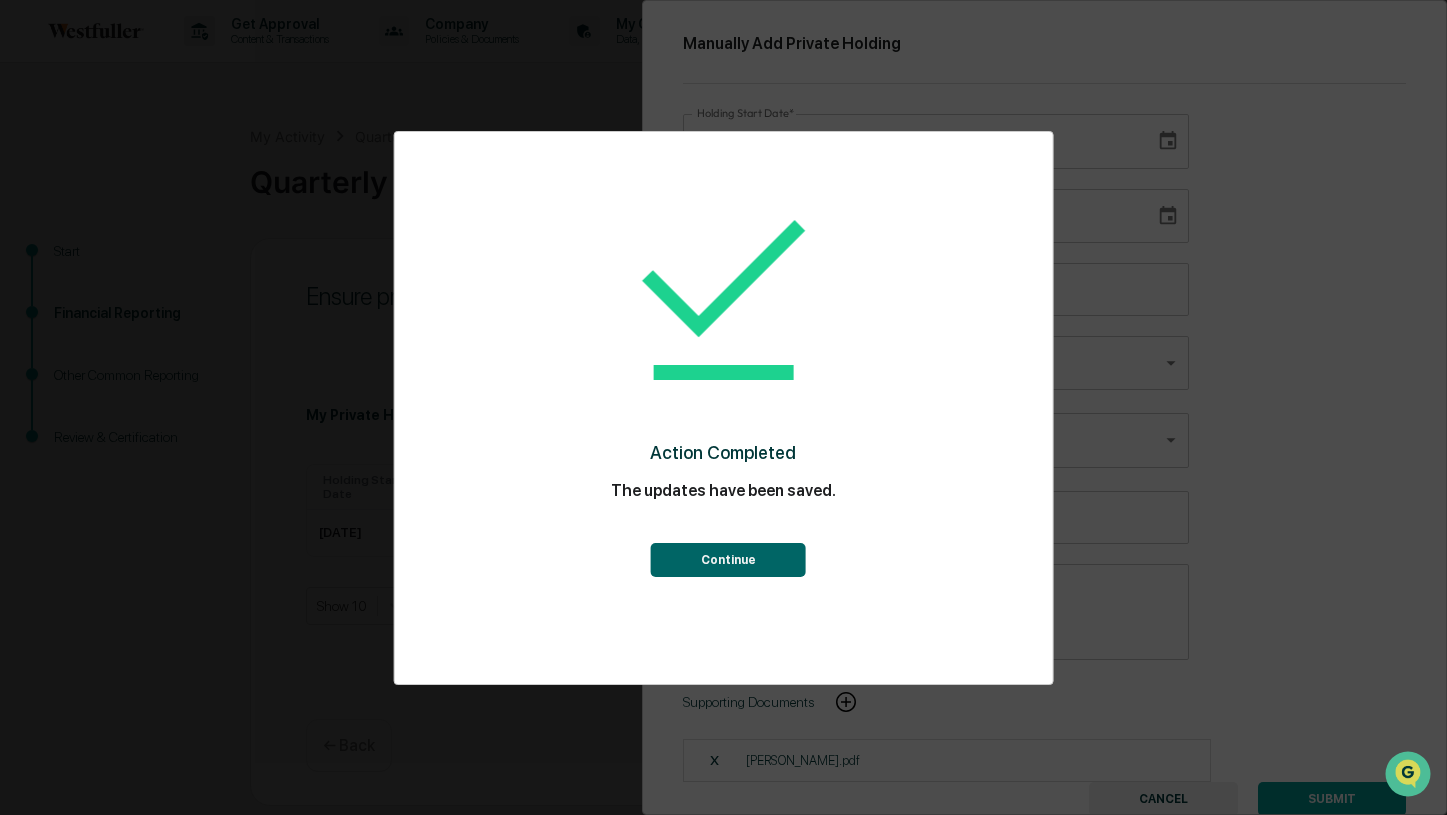 click on "Continue" at bounding box center (728, 560) 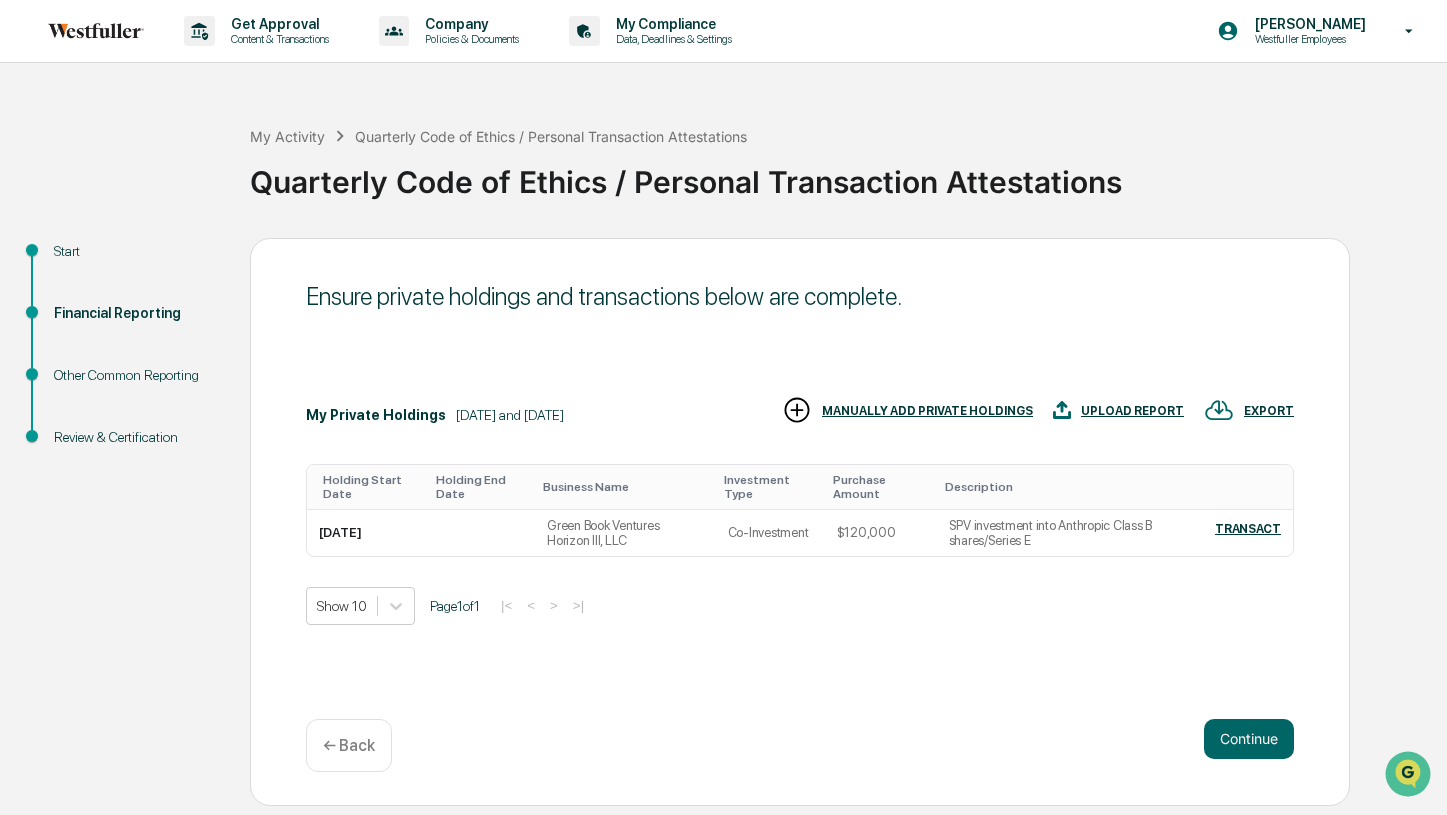 click on "MANUALLY ADD PRIVATE HOLDINGS" at bounding box center [927, 411] 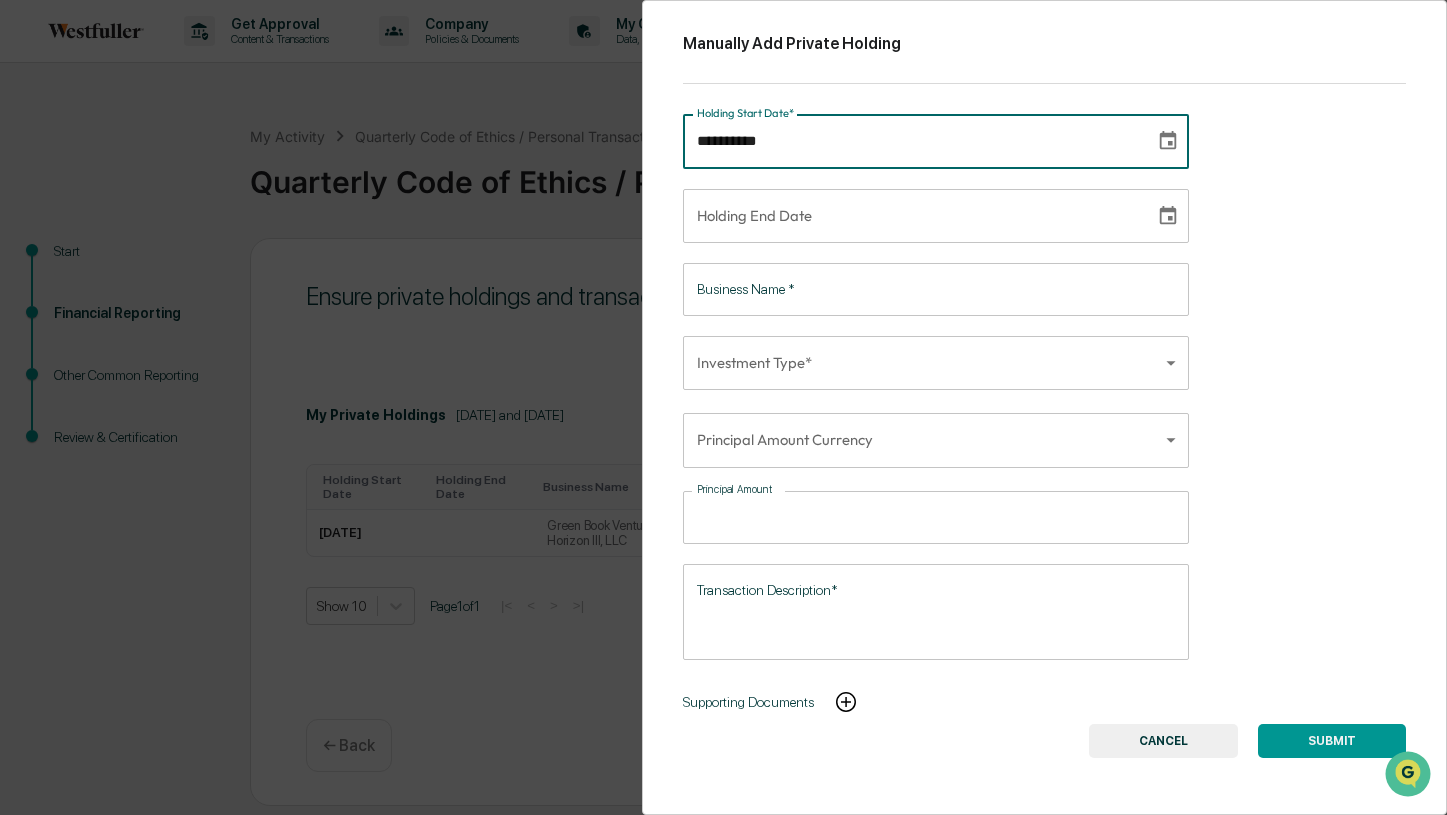 click on "**********" at bounding box center [912, 141] 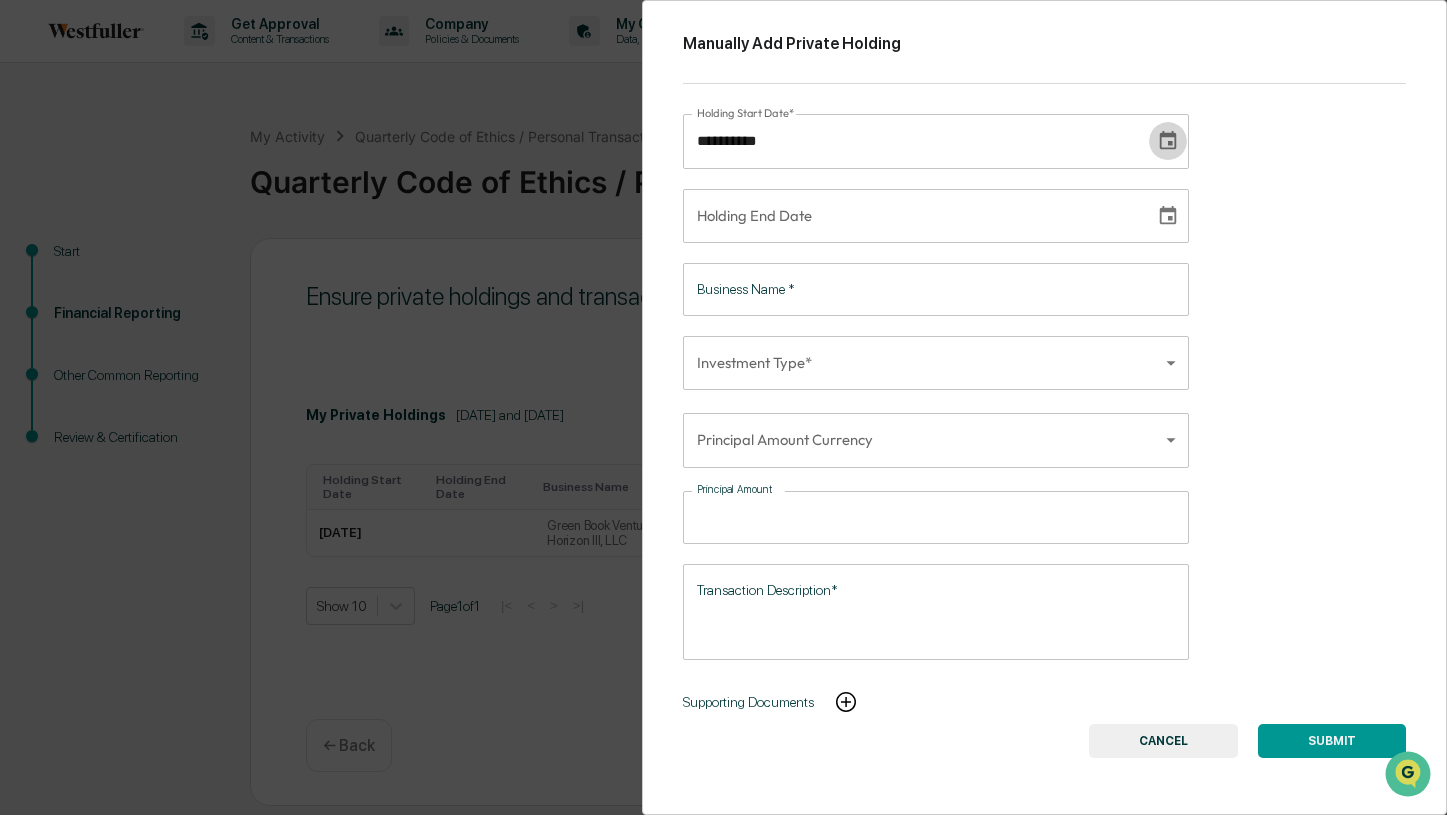 type 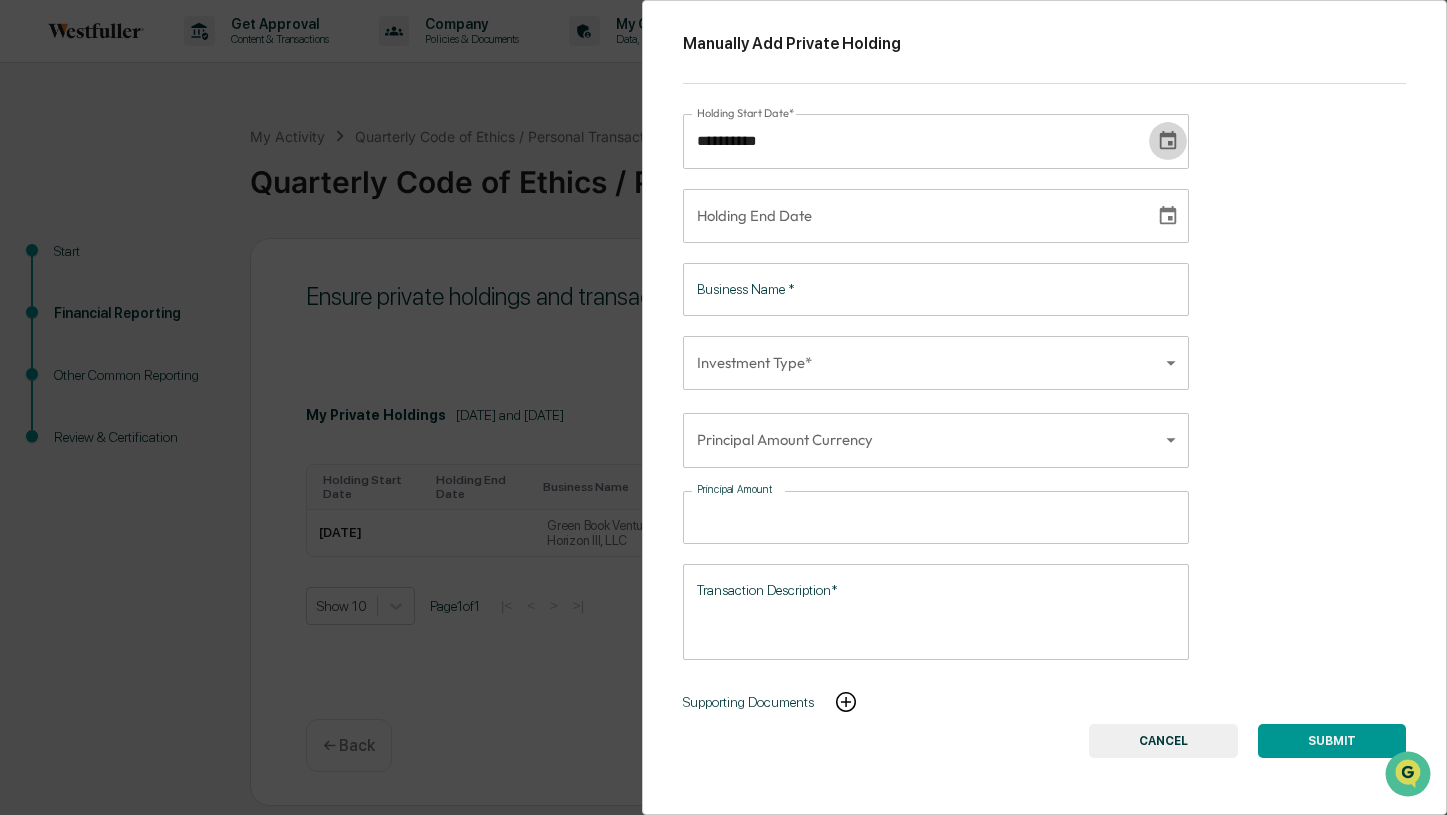 type on "**********" 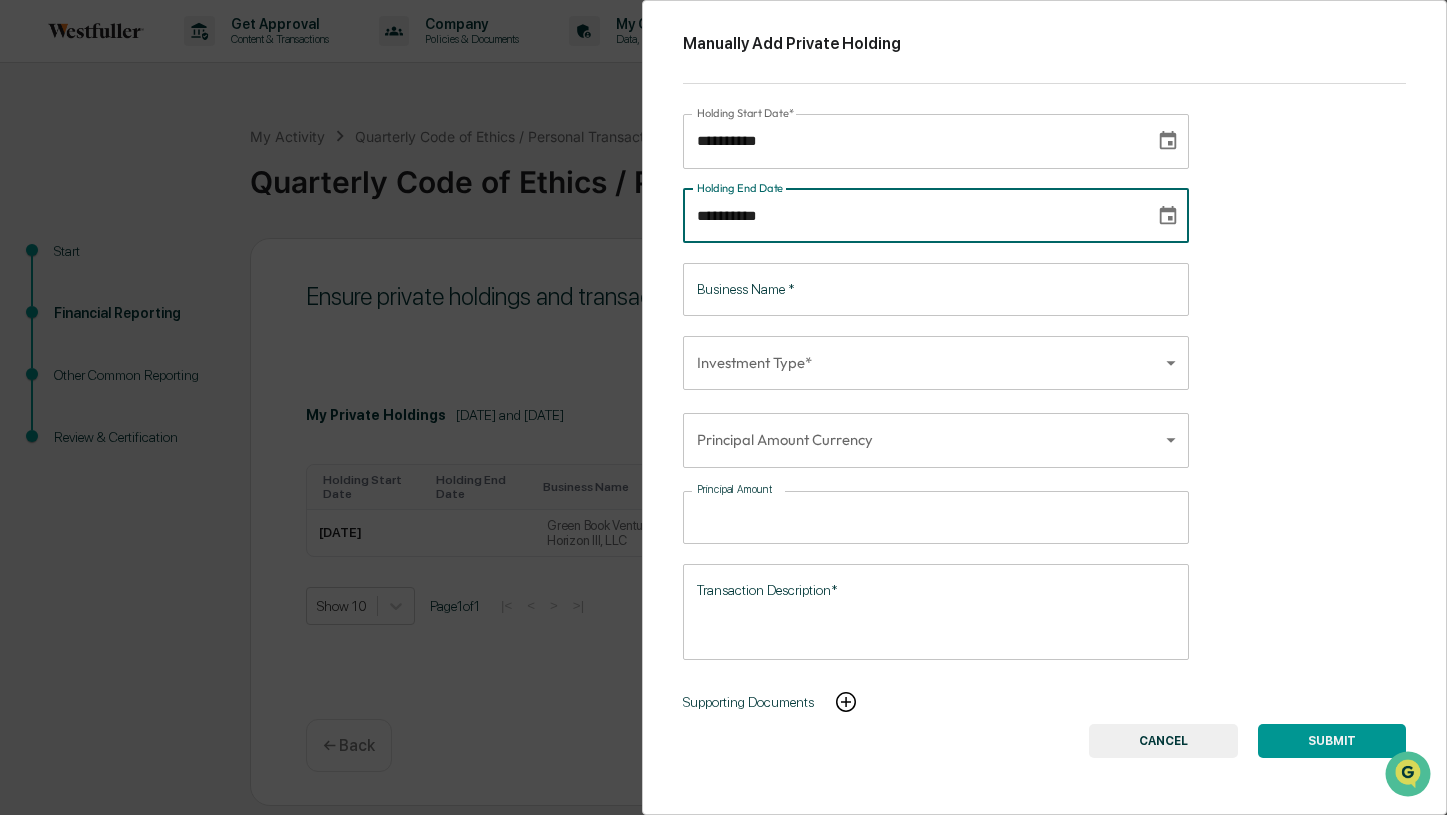 type 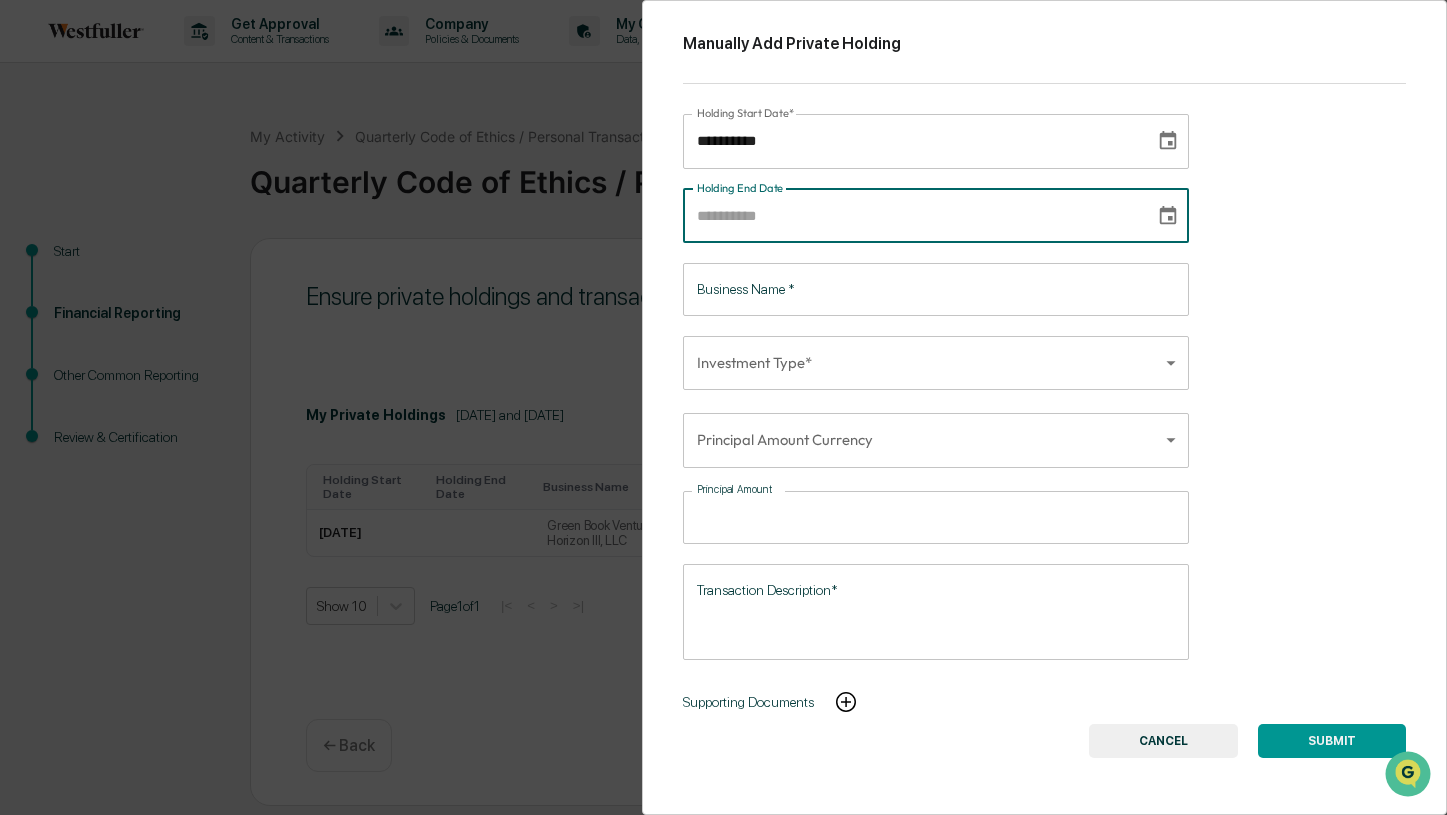 type 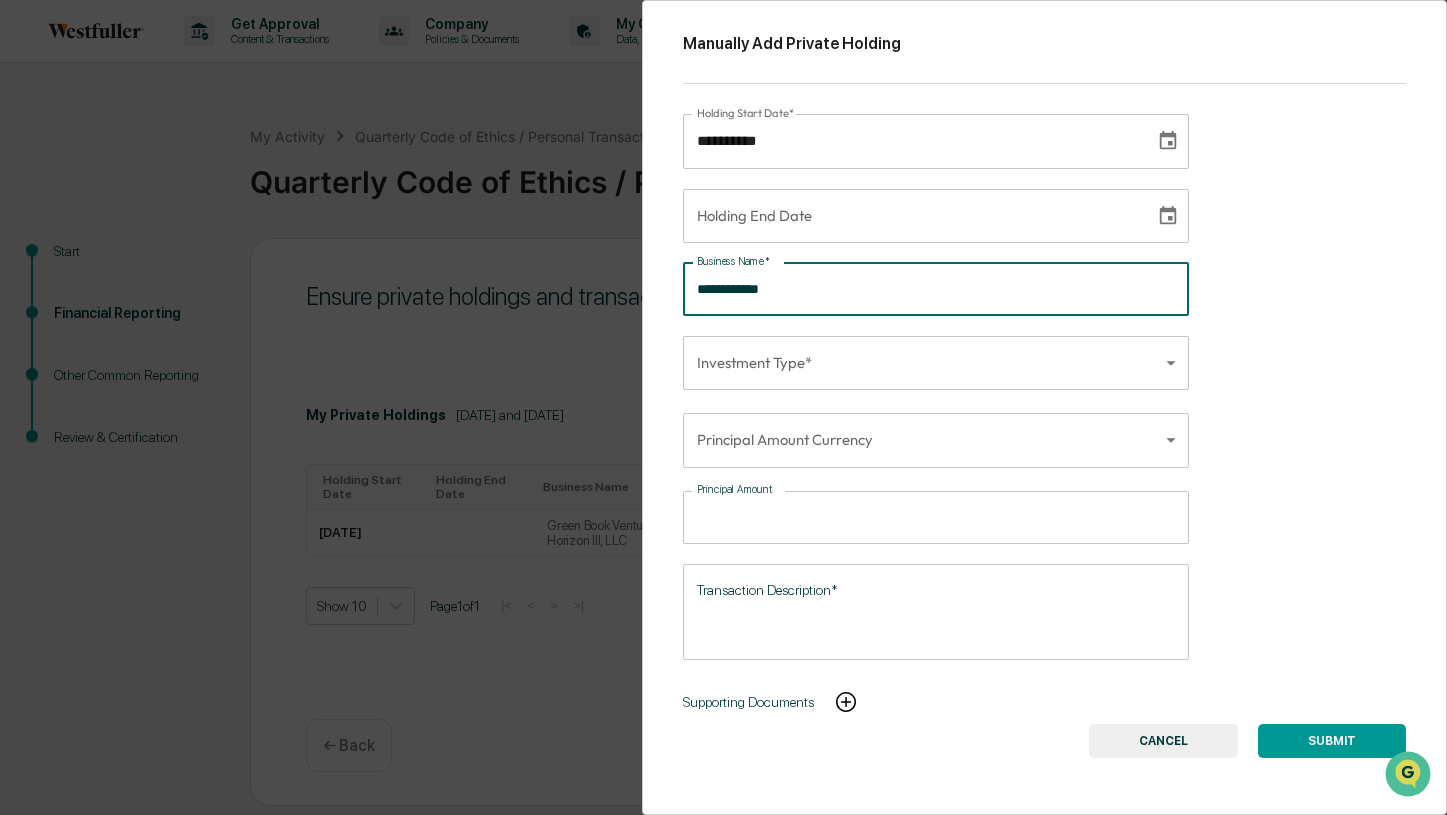 type on "**********" 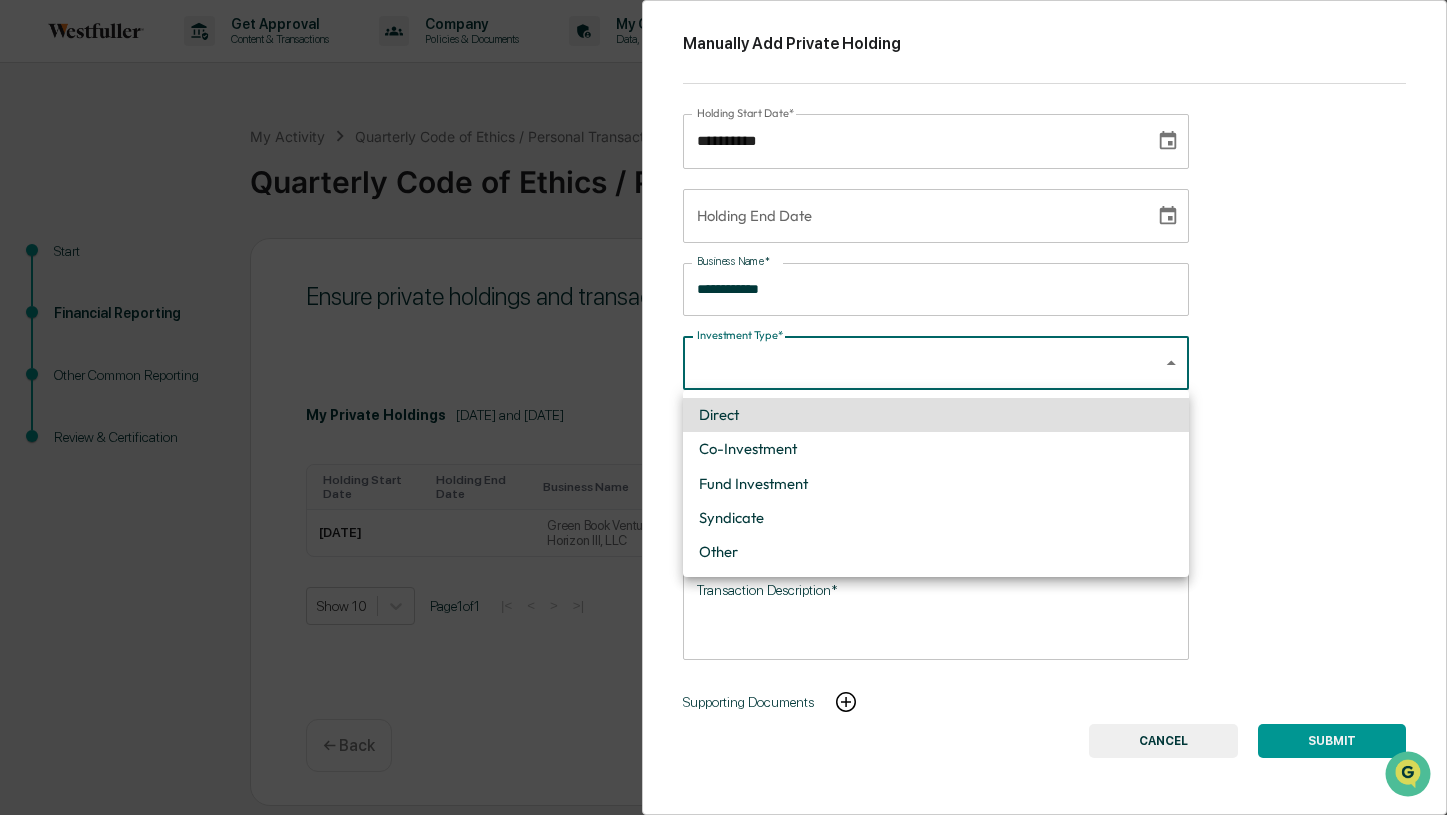 click on "**********" at bounding box center [723, 407] 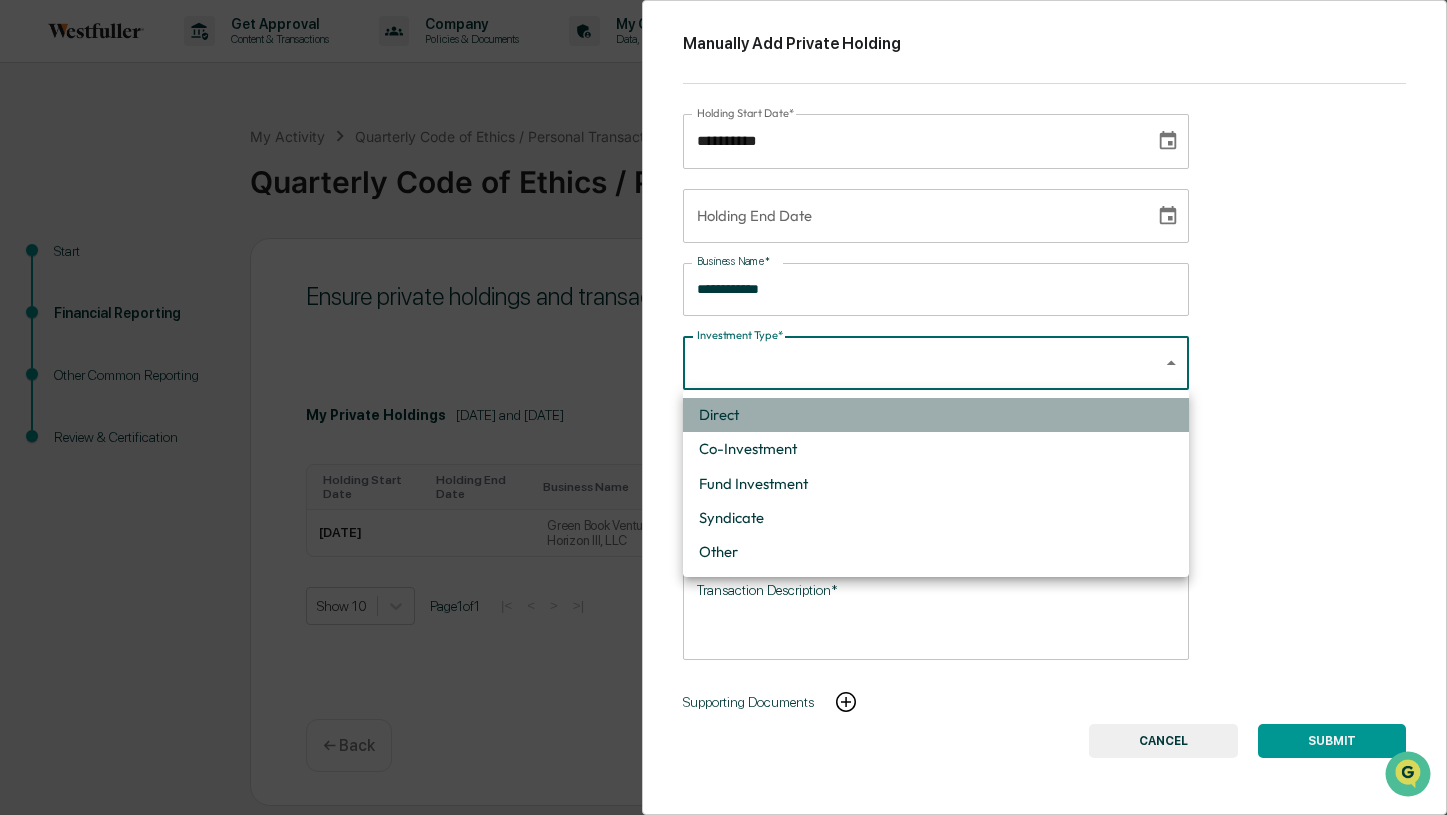 click on "Direct" at bounding box center (936, 415) 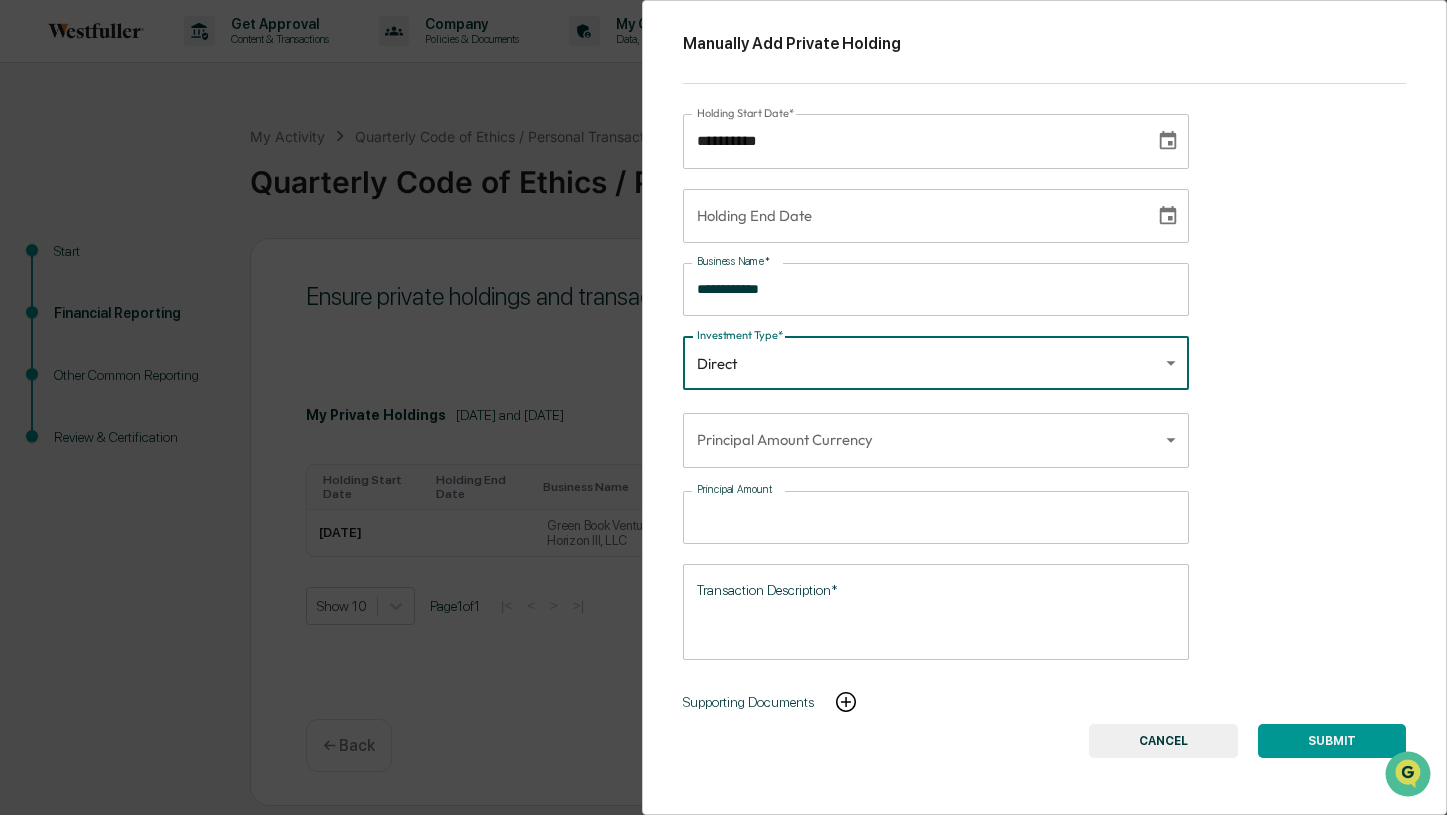 click on "**********" at bounding box center [723, 407] 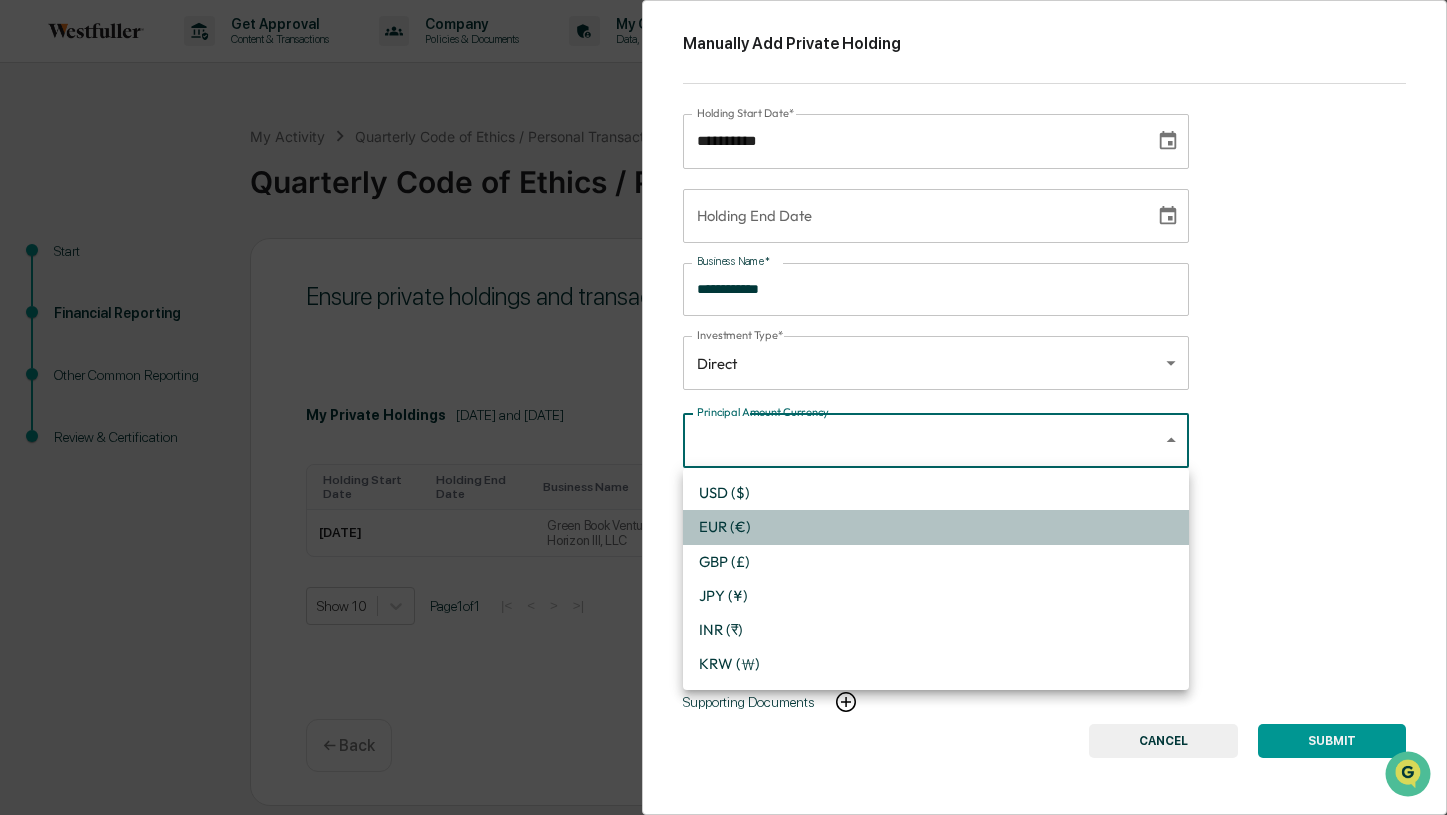 click on "EUR (€)" at bounding box center [936, 527] 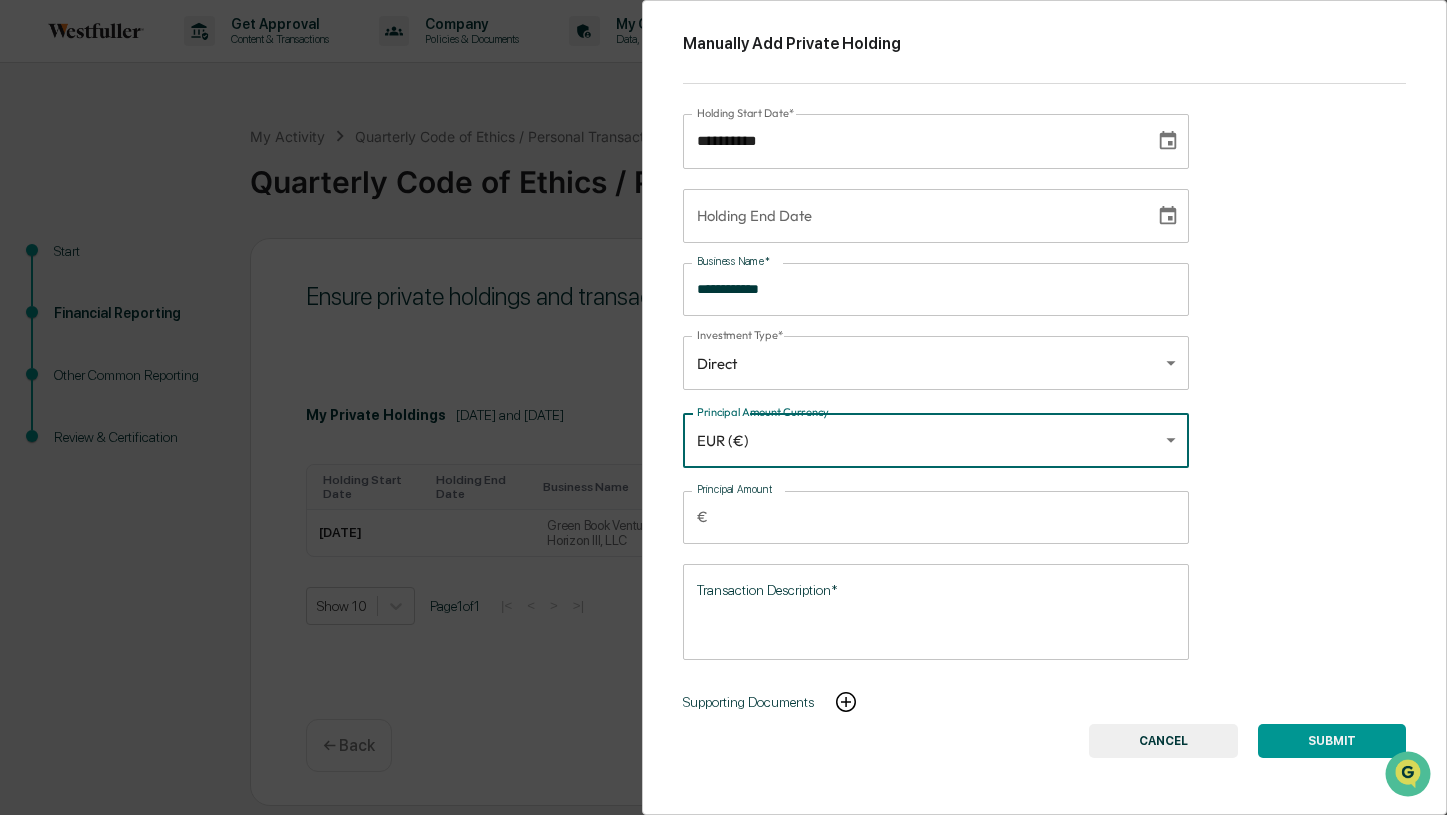 click on "**********" at bounding box center [723, 407] 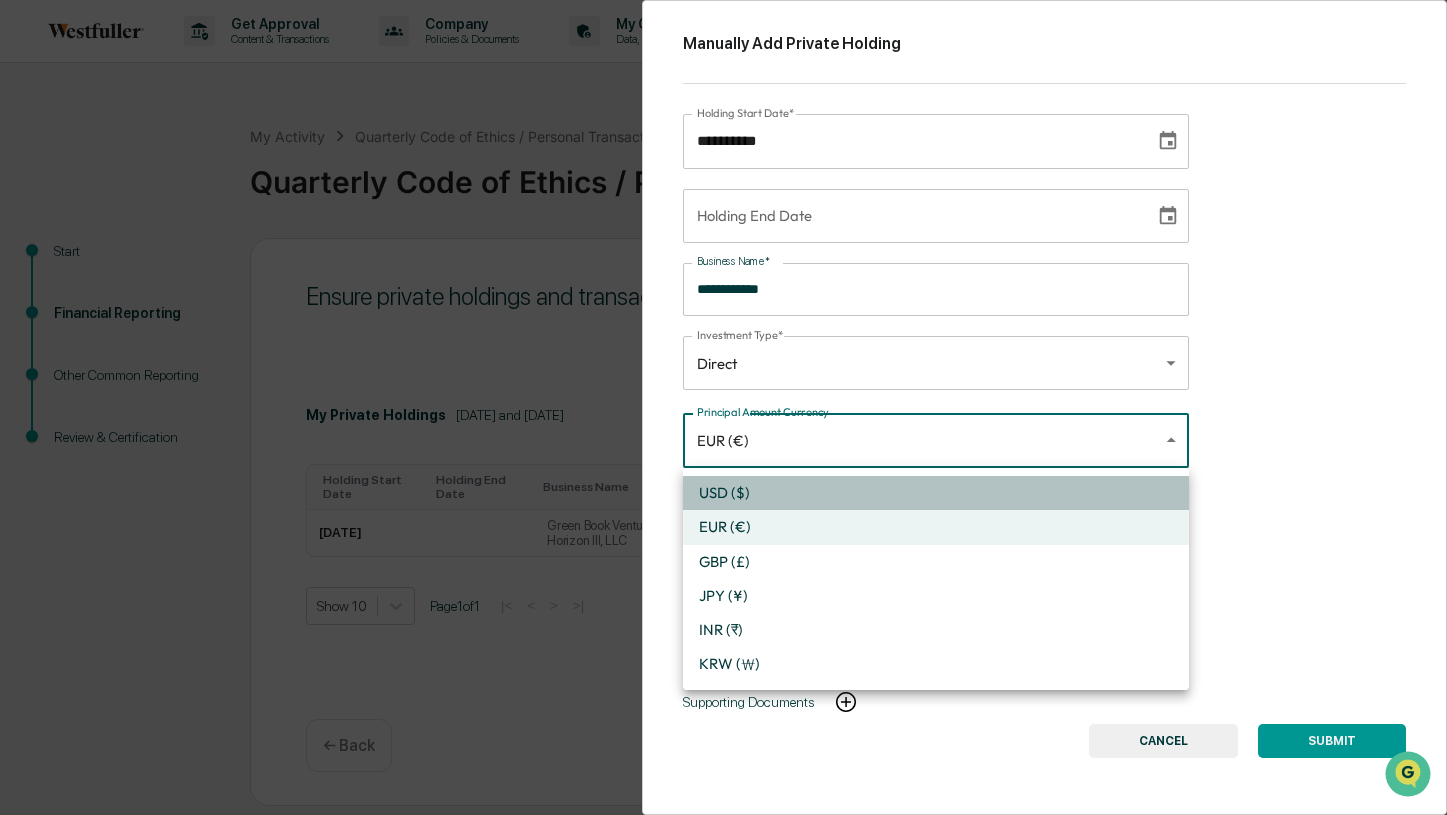 click on "USD ($)" at bounding box center [936, 493] 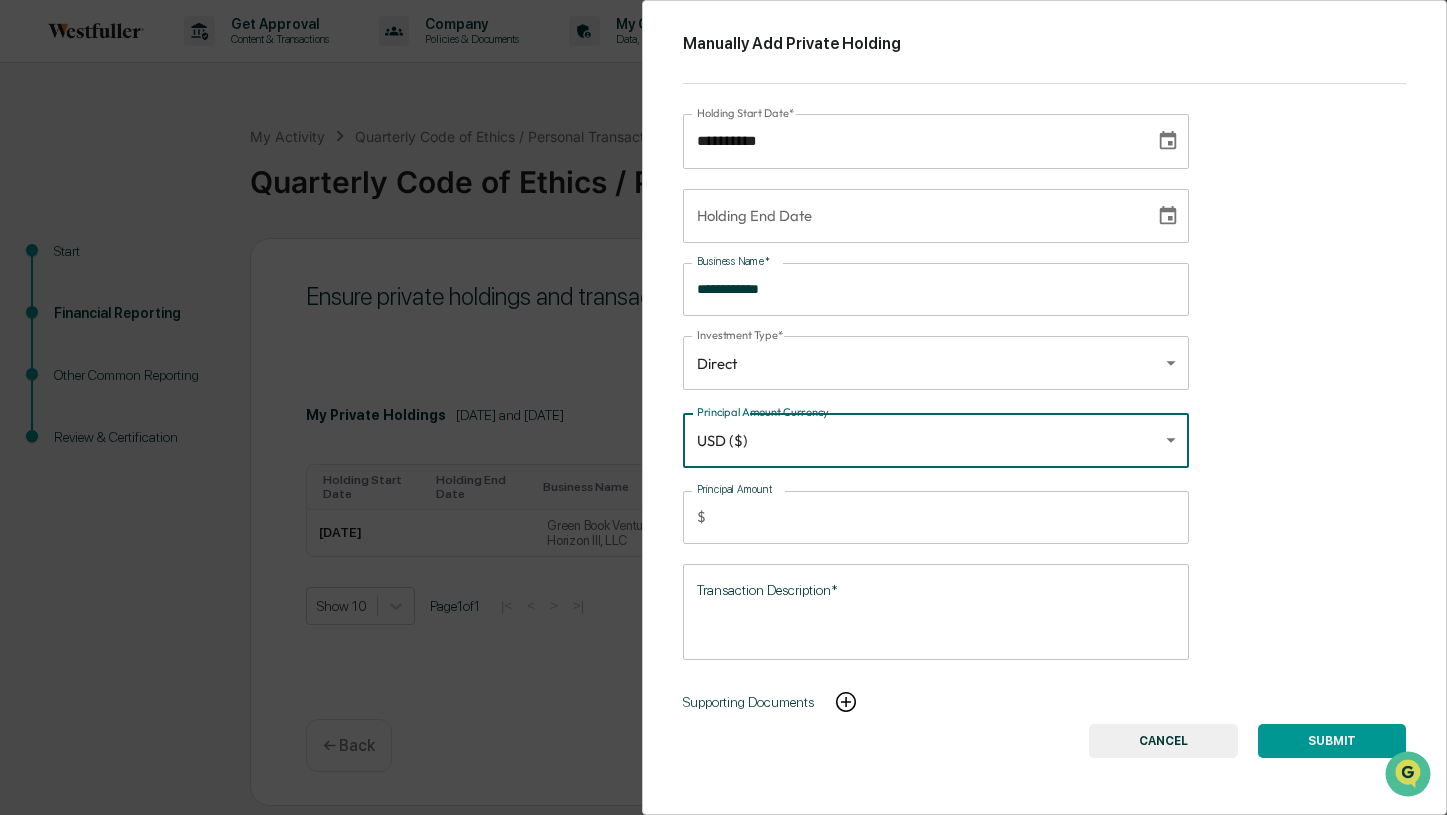 click on "Principal Amount" at bounding box center [951, 517] 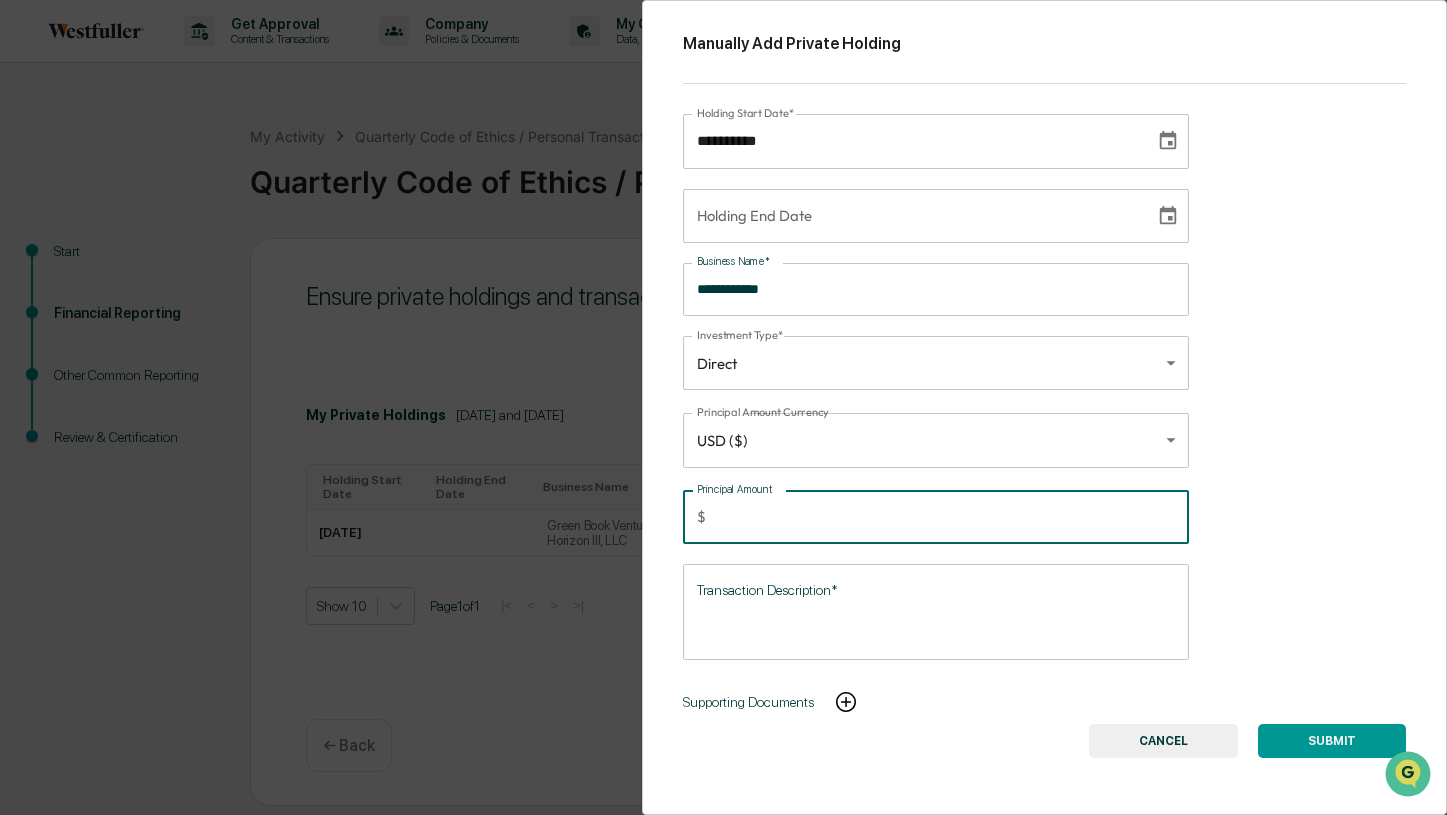 type on "*****" 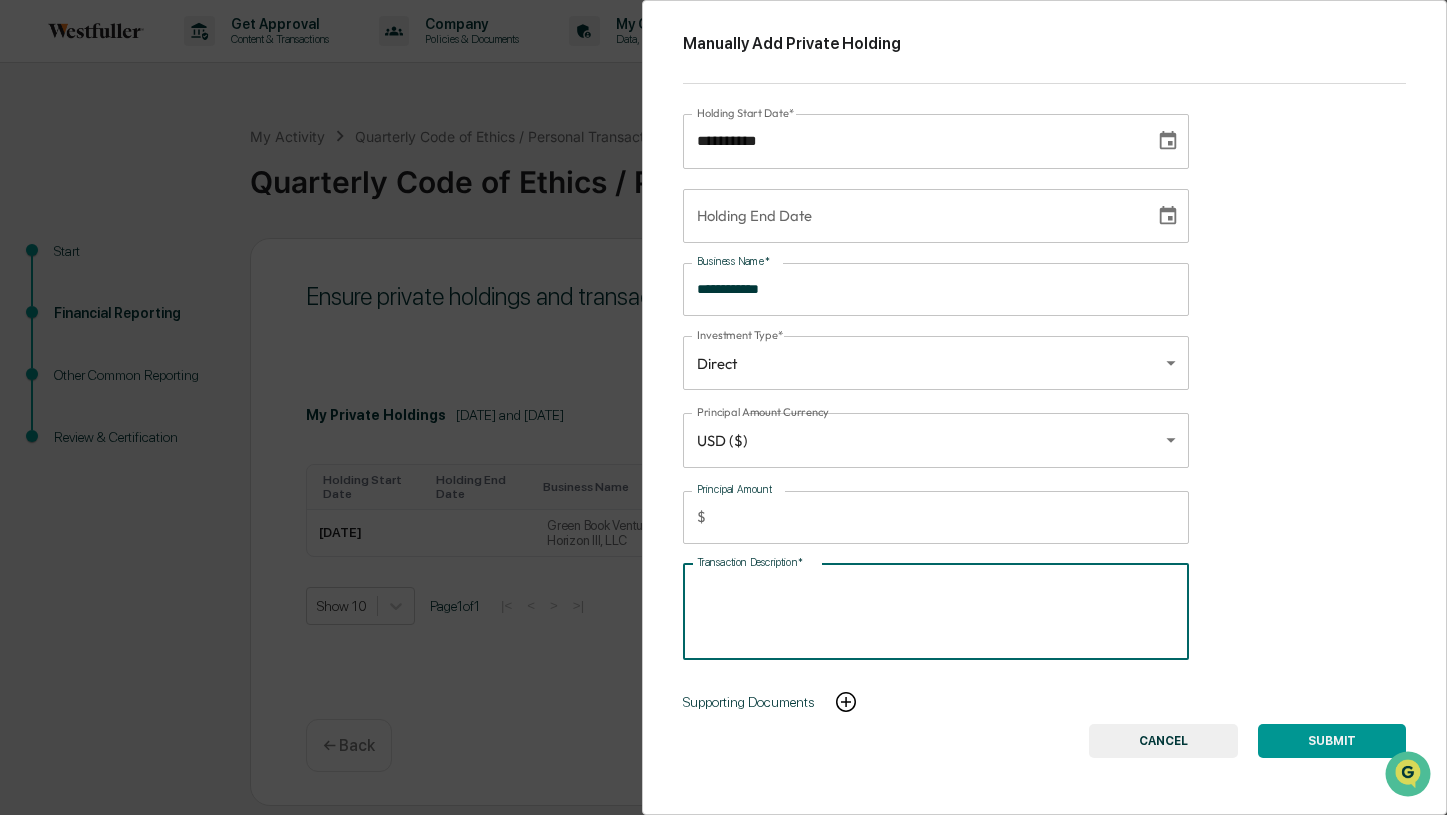 type on "*" 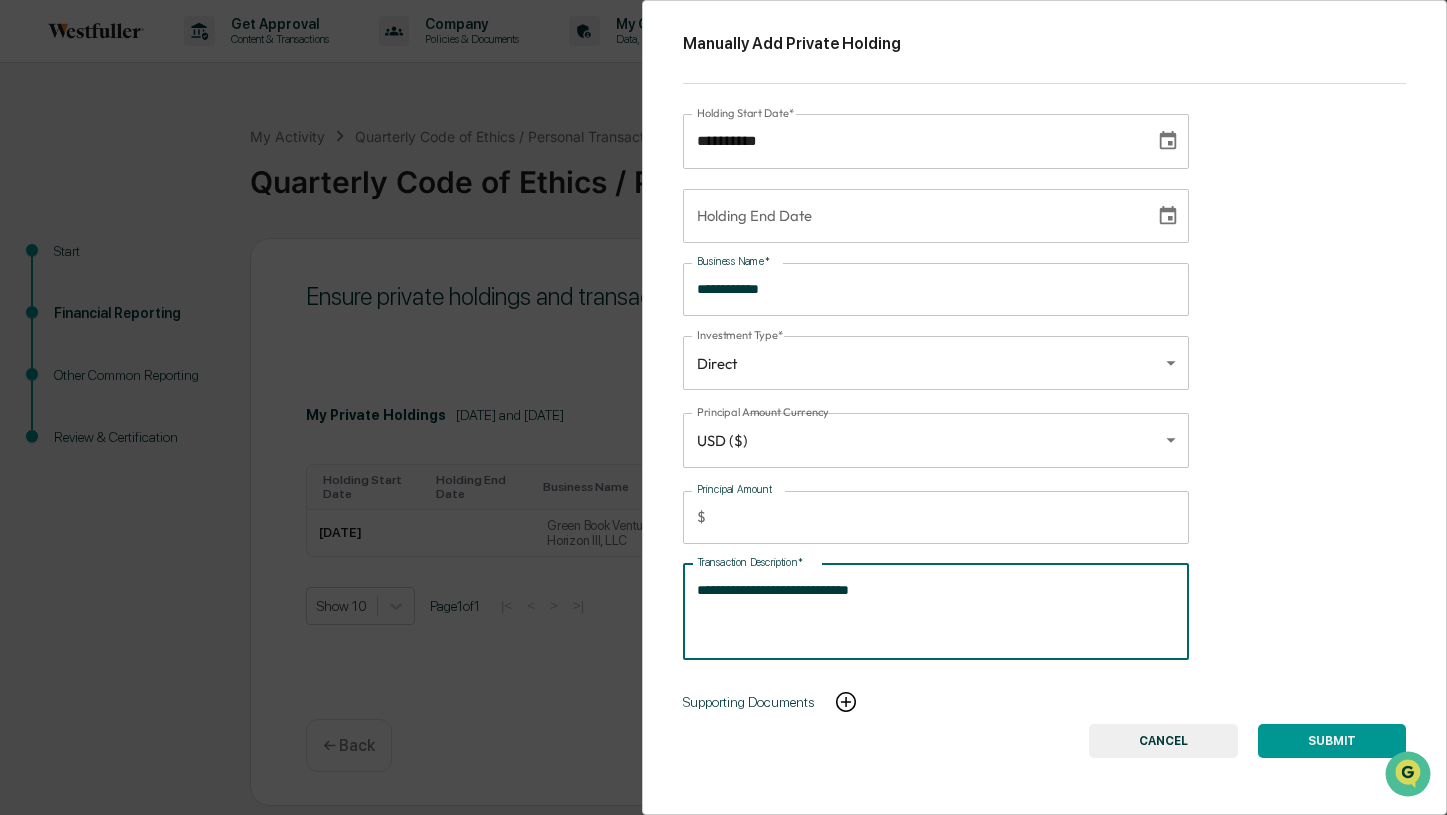 type on "**********" 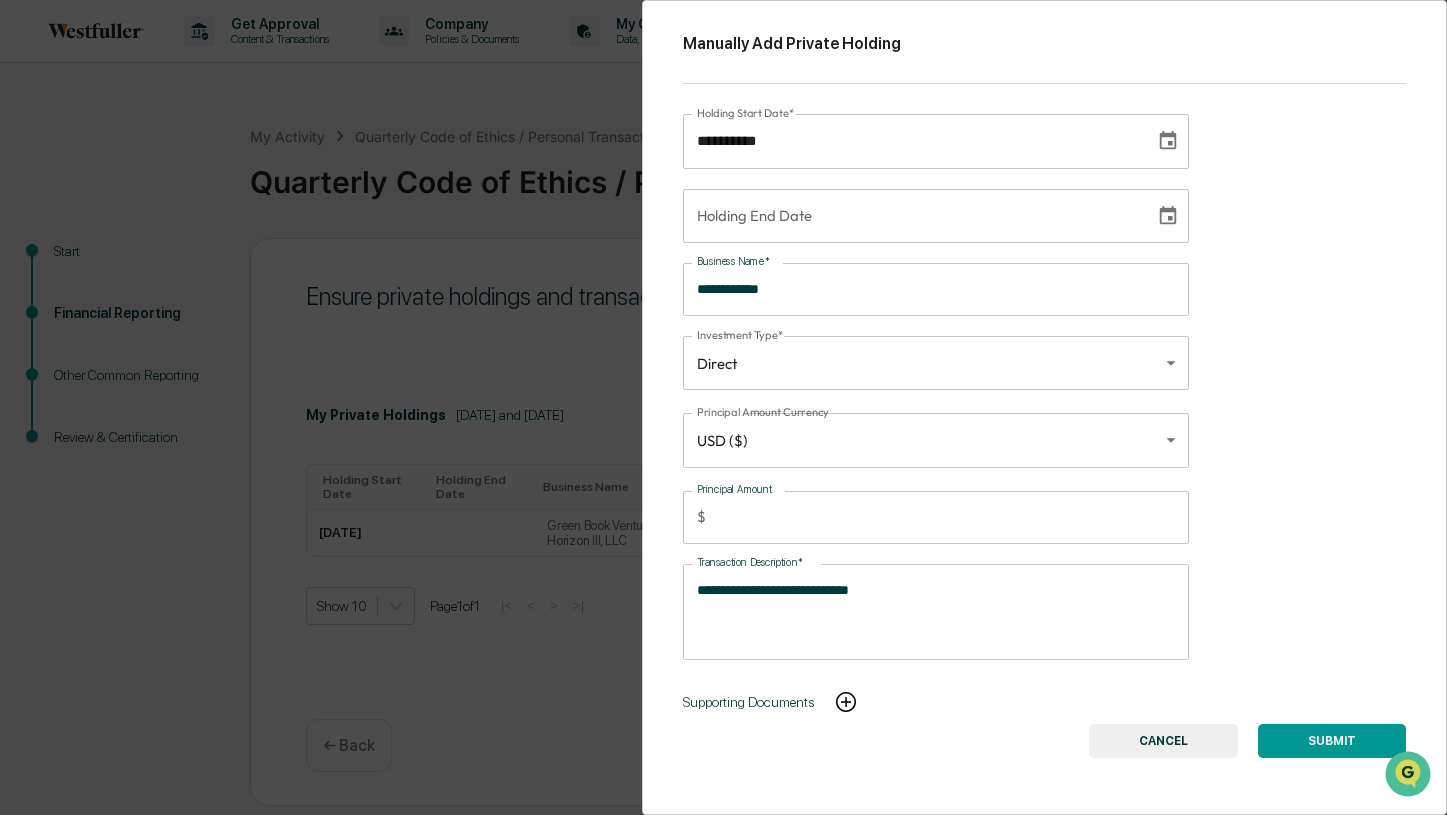 click on "Supporting Documents" at bounding box center (748, 702) 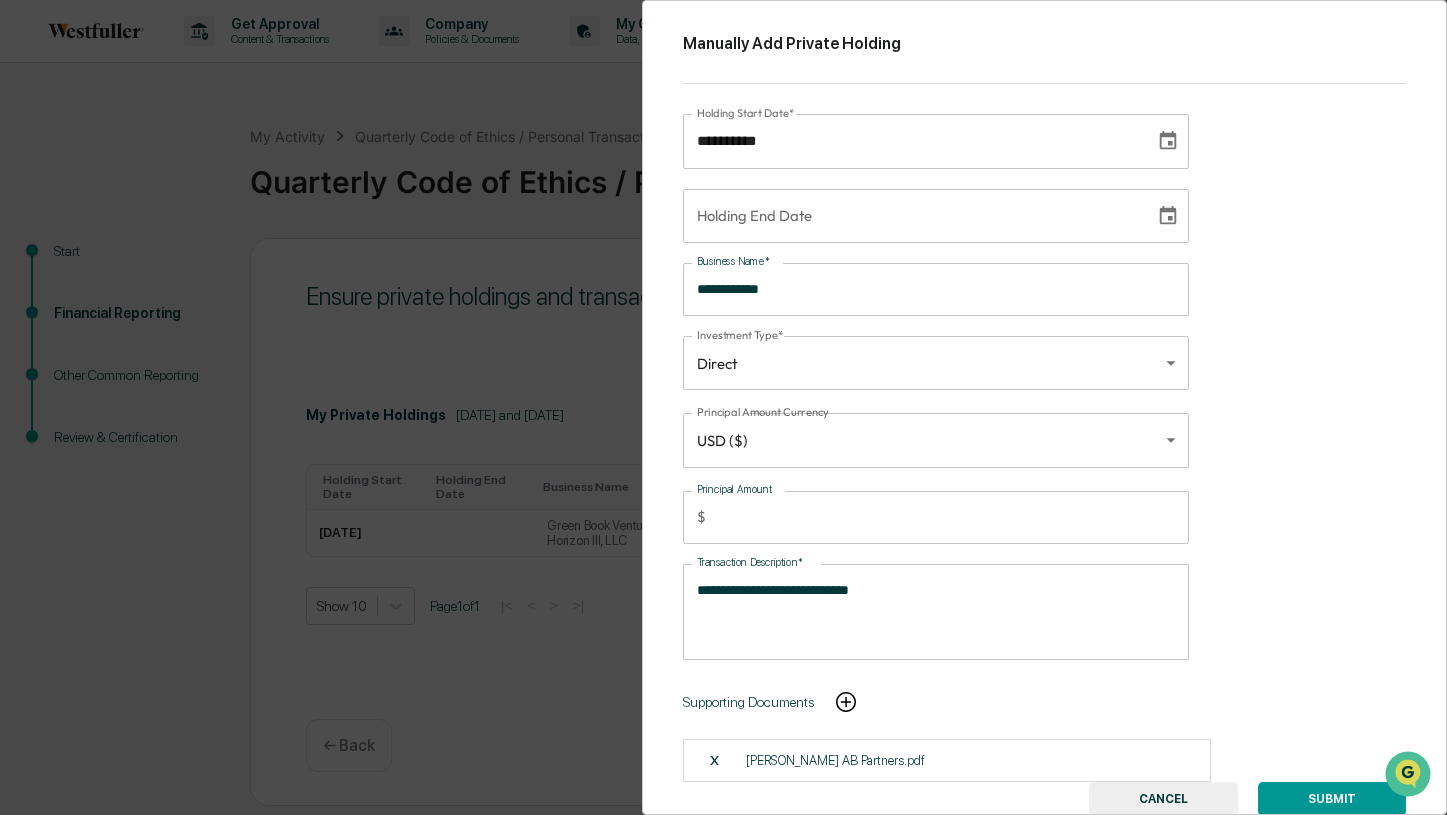 click on "SUBMIT" at bounding box center [1332, 799] 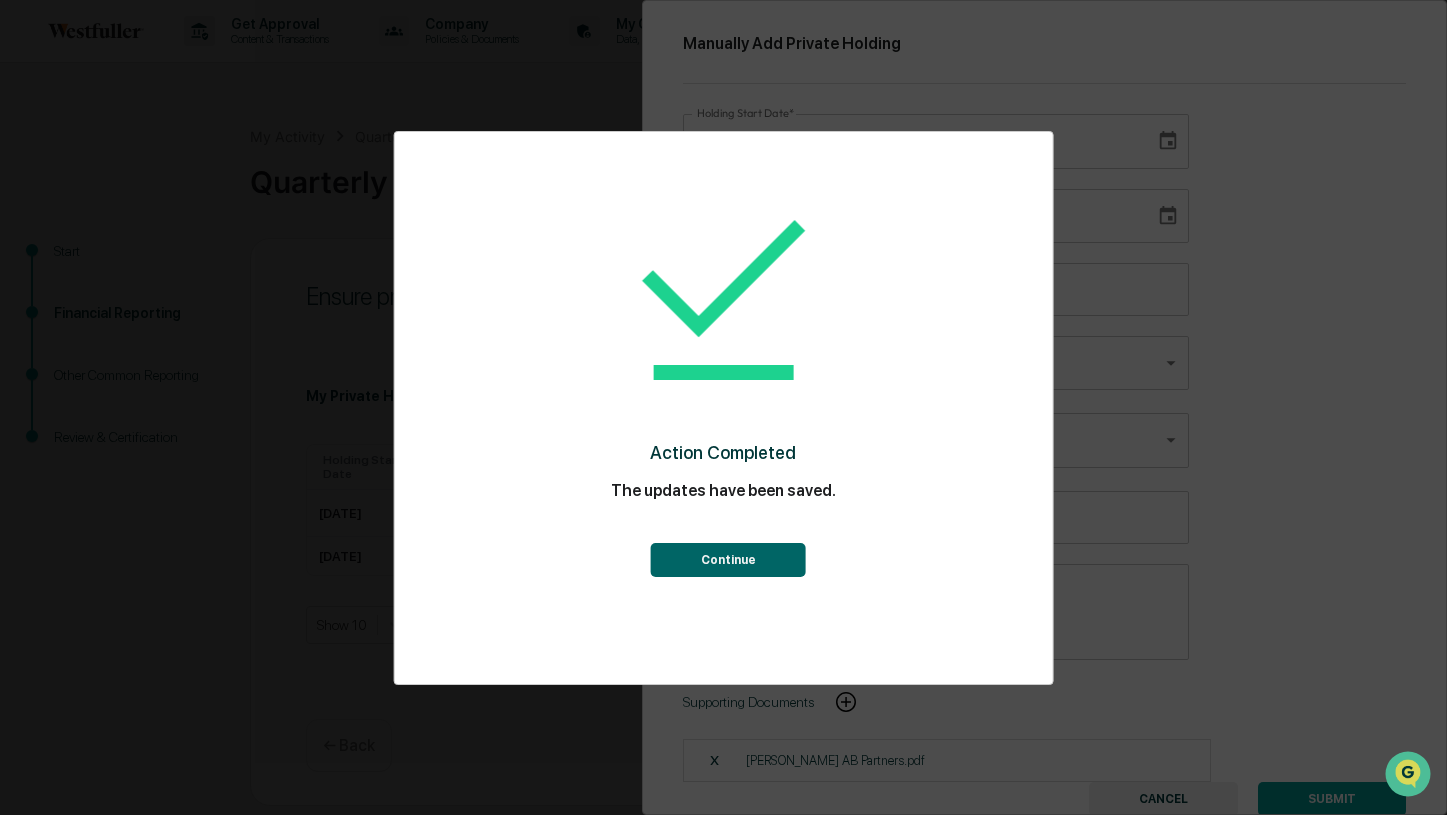click on "Continue" at bounding box center (728, 560) 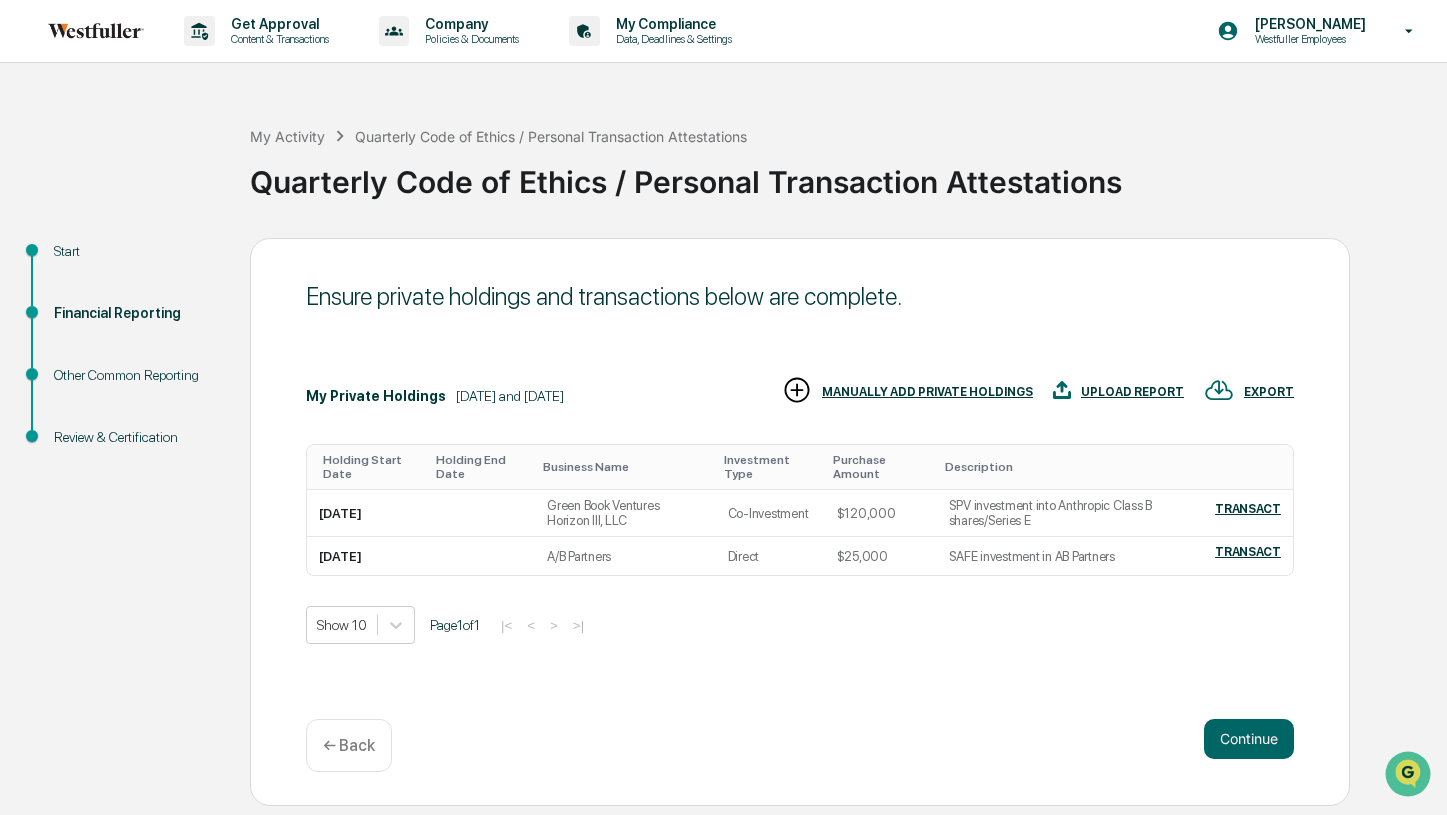 click on "MANUALLY ADD PRIVATE HOLDINGS" at bounding box center (927, 392) 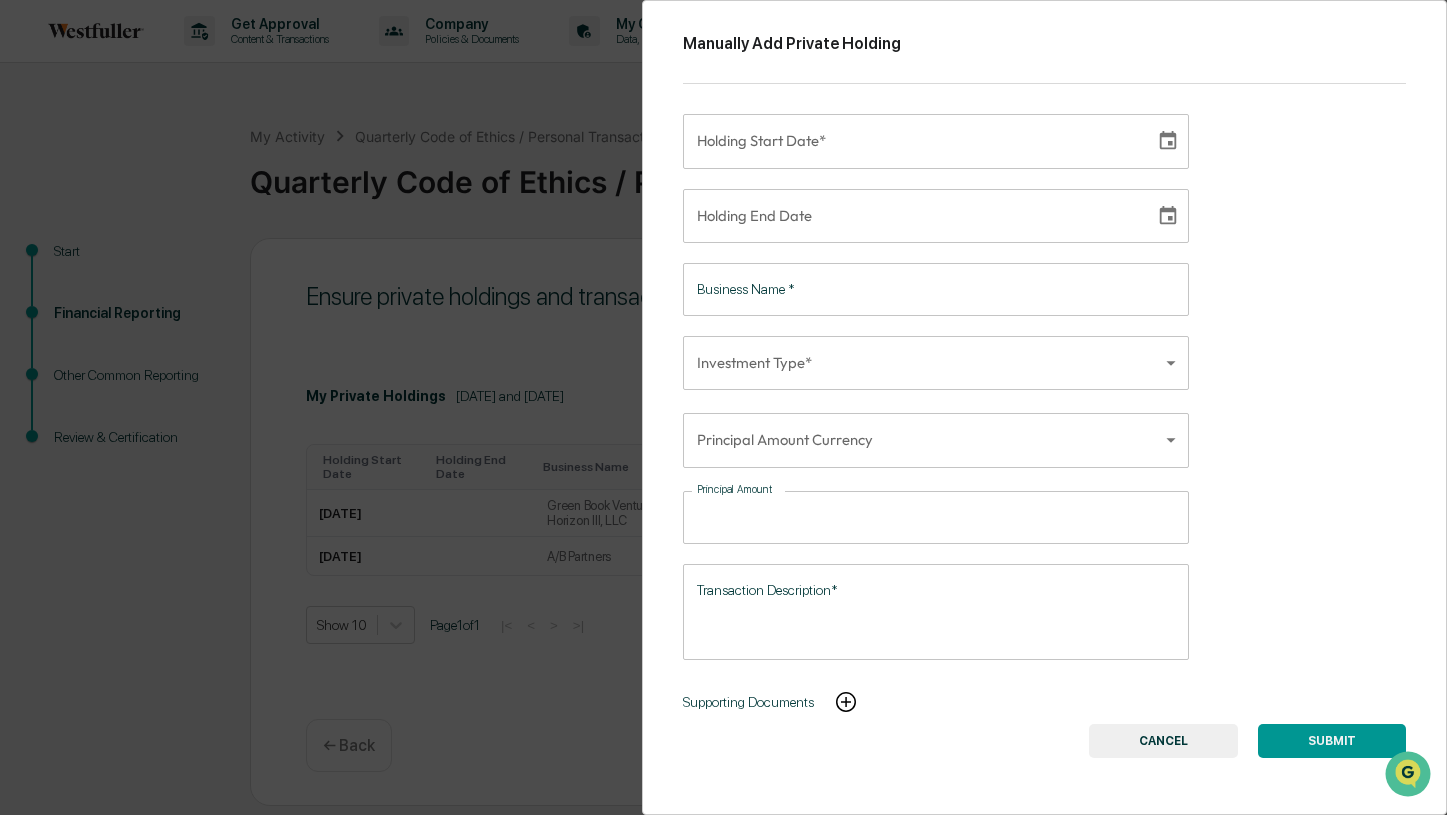 type on "**********" 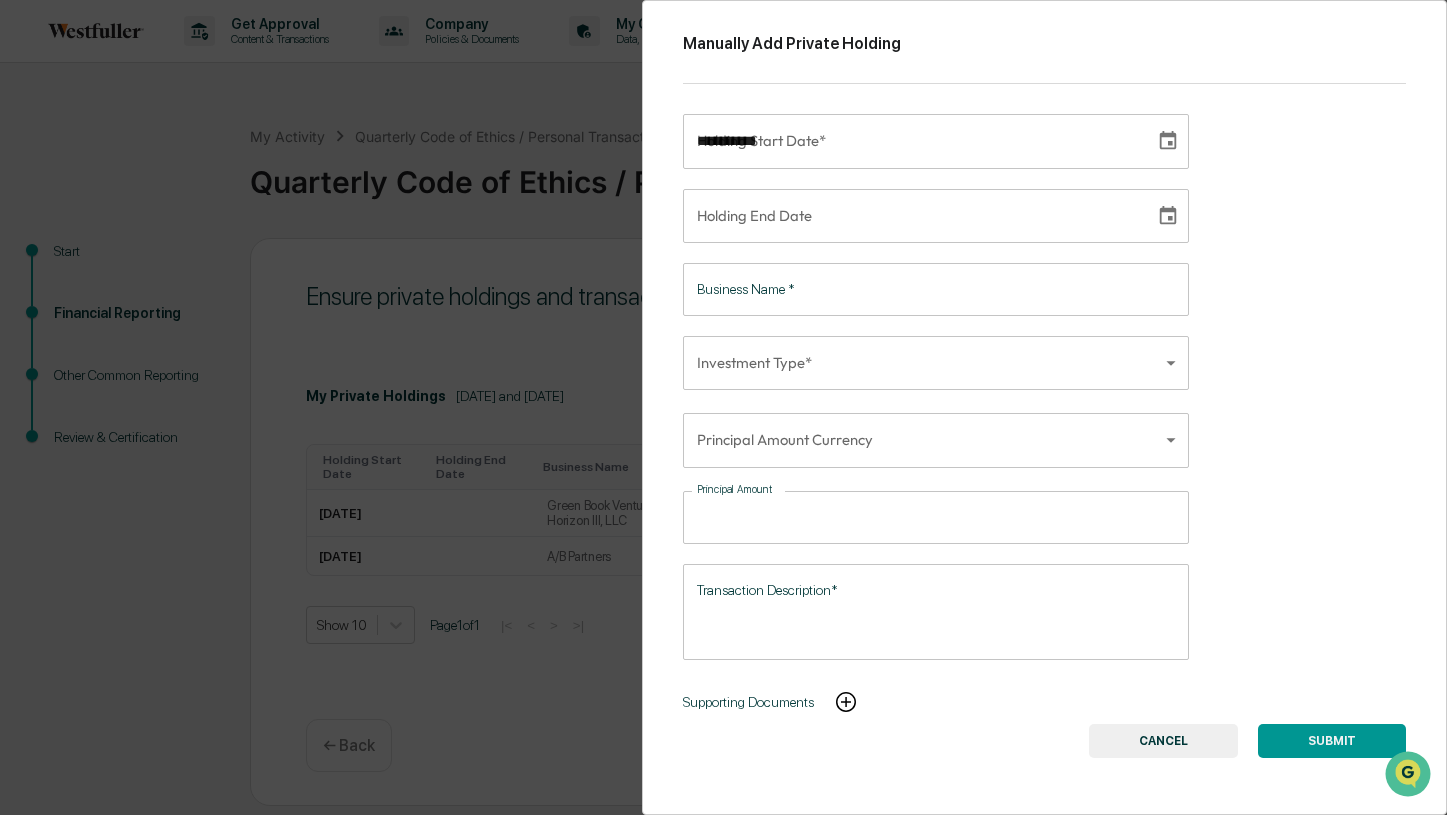click on "**********" at bounding box center (912, 141) 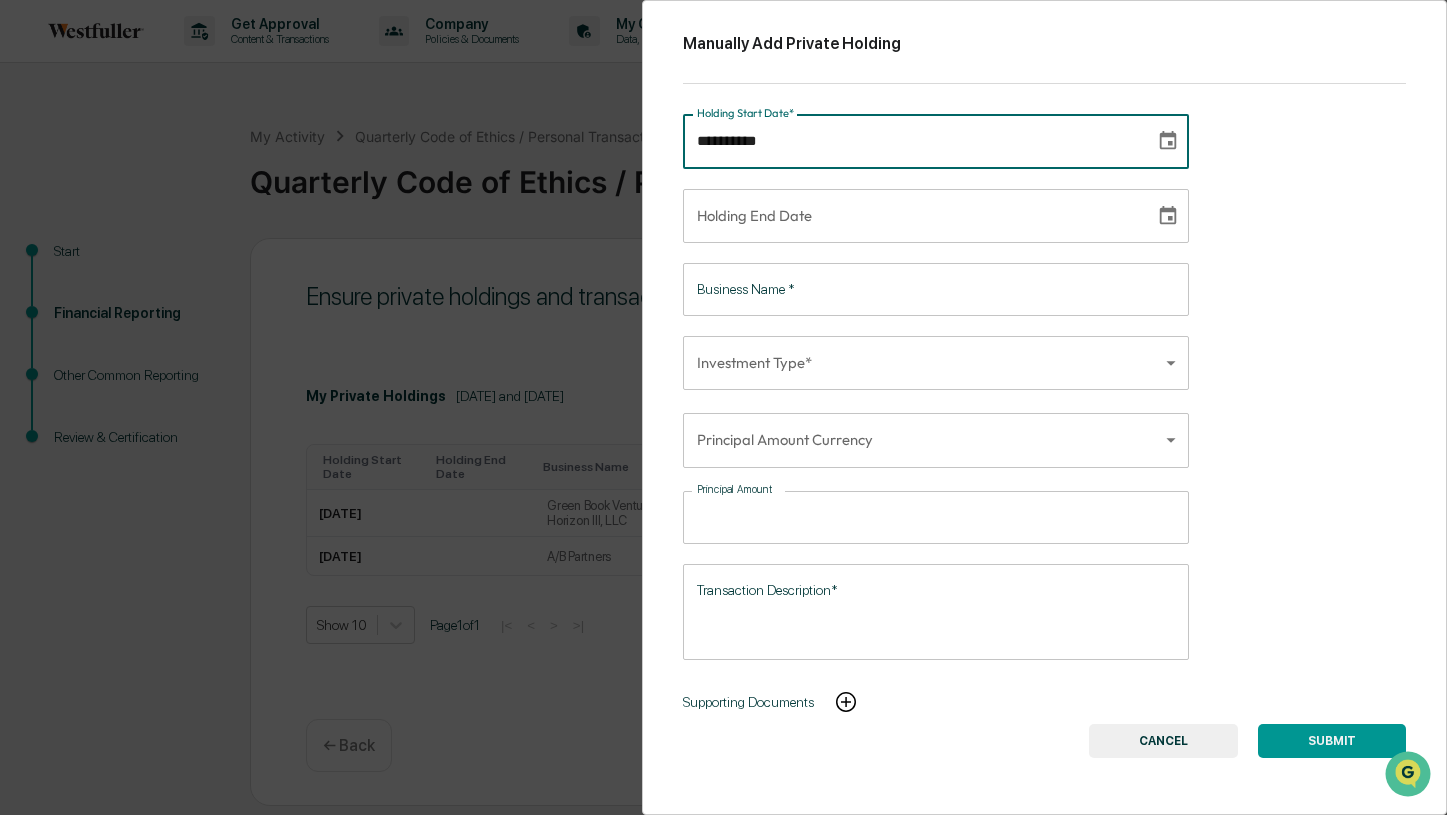 type 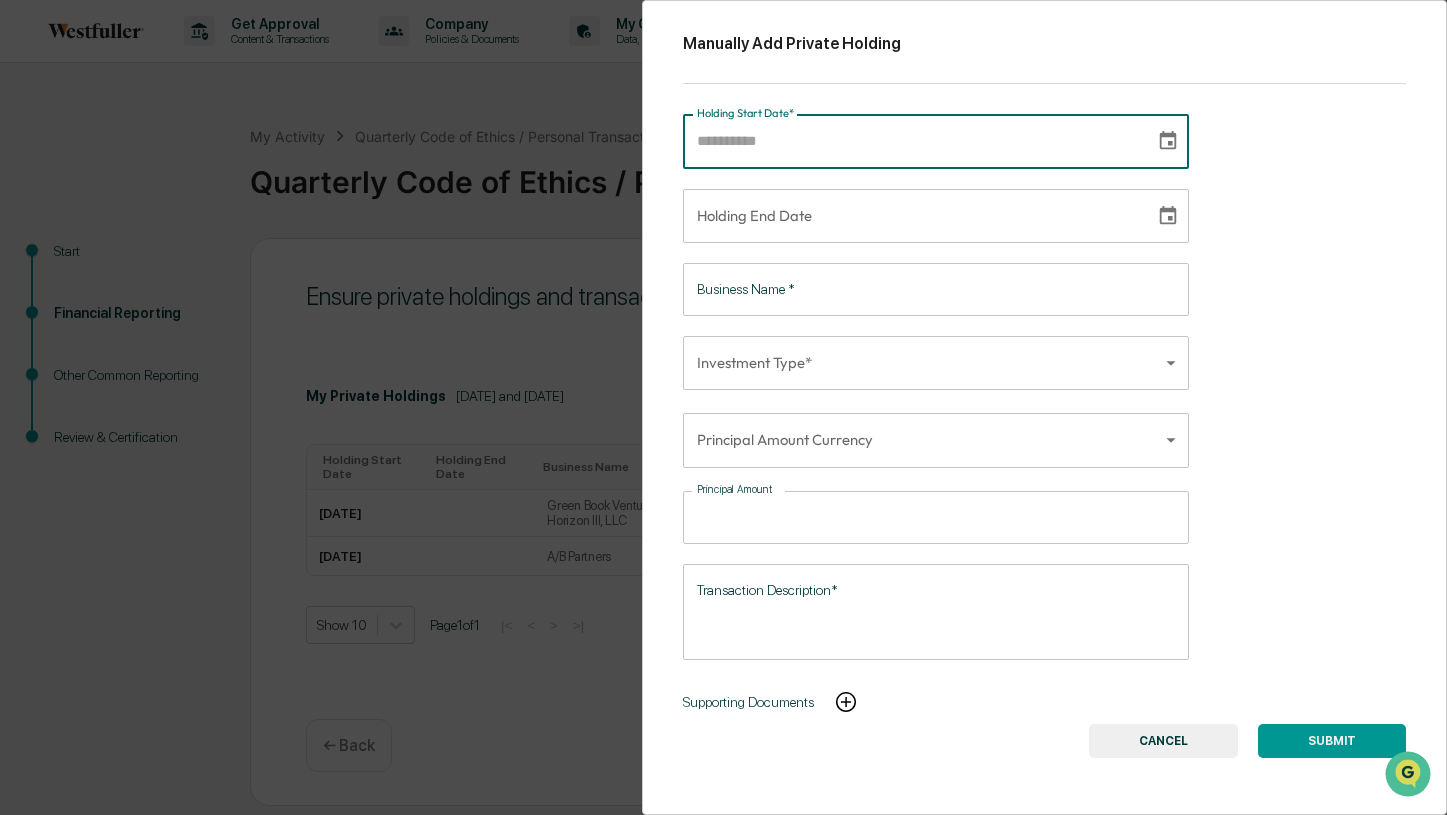 click on "Business Name   *" at bounding box center [936, 289] 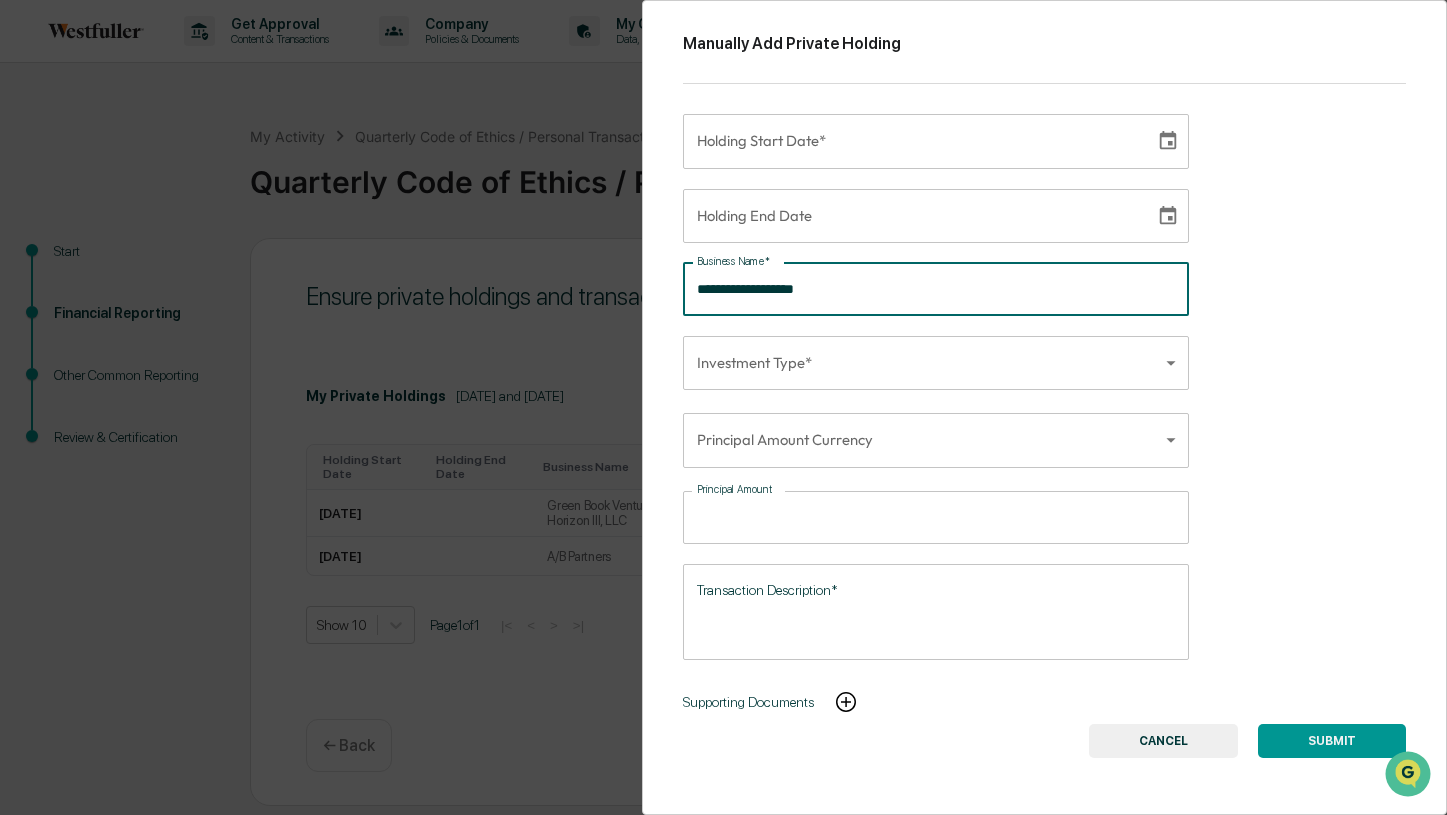 type on "**********" 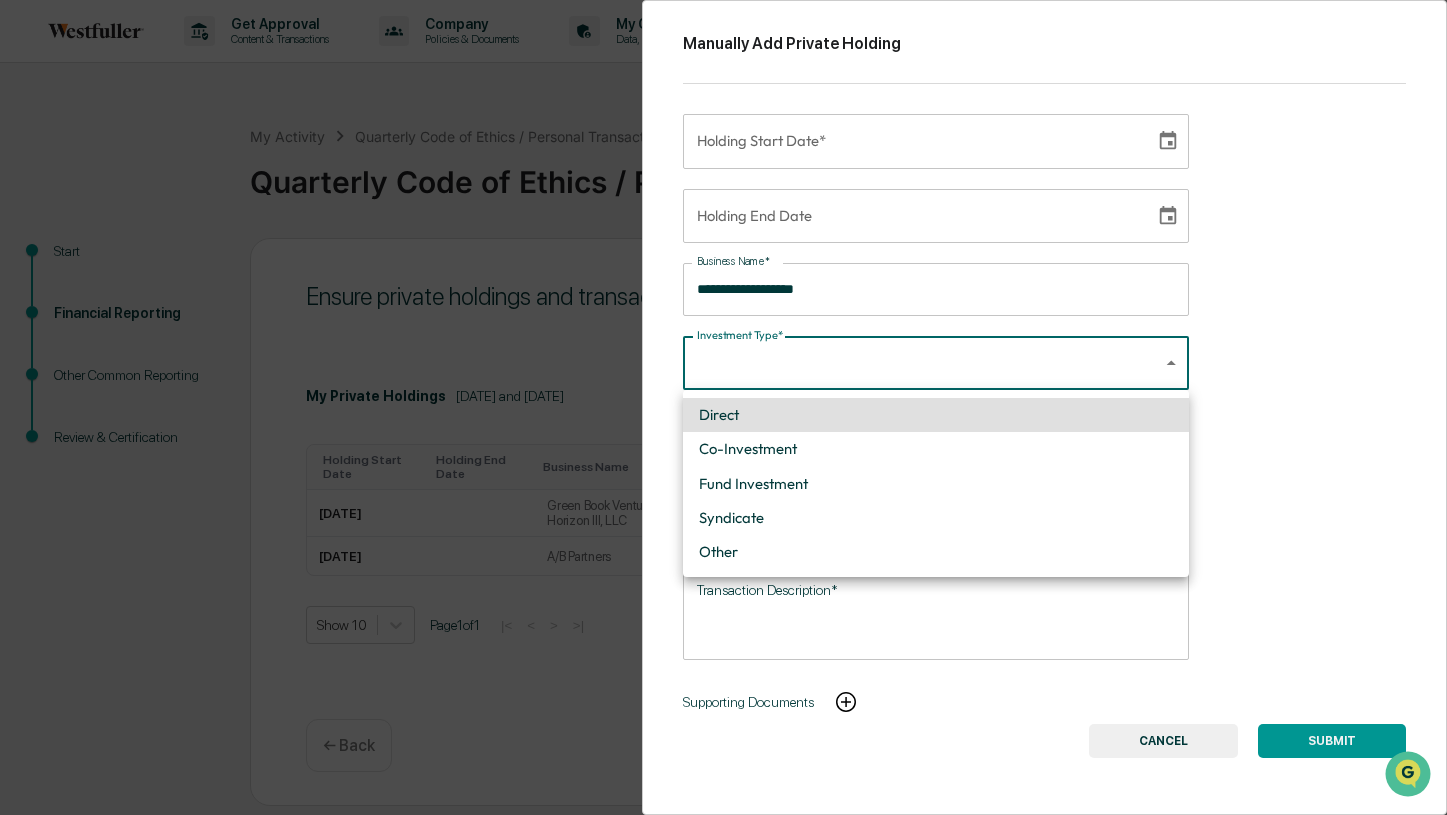 click on "Get Approval Content & Transactions Company Policies & Documents My Compliance Data, Deadlines & Settings [PERSON_NAME] Westfuller Employees My Activity Quarterly Code of Ethics / Personal Transaction Attestations Quarterly Code of Ethics / Personal Transaction Attestations Start Financial Reporting Other Common Reporting Review & Certification Ensure private holdings and transactions below are complete. My Private Holdings [DATE] and [DATE] EXPORT UPLOAD REPORT MANUALLY ADD PRIVATE HOLDINGS Holding Start Date Holding End Date Business Name Investment Type Purchase Amount Description [DATE]         Green Book Ventures Horizon III, LLC Co-Investment $120,000 SPV investment into Anthropic Class B shares/Series E TRANSACT [DATE]         A/B Partners Direct $25,000 SAFE investment in AB Partners TRANSACT Show 10 Page  1  of  1   |<   <   >   >|   Continue ← Back     Logout Manually Add Private Holding Holding Start Date* Holding Start Date* Holding End Date Holding End Date Business Name" at bounding box center (723, 407) 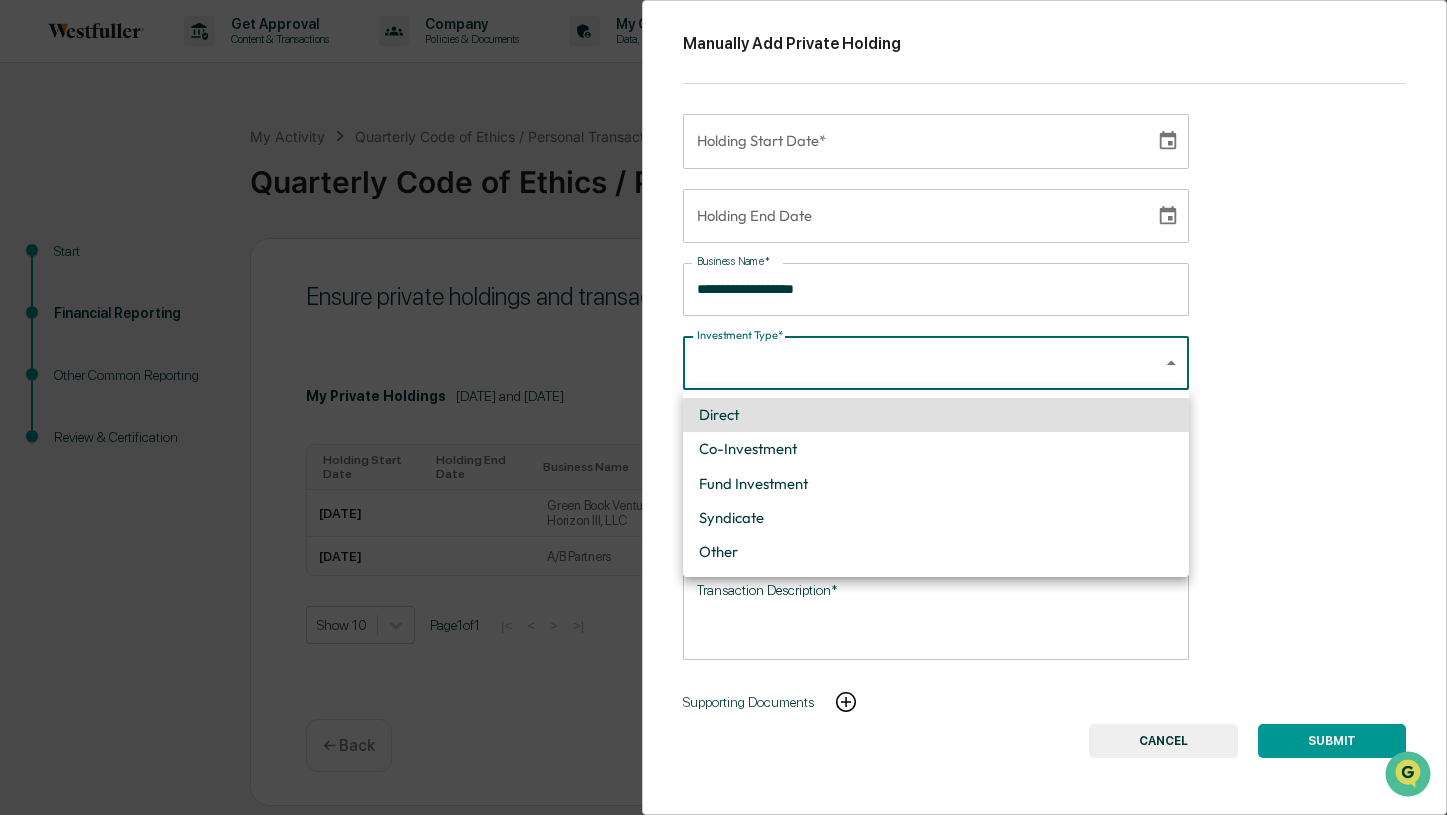 click on "Fund Investment" at bounding box center [936, 484] 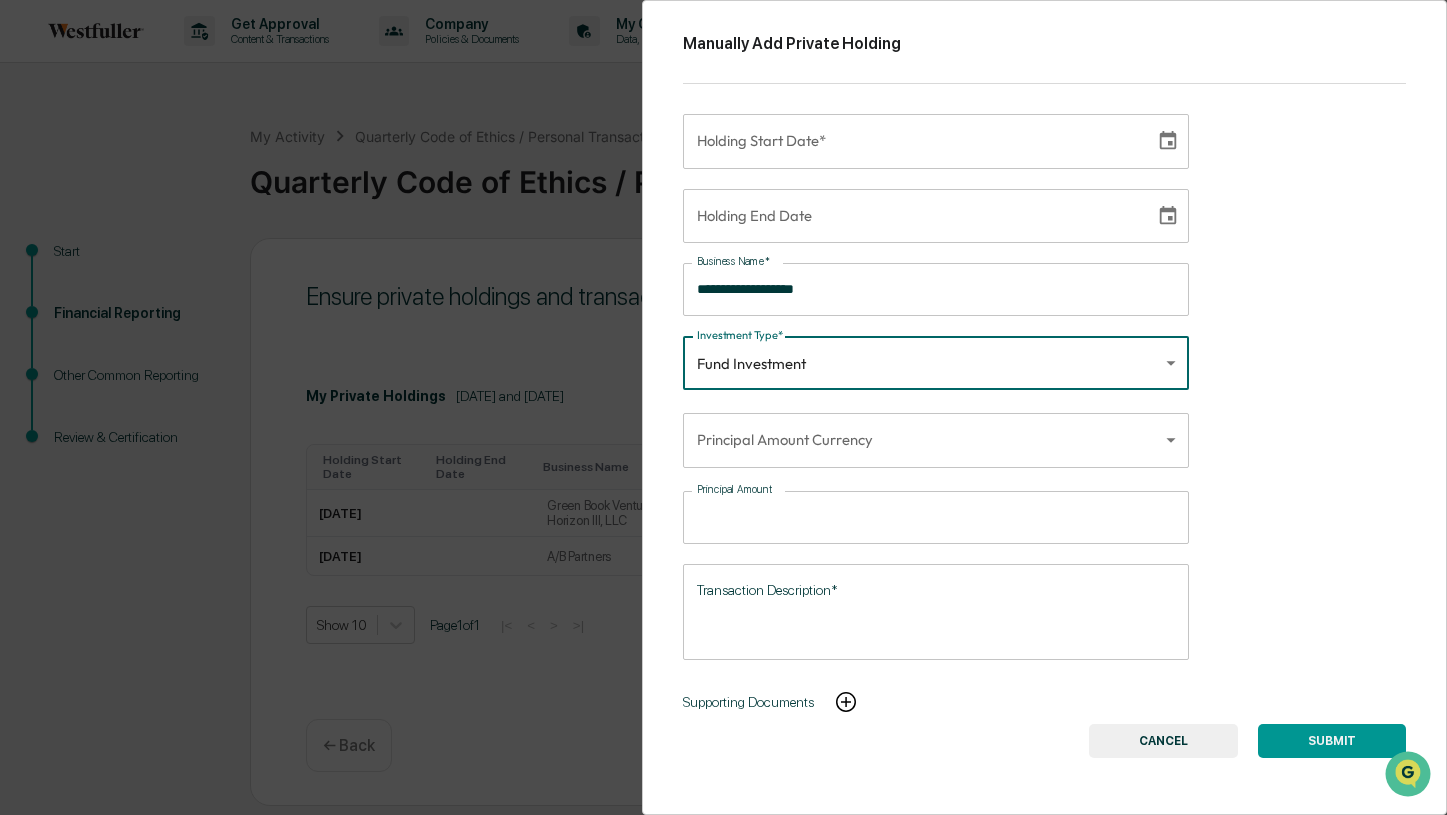 click on "Get Approval Content & Transactions Company Policies & Documents My Compliance Data, Deadlines & Settings [PERSON_NAME] Westfuller Employees My Activity Quarterly Code of Ethics / Personal Transaction Attestations Quarterly Code of Ethics / Personal Transaction Attestations Start Financial Reporting Other Common Reporting Review & Certification Ensure private holdings and transactions below are complete. My Private Holdings [DATE] and [DATE] EXPORT UPLOAD REPORT MANUALLY ADD PRIVATE HOLDINGS Holding Start Date Holding End Date Business Name Investment Type Purchase Amount Description [DATE]         Green Book Ventures Horizon III, LLC Co-Investment $120,000 SPV investment into Anthropic Class B shares/Series E TRANSACT [DATE]         A/B Partners Direct $25,000 SAFE investment in AB Partners TRANSACT Show 10 Page  1  of  1   |<   <   >   >|   Continue ← Back     Logout Manually Add Private Holding Holding Start Date* Holding Start Date* Holding End Date Holding End Date Business Name" at bounding box center [723, 407] 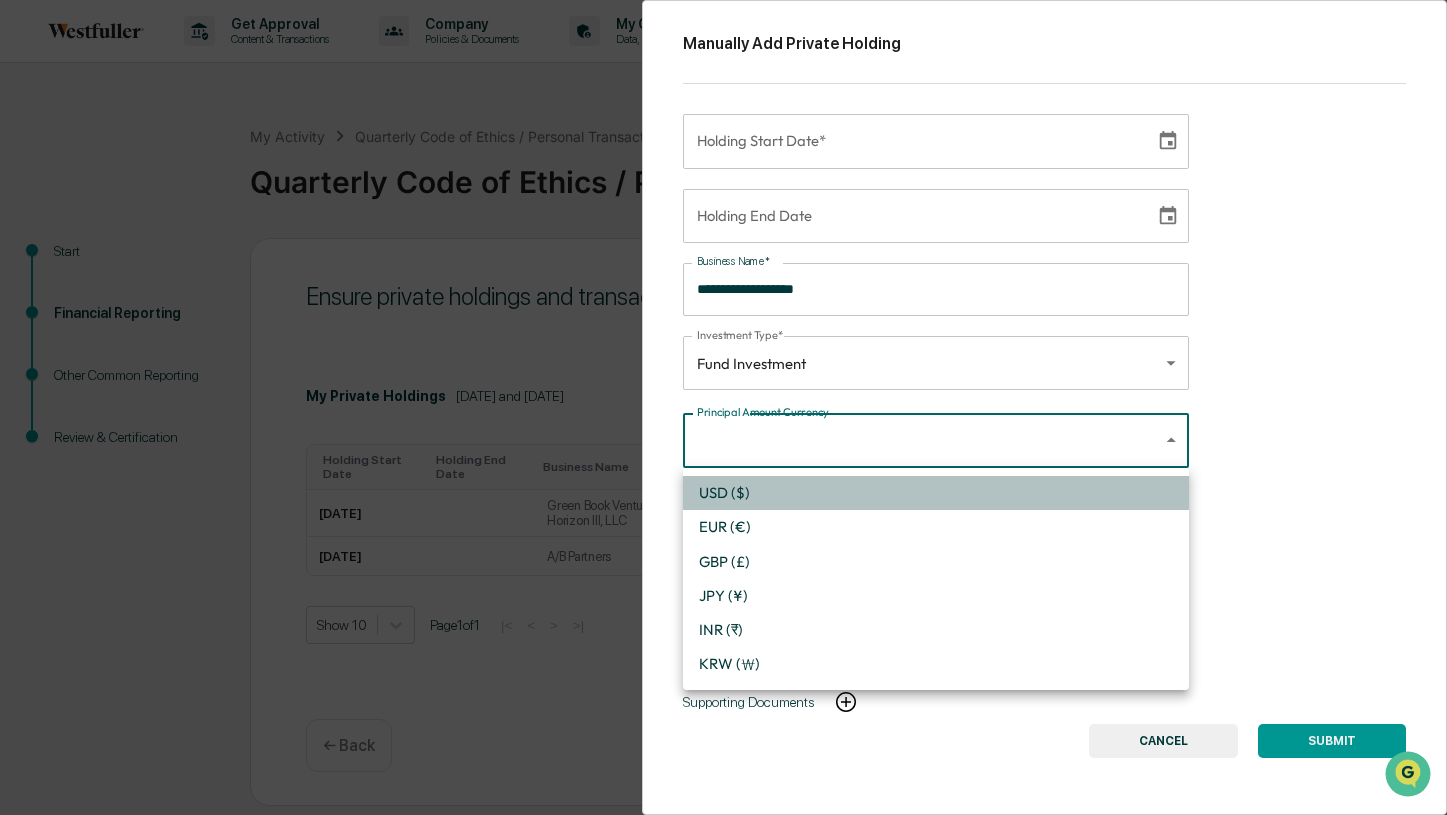 click on "USD ($)" at bounding box center [936, 493] 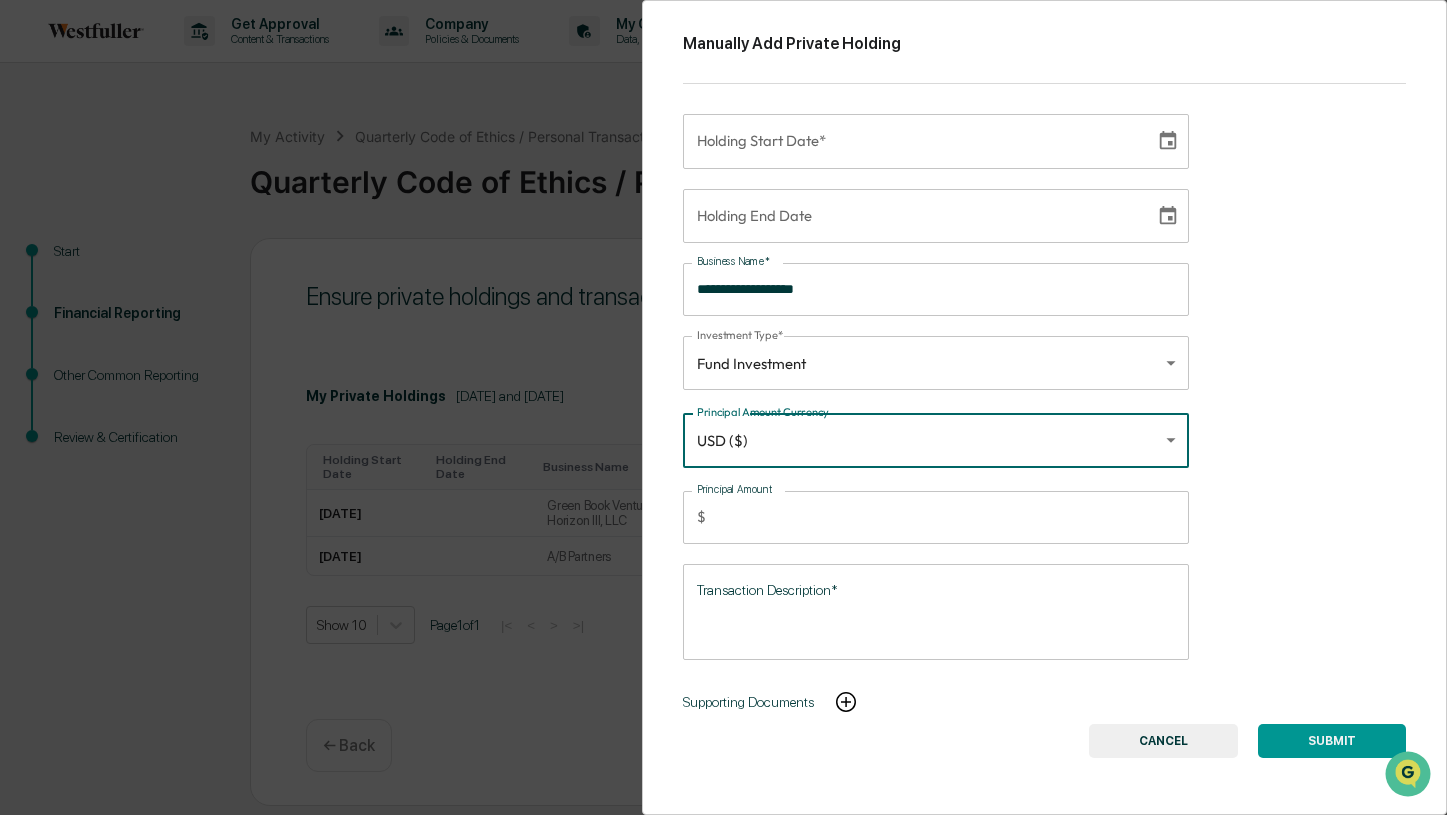 click on "Principal Amount" at bounding box center [951, 517] 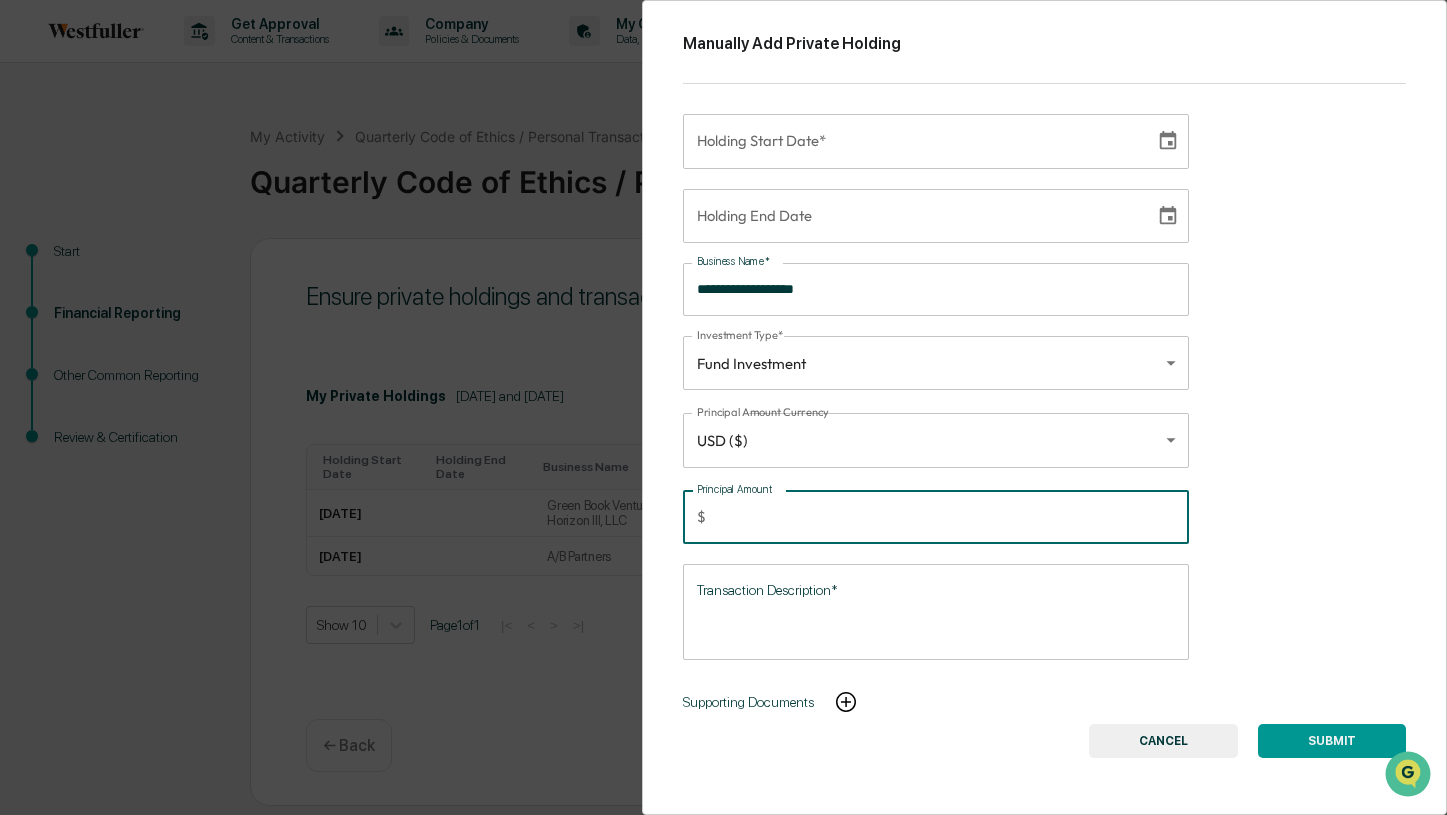 type on "******" 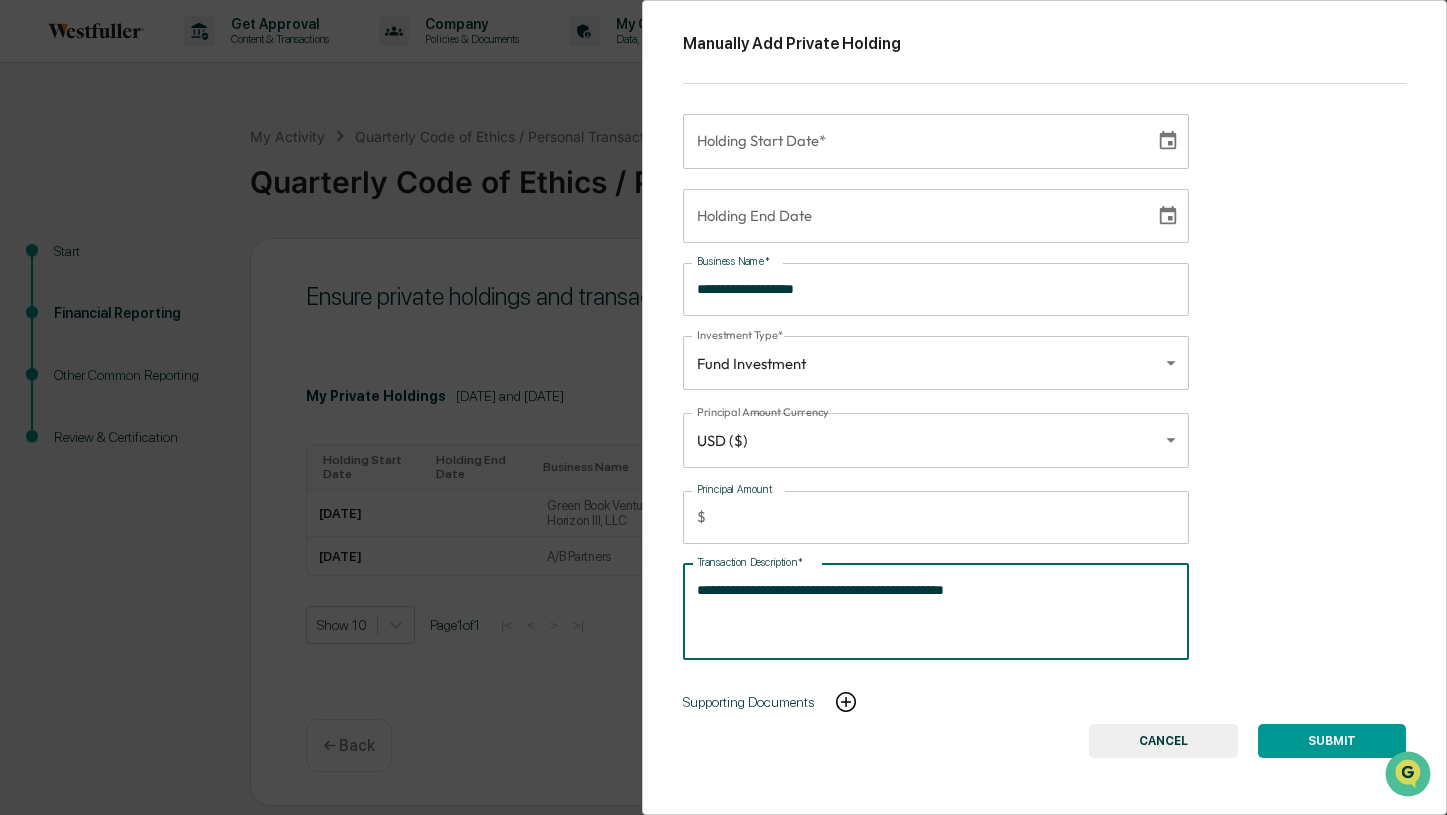 type on "**********" 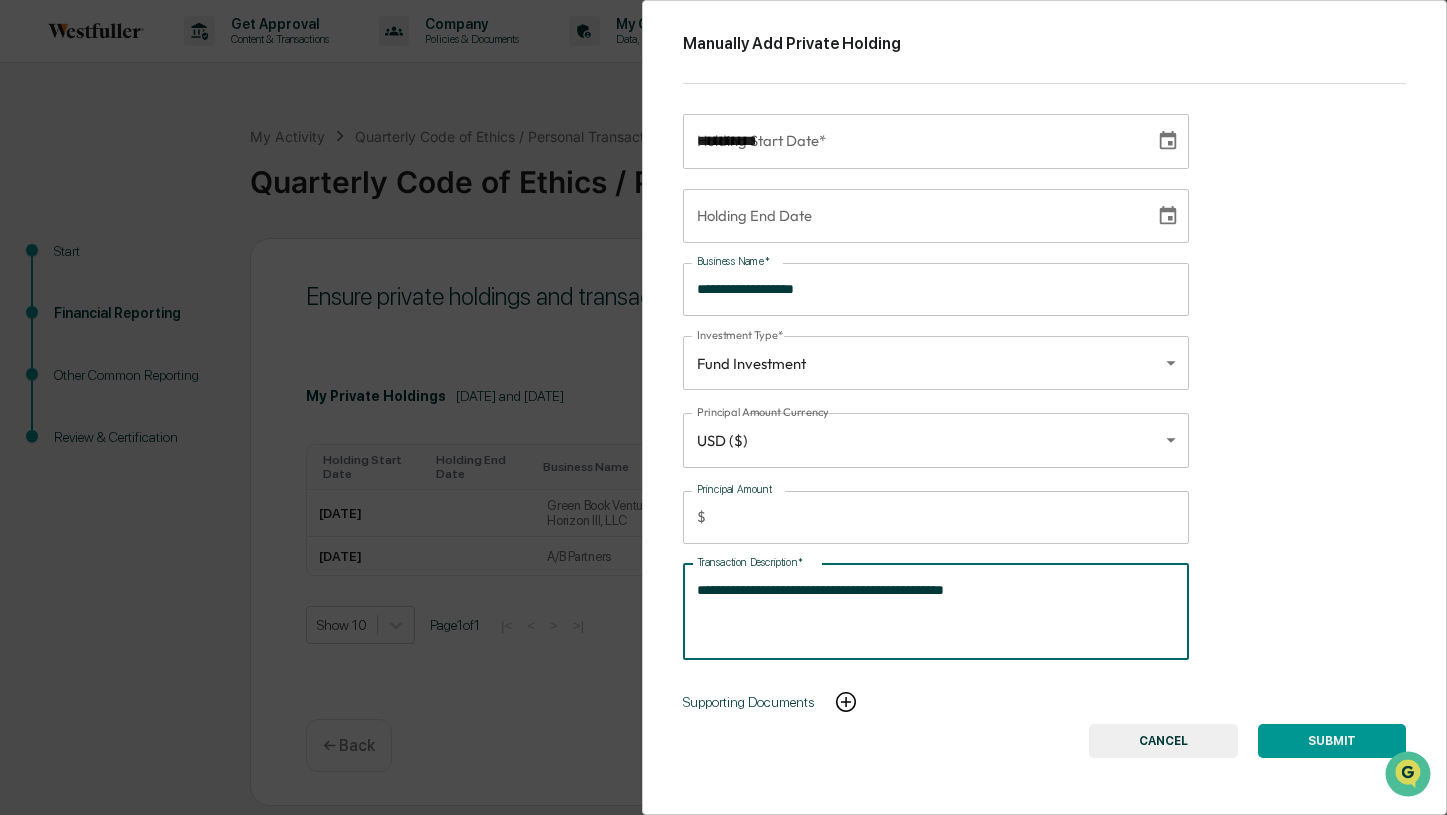 click on "**********" at bounding box center [912, 141] 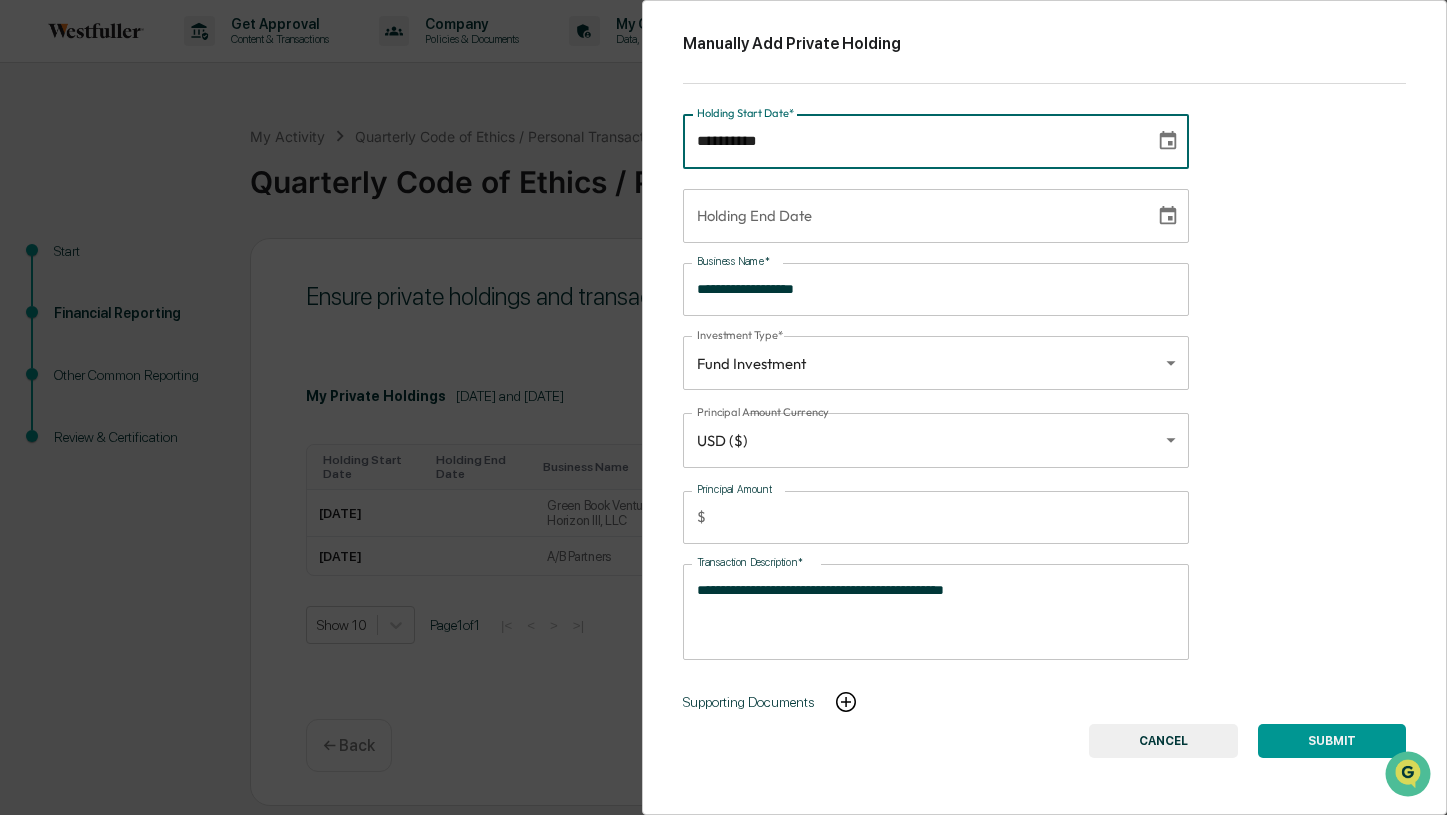 type on "**********" 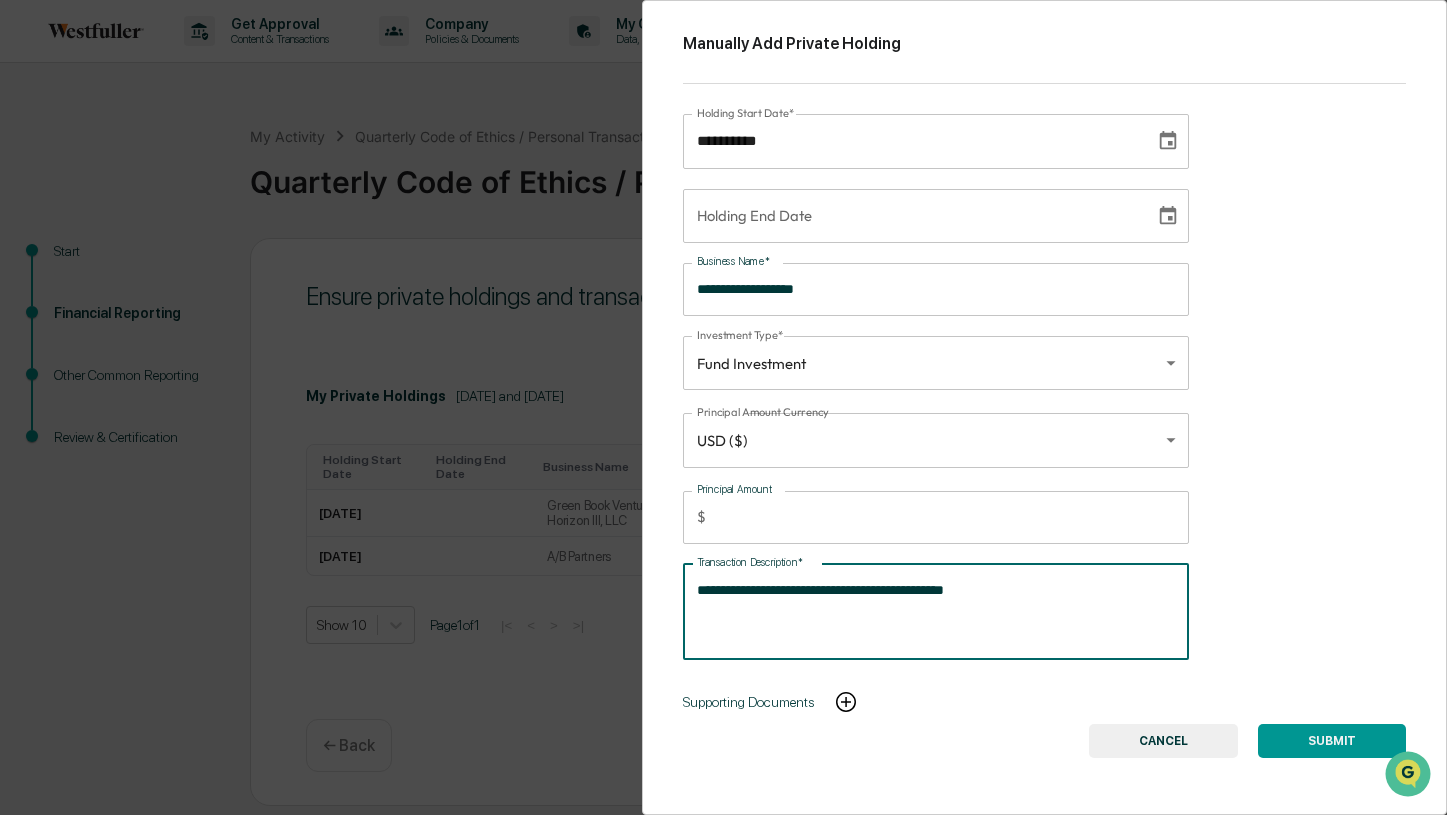 click on "**********" at bounding box center (936, 611) 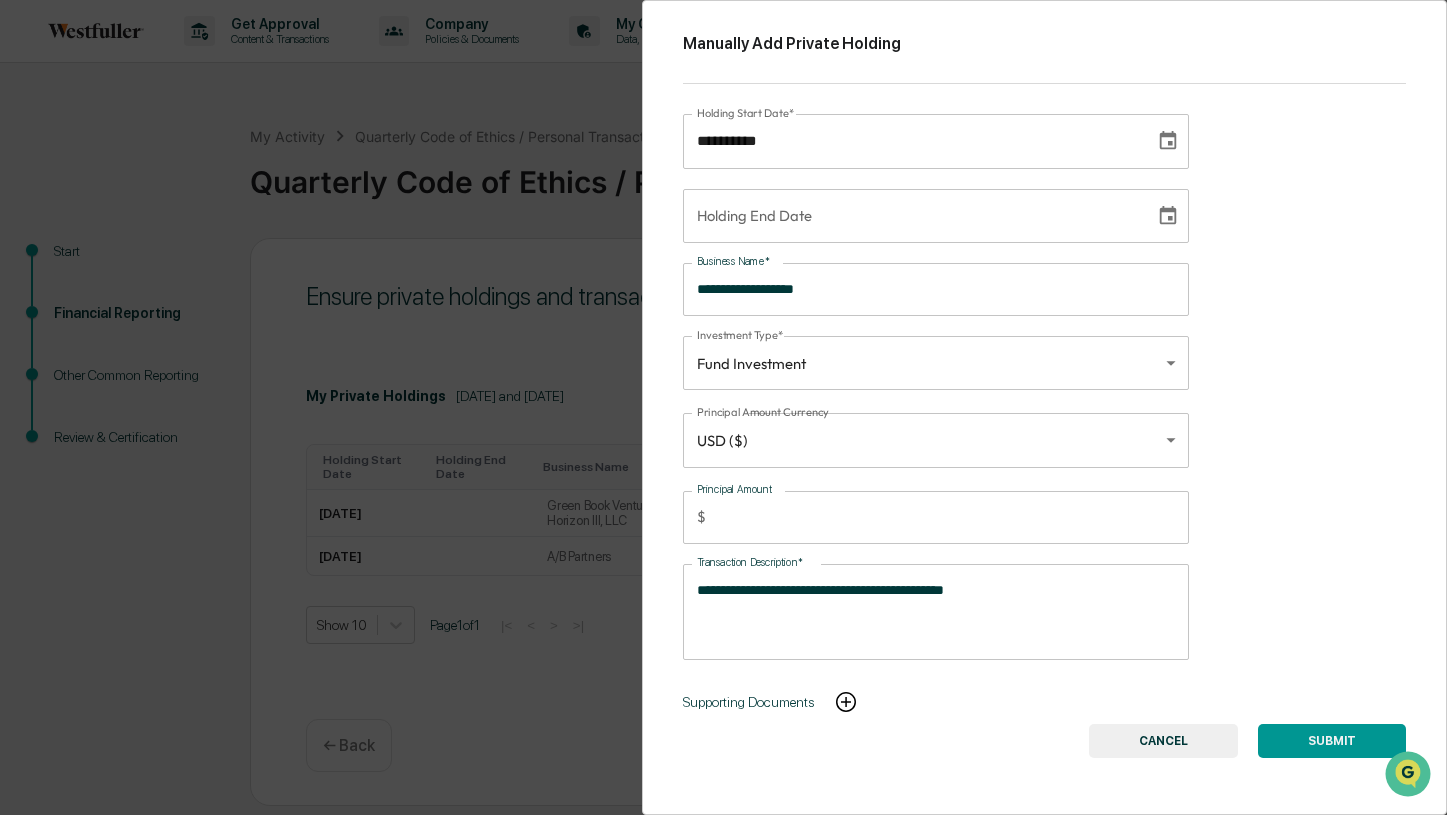 click on "SUBMIT" at bounding box center [1332, 741] 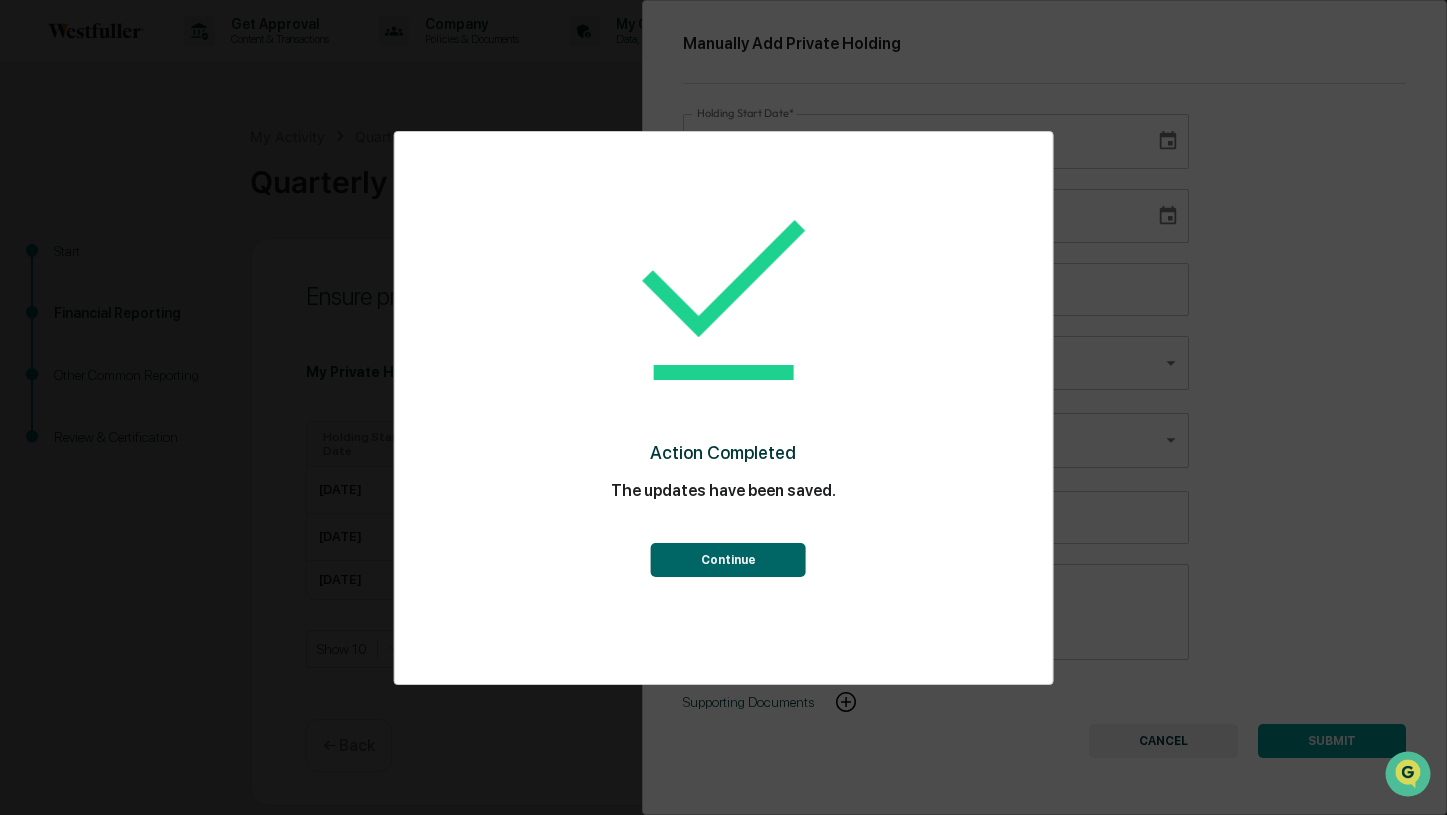 click on "Continue" at bounding box center (728, 560) 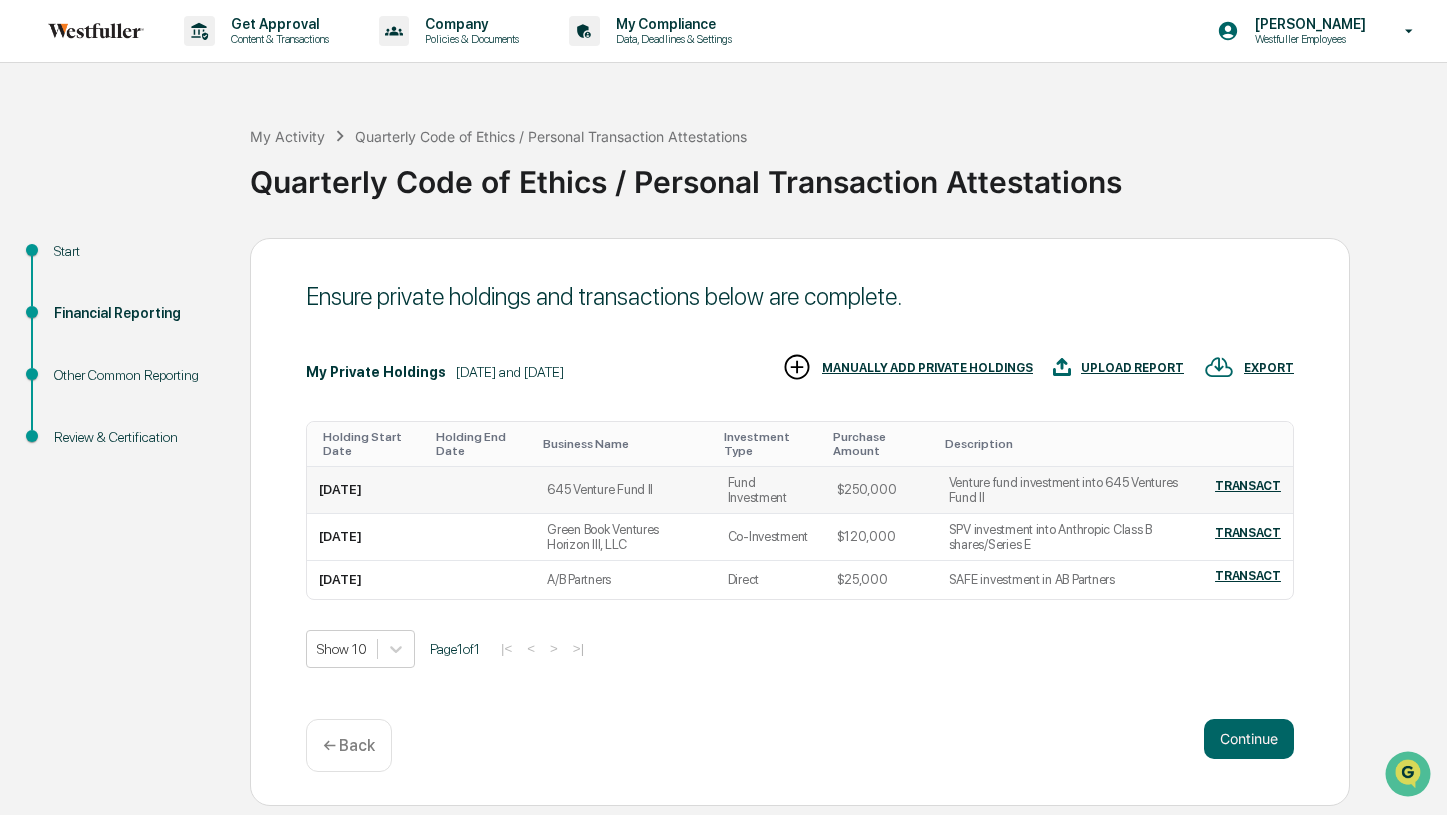 click on "645 Venture Fund II" at bounding box center (625, 490) 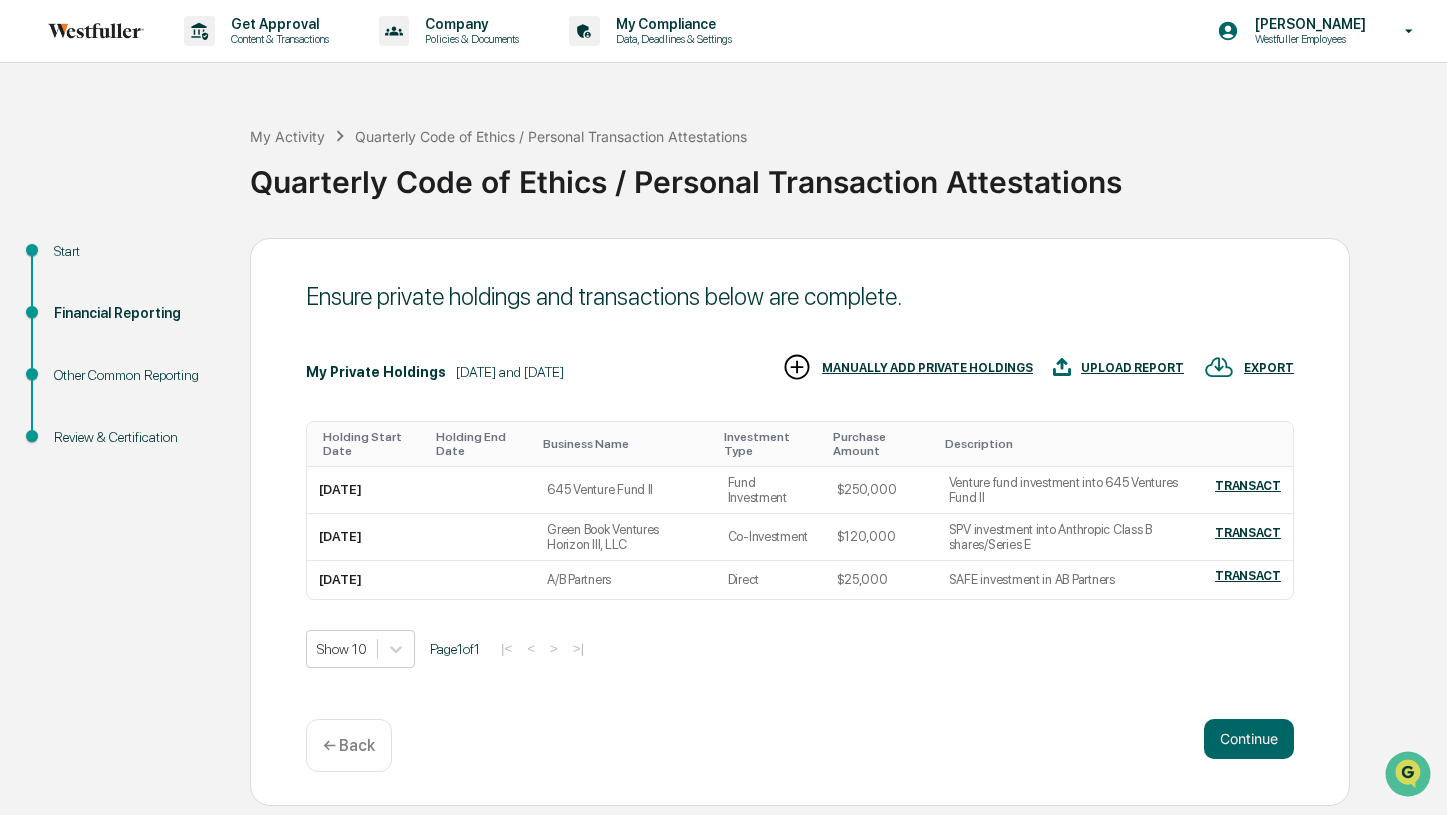 click on "UPLOAD REPORT" at bounding box center [1132, 368] 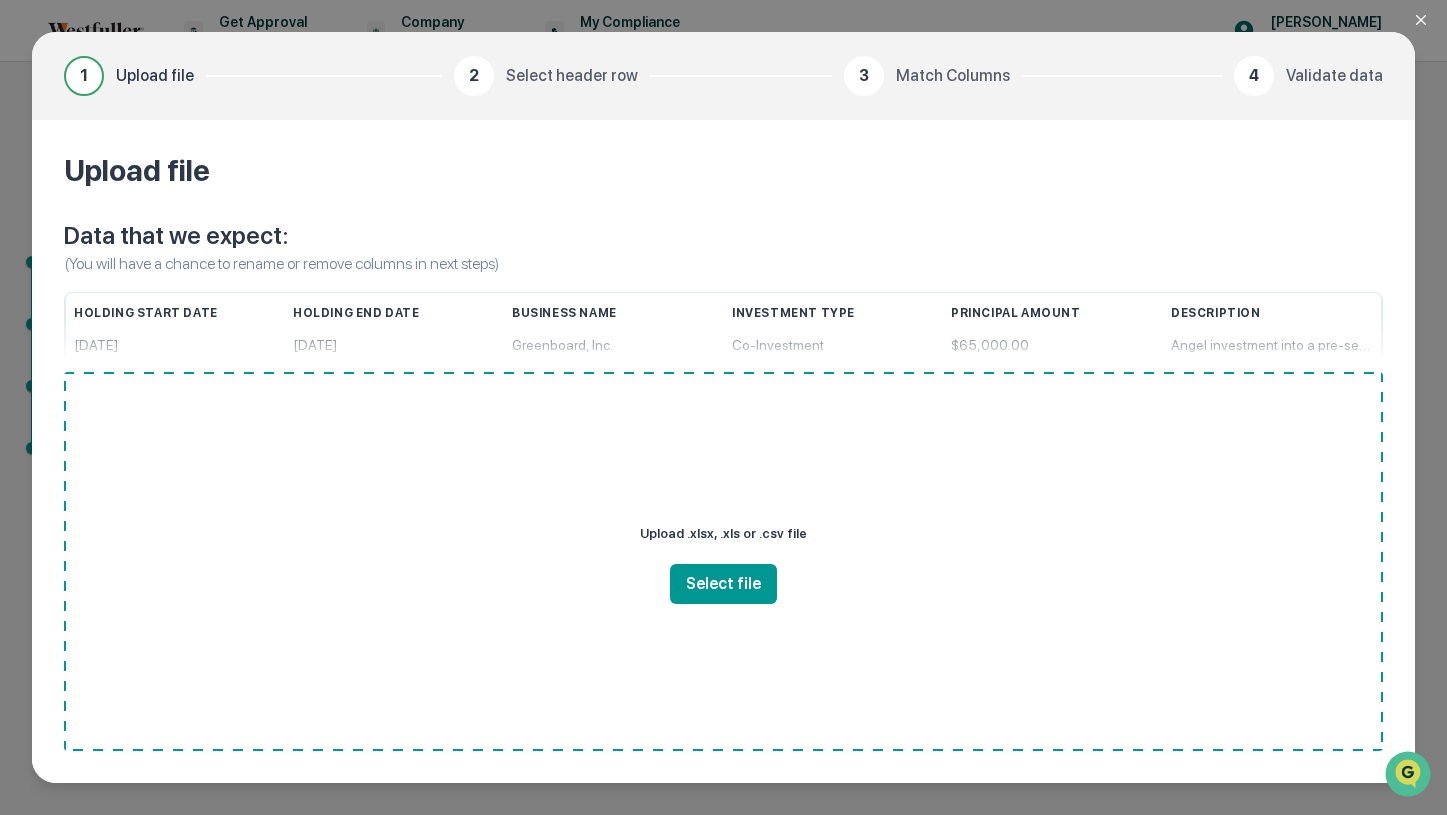 click at bounding box center (1433, 20) 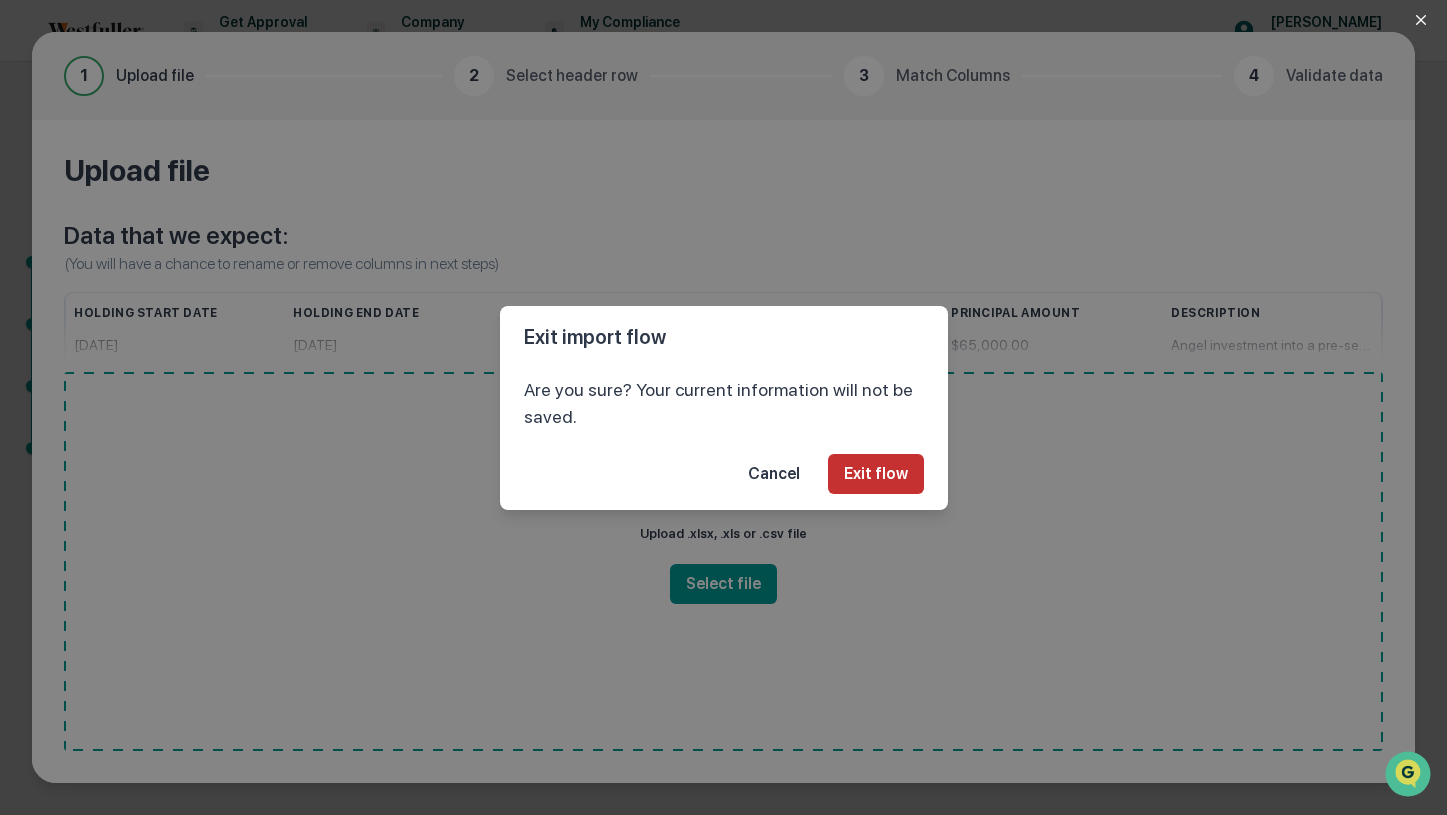 click on "Exit flow" at bounding box center [876, 474] 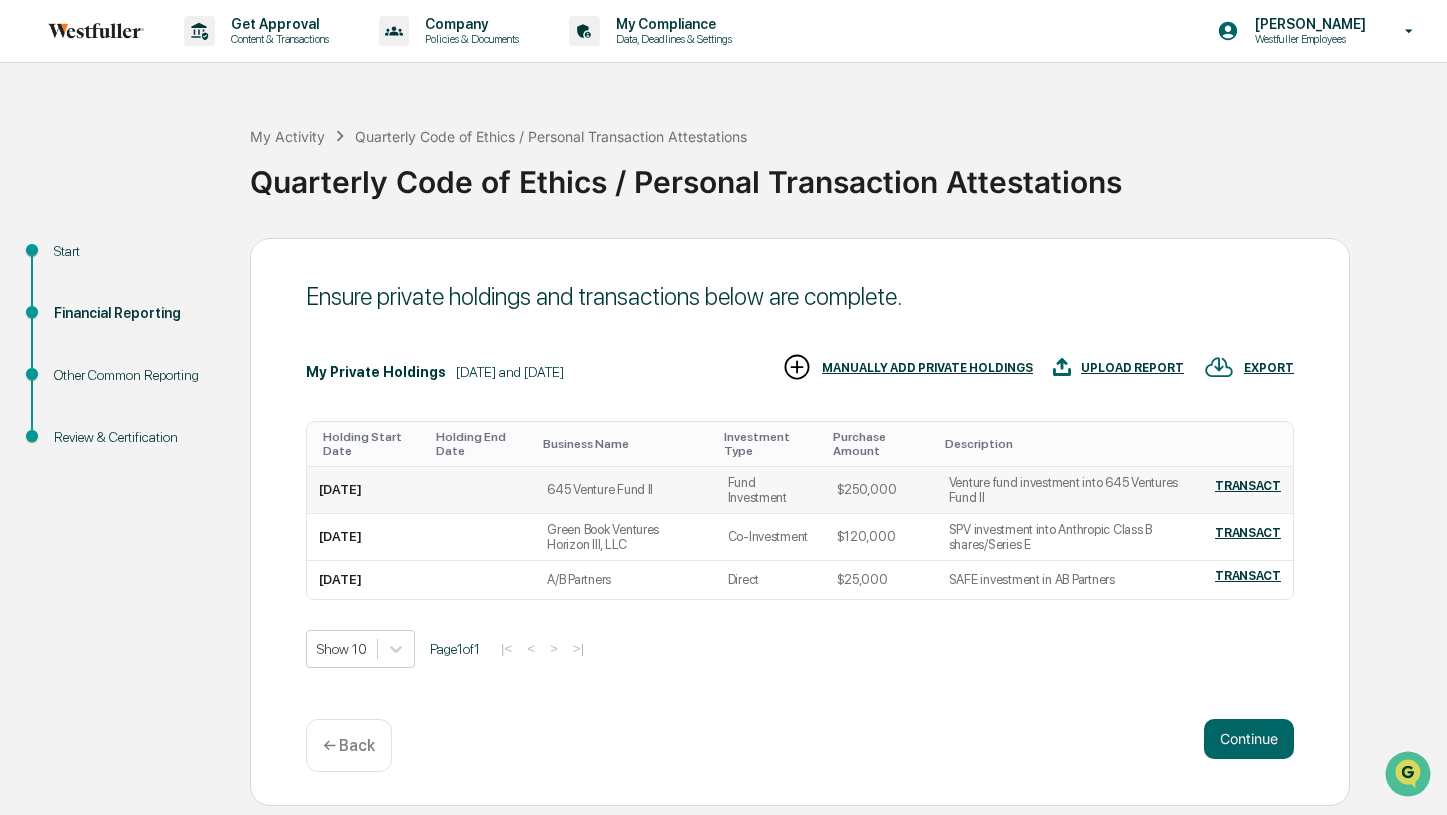 click on "[DATE]" at bounding box center [340, 489] 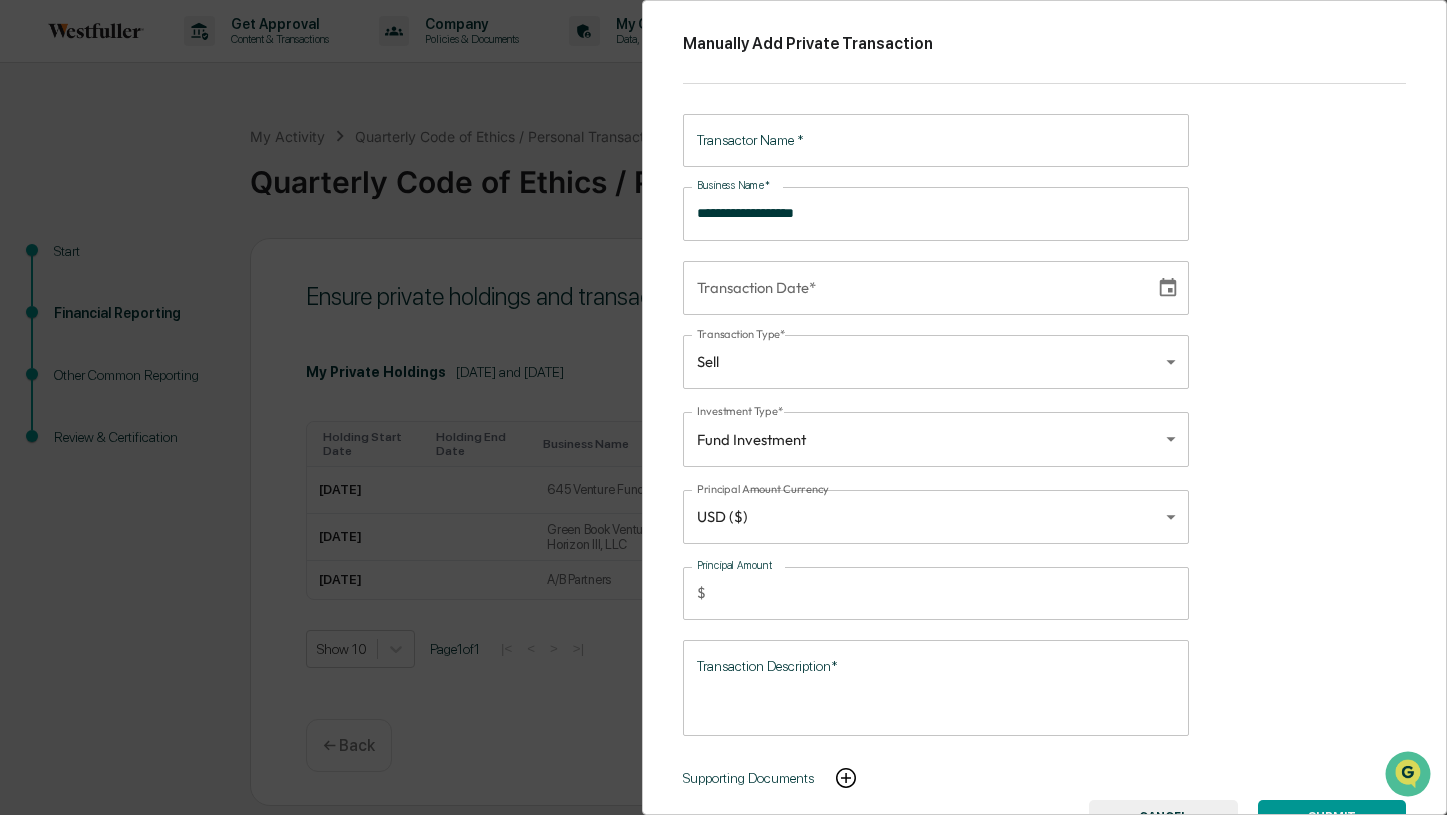 scroll, scrollTop: 20, scrollLeft: 0, axis: vertical 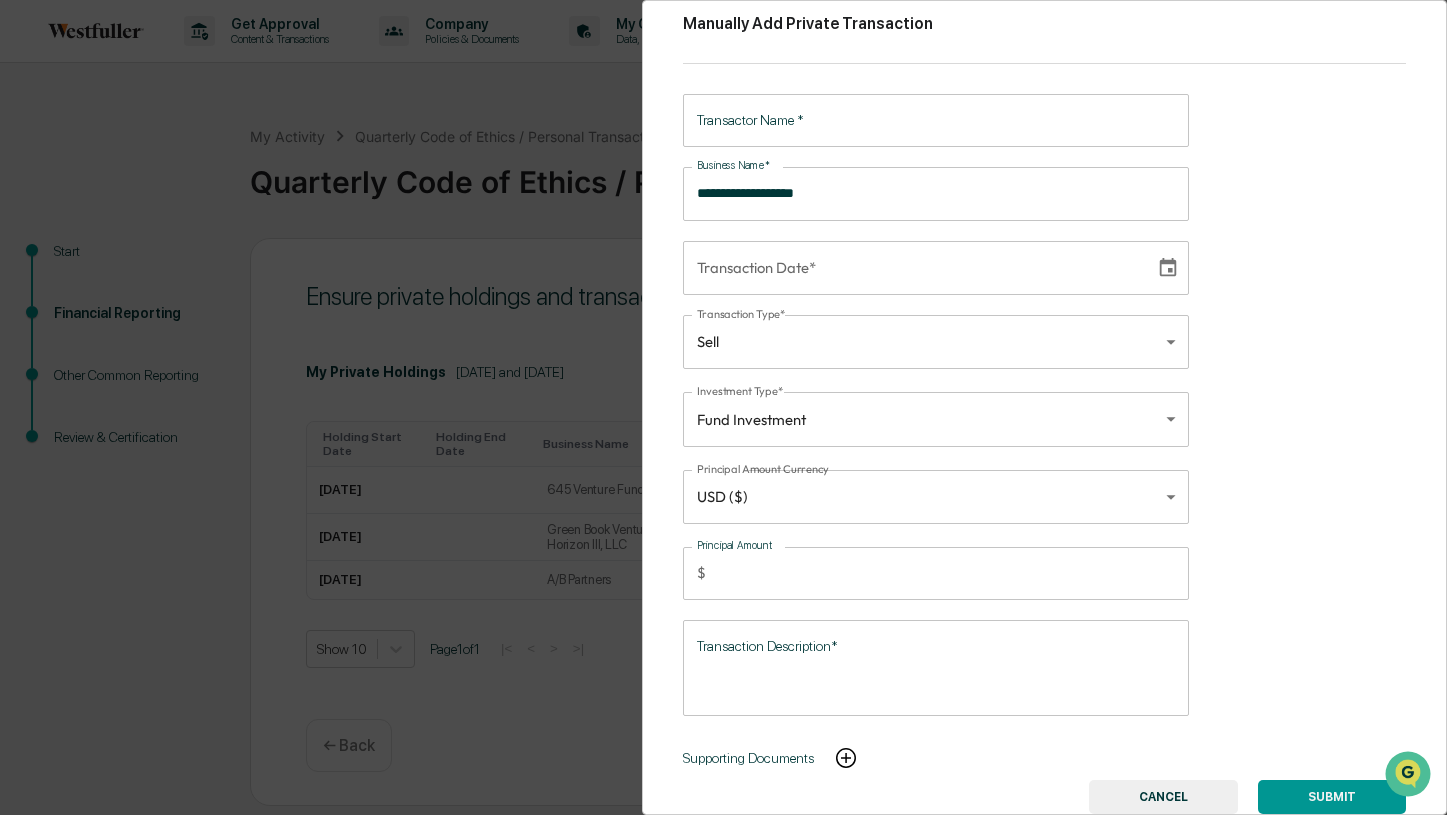 click at bounding box center (846, 758) 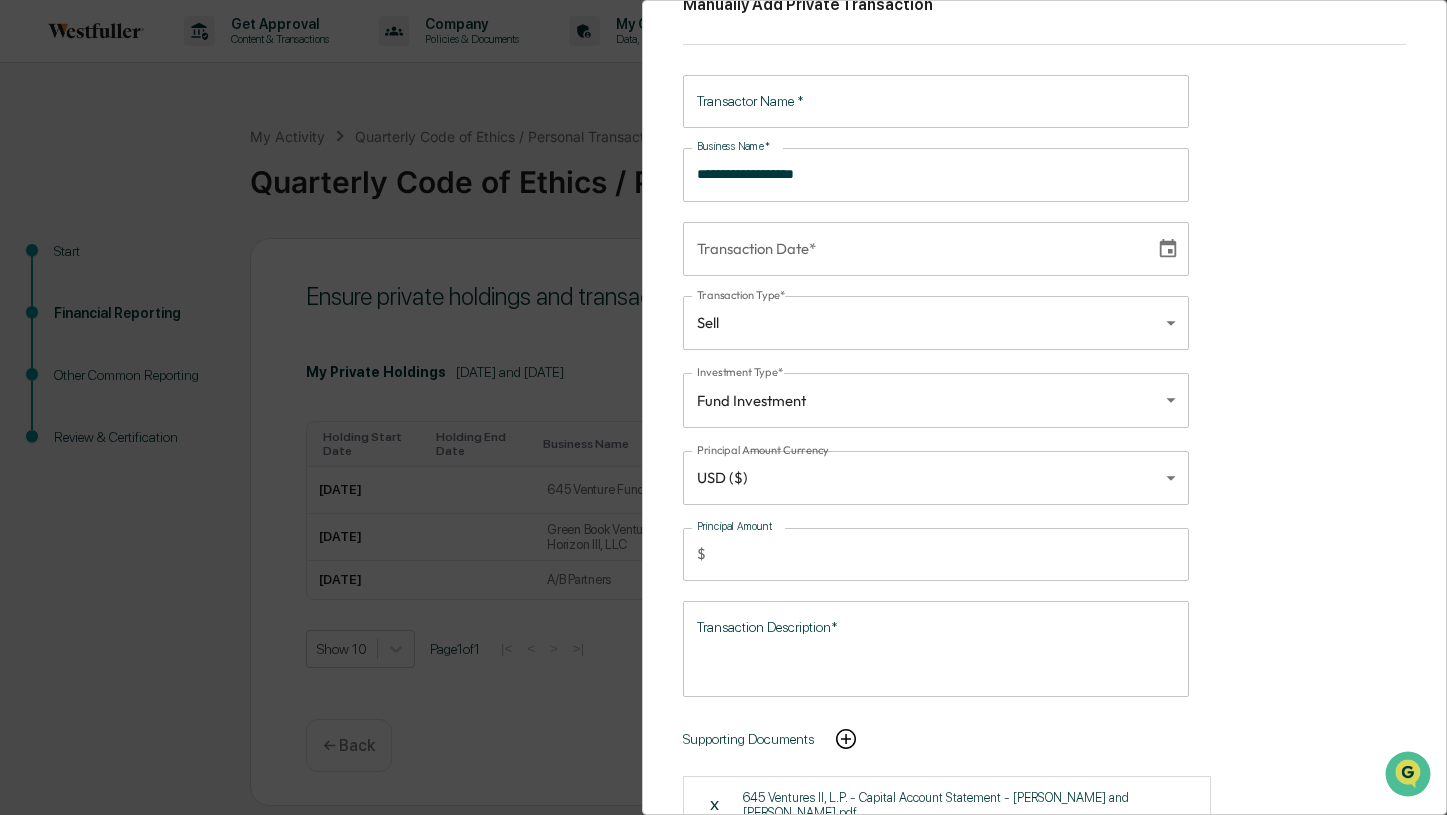 scroll, scrollTop: 0, scrollLeft: 0, axis: both 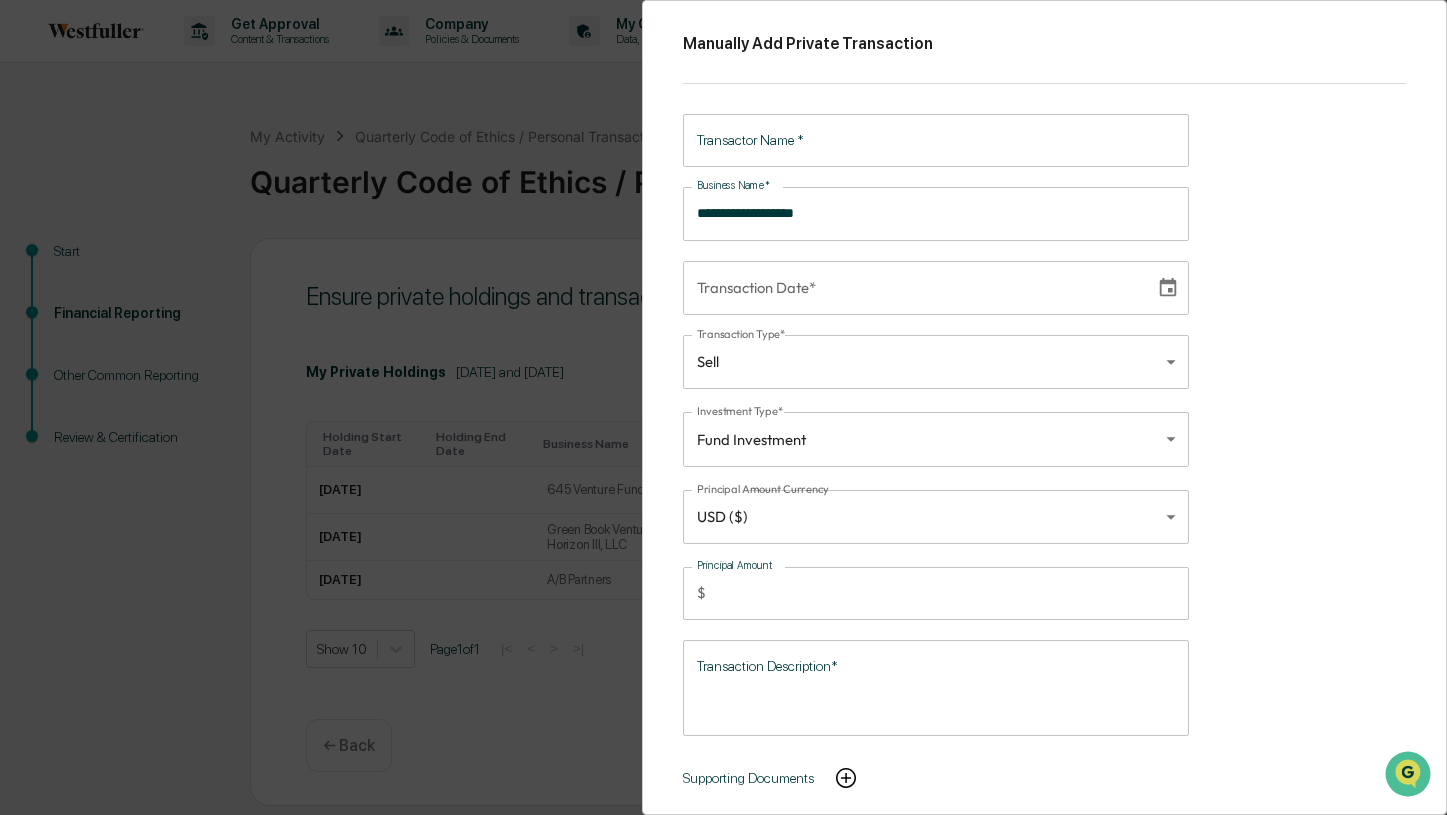 click on "**********" at bounding box center (723, 407) 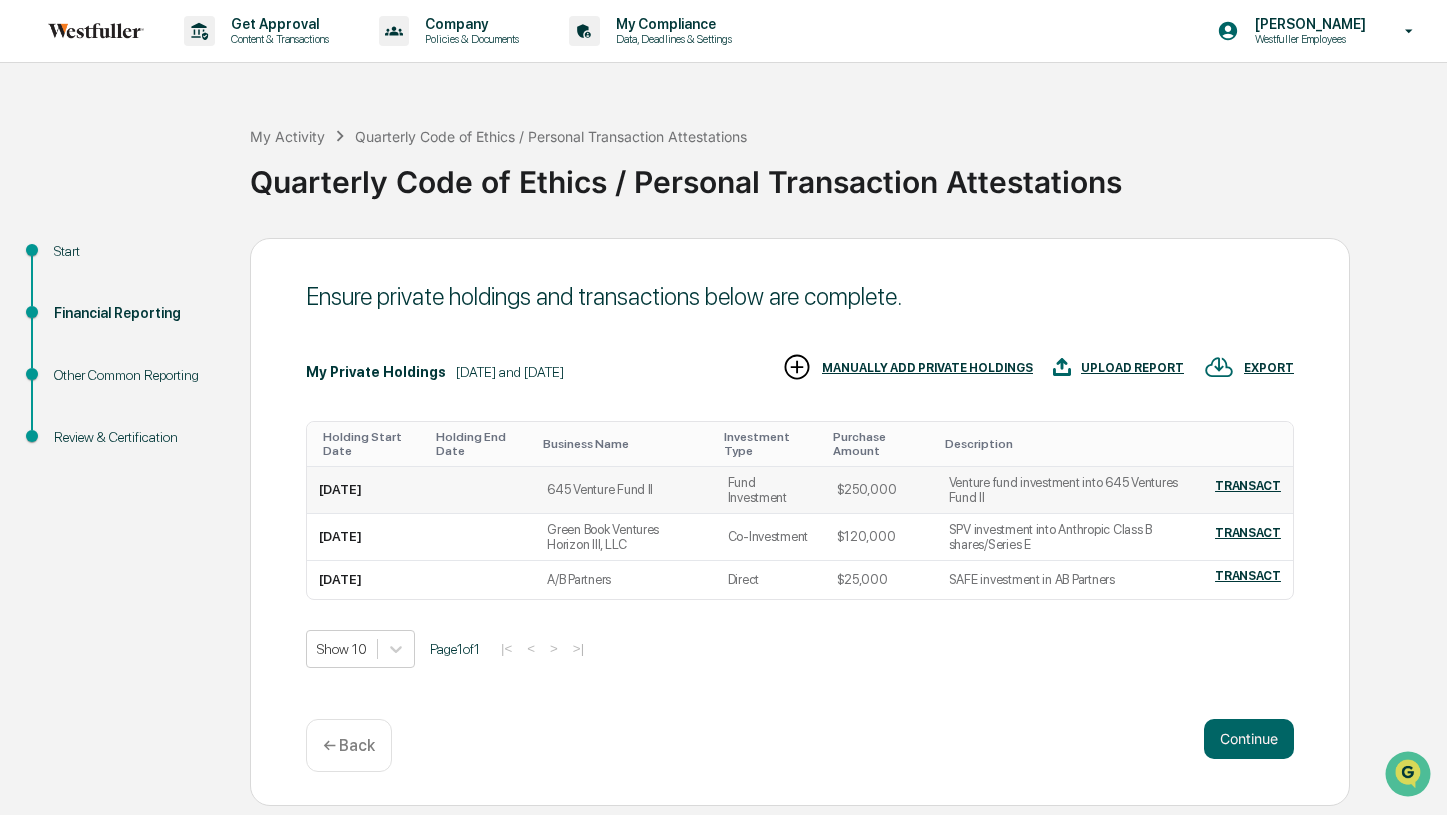 click on "645 Venture Fund II" at bounding box center (625, 490) 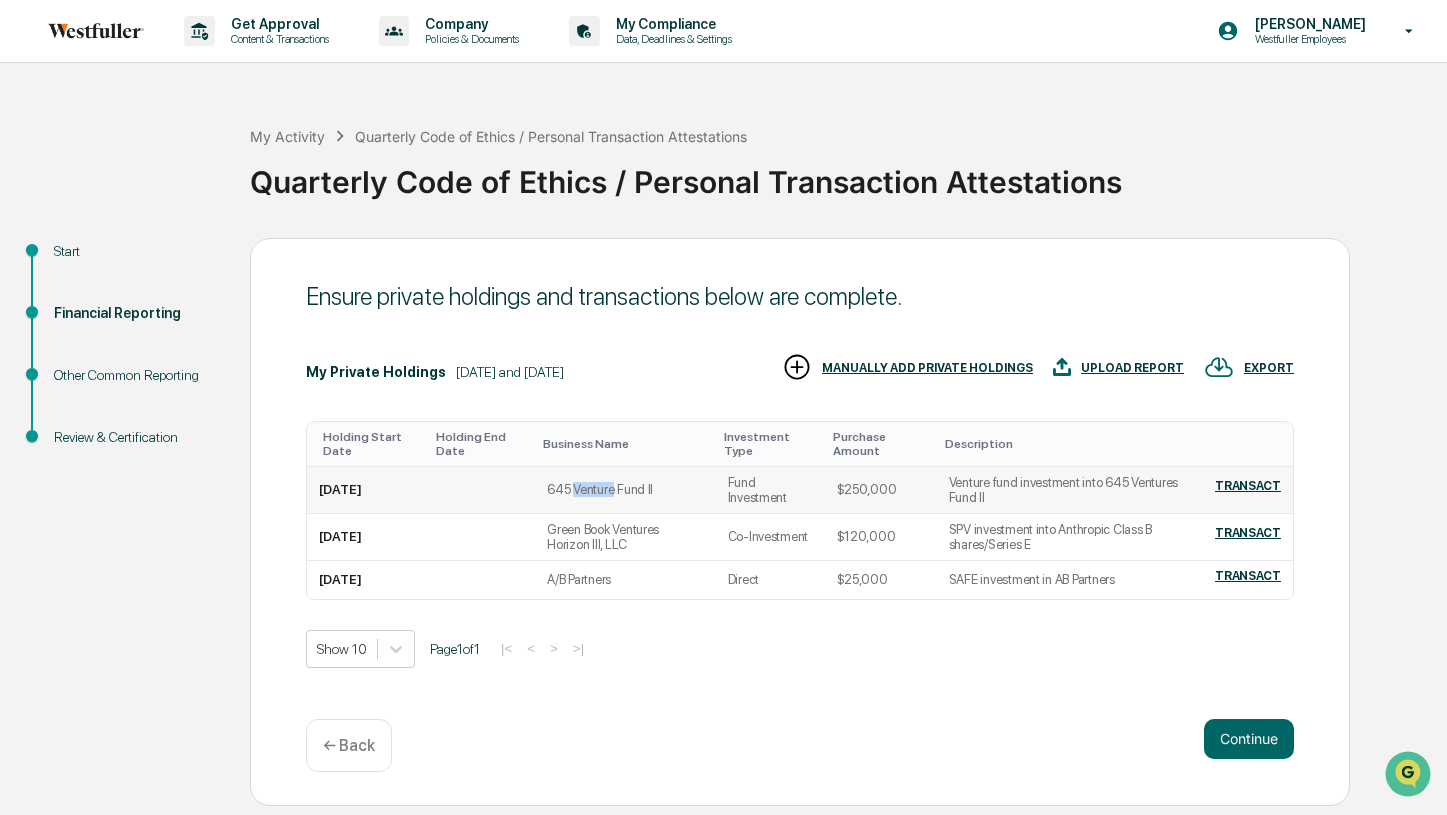 click on "645 Venture Fund II" at bounding box center [625, 490] 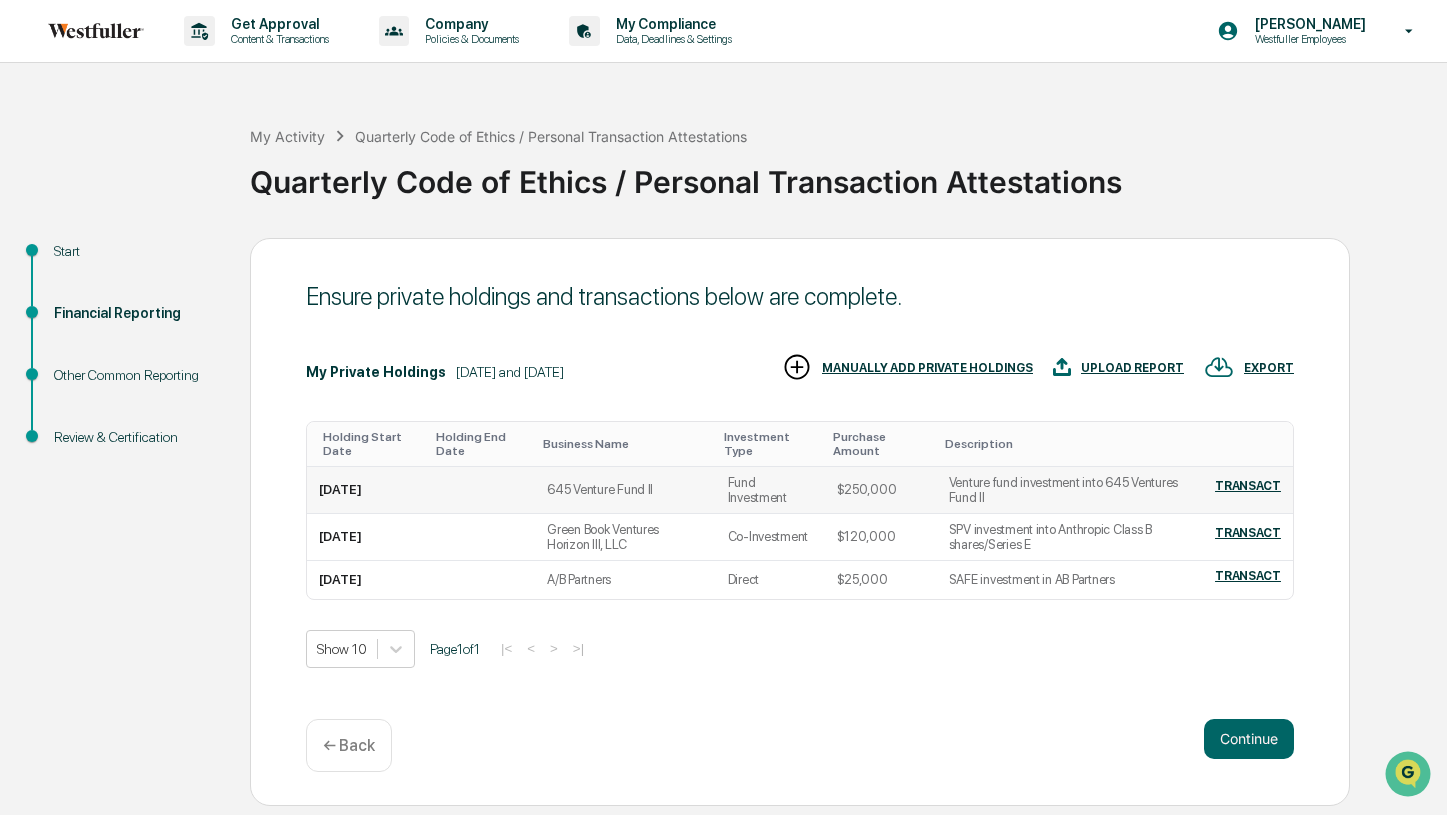 click on "Fund Investment" at bounding box center (770, 490) 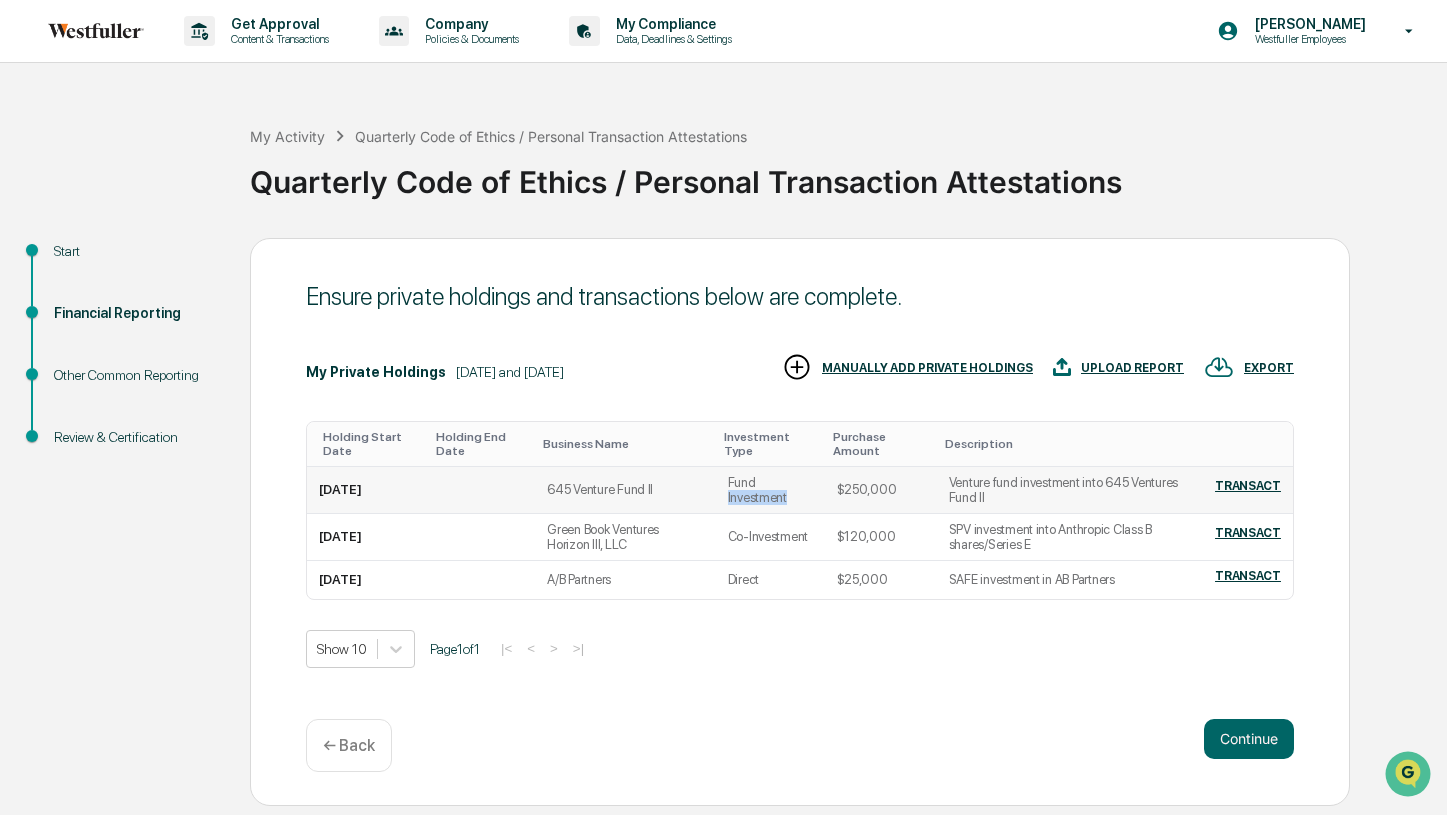 click on "Fund Investment" at bounding box center [770, 490] 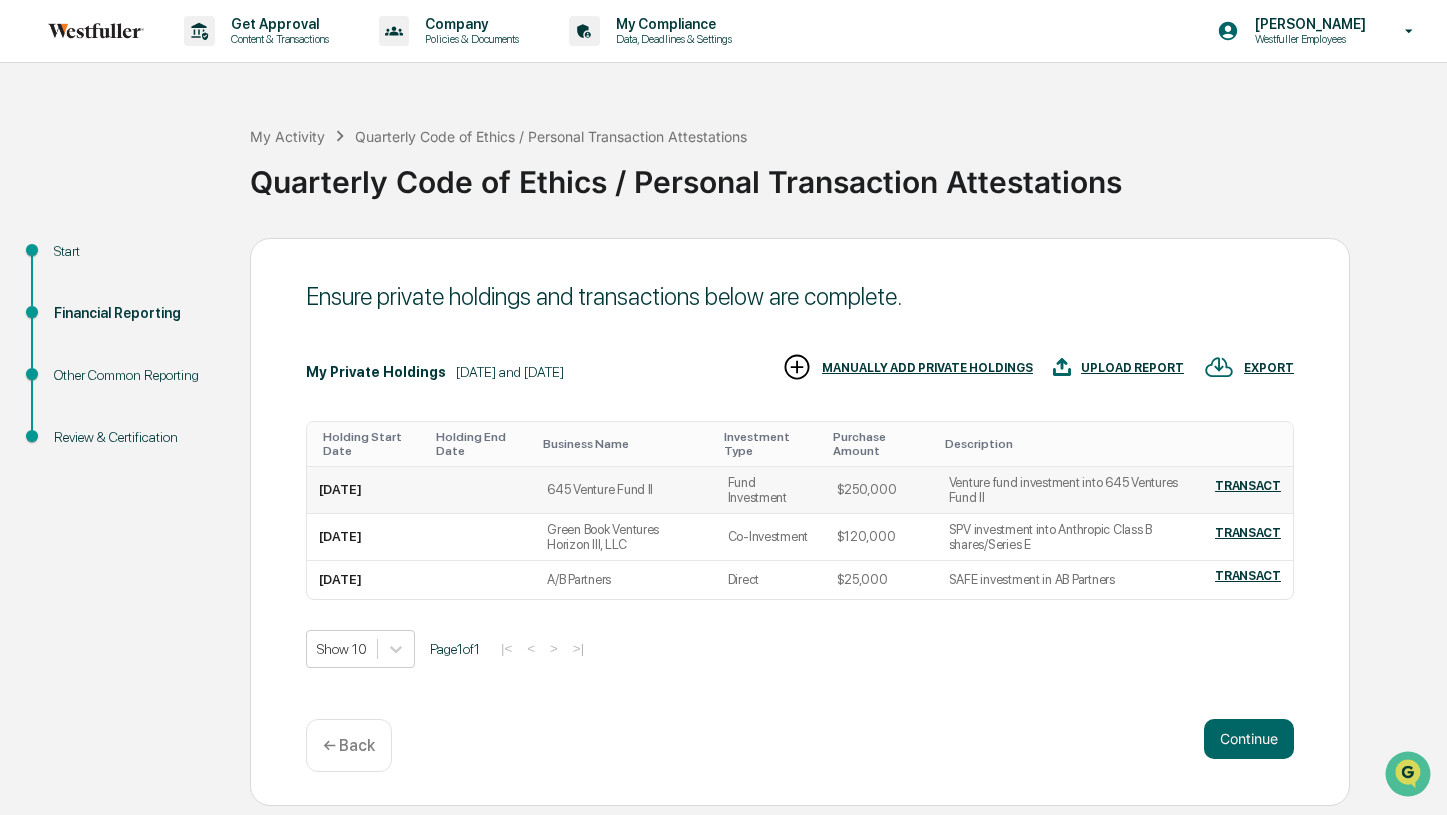 click on "[DATE]" at bounding box center [340, 489] 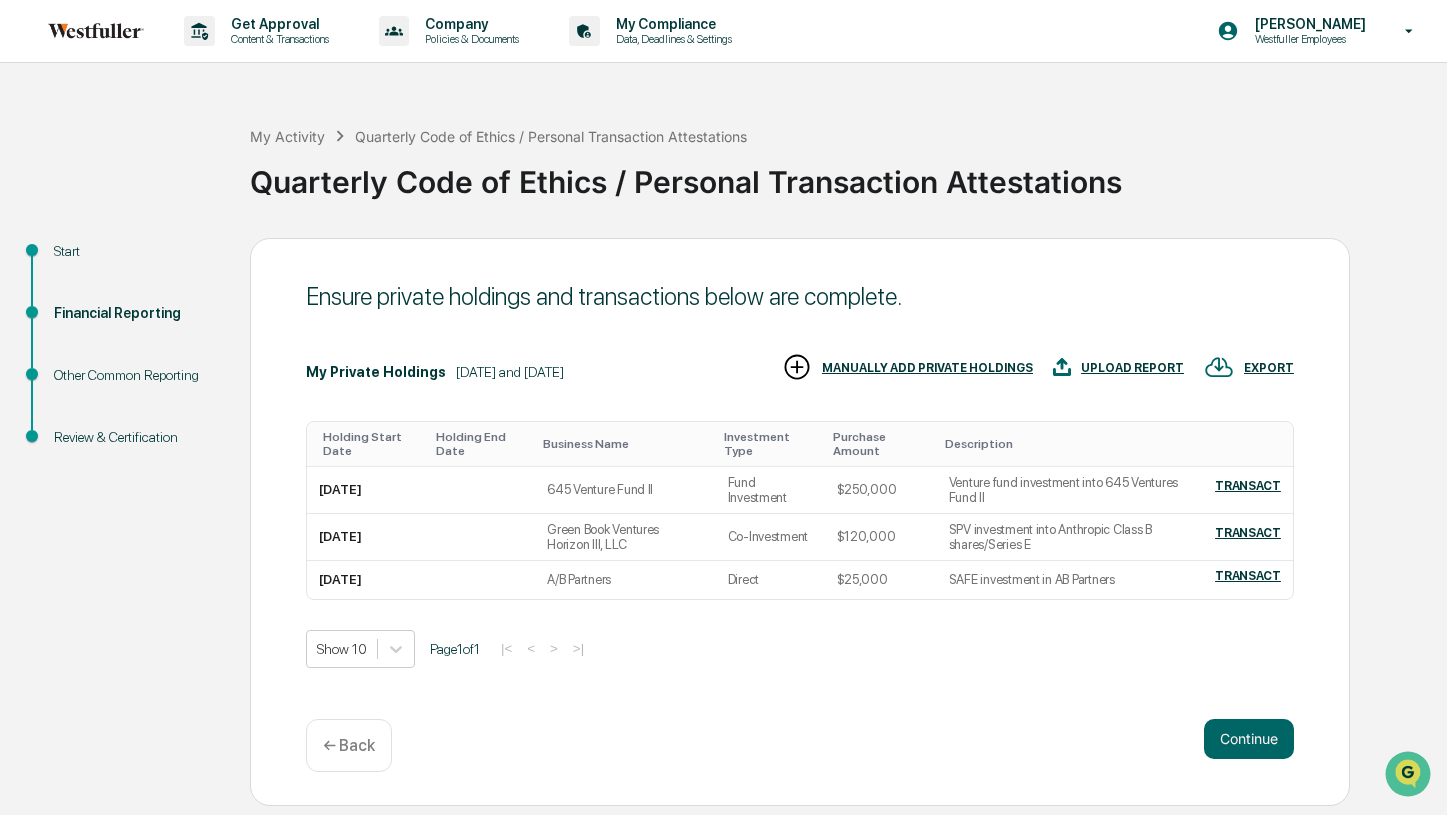 click on "MANUALLY ADD PRIVATE HOLDINGS" at bounding box center (927, 368) 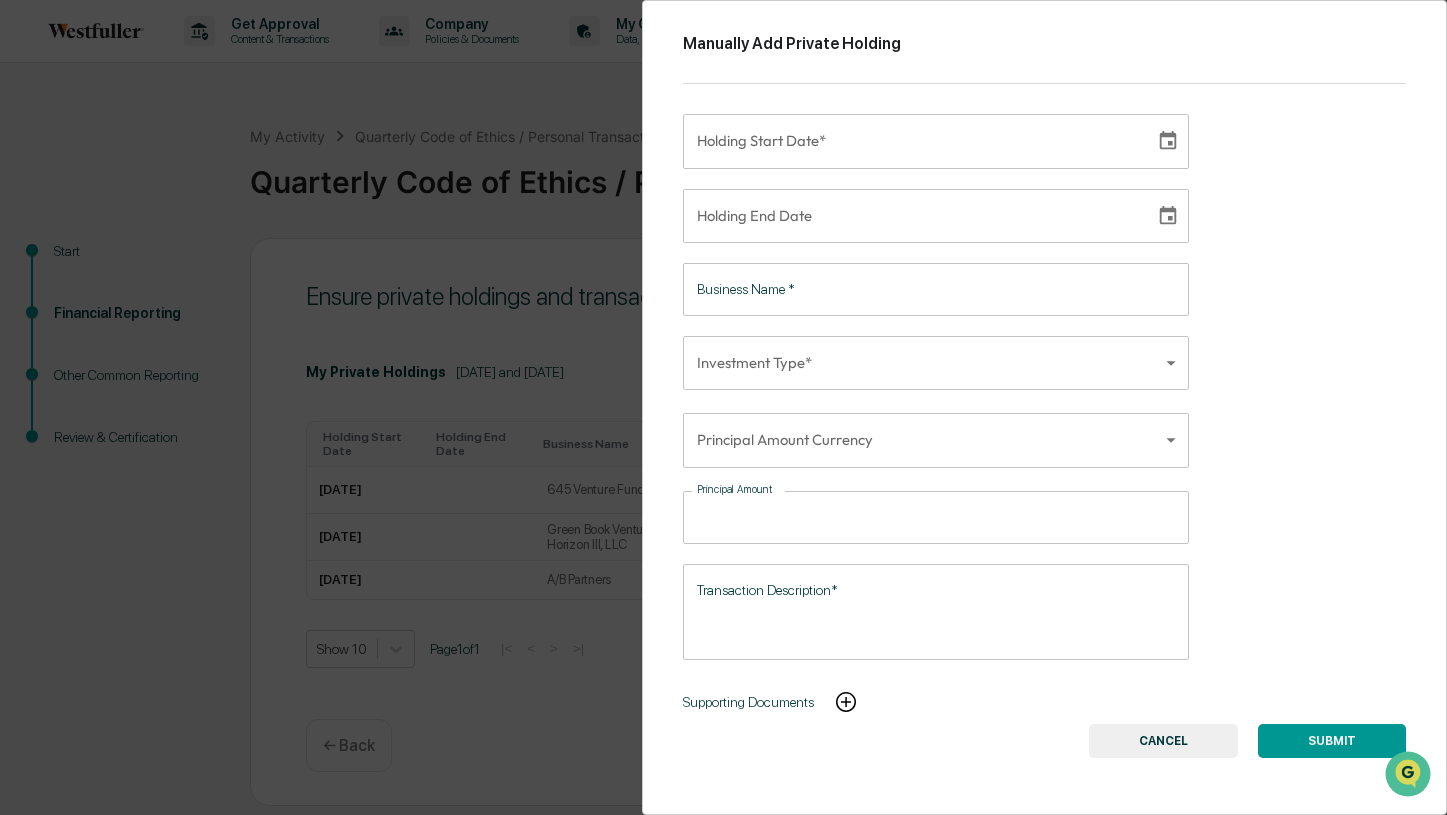 click at bounding box center (846, 702) 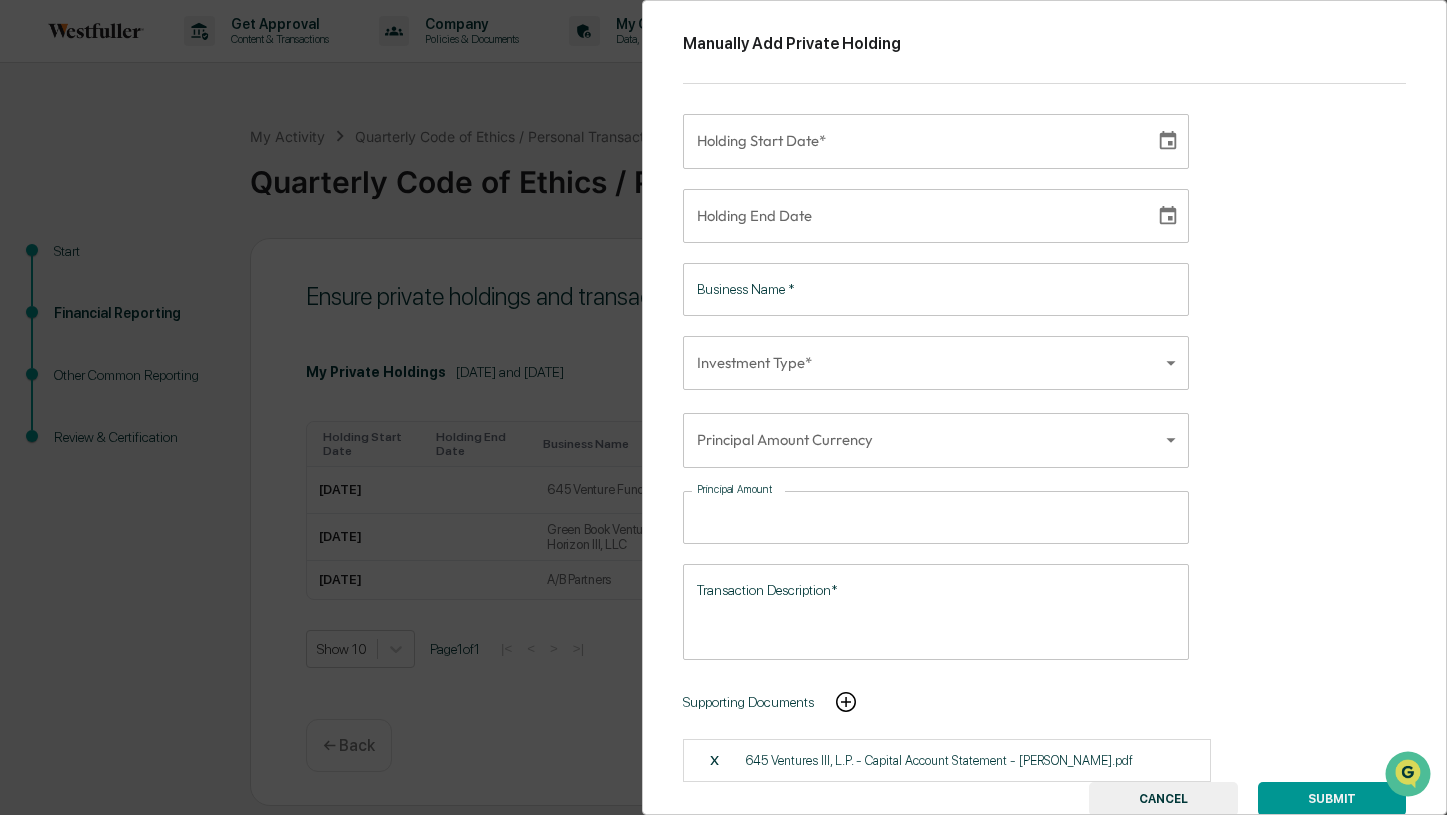 click on "Get Approval Content & Transactions Company Policies & Documents My Compliance Data, Deadlines & Settings [PERSON_NAME] Westfuller Employees My Activity Quarterly Code of Ethics / Personal Transaction Attestations Quarterly Code of Ethics / Personal Transaction Attestations Start Financial Reporting Other Common Reporting Review & Certification Ensure private holdings and transactions below are complete. My Private Holdings [DATE] and [DATE] EXPORT UPLOAD REPORT MANUALLY ADD PRIVATE HOLDINGS Holding Start Date Holding End Date Business Name Investment Type Purchase Amount Description [DATE]         645 Venture Fund II Fund Investment $250,000 Venture fund investment into 645 Ventures Fund II TRANSACT [DATE]         Green Book Ventures Horizon III, LLC Co-Investment $120,000 SPV investment into Anthropic Class B shares/Series E TRANSACT [DATE]         A/B Partners Direct $25,000 SAFE investment in AB Partners TRANSACT Show 10 Page  1  of  1   |<   <   >   >|   Continue ← Back       *" at bounding box center (723, 407) 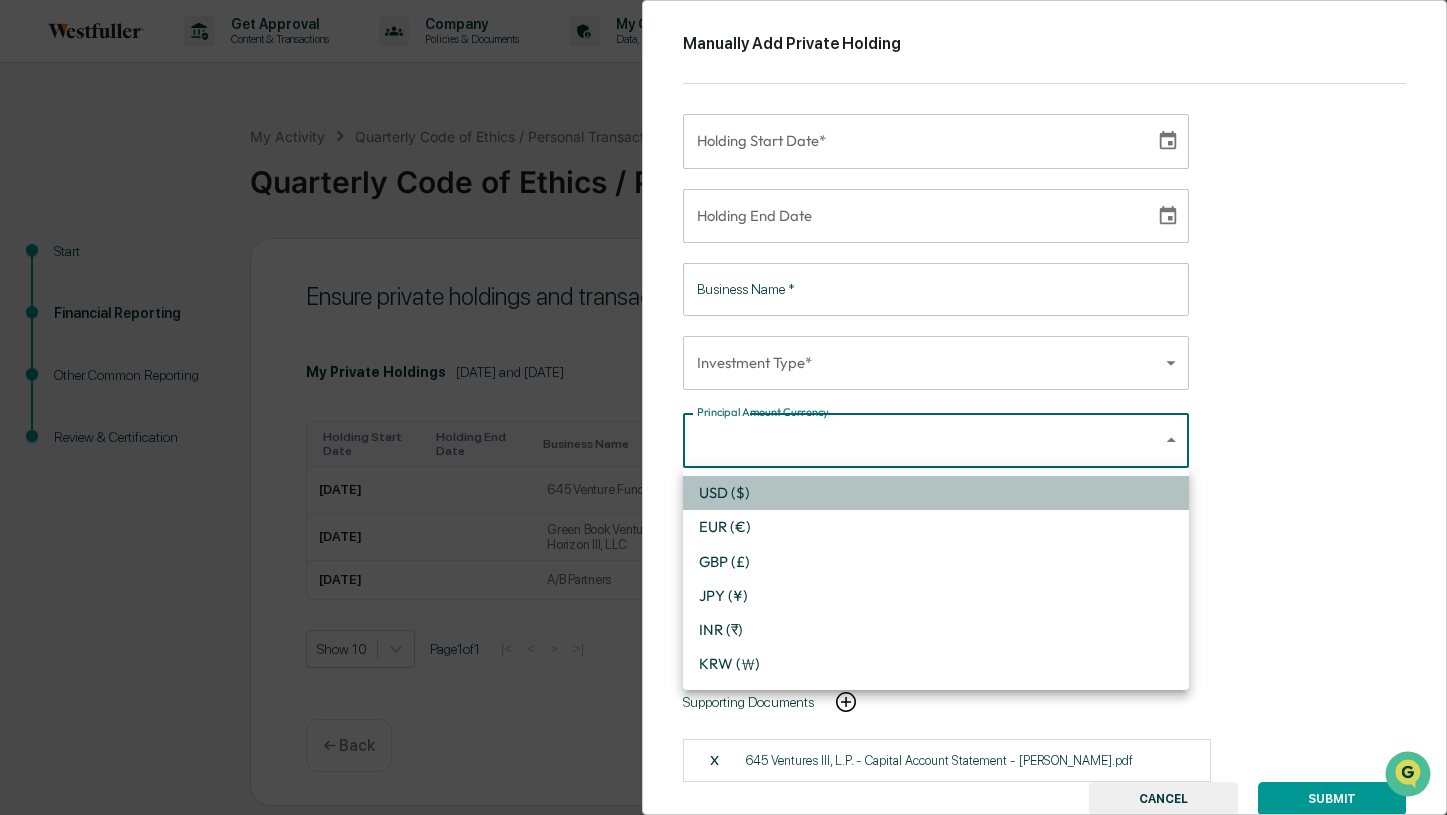 click on "USD ($)" at bounding box center [936, 493] 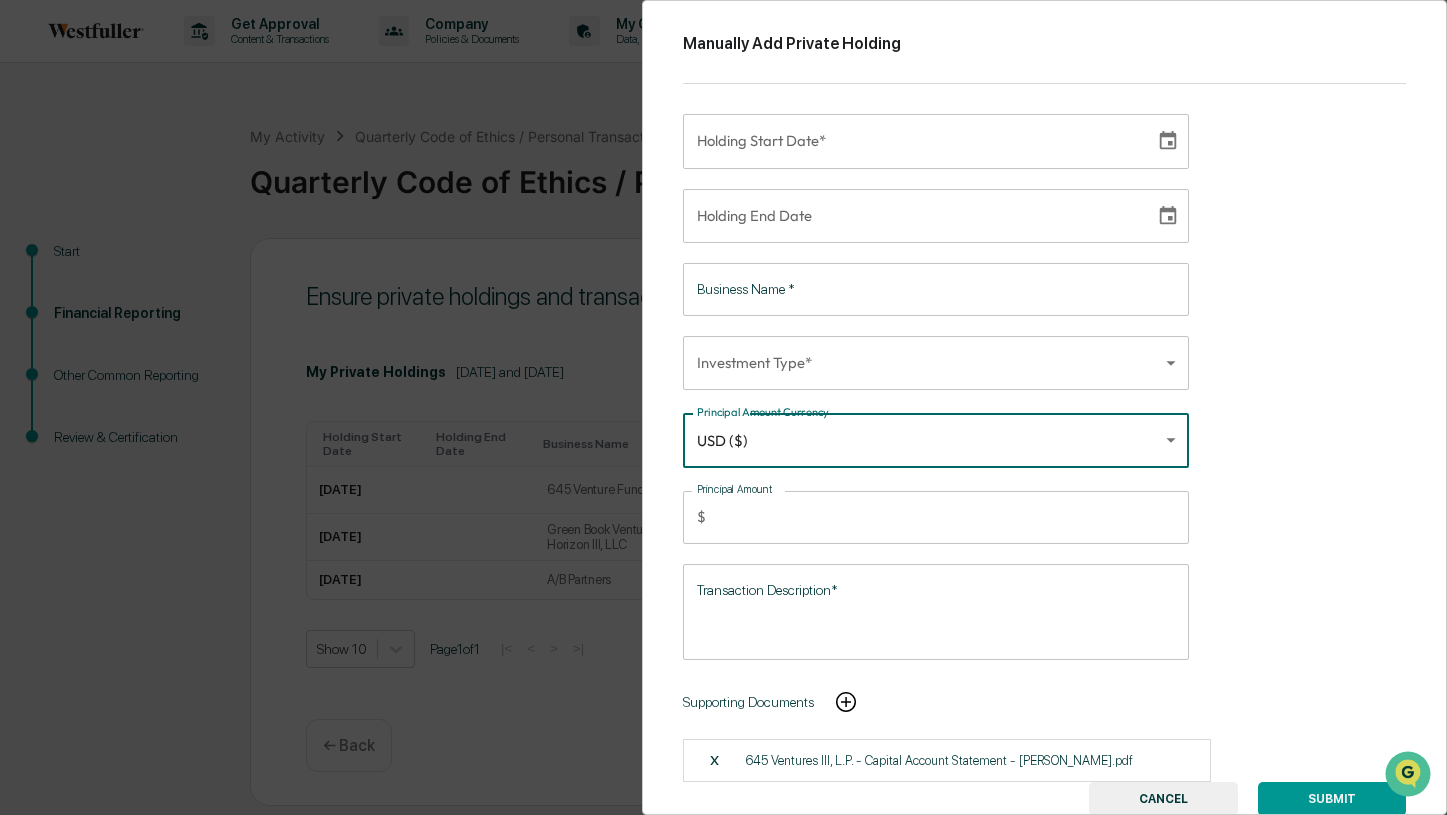 click on "Get Approval Content & Transactions Company Policies & Documents My Compliance Data, Deadlines & Settings [PERSON_NAME] Westfuller Employees My Activity Quarterly Code of Ethics / Personal Transaction Attestations Quarterly Code of Ethics / Personal Transaction Attestations Start Financial Reporting Other Common Reporting Review & Certification Ensure private holdings and transactions below are complete. My Private Holdings [DATE] and [DATE] EXPORT UPLOAD REPORT MANUALLY ADD PRIVATE HOLDINGS Holding Start Date Holding End Date Business Name Investment Type Purchase Amount Description [DATE]         645 Venture Fund II Fund Investment $250,000 Venture fund investment into 645 Ventures Fund II TRANSACT [DATE]         Green Book Ventures Horizon III, LLC Co-Investment $120,000 SPV investment into Anthropic Class B shares/Series E TRANSACT [DATE]         A/B Partners Direct $25,000 SAFE investment in AB Partners TRANSACT Show 10 Page  1  of  1   |<   <   >   >|   Continue ← Back       *" at bounding box center (723, 407) 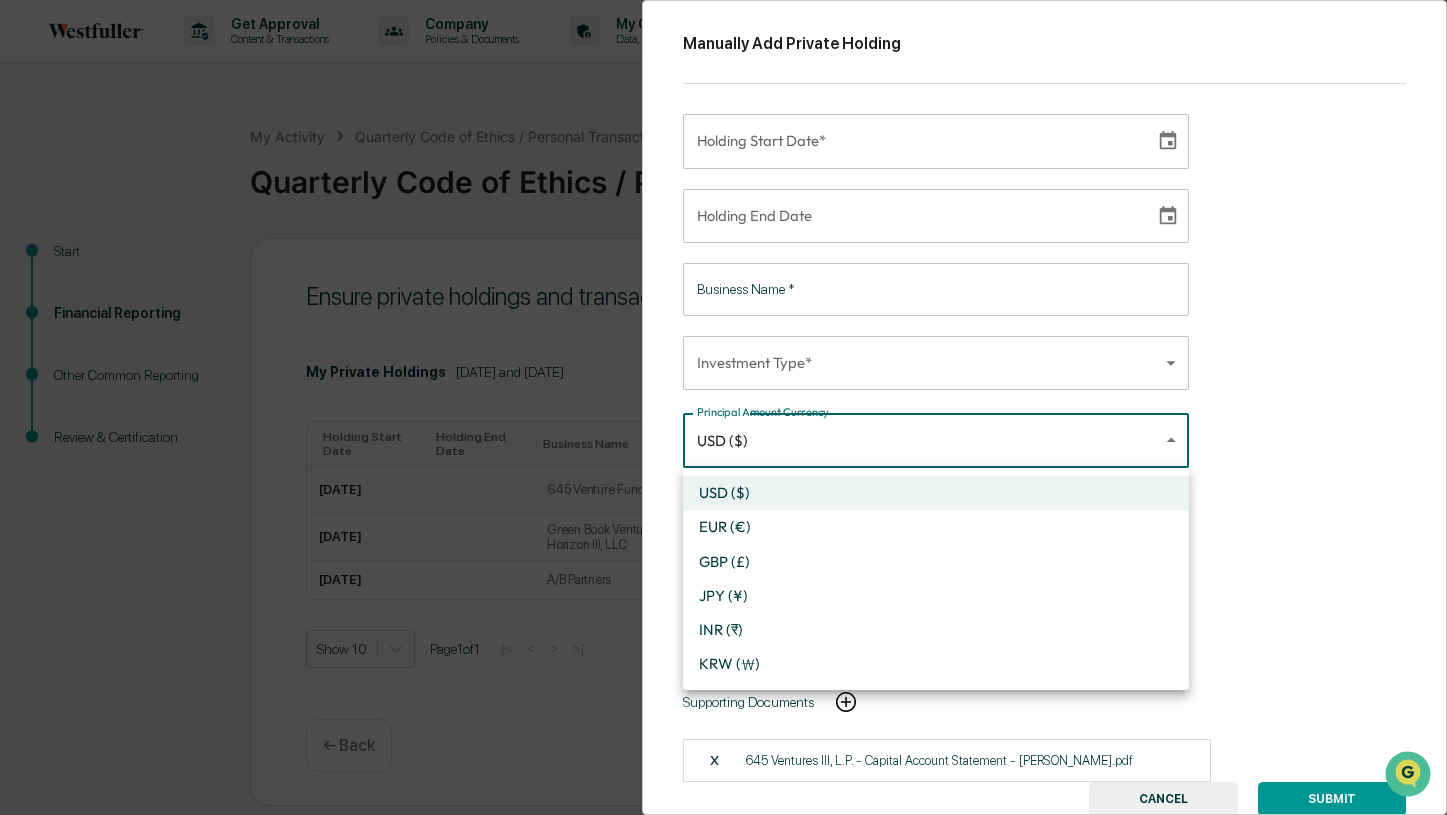 type 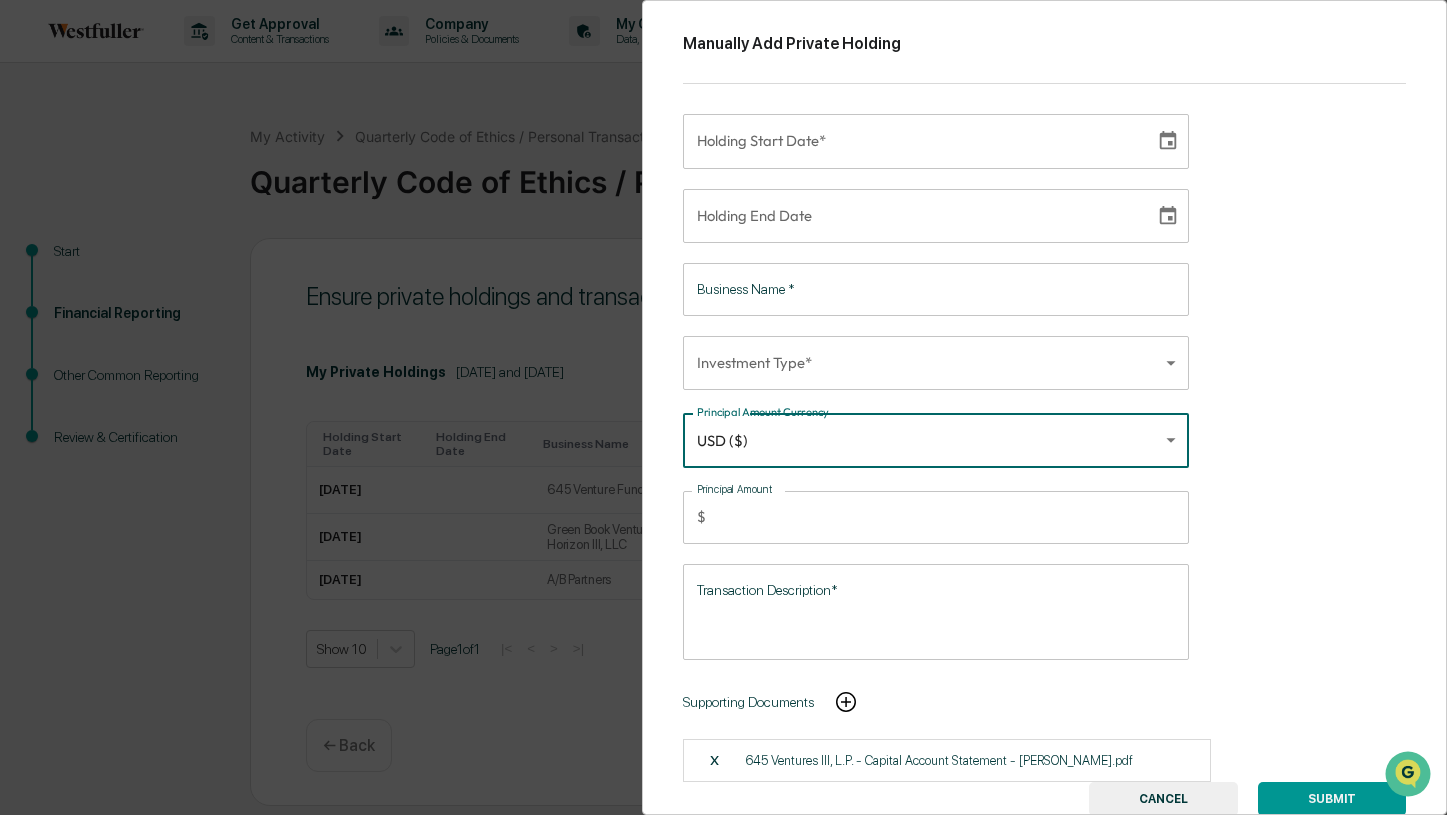 click on "Principal Amount" at bounding box center (951, 517) 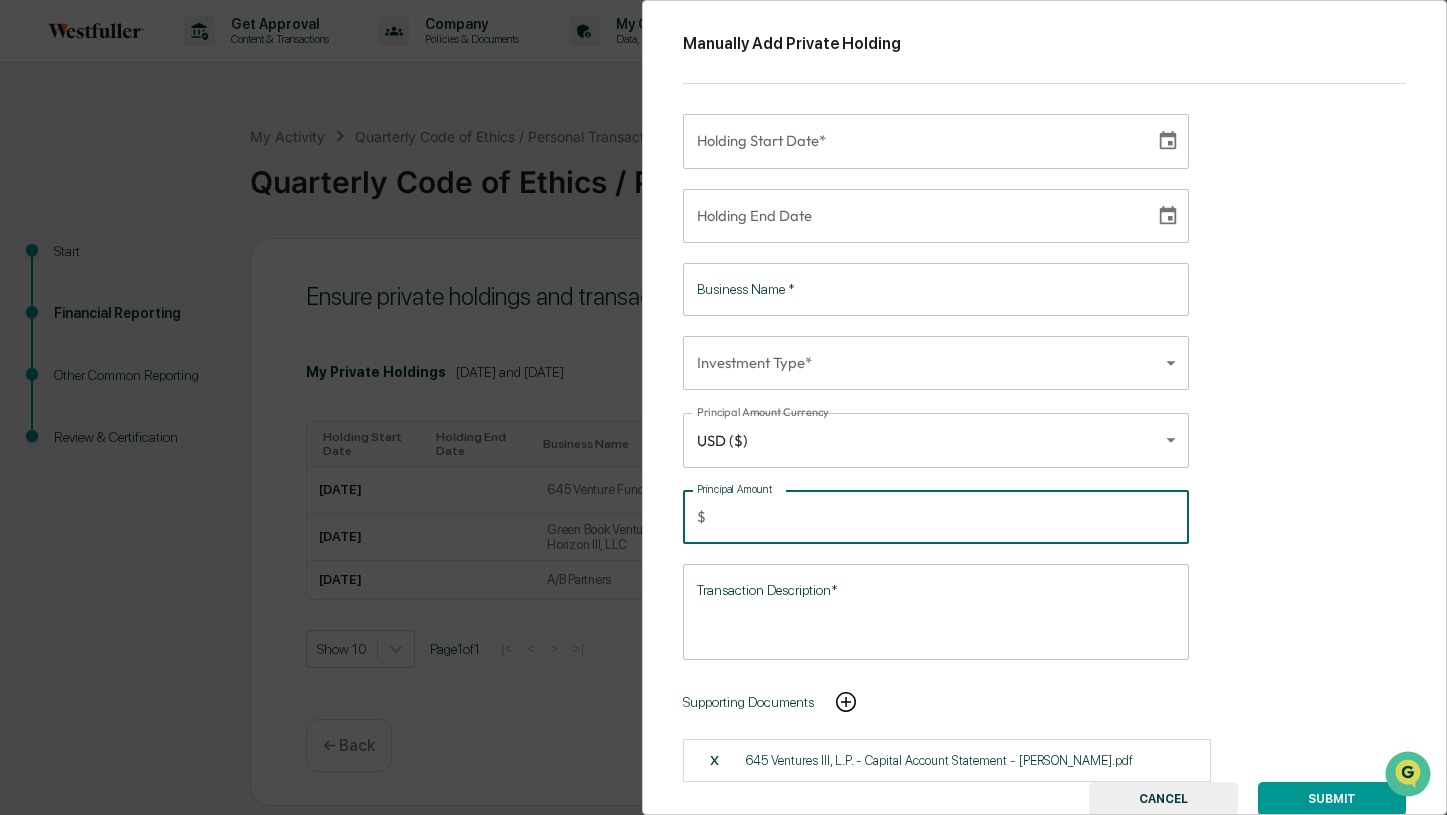 type on "******" 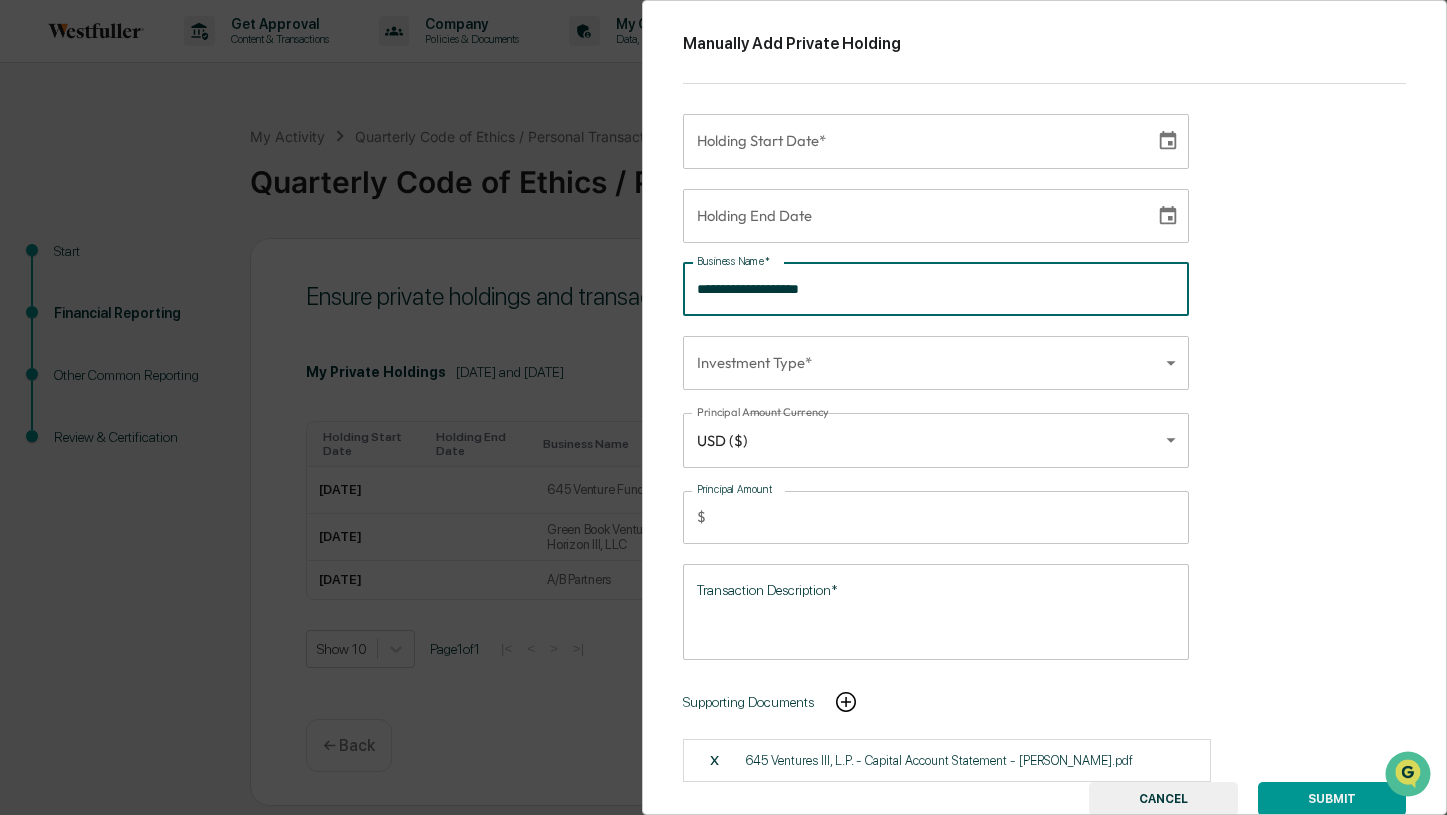type on "**********" 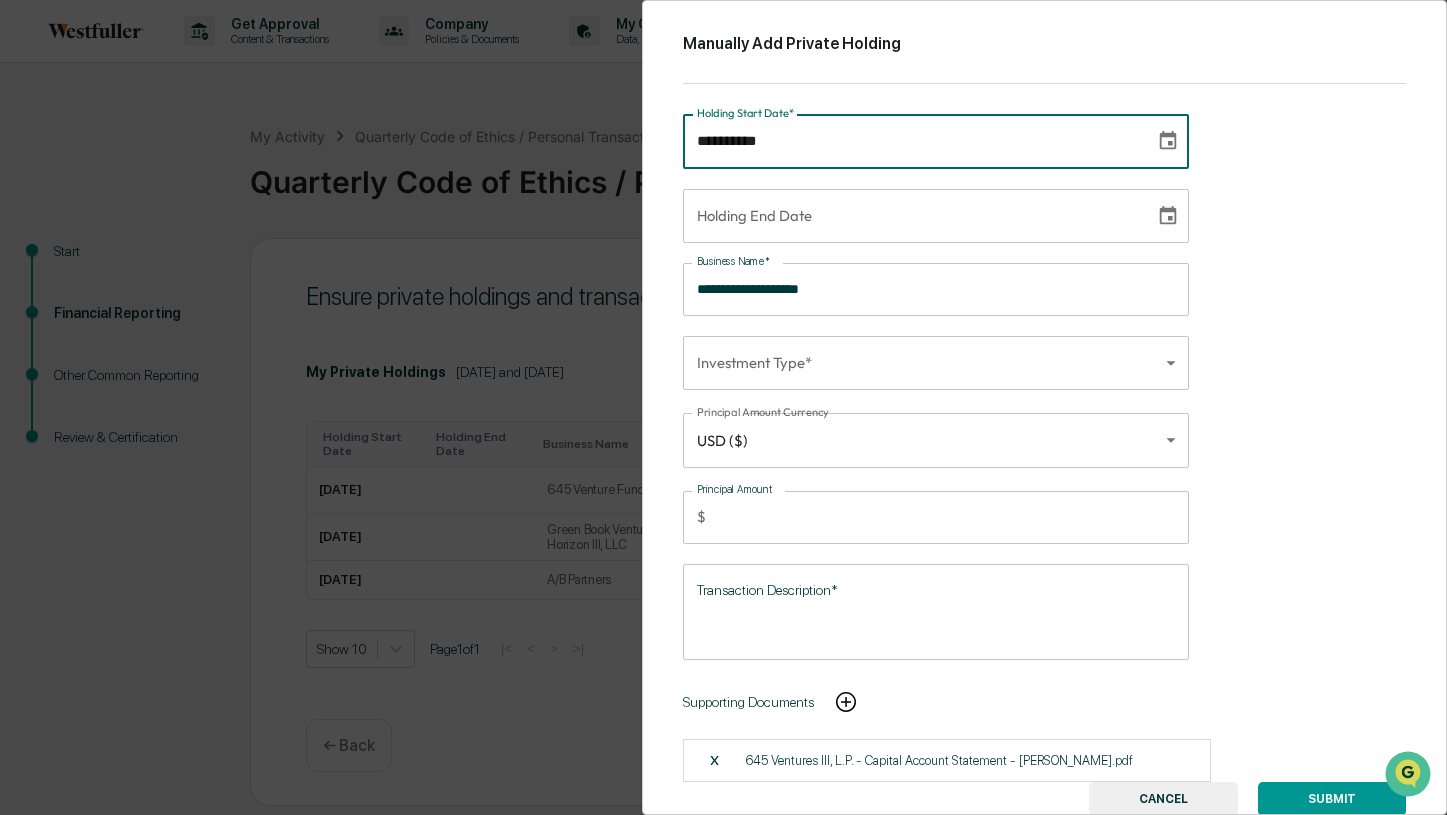 click on "**********" at bounding box center (912, 141) 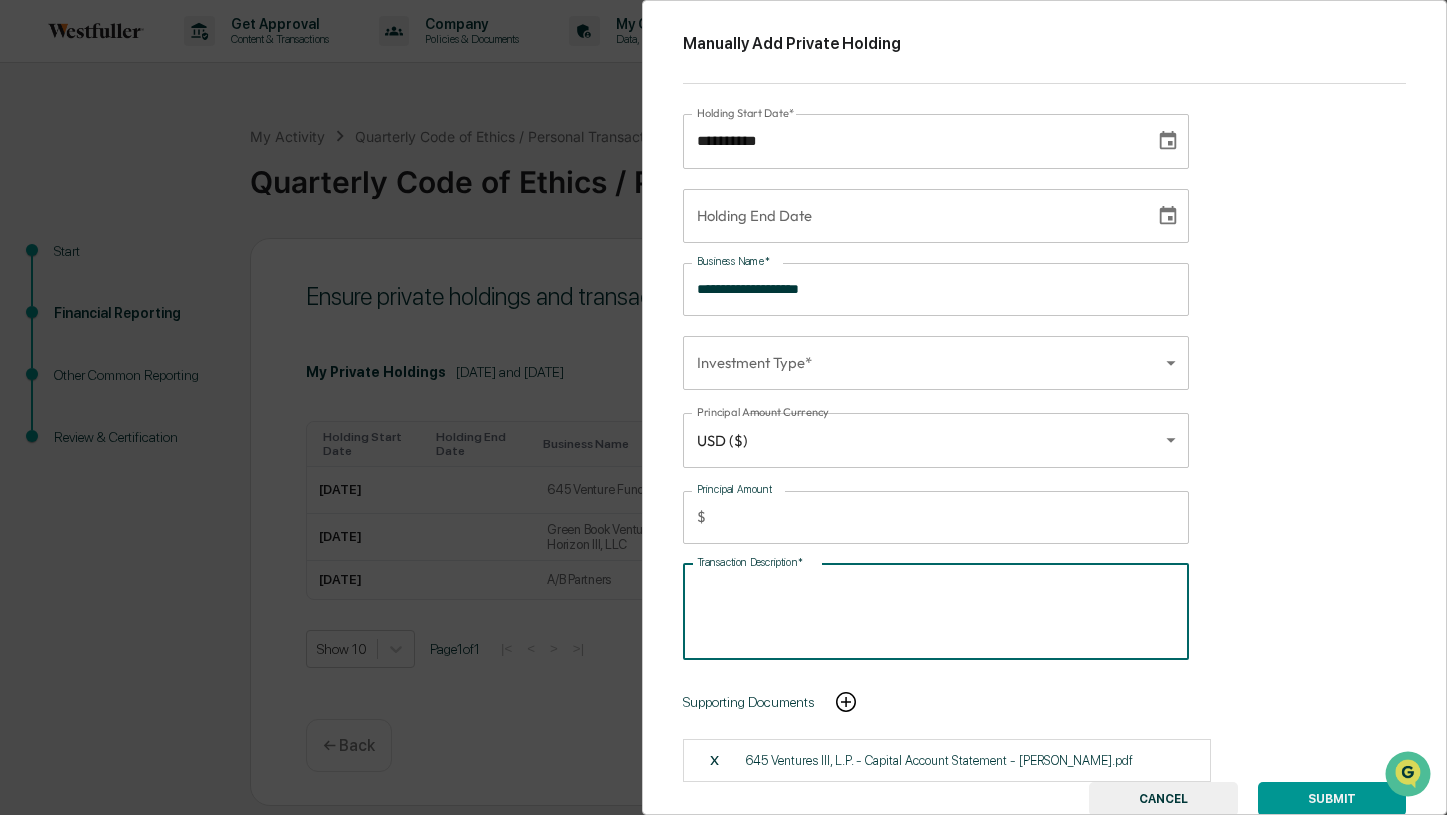 click on "Transaction Description*" at bounding box center (936, 611) 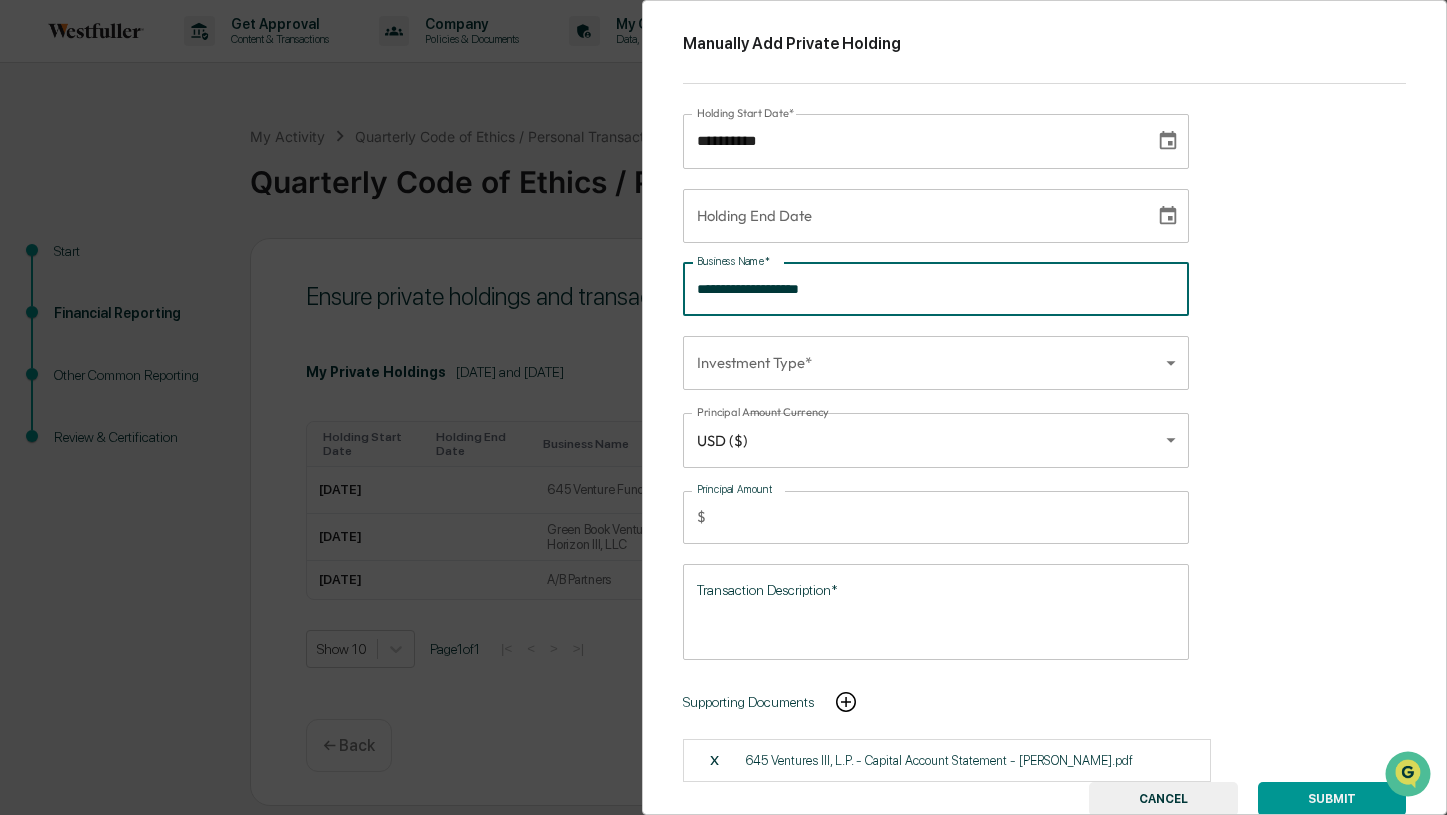 drag, startPoint x: 867, startPoint y: 289, endPoint x: 673, endPoint y: 288, distance: 194.00258 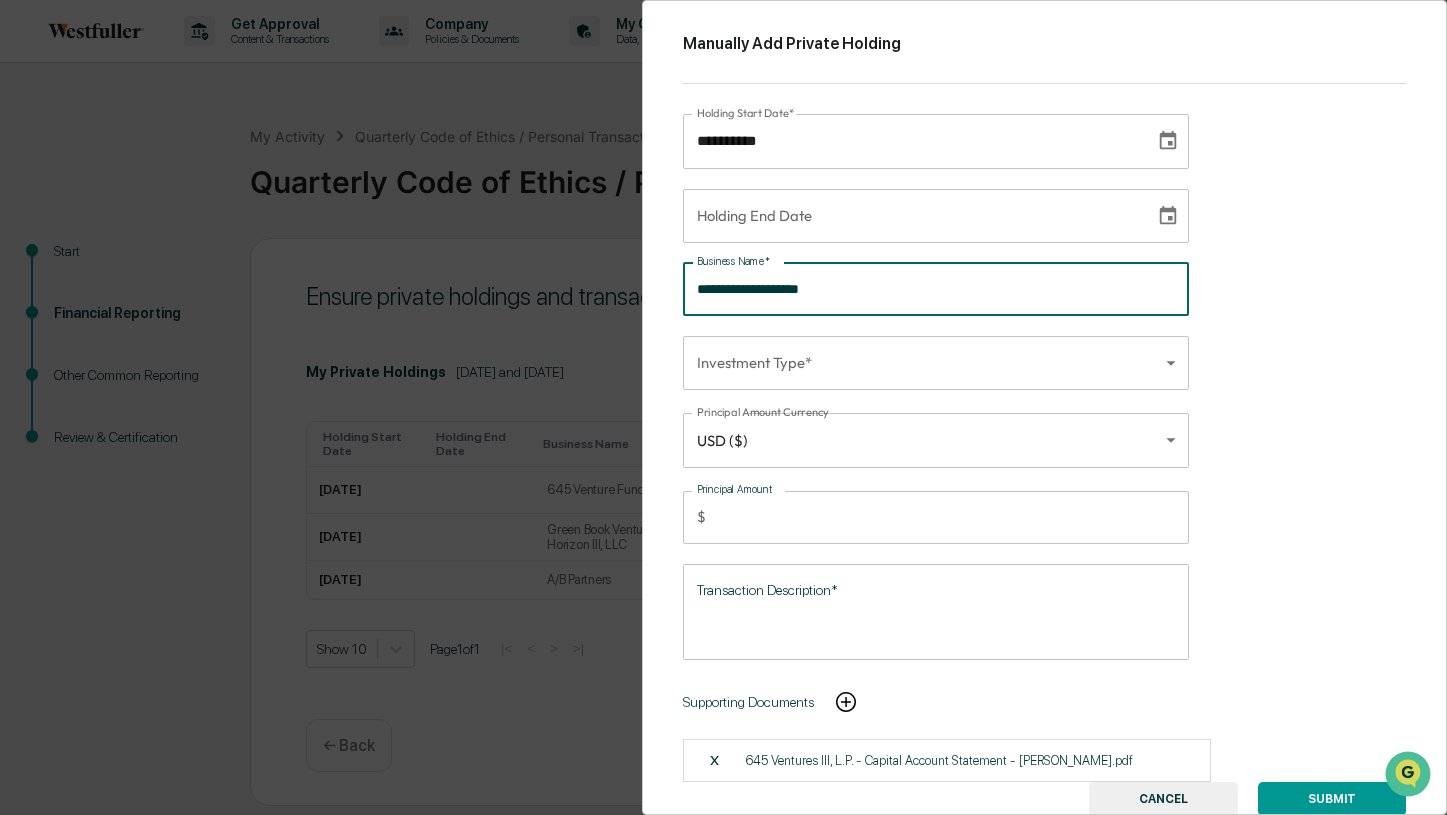 click on "Transaction Description*" at bounding box center (936, 611) 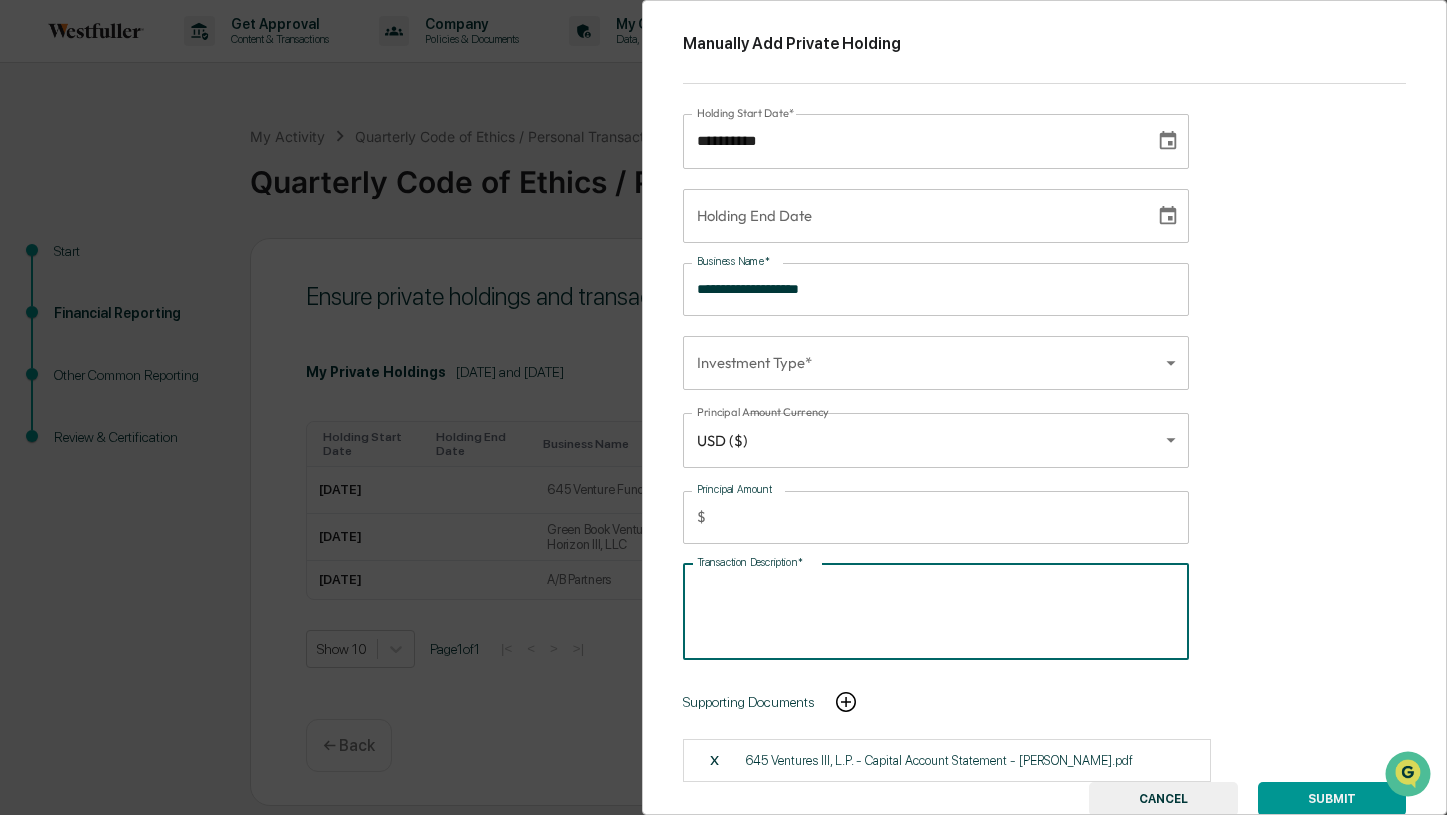 paste on "**********" 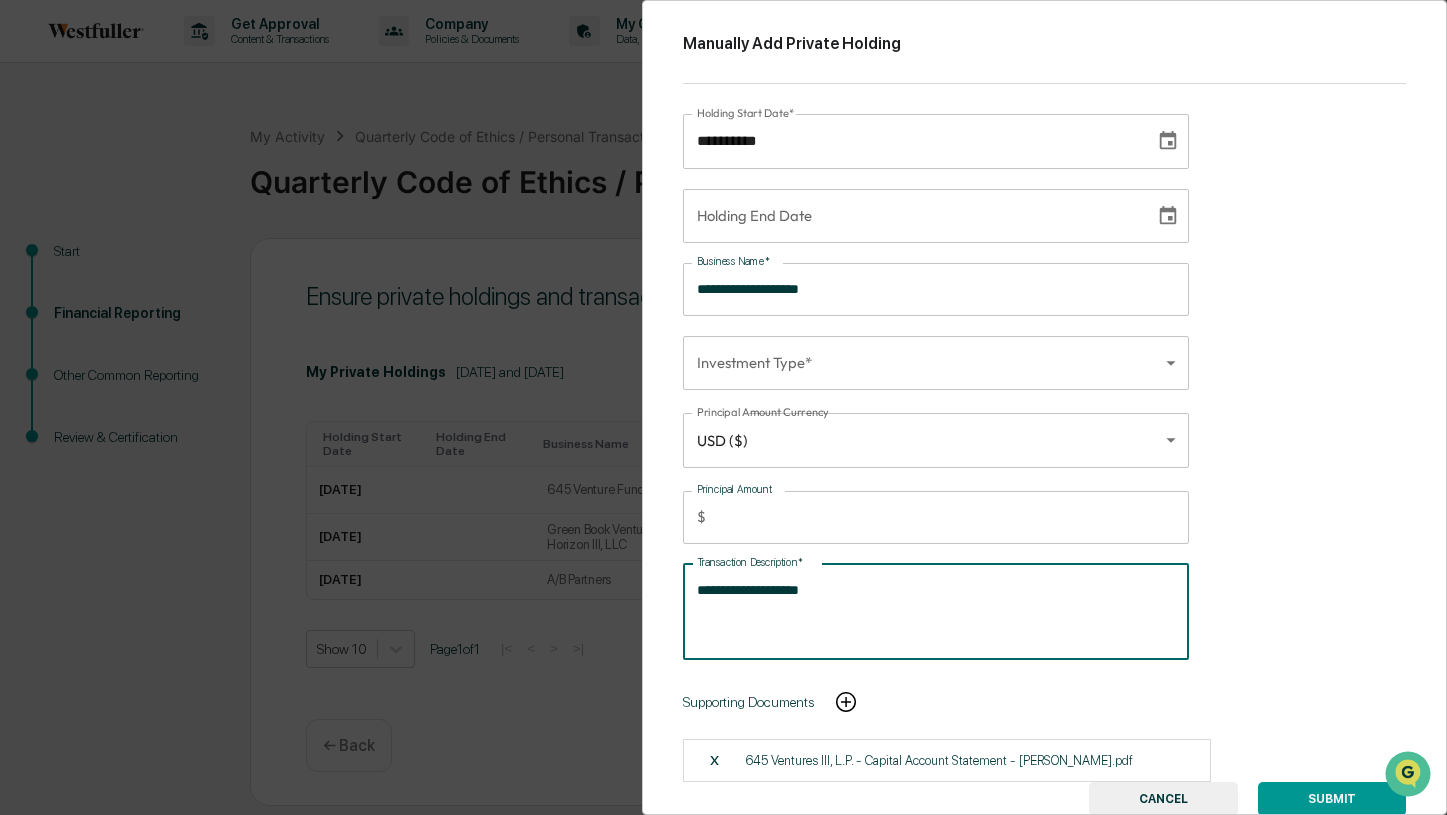 scroll, scrollTop: 2, scrollLeft: 0, axis: vertical 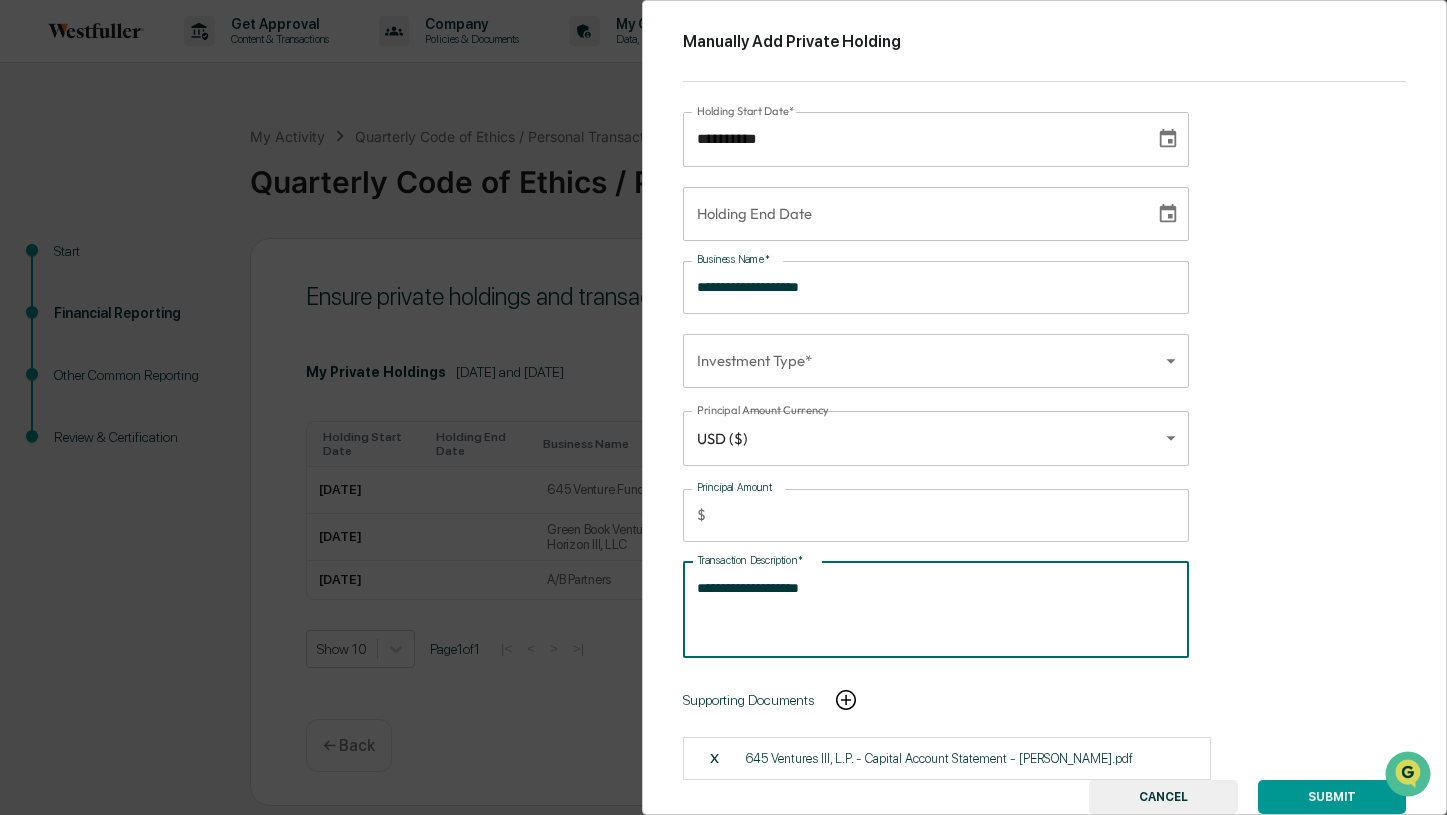 type on "**********" 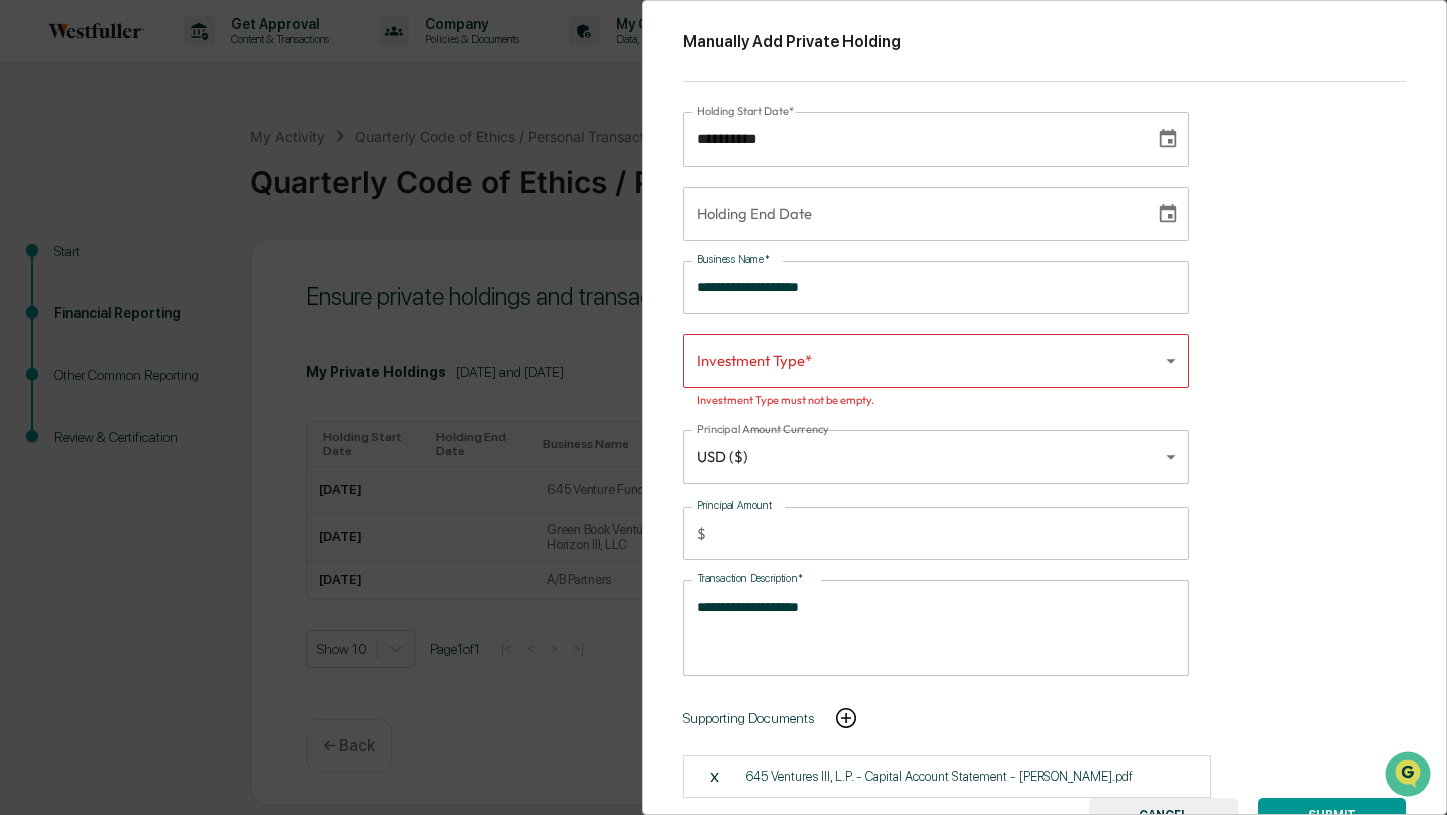 click on "Get Approval Content & Transactions Company Policies & Documents My Compliance Data, Deadlines & Settings [PERSON_NAME] Westfuller Employees My Activity Quarterly Code of Ethics / Personal Transaction Attestations Quarterly Code of Ethics / Personal Transaction Attestations Start Financial Reporting Other Common Reporting Review & Certification Ensure private holdings and transactions below are complete. My Private Holdings [DATE] and [DATE] EXPORT UPLOAD REPORT MANUALLY ADD PRIVATE HOLDINGS Holding Start Date Holding End Date Business Name Investment Type Purchase Amount Description [DATE]         645 Venture Fund II Fund Investment $250,000 Venture fund investment into 645 Ventures Fund II TRANSACT [DATE]         Green Book Ventures Horizon III, LLC Co-Investment $120,000 SPV investment into Anthropic Class B shares/Series E TRANSACT [DATE]         A/B Partners Direct $25,000 SAFE investment in AB Partners TRANSACT Show 10 Page  1  of  1   |<   <   >   >|   Continue ← Back       *" at bounding box center (723, 407) 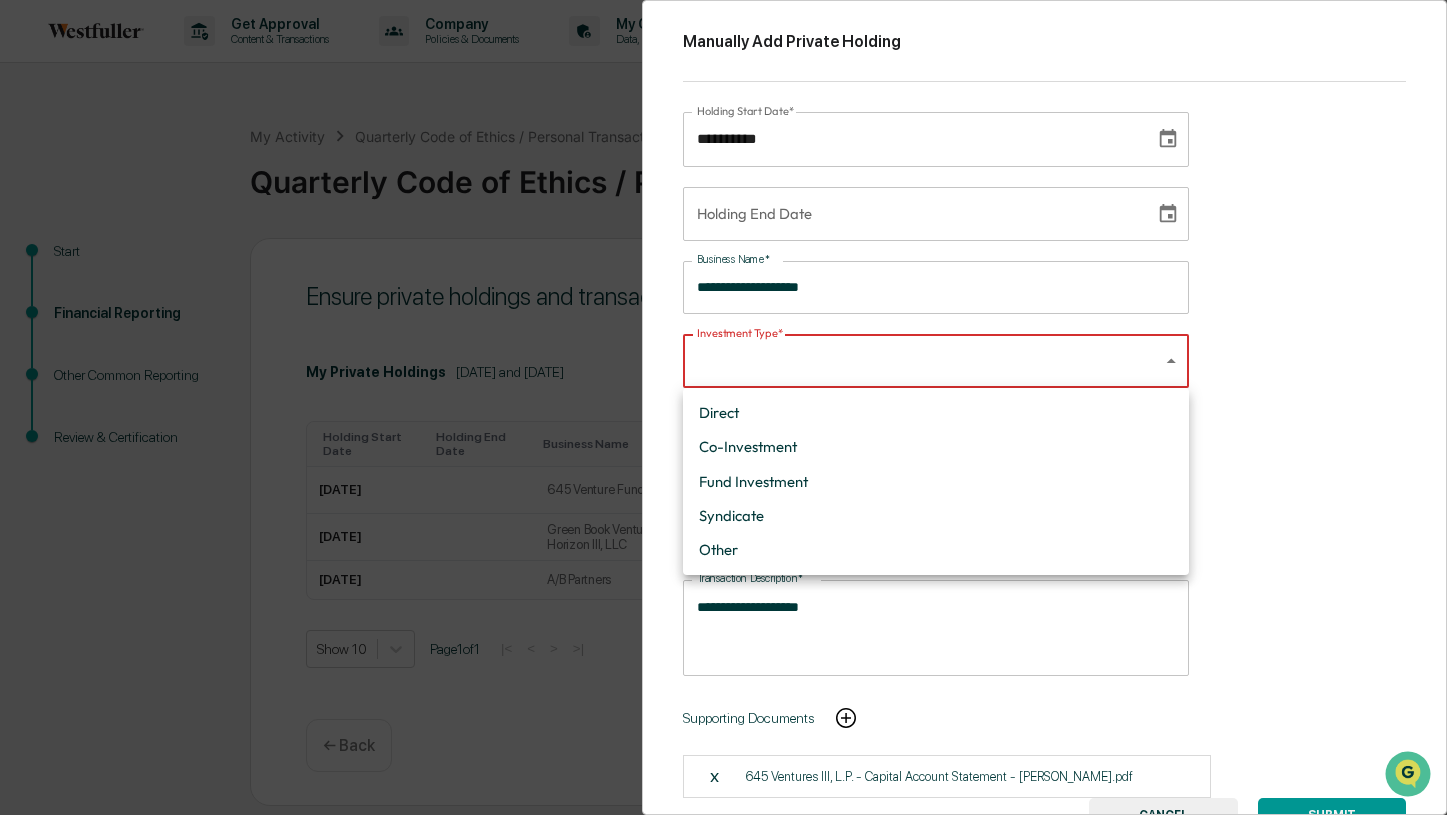 click on "Fund Investment" at bounding box center [936, 482] 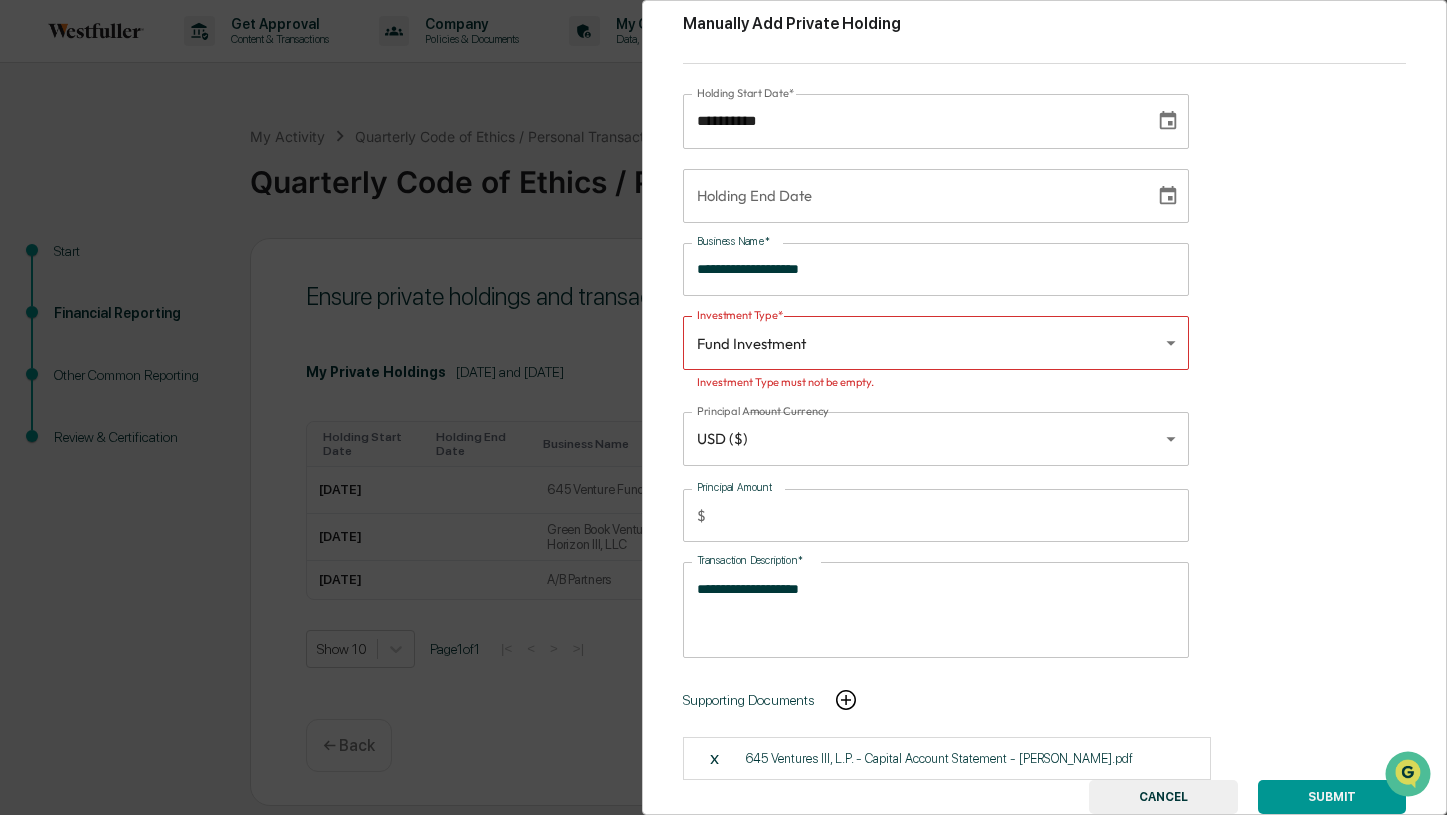 click on "SUBMIT" at bounding box center (1332, 797) 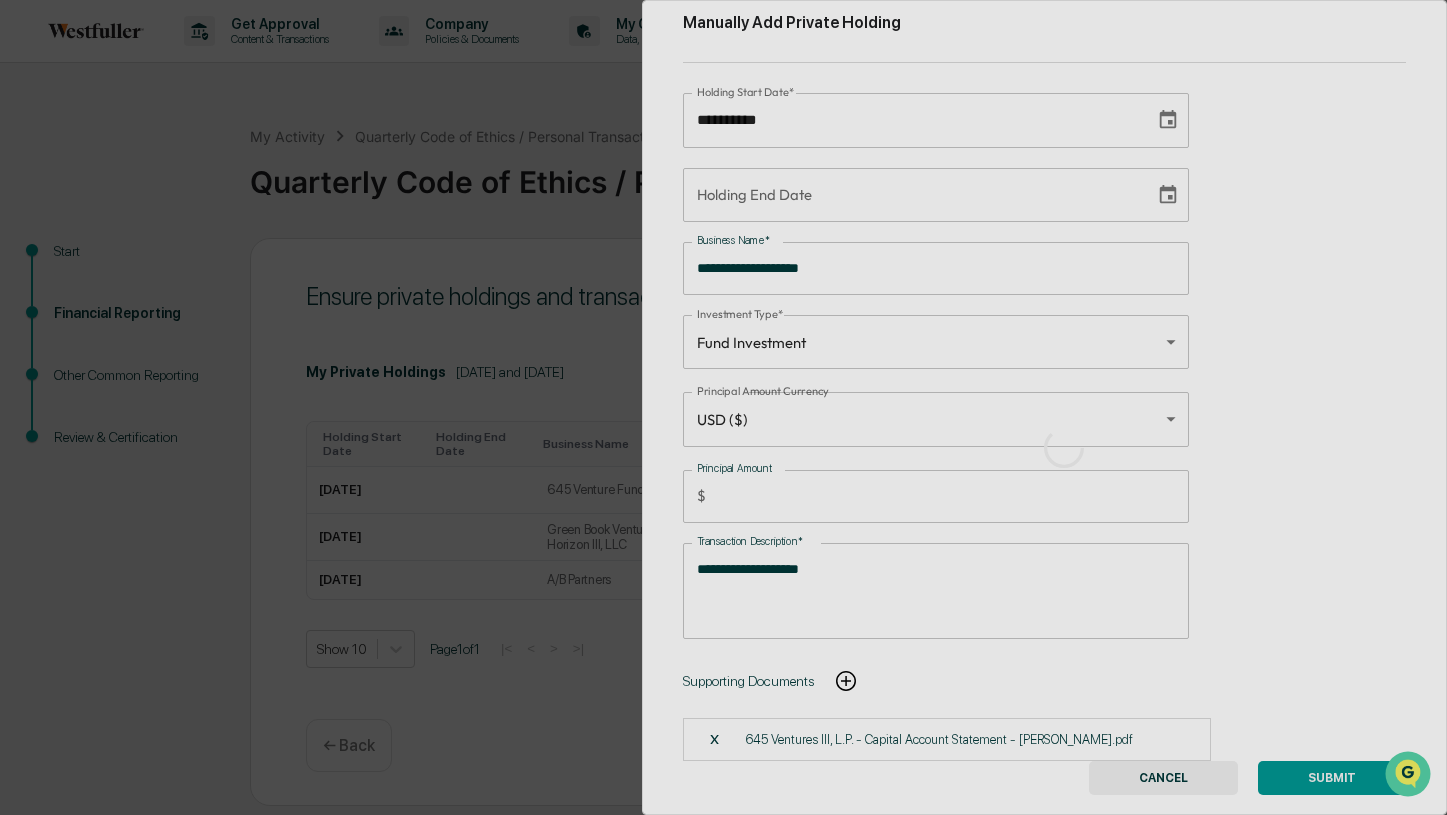 scroll, scrollTop: 2, scrollLeft: 0, axis: vertical 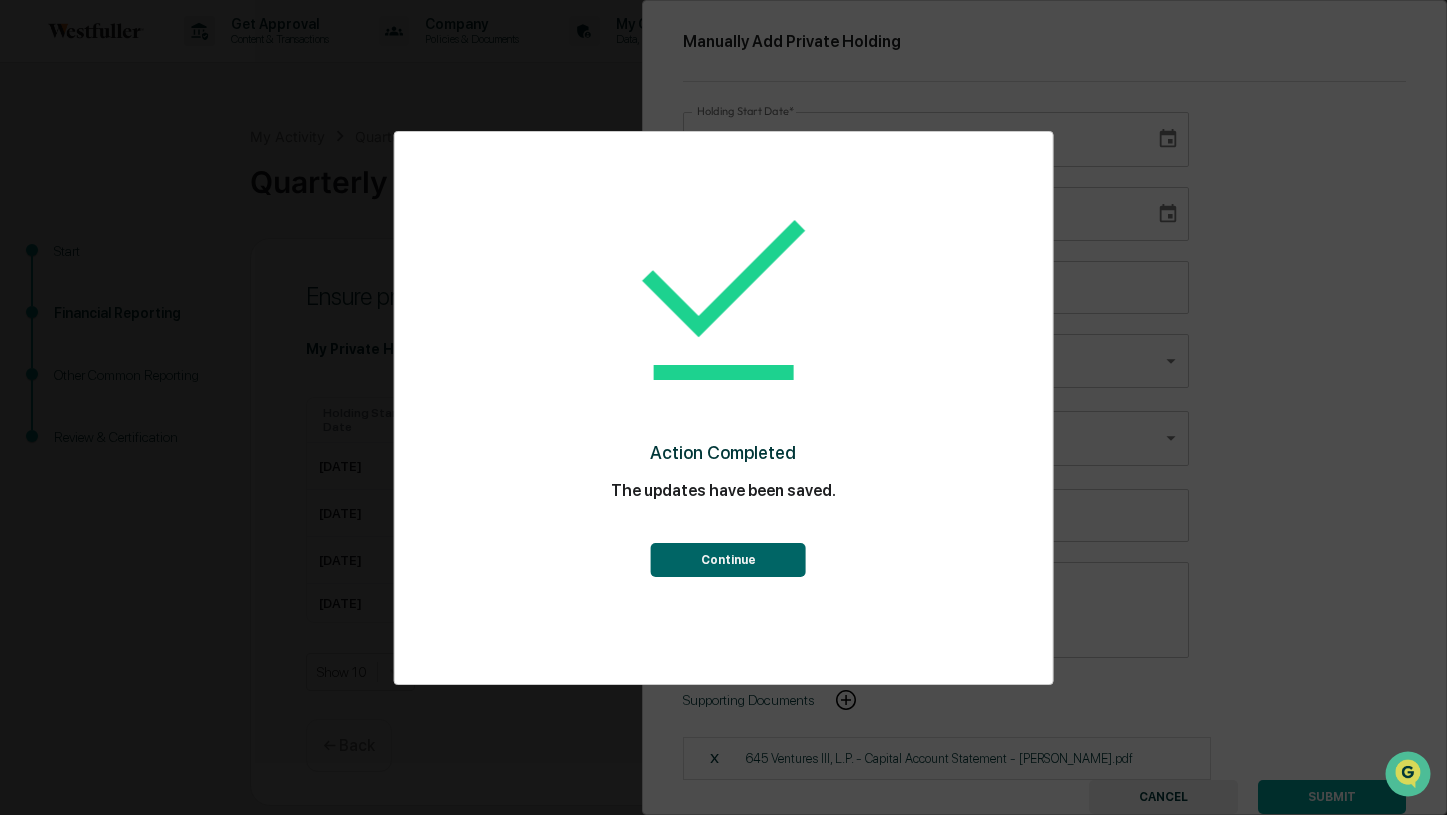 click on "Continue" at bounding box center [728, 560] 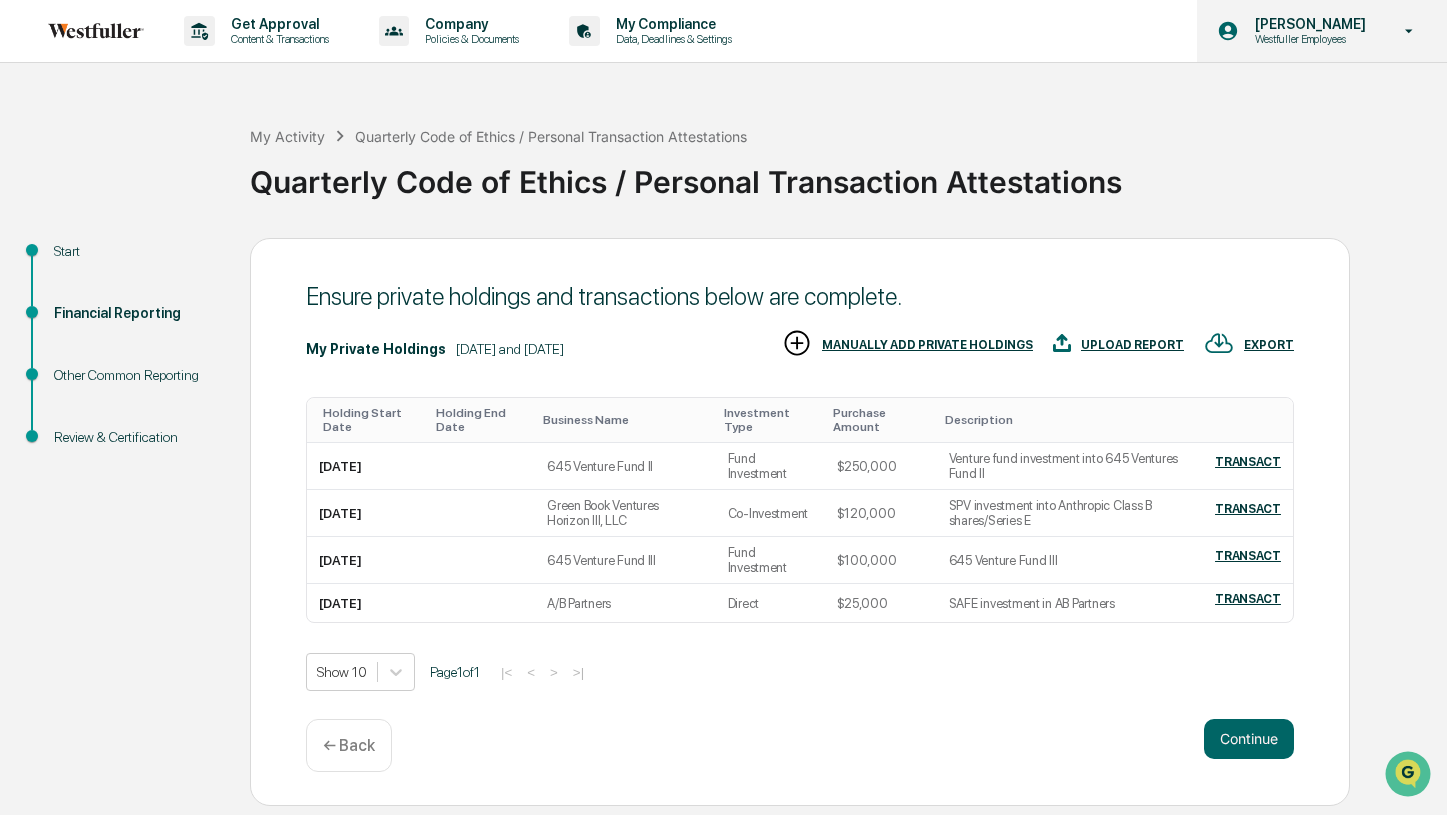 drag, startPoint x: 1161, startPoint y: 73, endPoint x: 1206, endPoint y: 3, distance: 83.21658 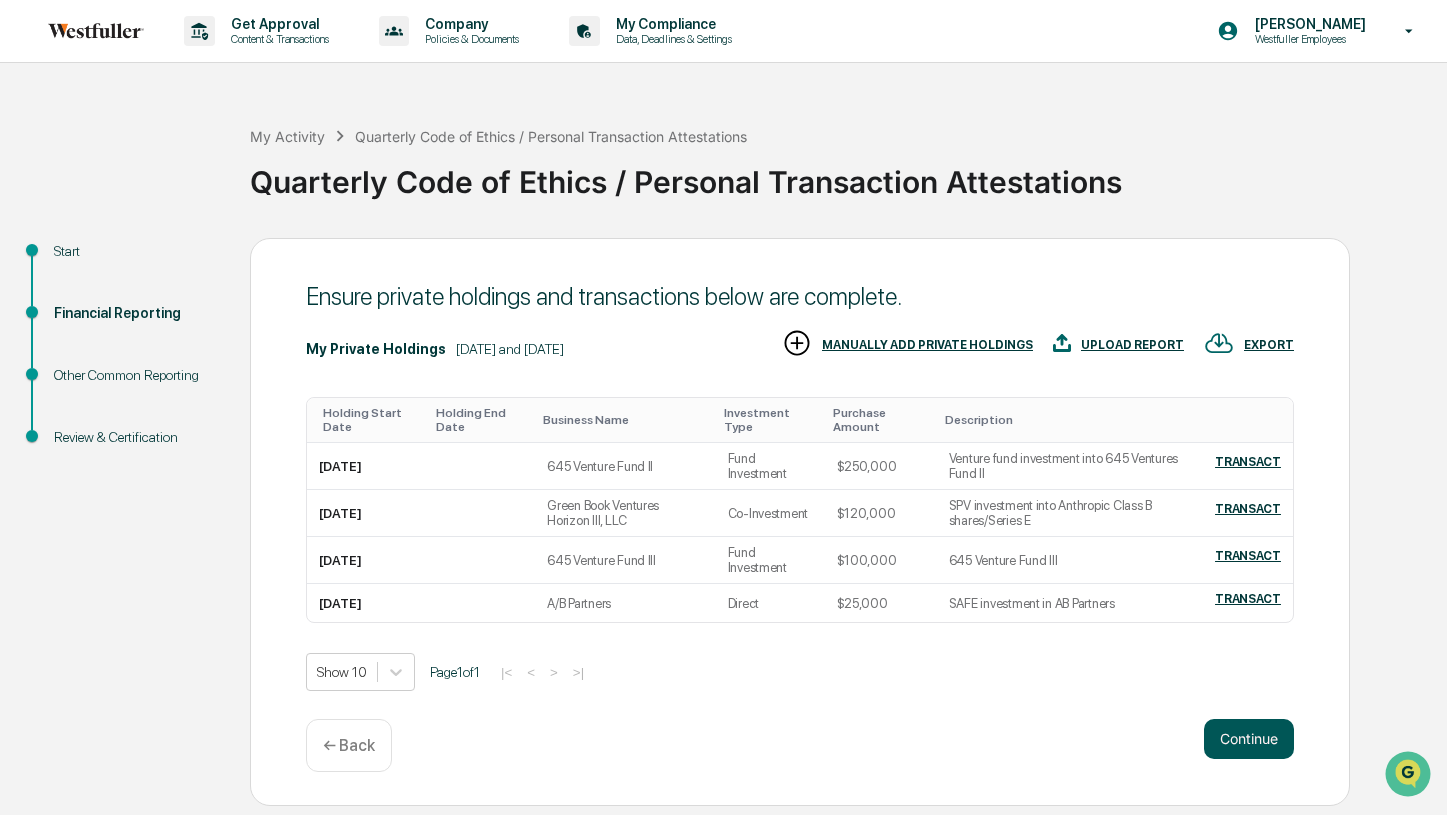 click on "Continue" at bounding box center (1249, 739) 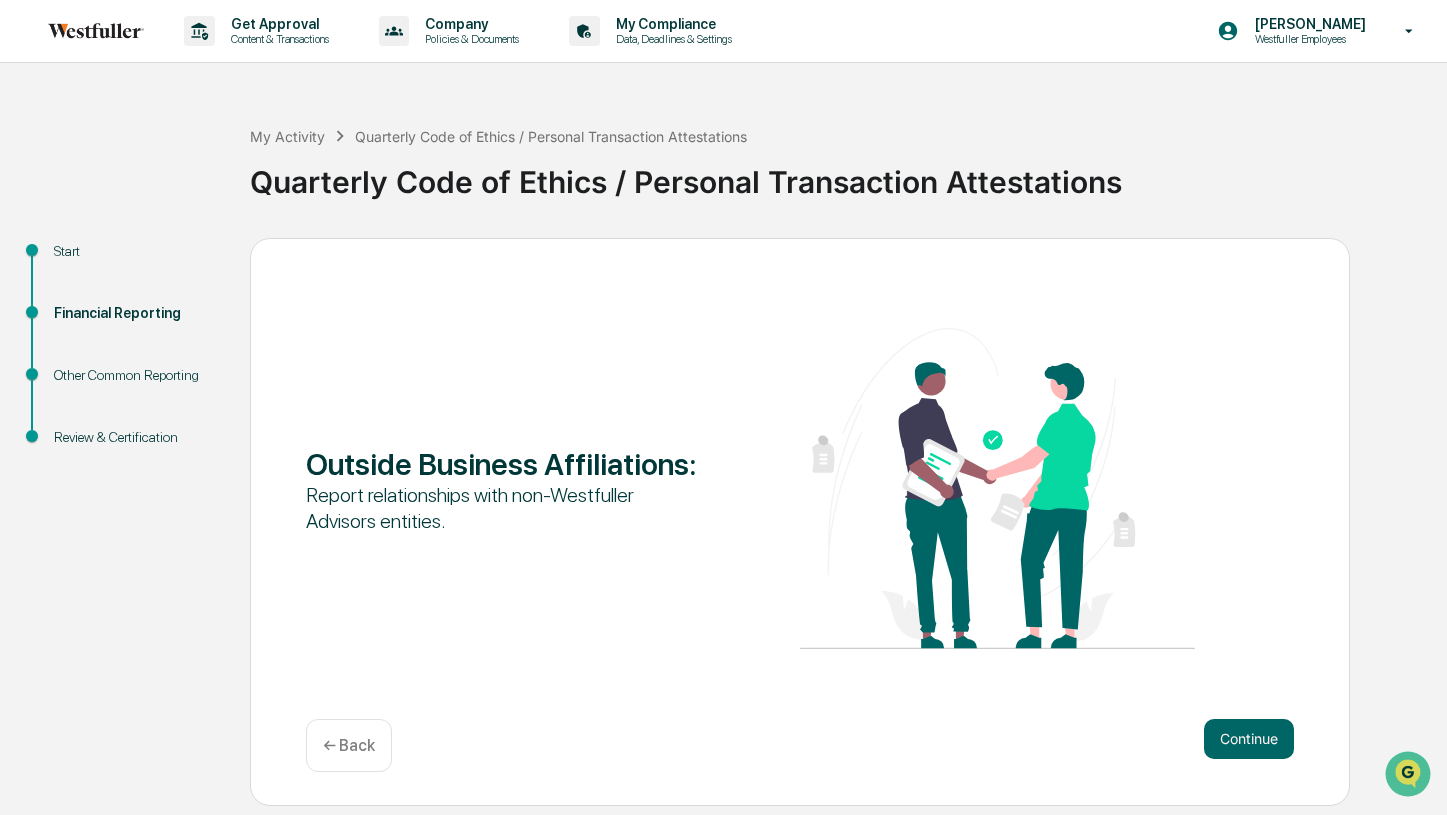 click on "Continue" at bounding box center (1249, 739) 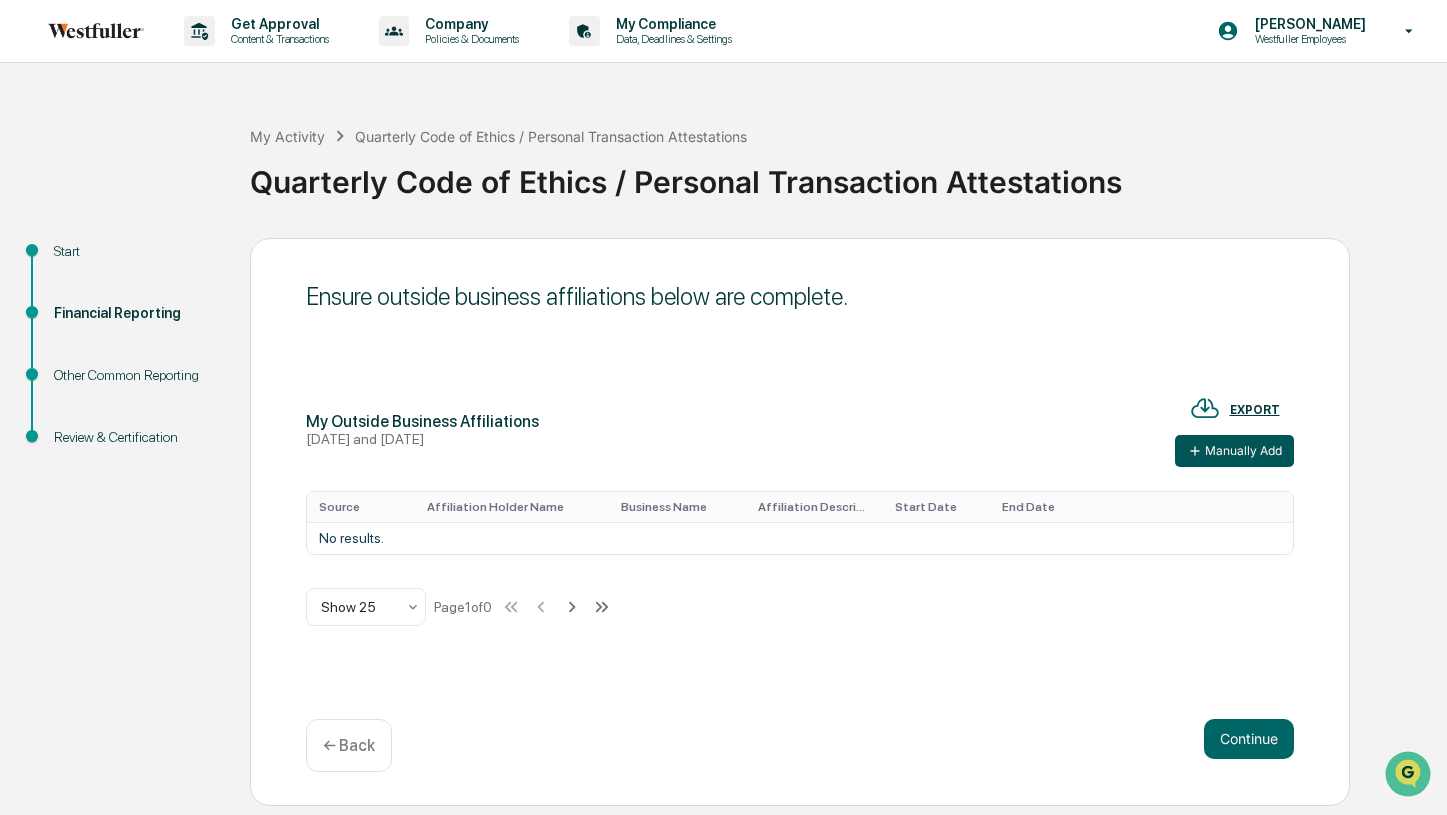 click on "Manually Add" at bounding box center [1234, 451] 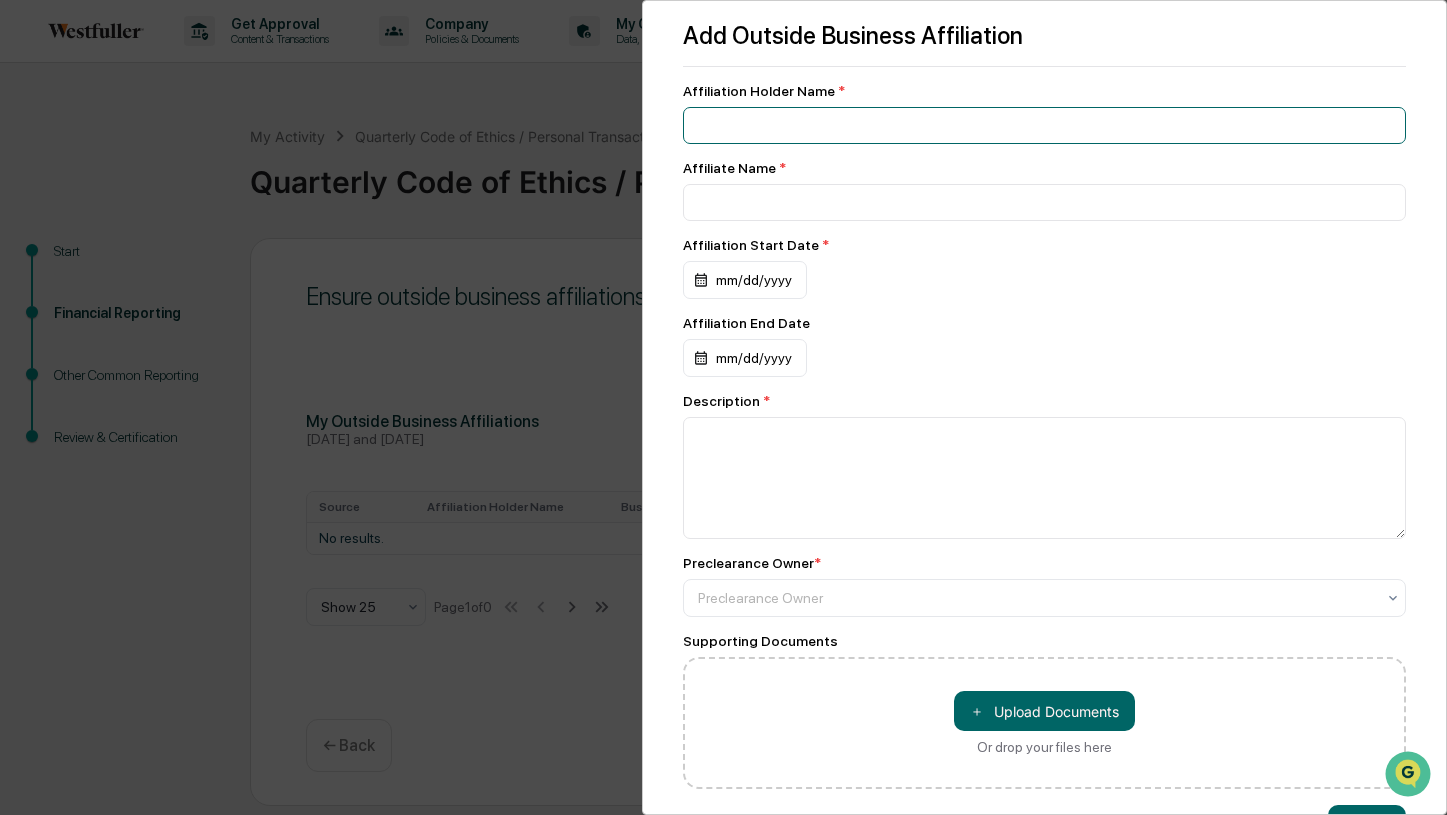 click at bounding box center [1045, 125] 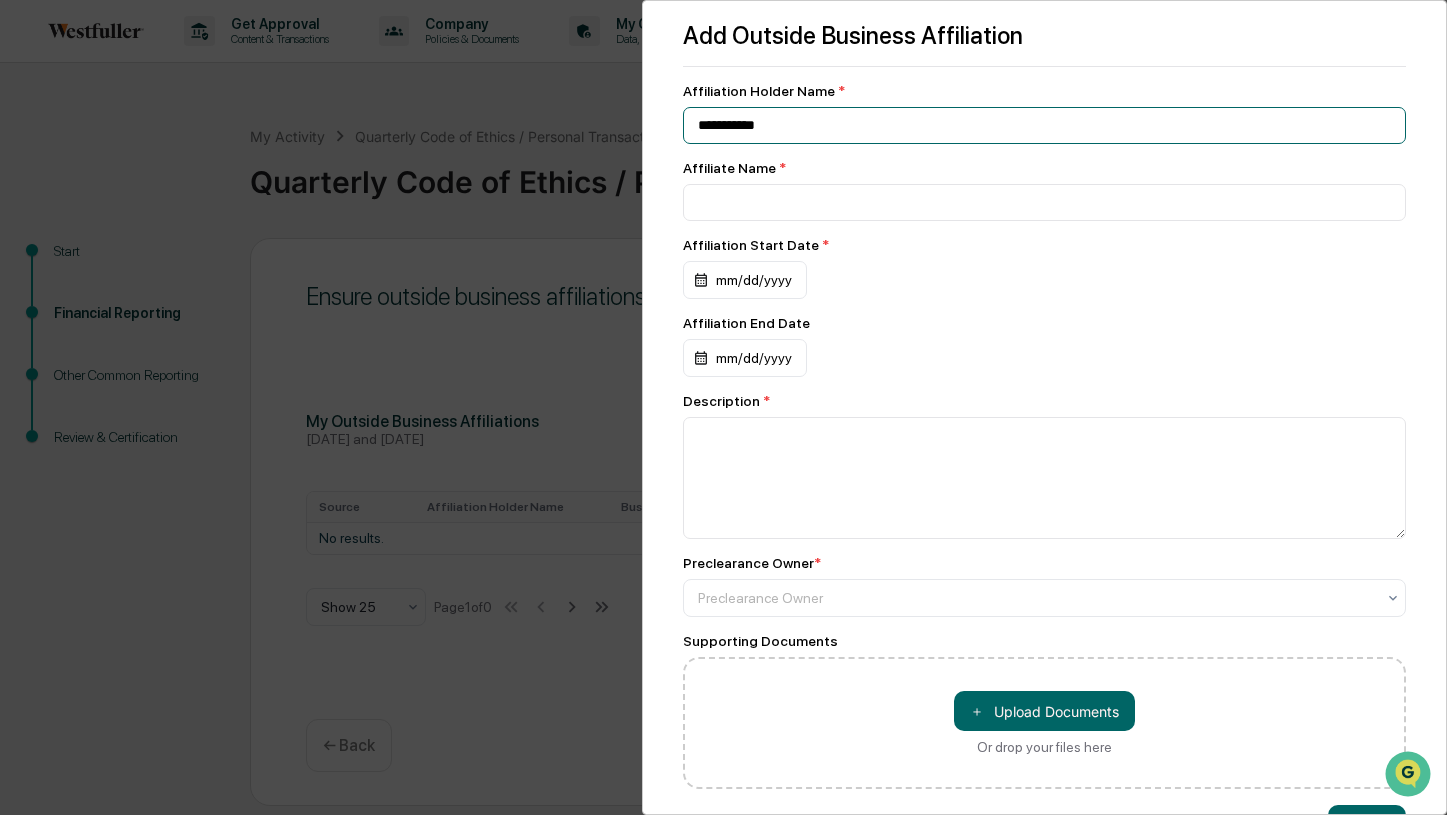 type on "**********" 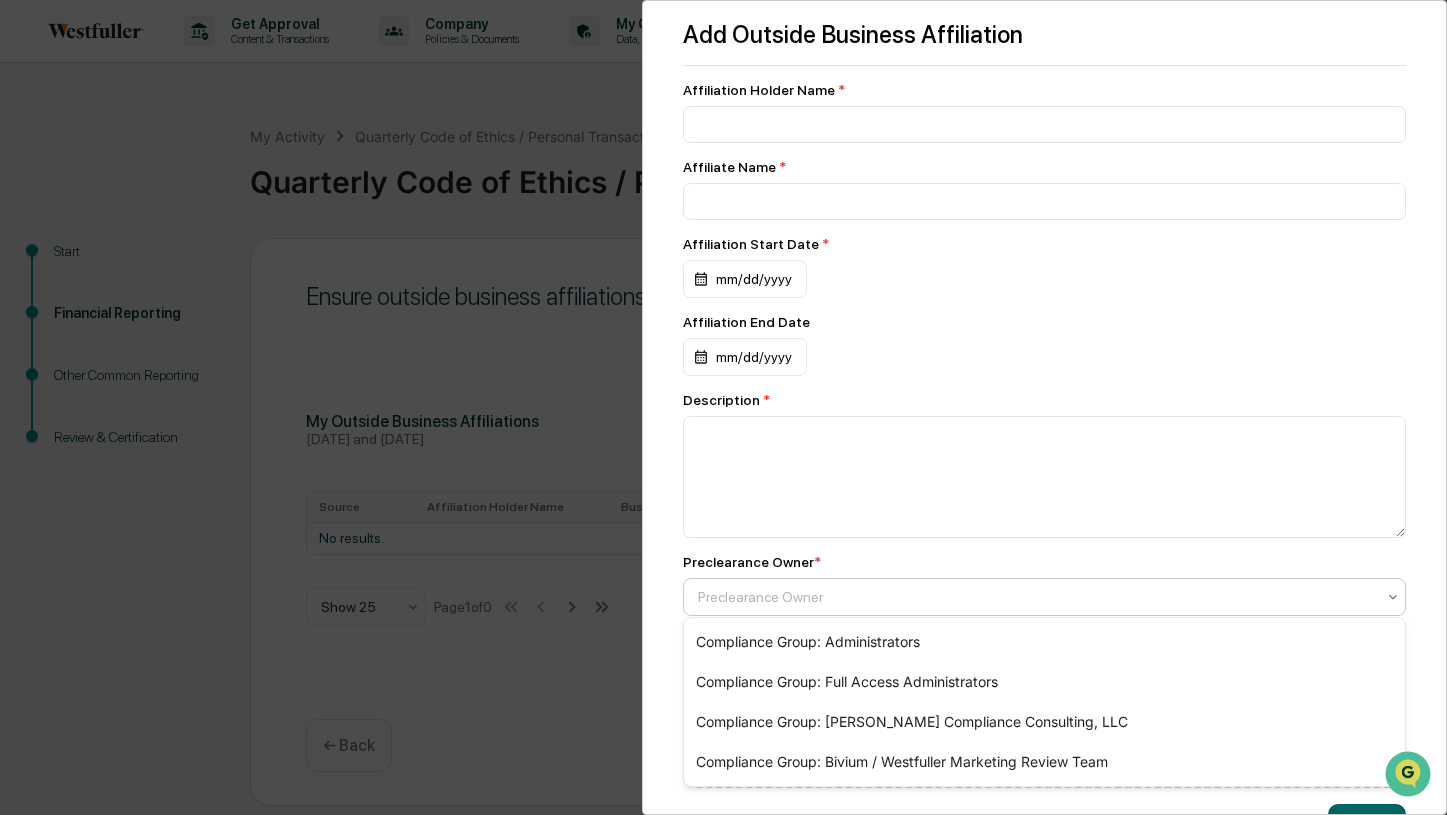 scroll, scrollTop: 2, scrollLeft: 0, axis: vertical 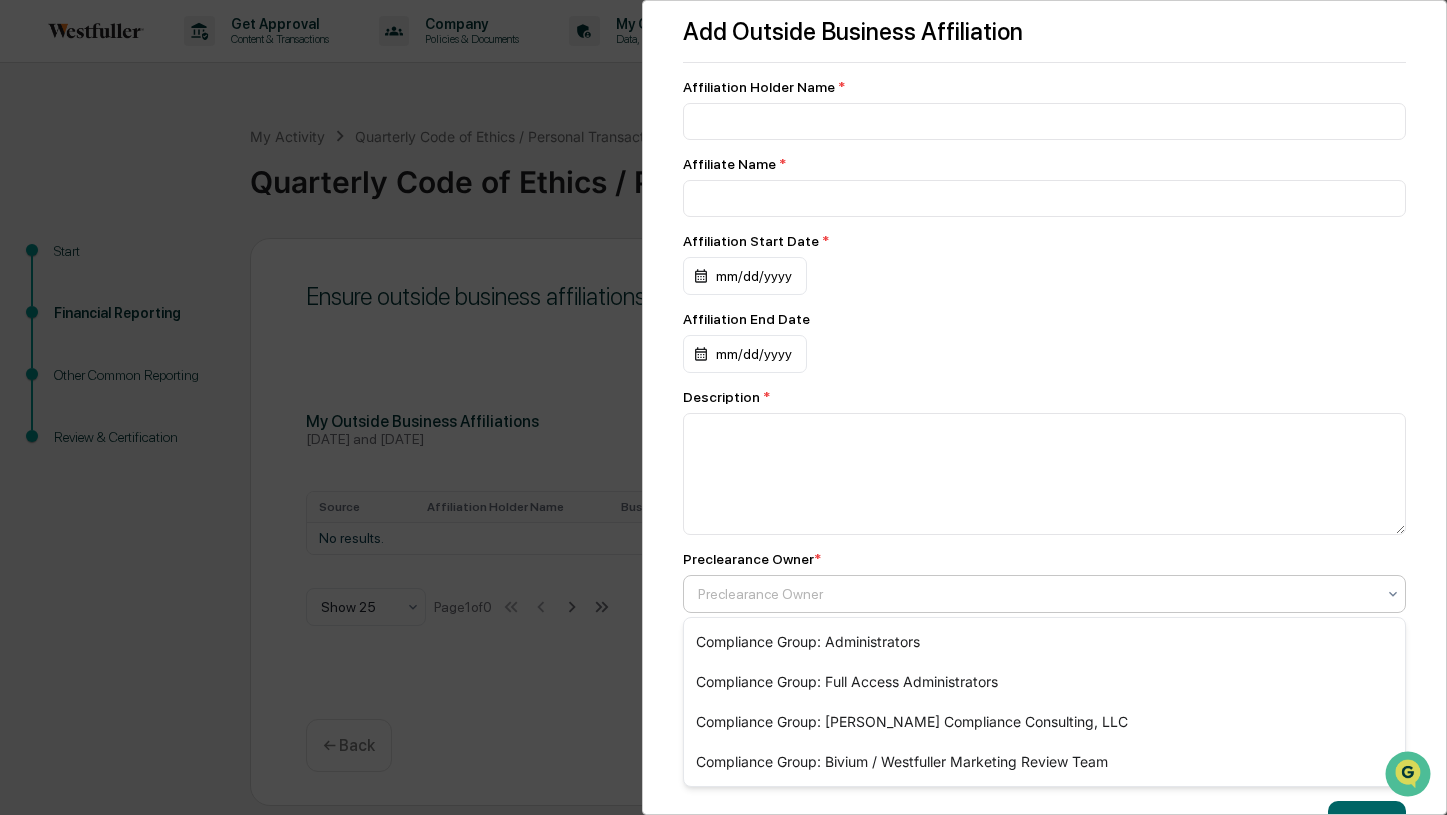 click at bounding box center [1037, 594] 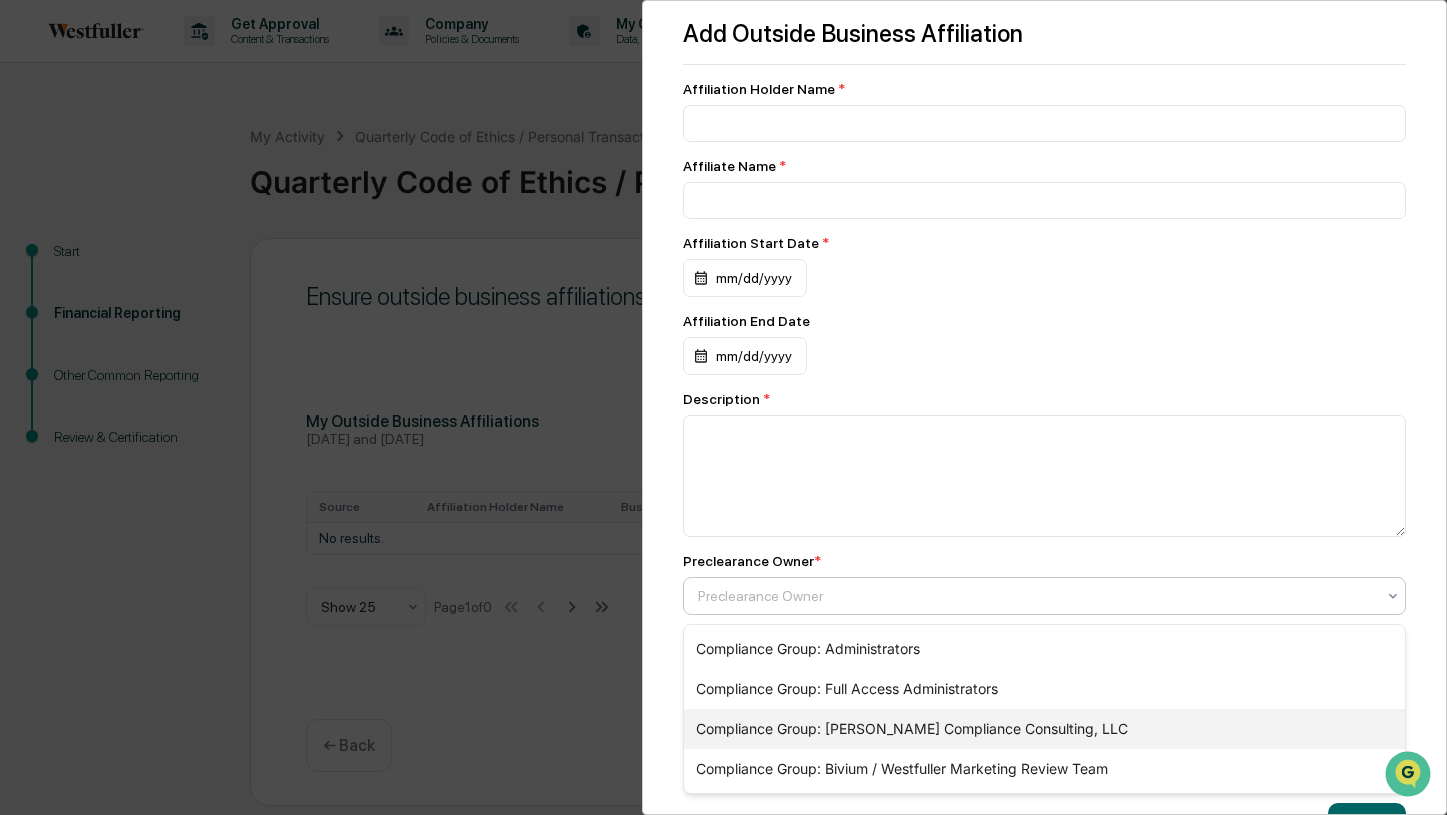 click on "Compliance Group: [PERSON_NAME] Compliance Consulting, LLC" at bounding box center (1045, 729) 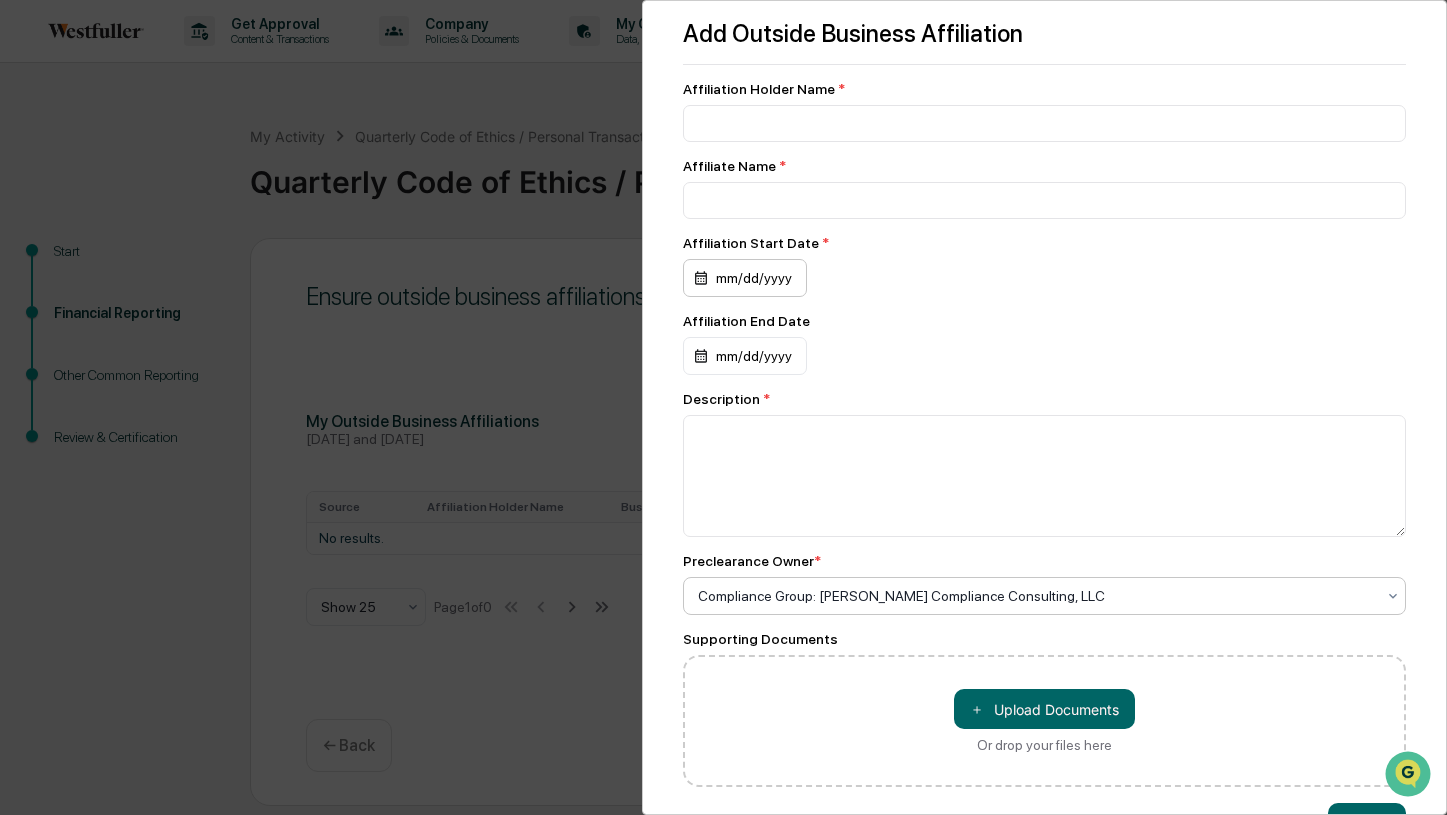 click on "mm/dd/yyyy" at bounding box center [745, 278] 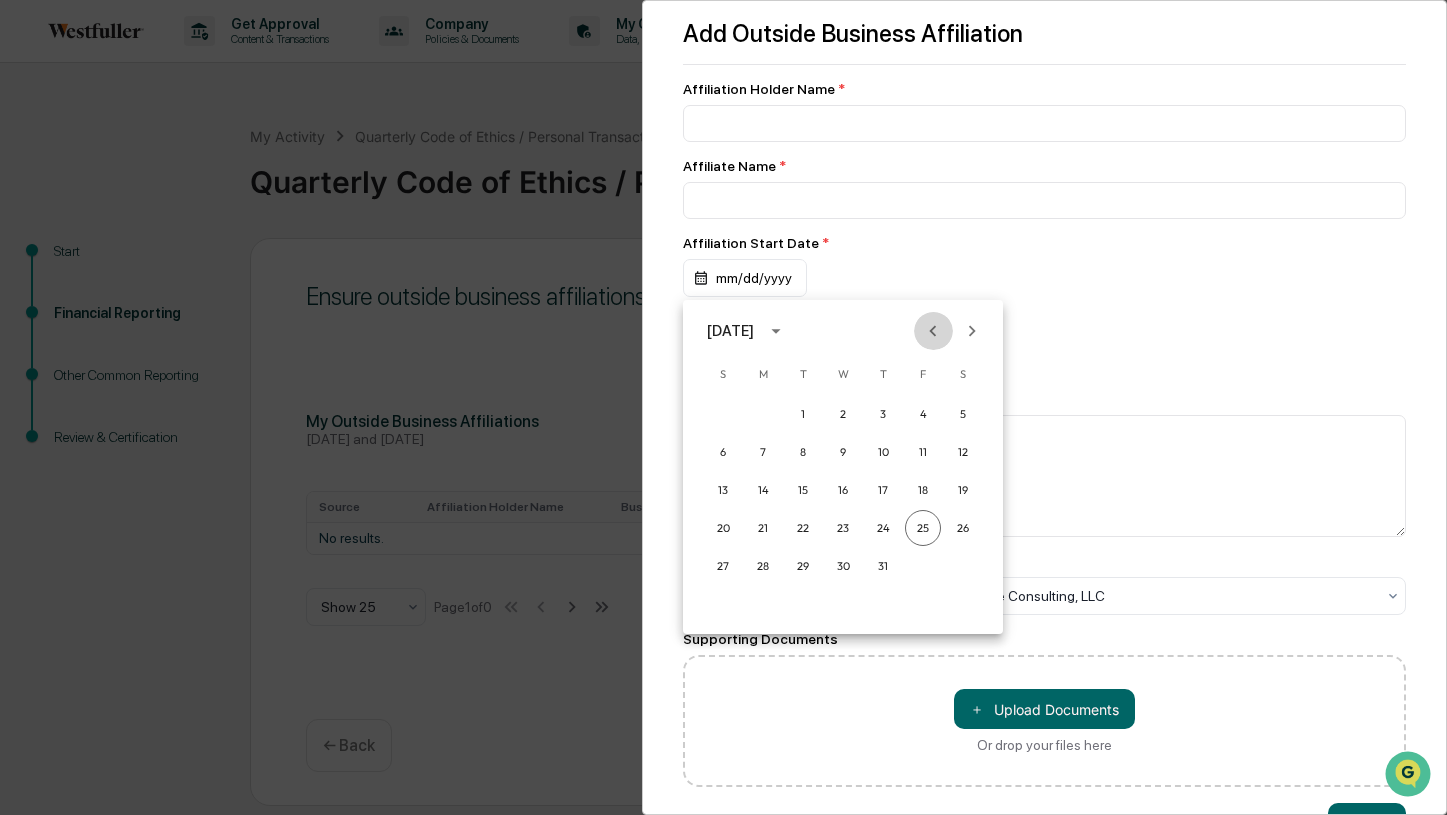 click 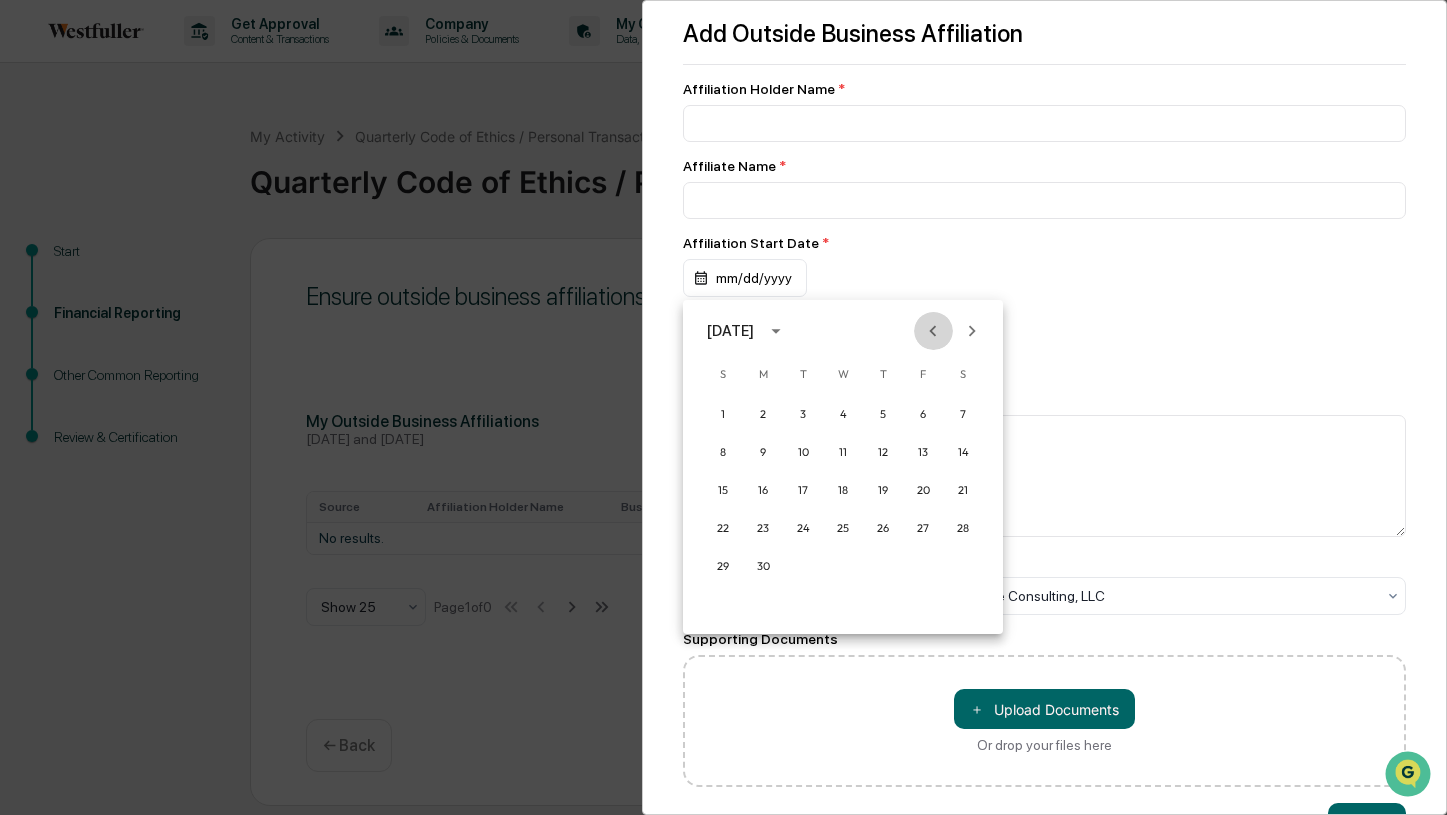 click 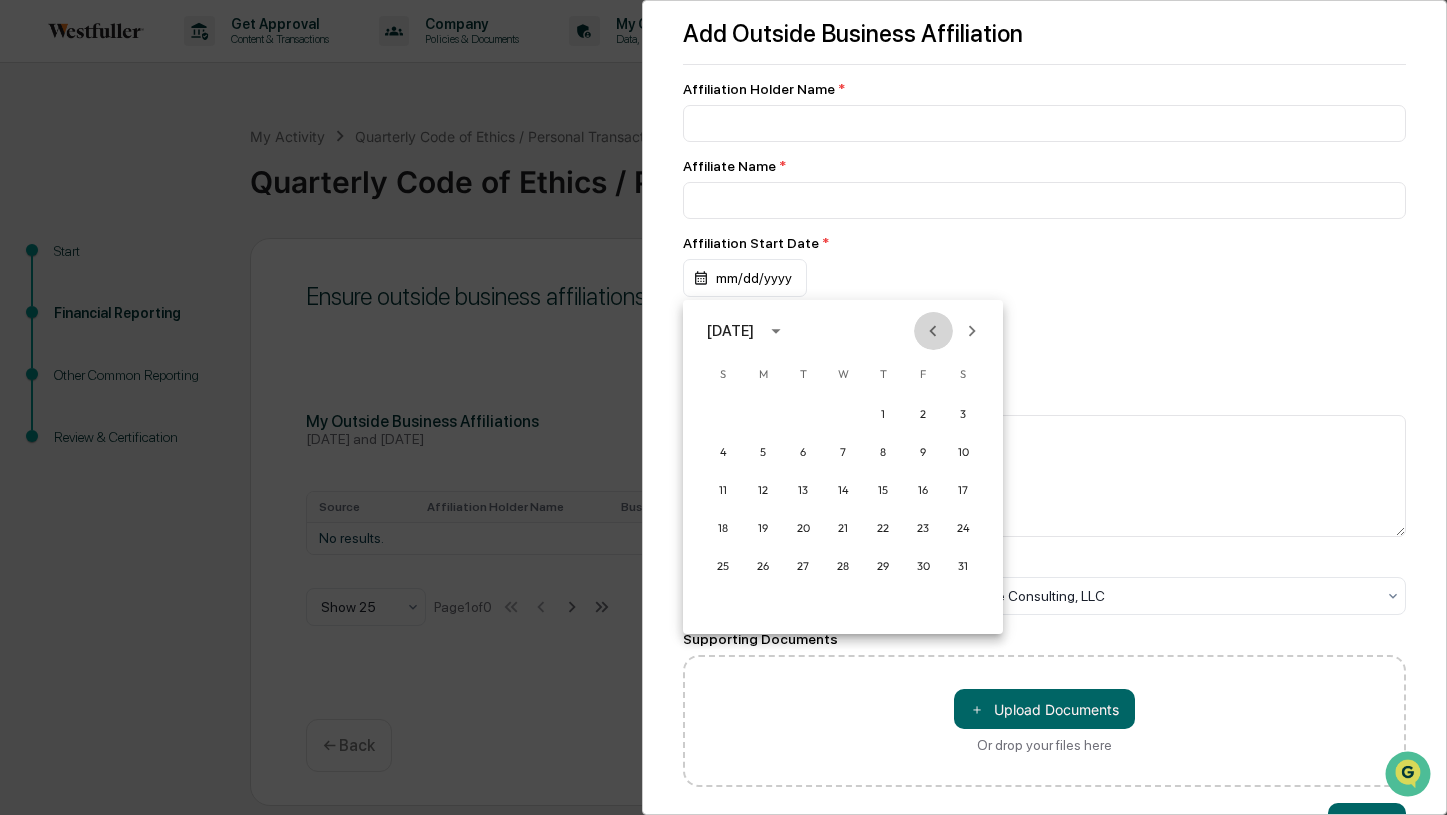 click 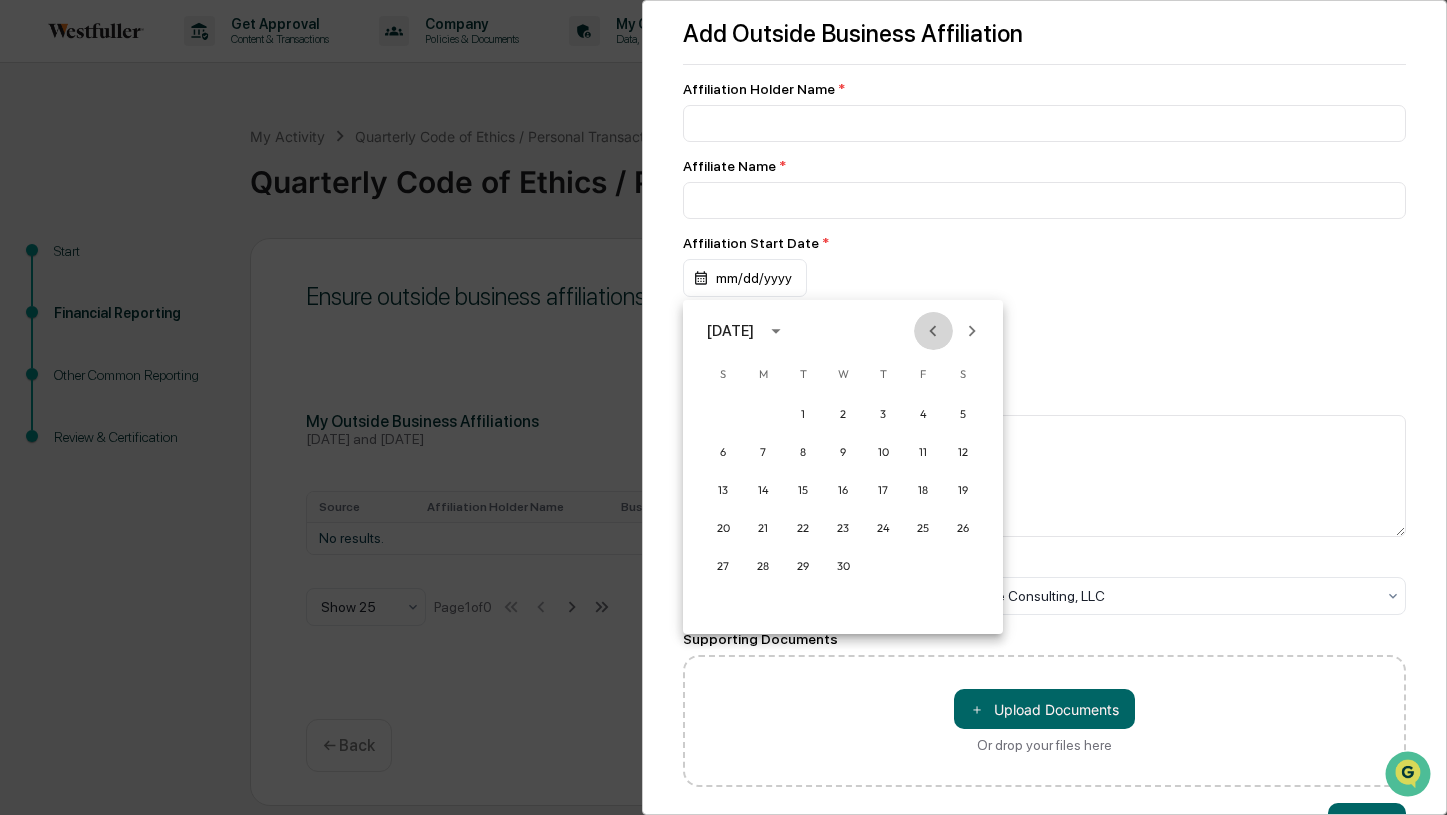 click 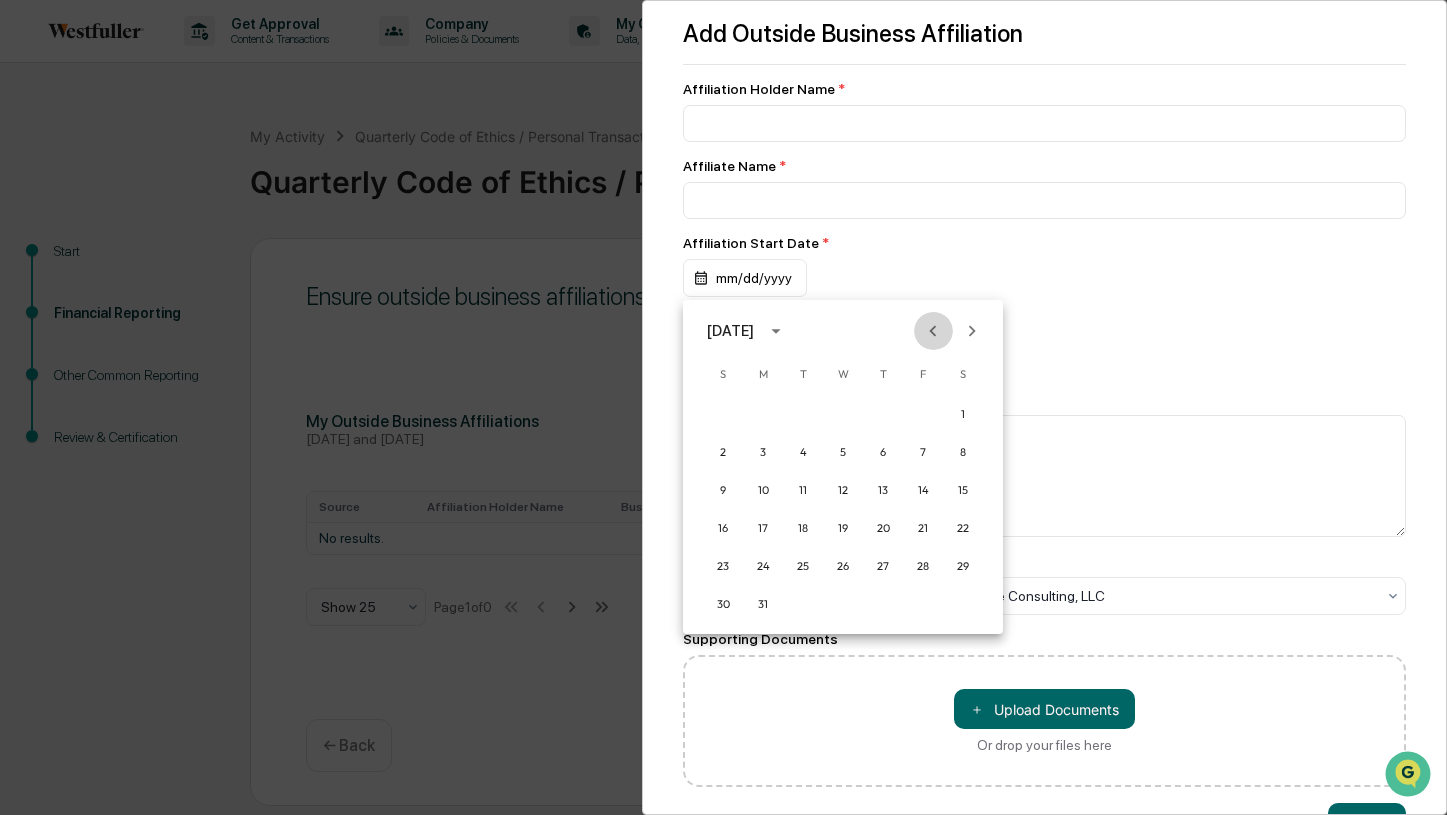 click 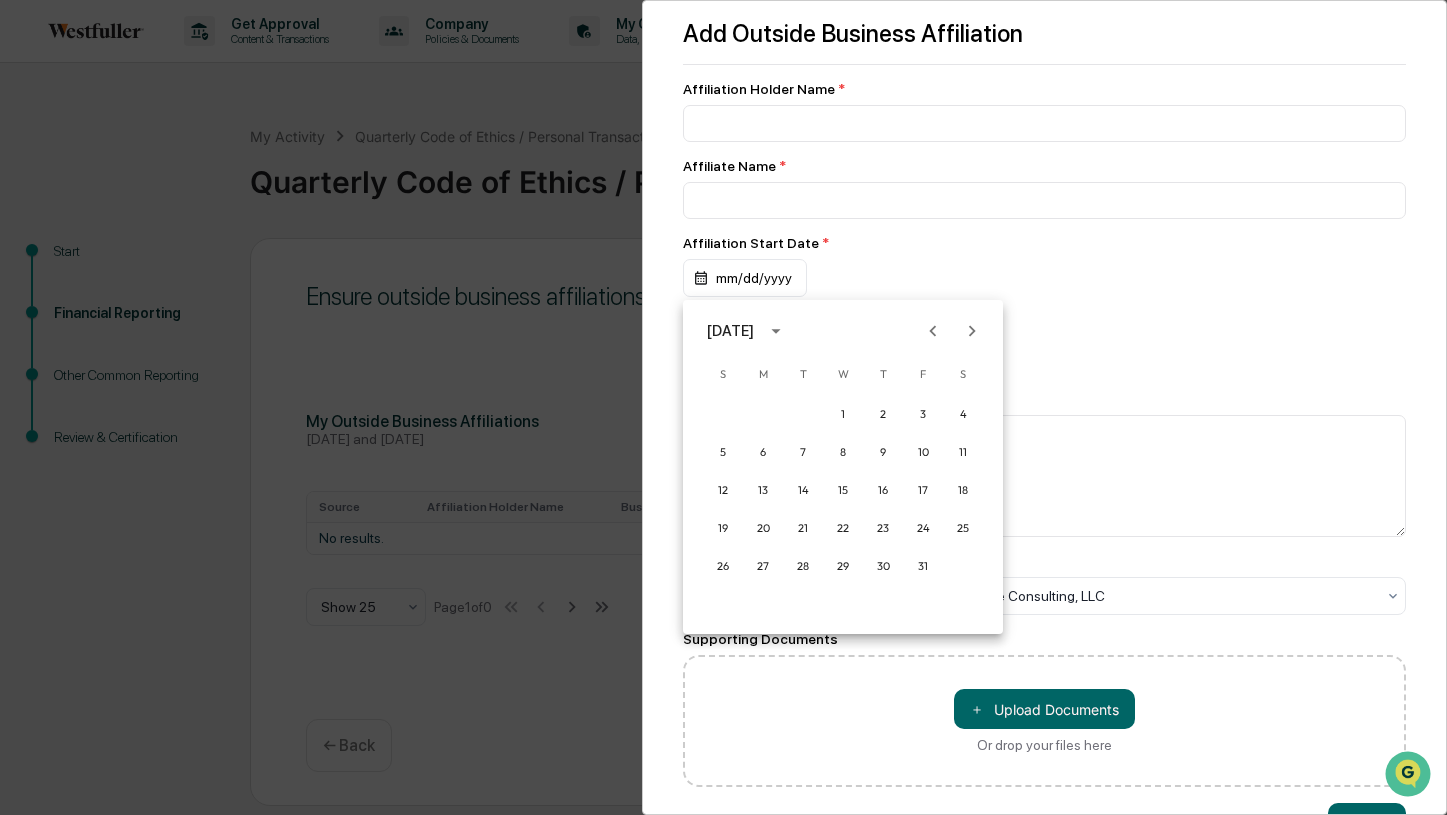 click 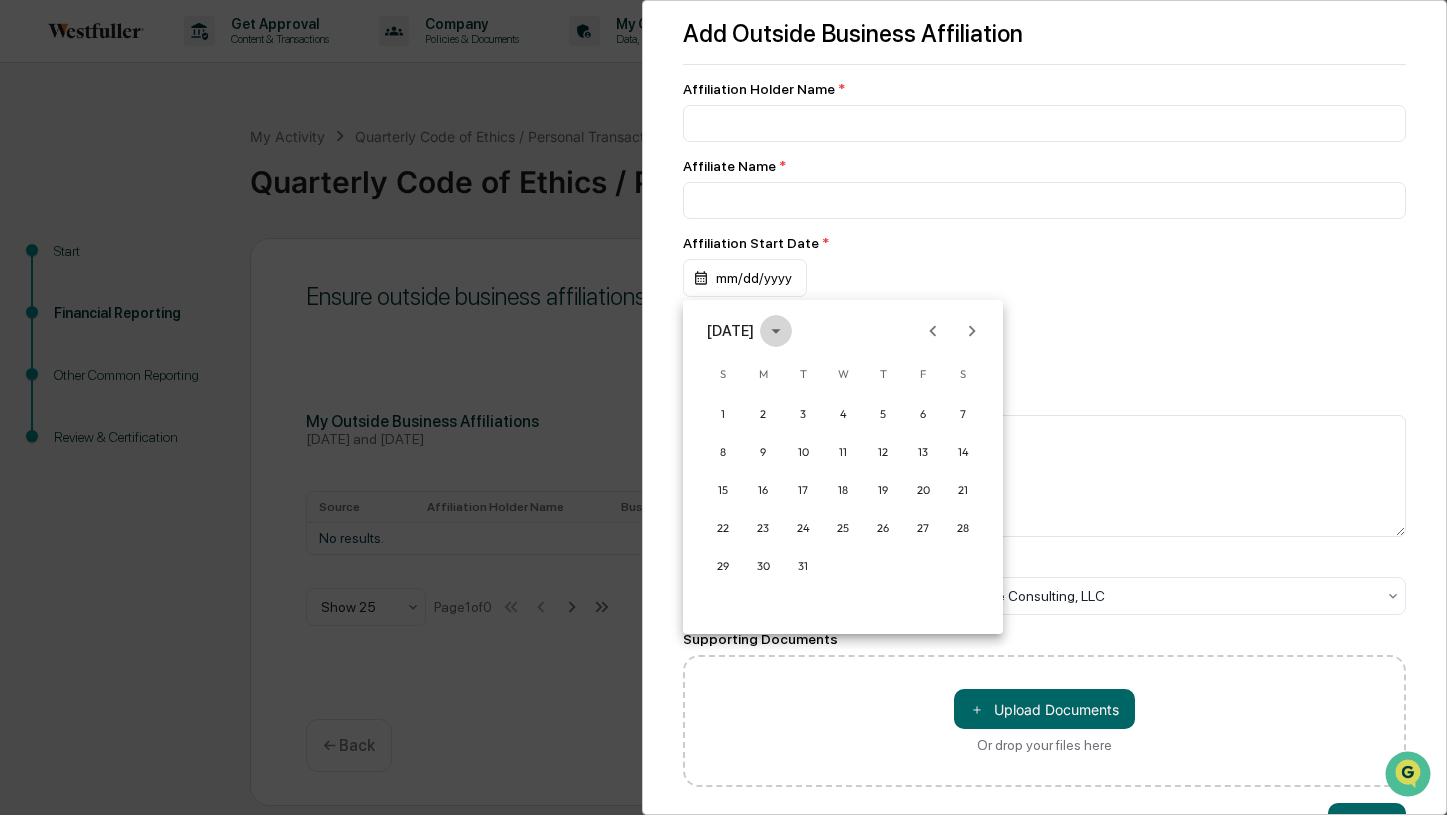 click 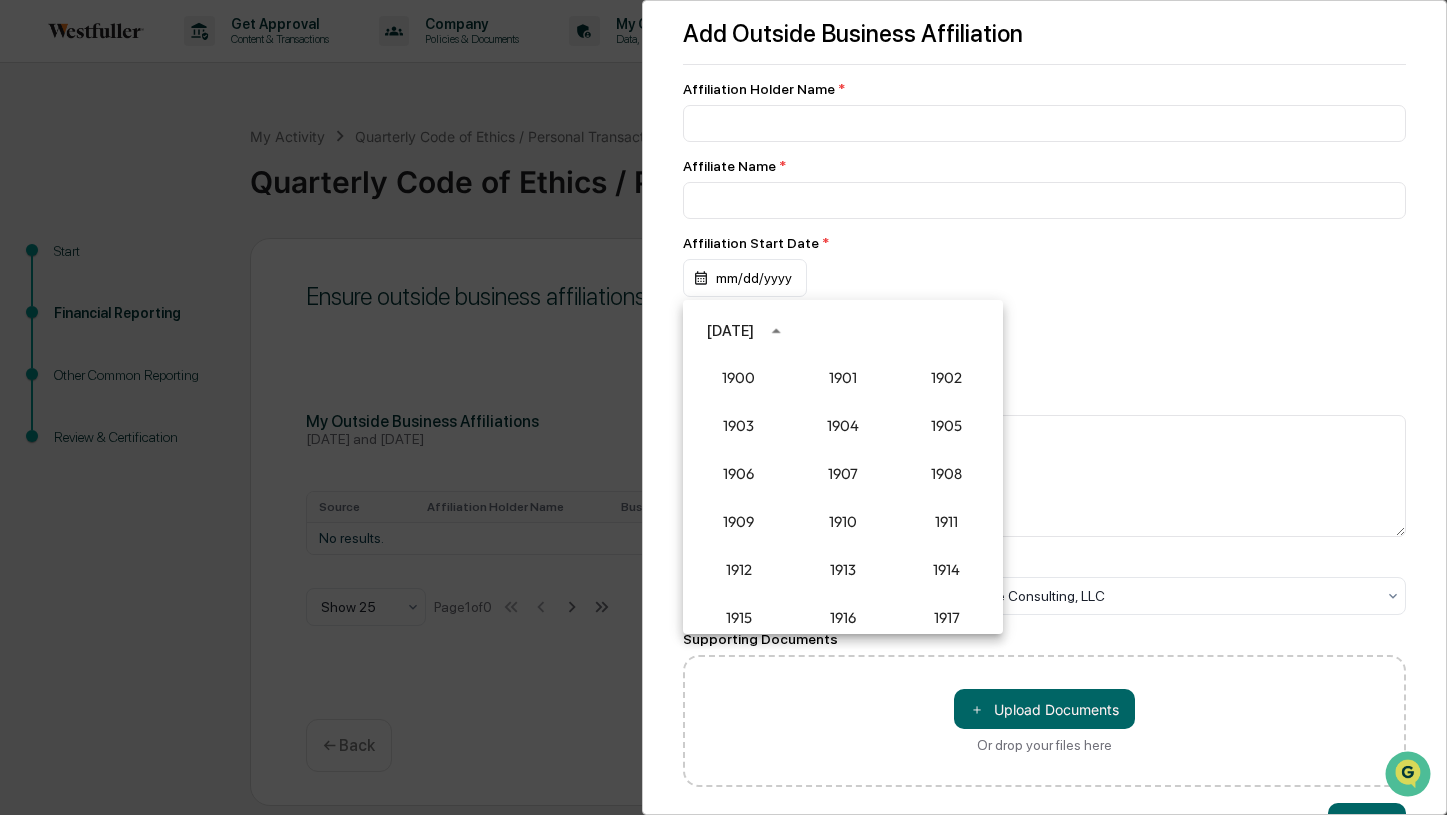scroll, scrollTop: 1852, scrollLeft: 0, axis: vertical 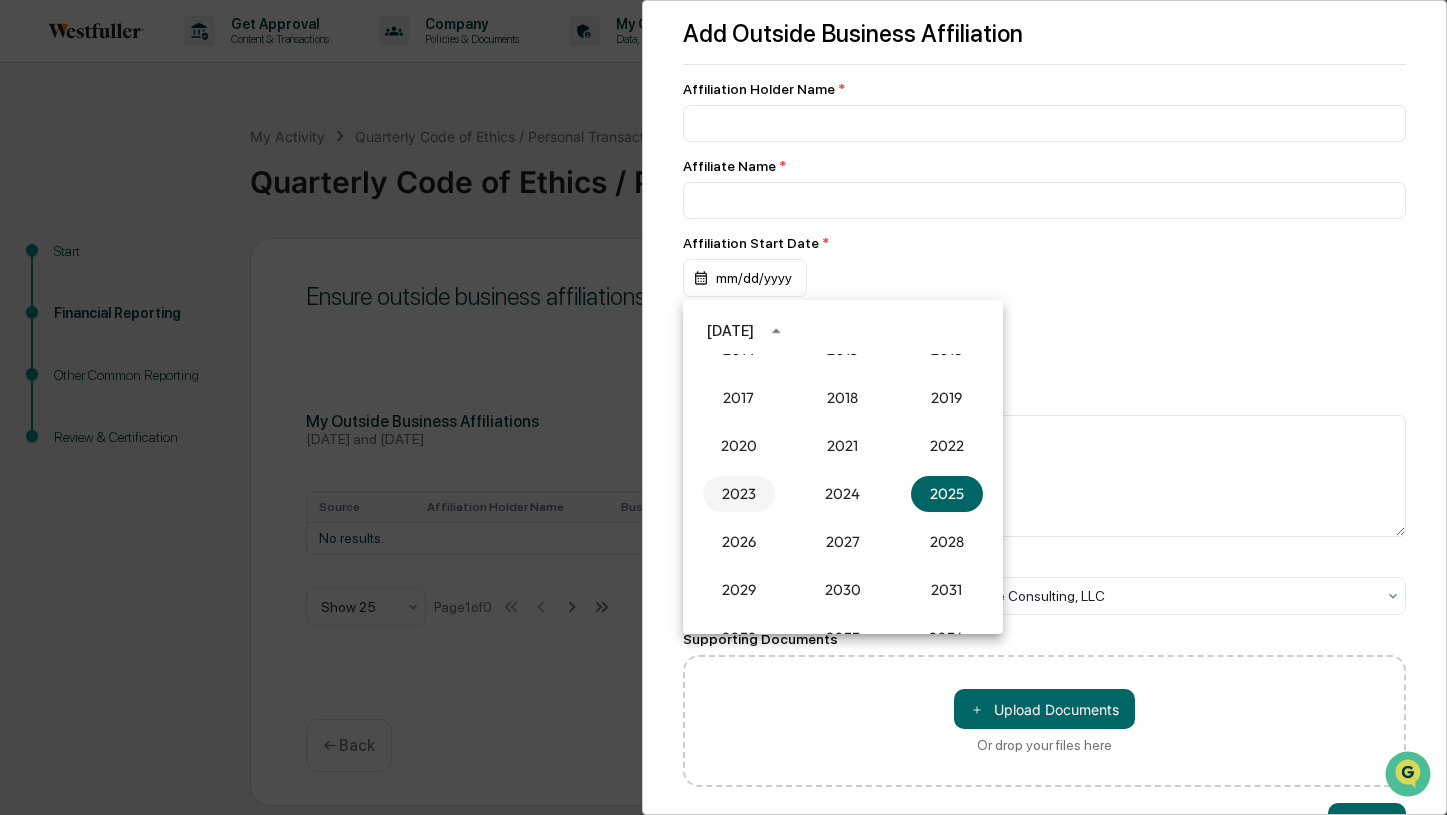 click on "2023" at bounding box center [739, 494] 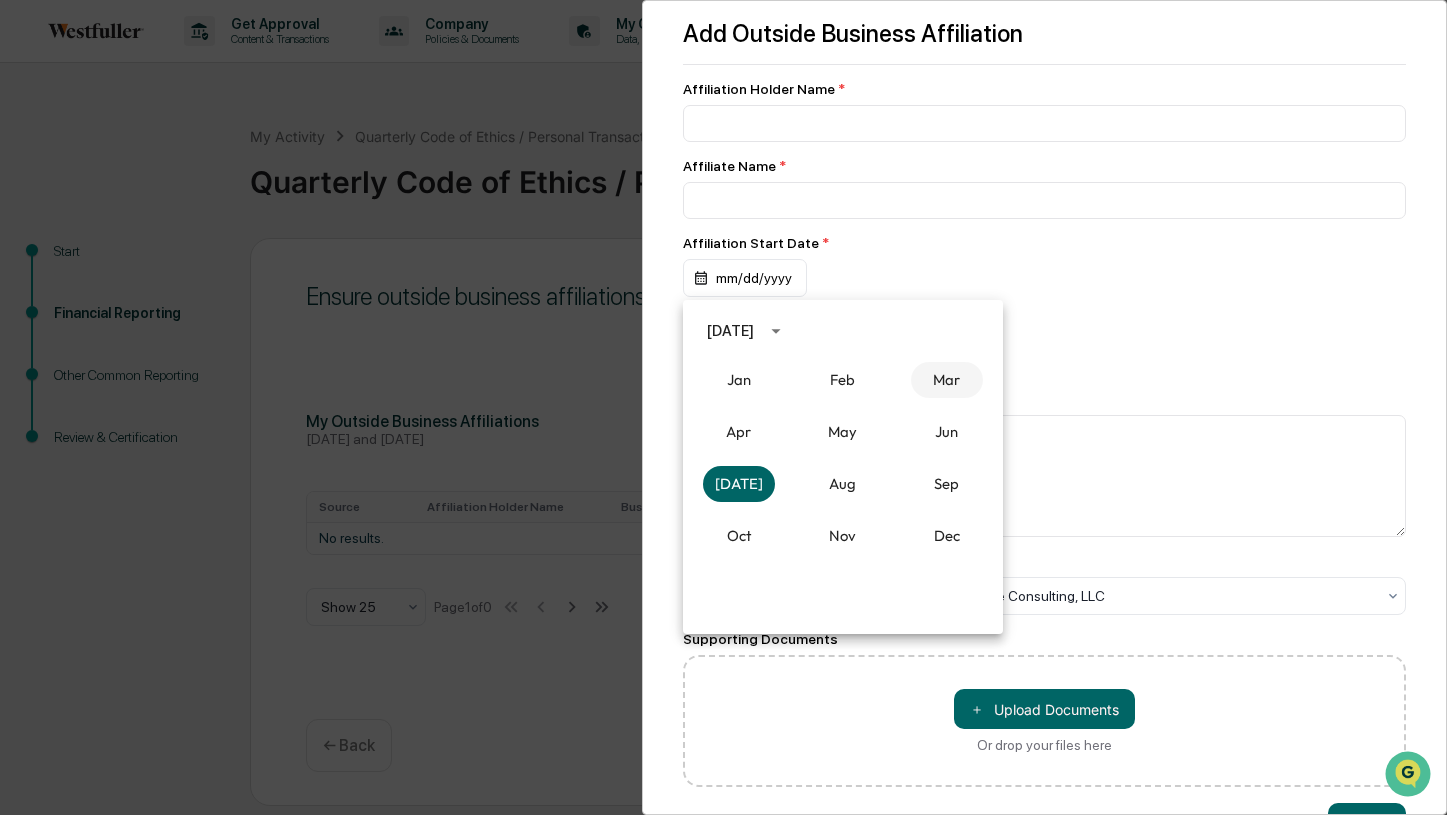 click on "Mar" at bounding box center (947, 380) 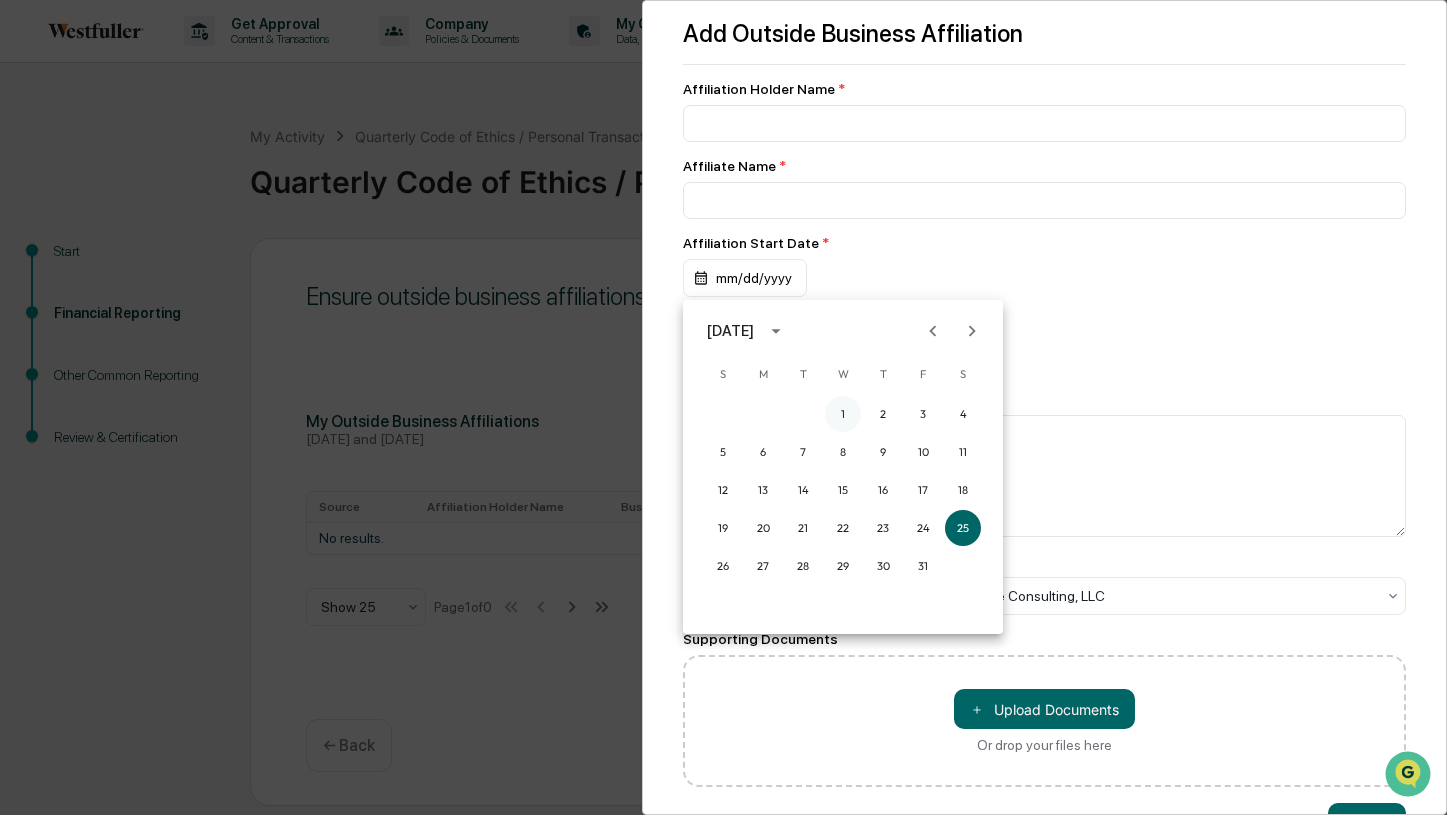 click on "1" at bounding box center (843, 414) 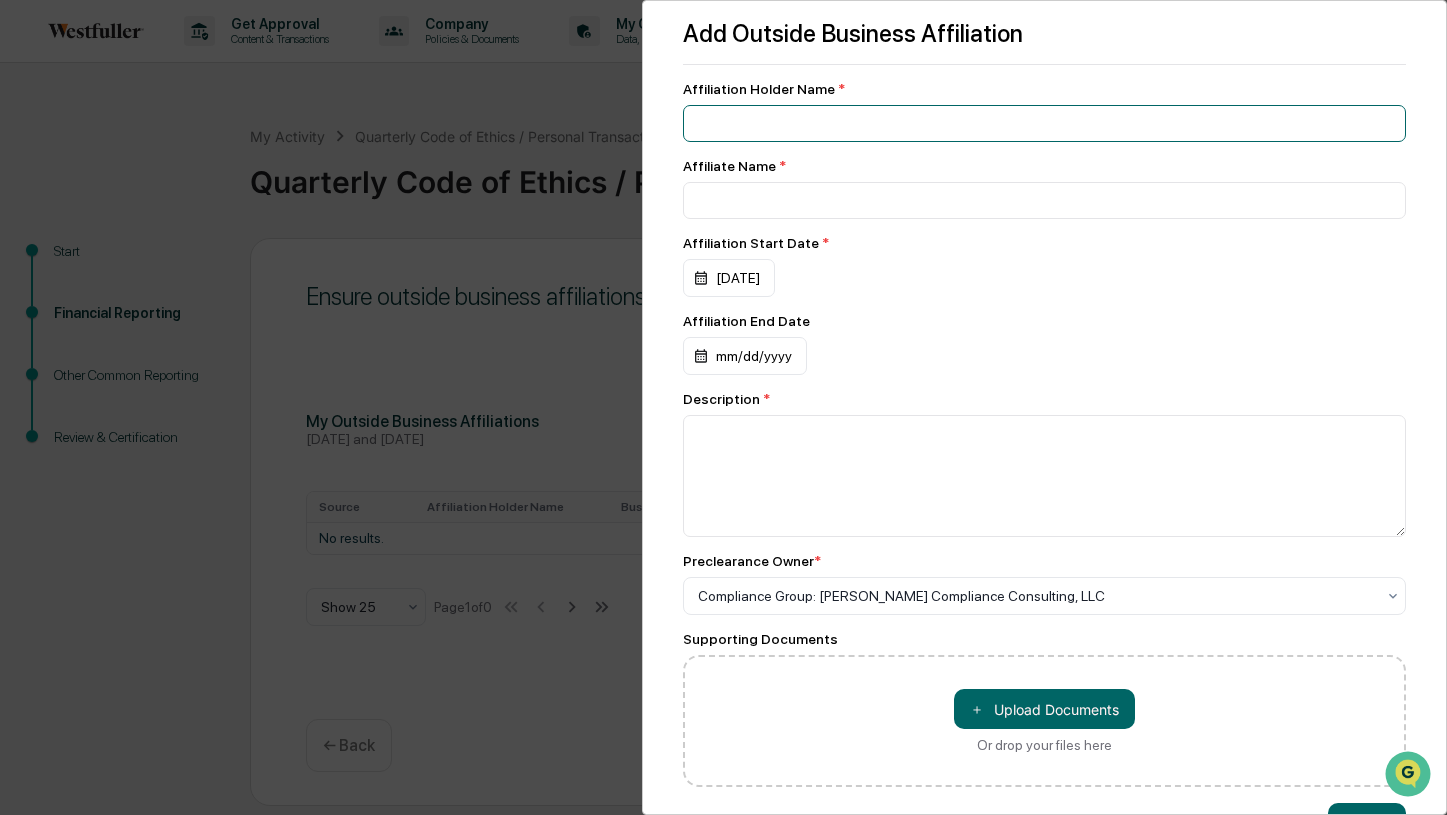 click at bounding box center [1045, 123] 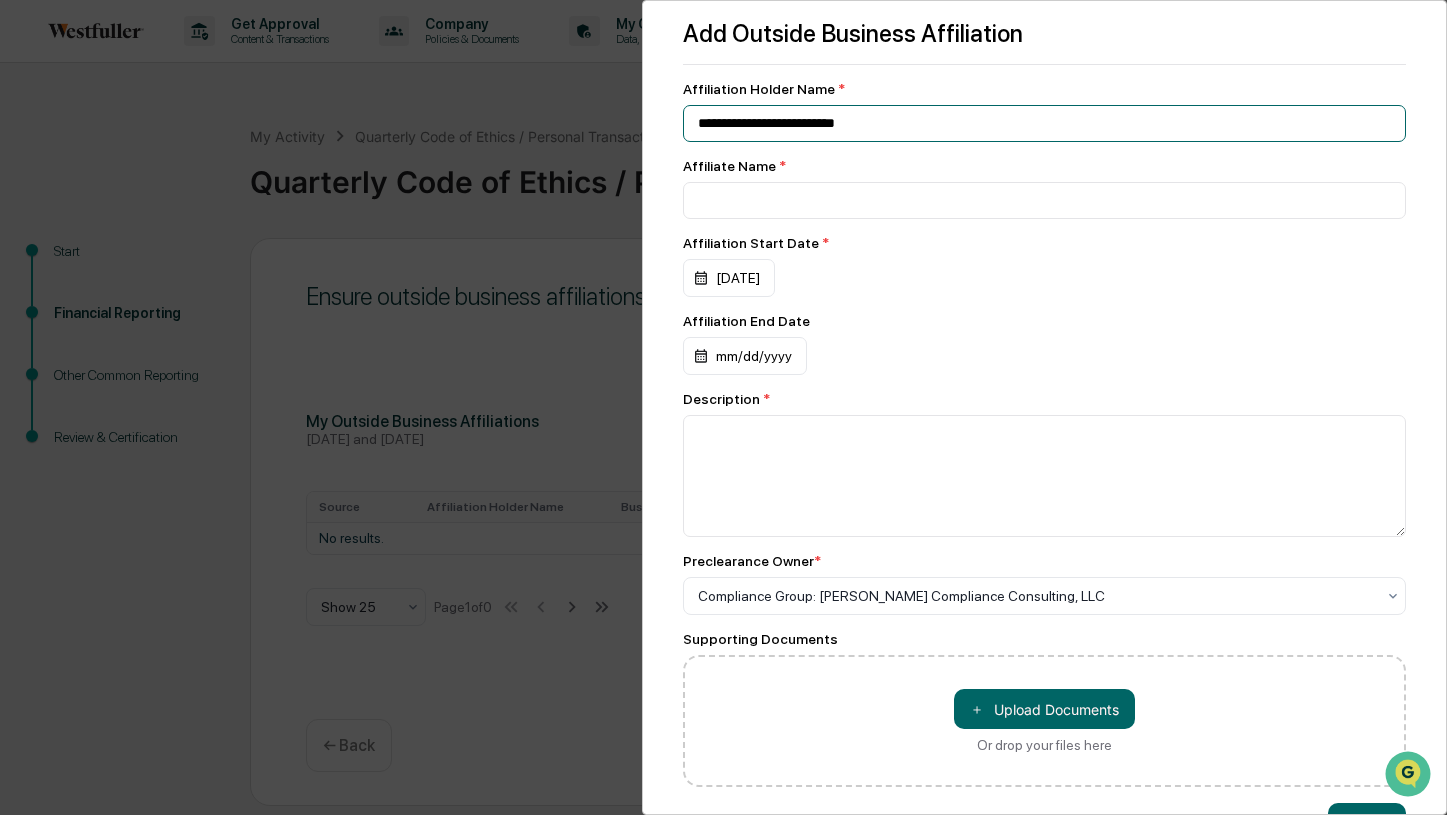 type on "**********" 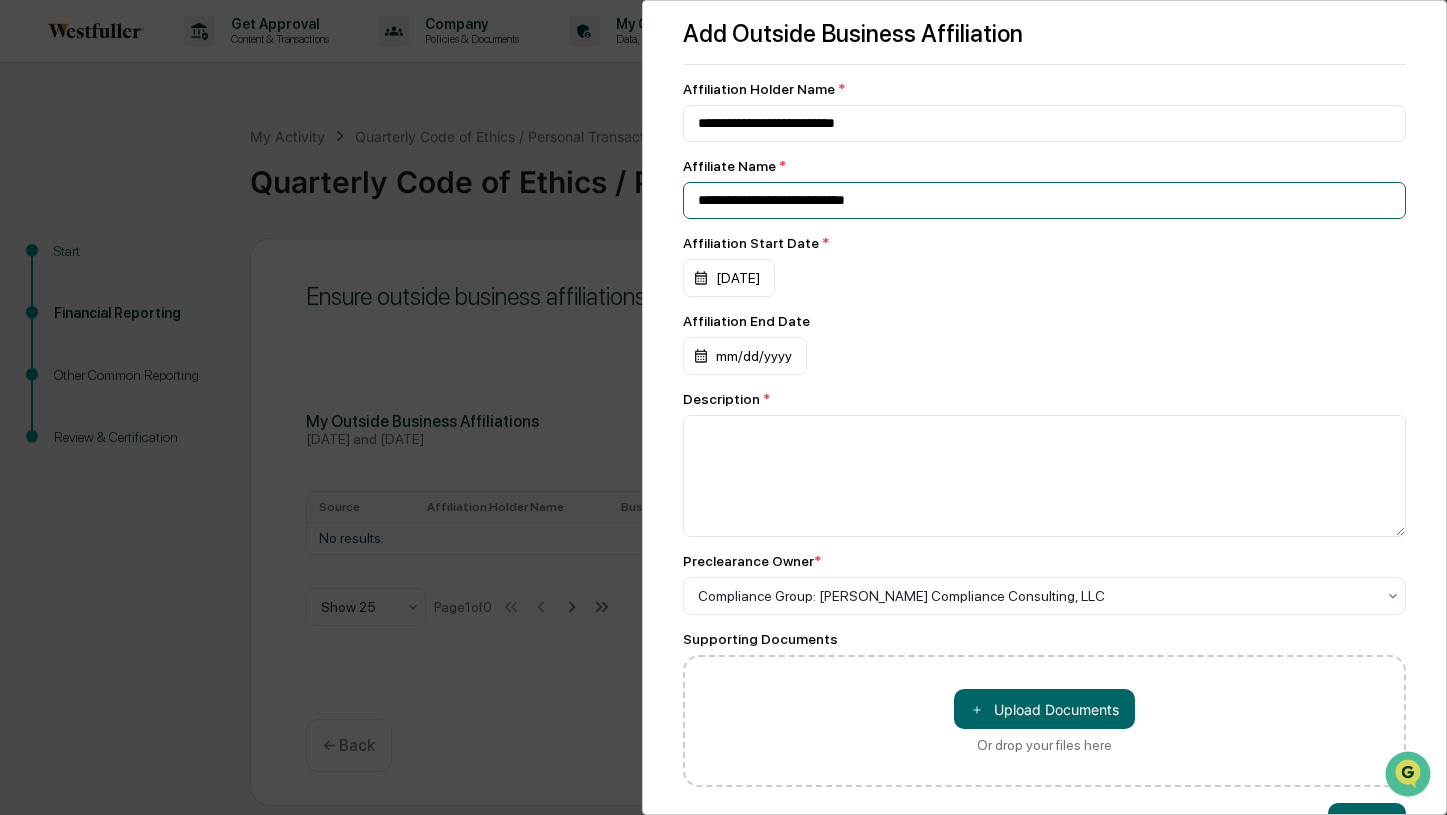 type on "**********" 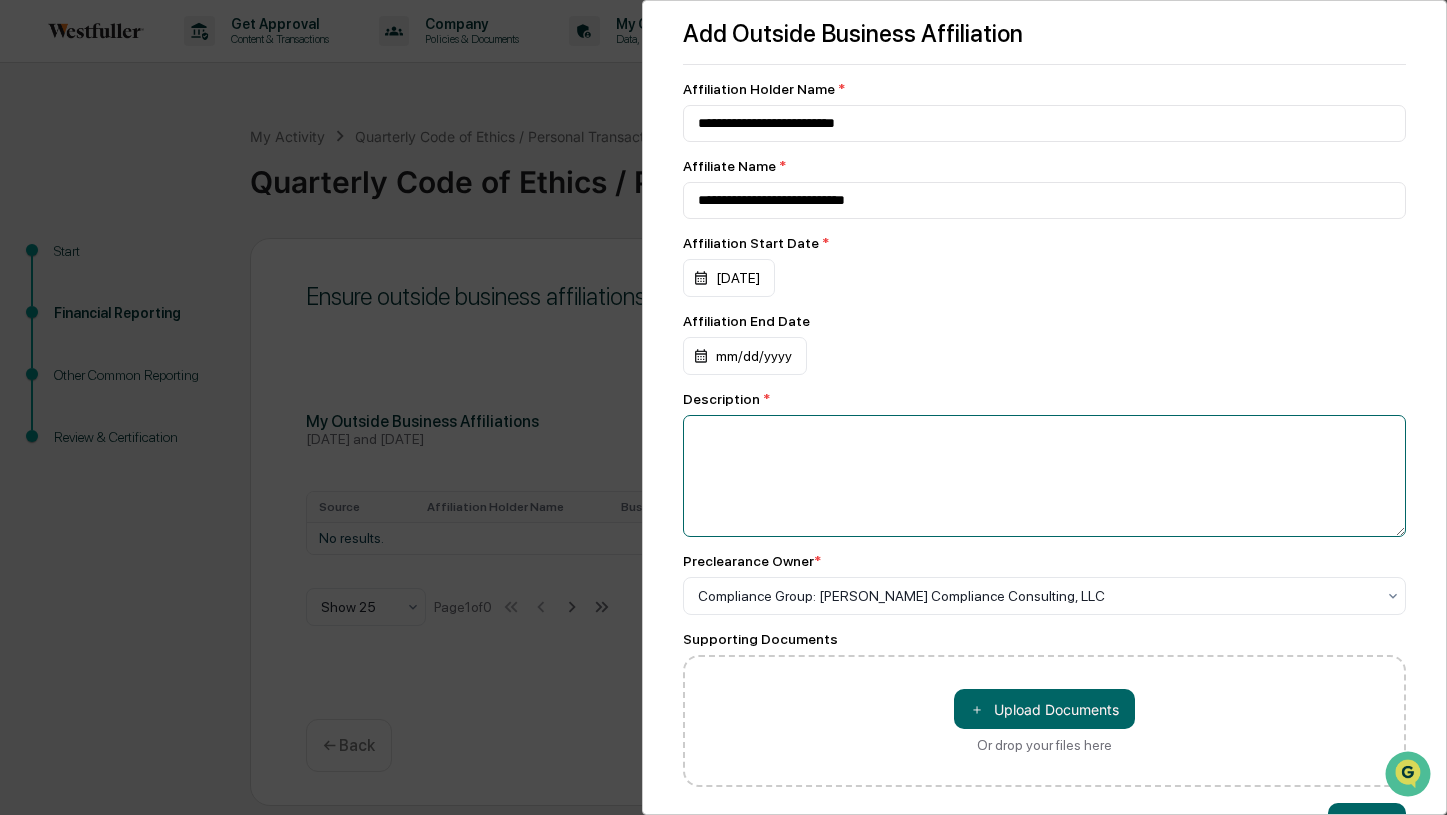 click at bounding box center (1045, 476) 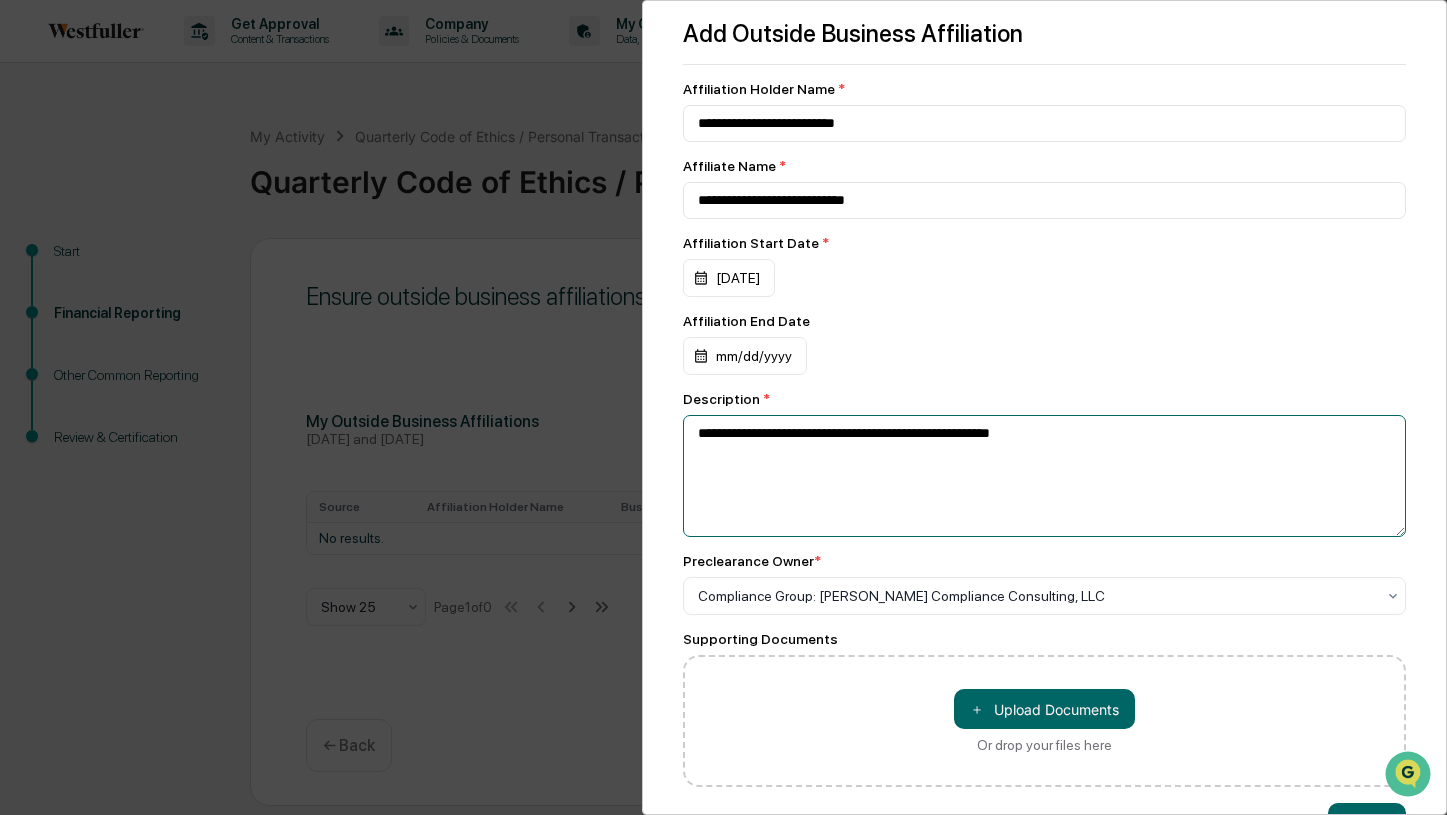 click on "**********" at bounding box center (1045, 476) 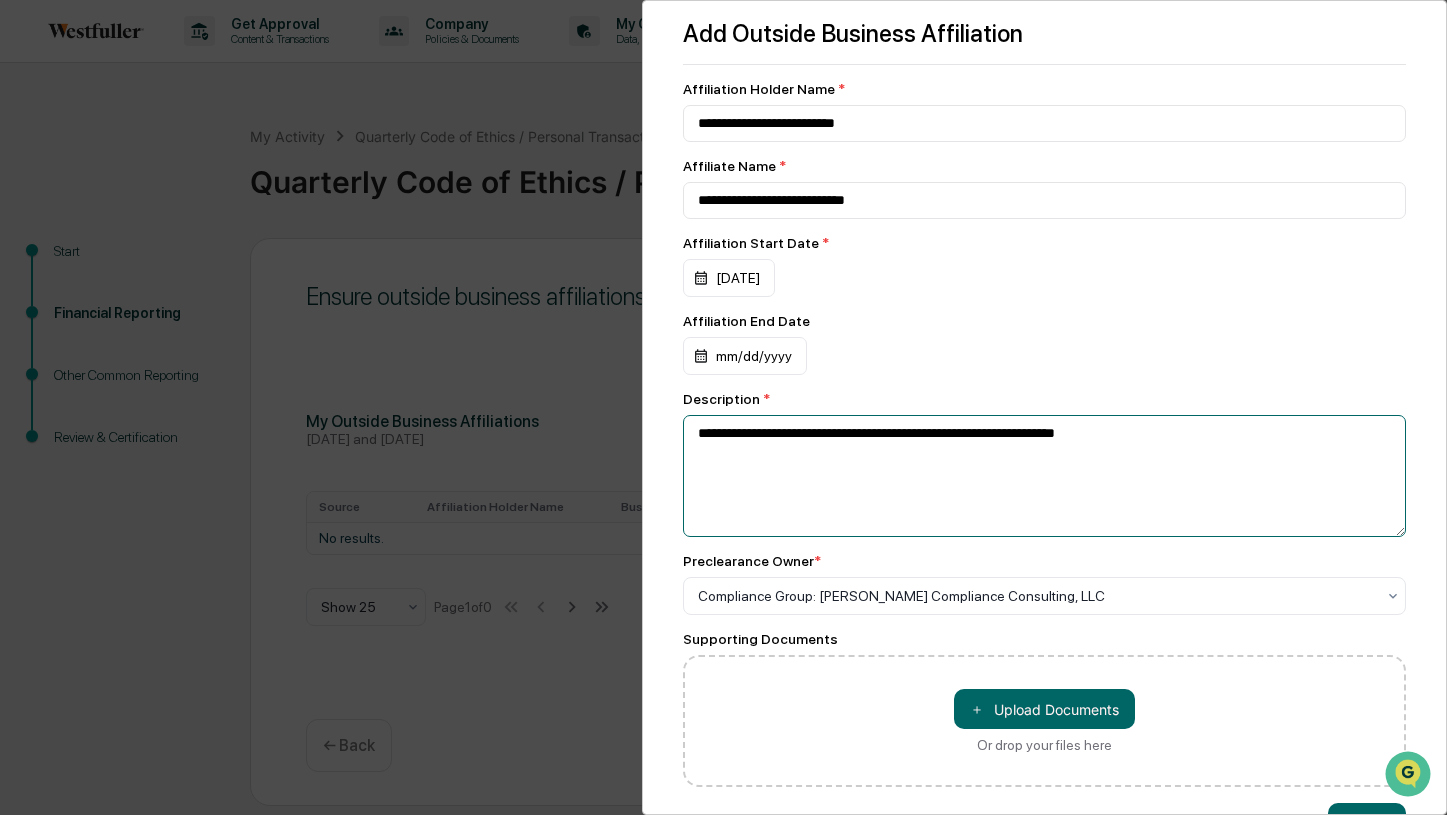 scroll, scrollTop: 67, scrollLeft: 0, axis: vertical 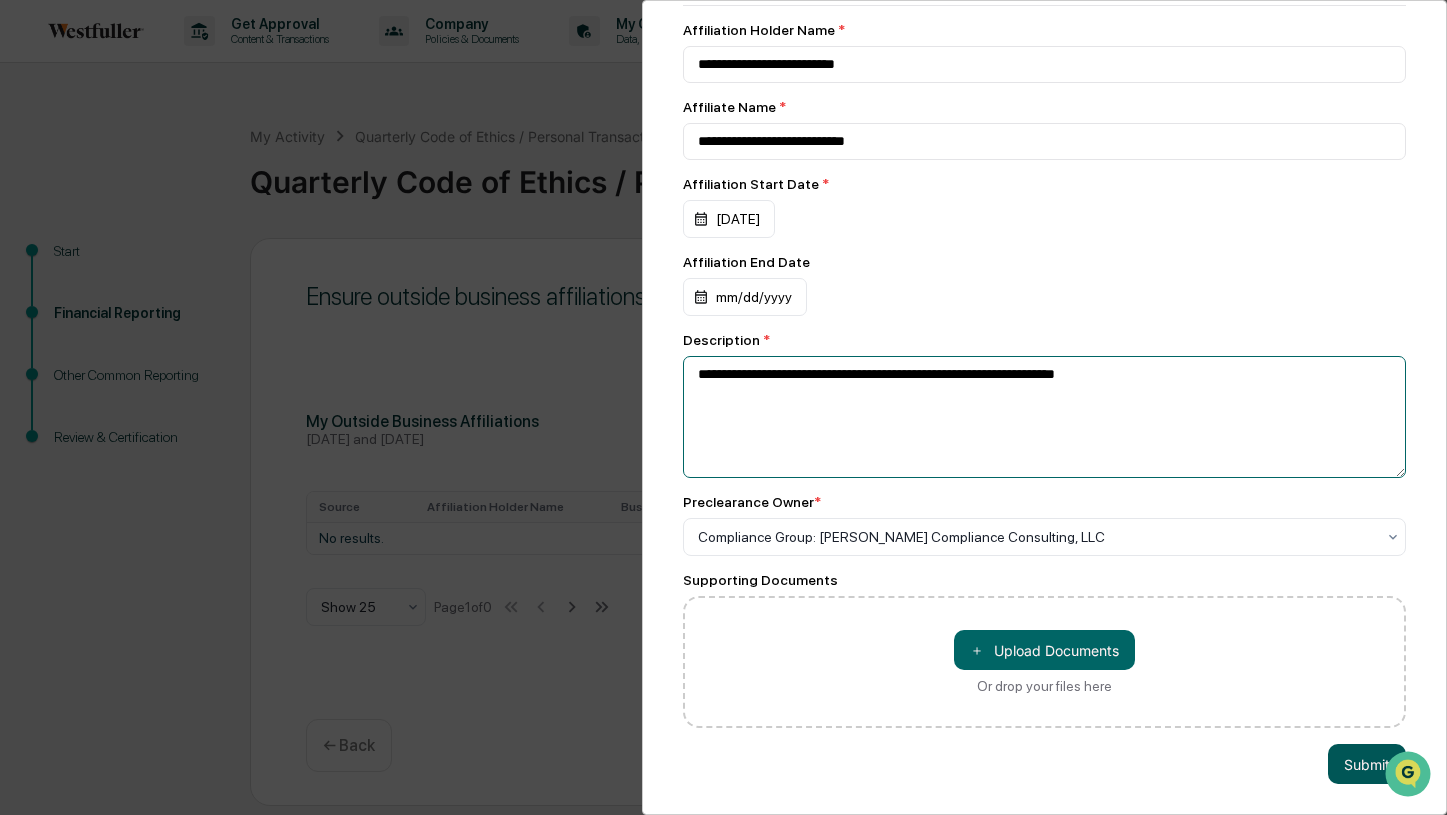 type on "**********" 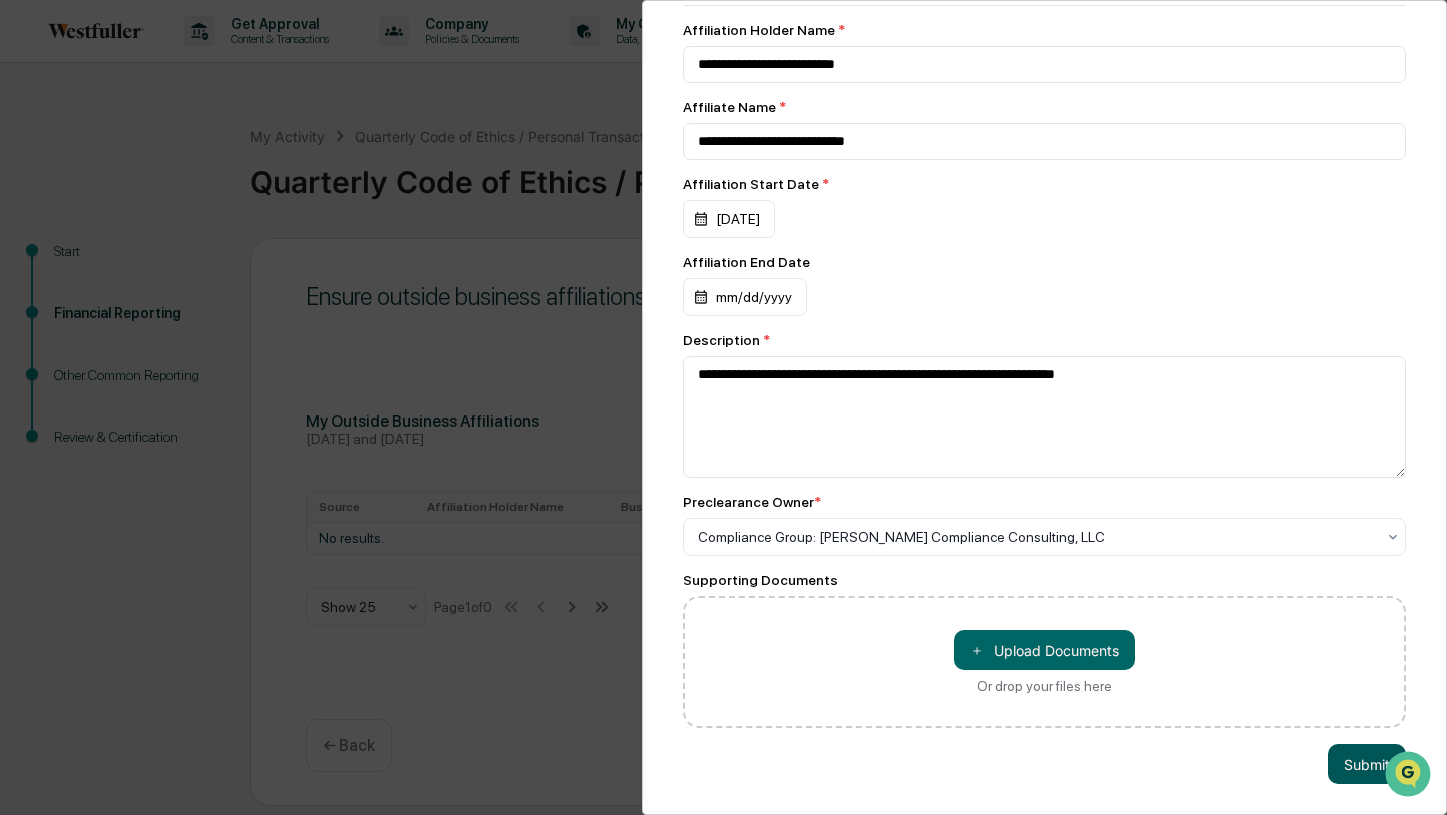 click on "Submit" at bounding box center [1367, 764] 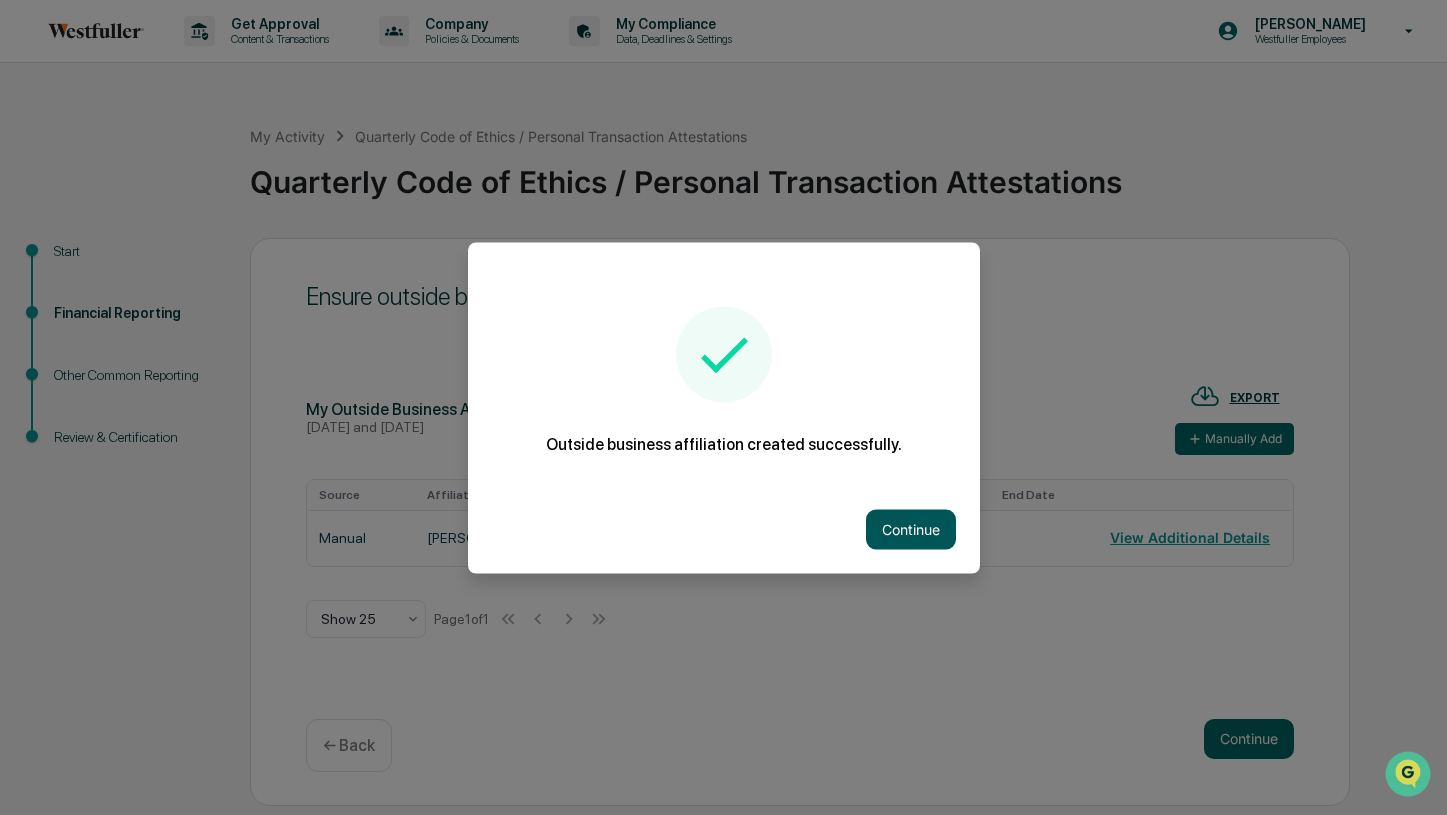 click on "Continue" at bounding box center [911, 529] 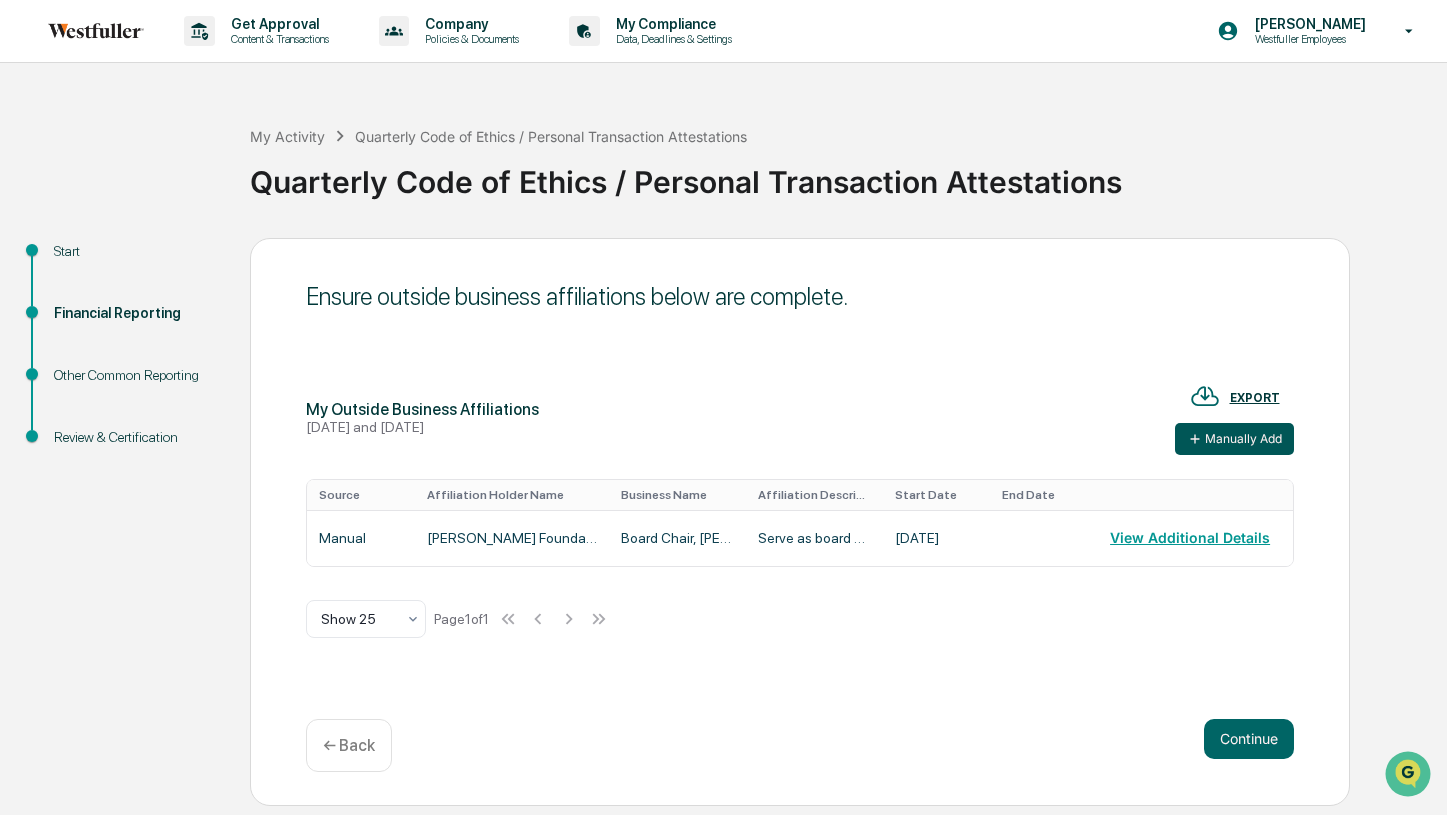 click on "Manually Add" at bounding box center (1234, 439) 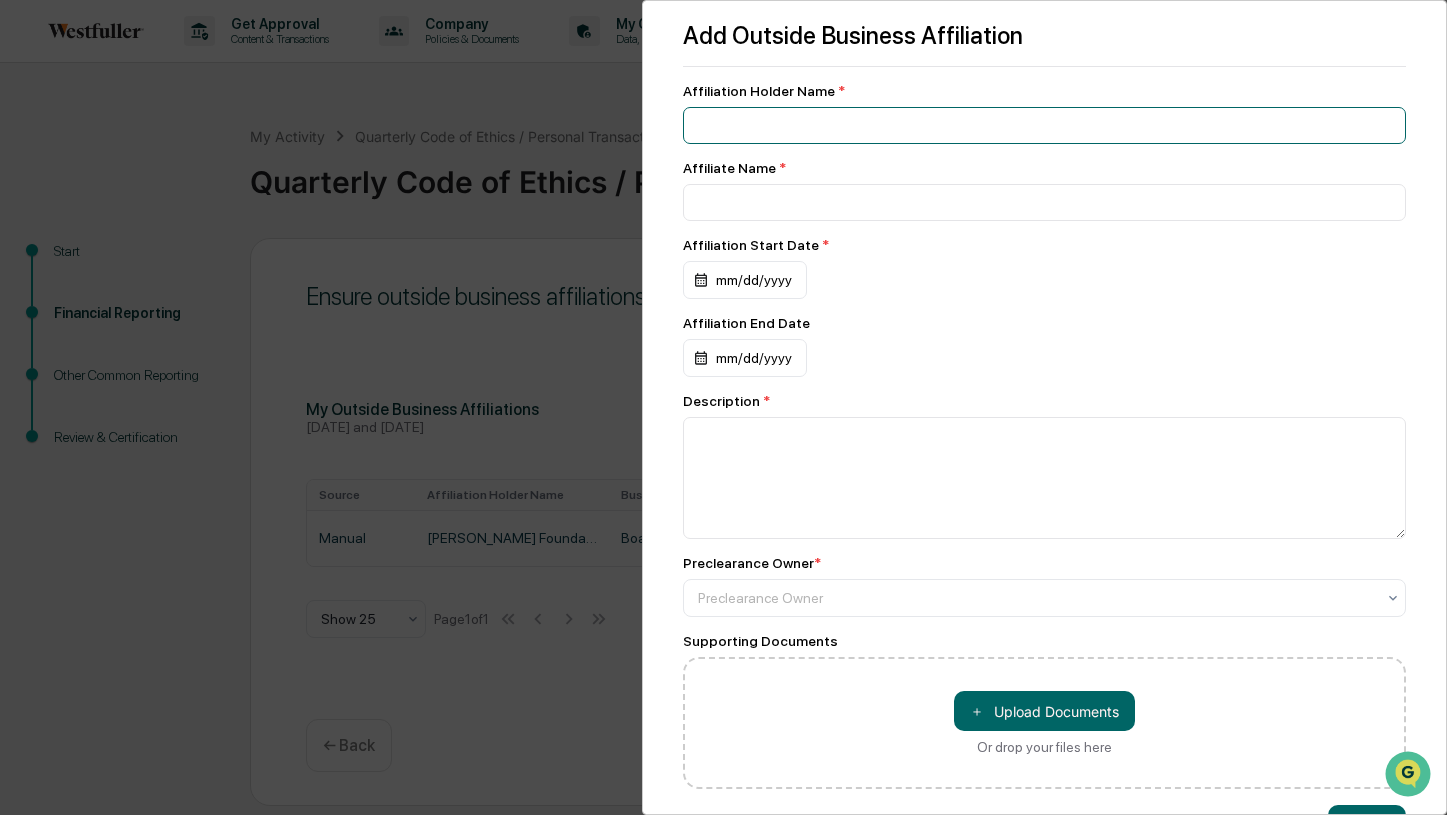 click at bounding box center (1045, 125) 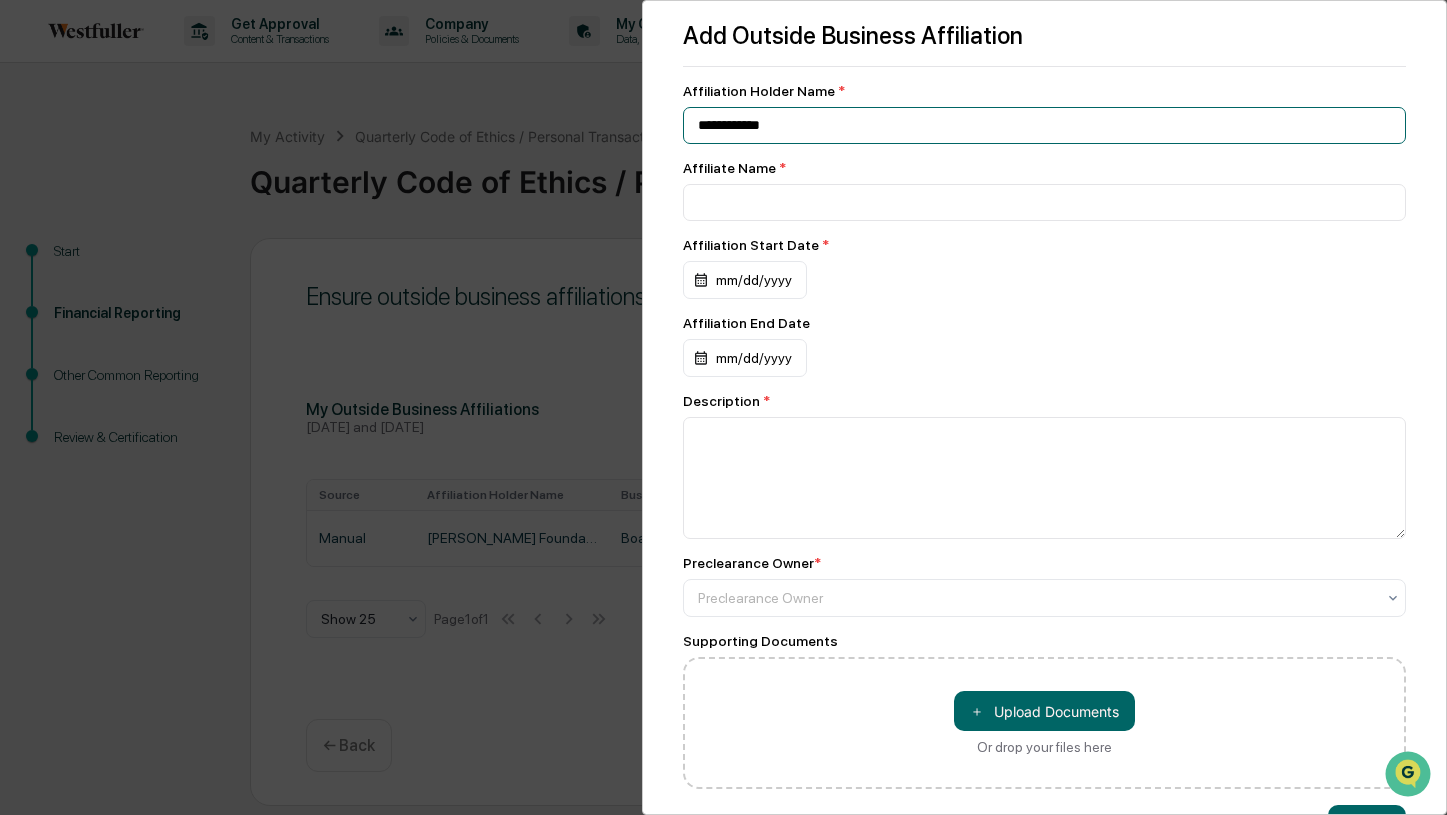 type on "**********" 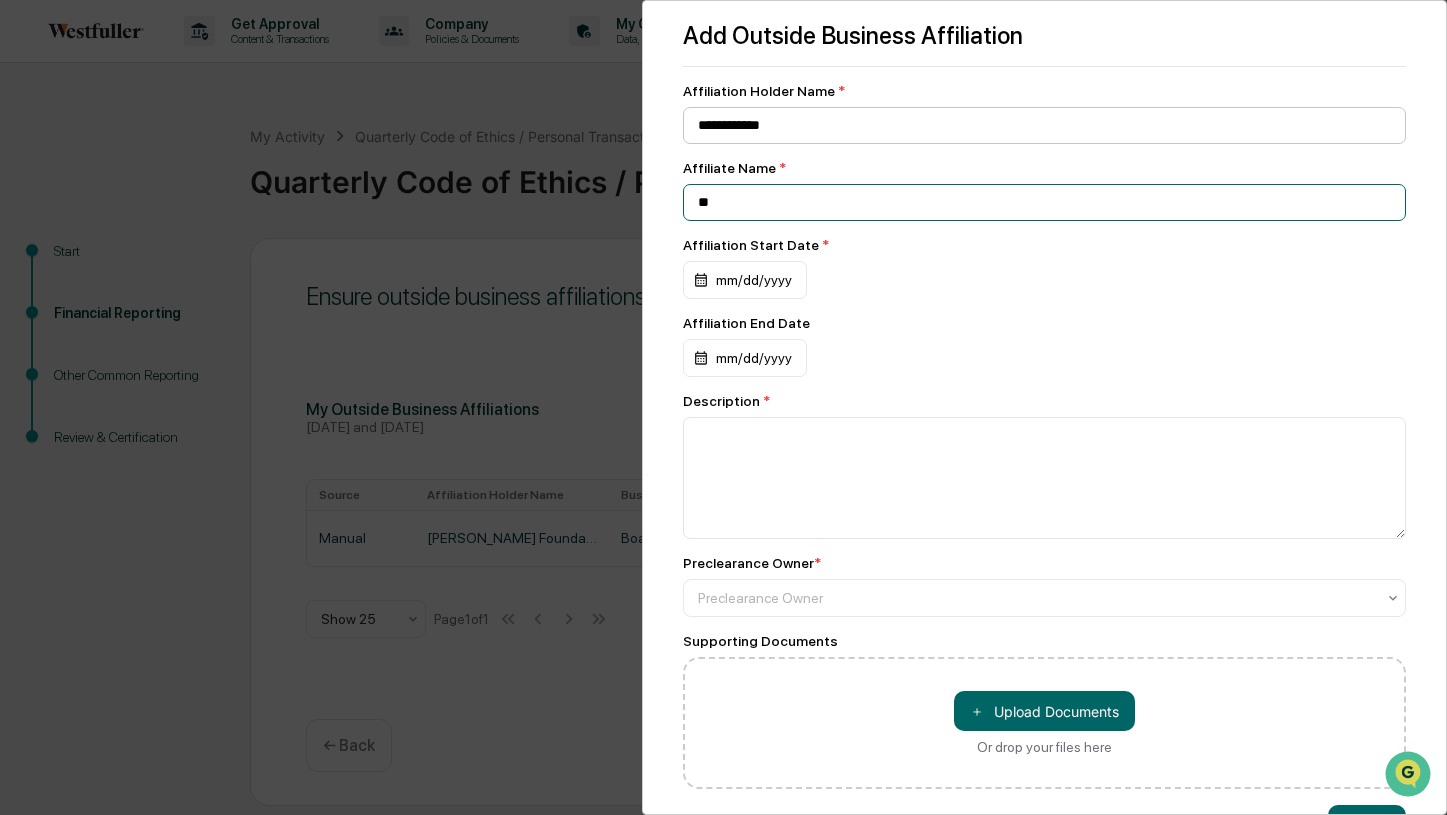 type on "*" 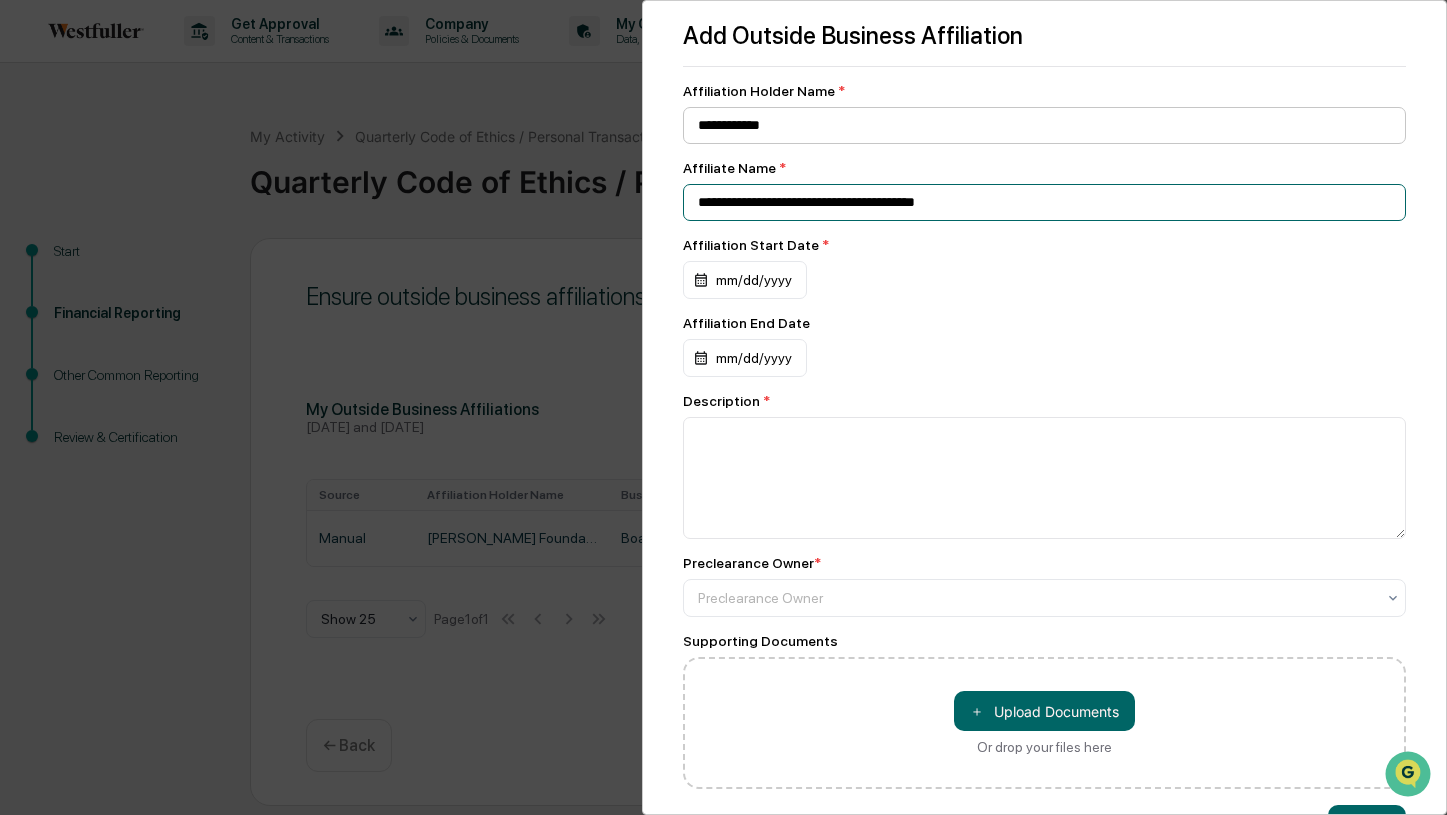 type on "**********" 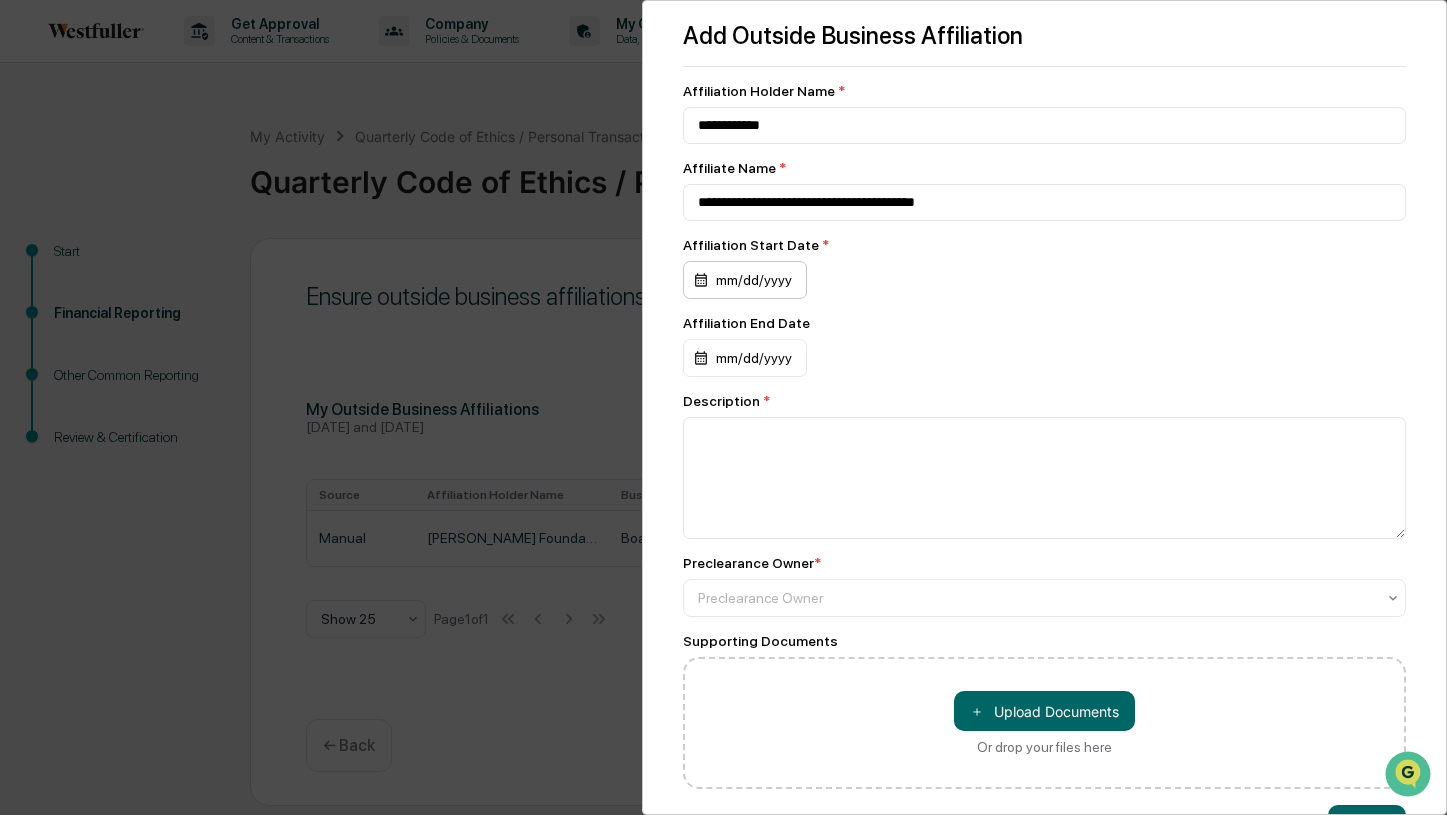 click on "mm/dd/yyyy" at bounding box center (745, 280) 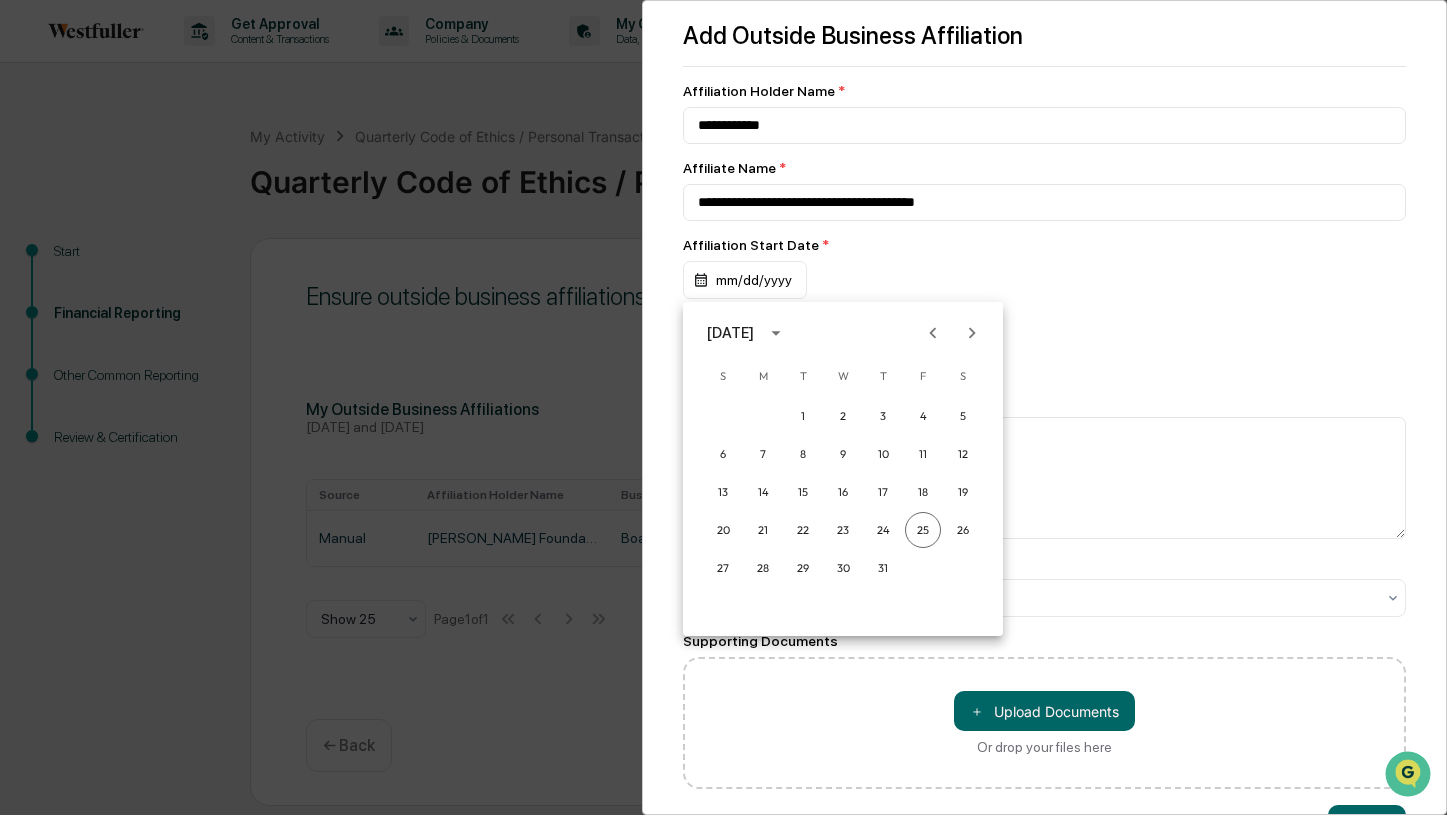click at bounding box center (776, 333) 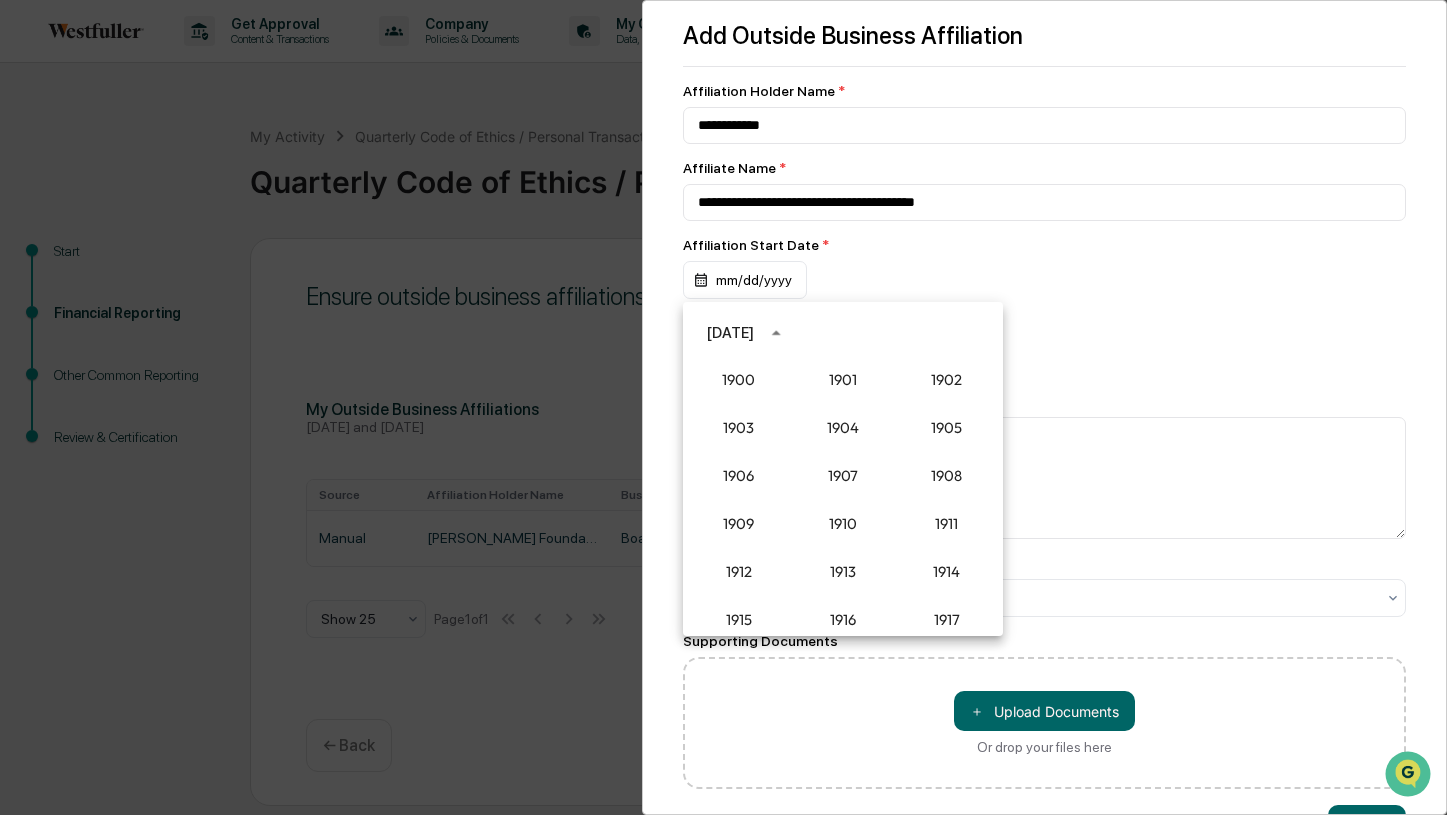 scroll, scrollTop: 1852, scrollLeft: 0, axis: vertical 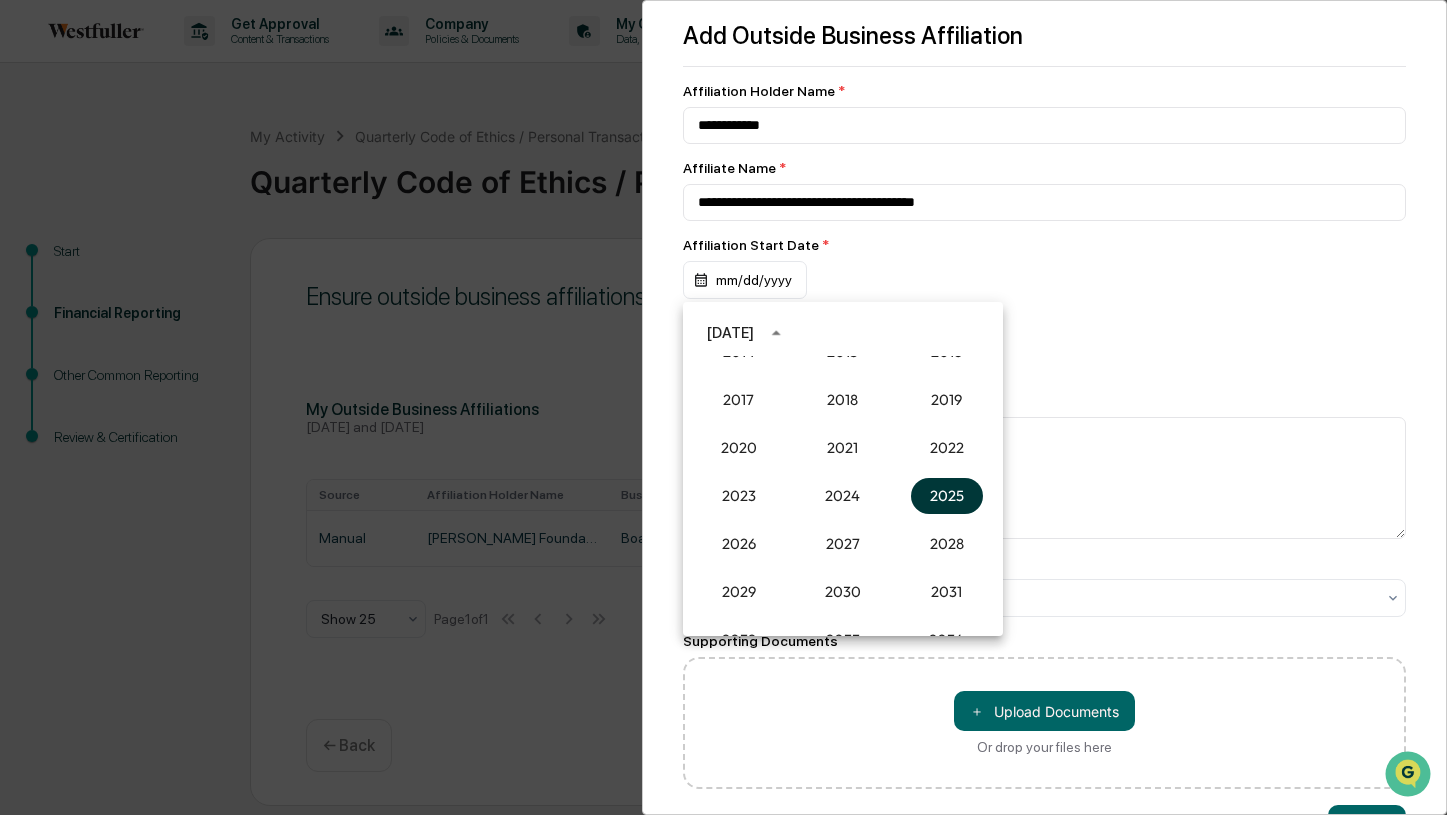 click on "2025" at bounding box center [947, 496] 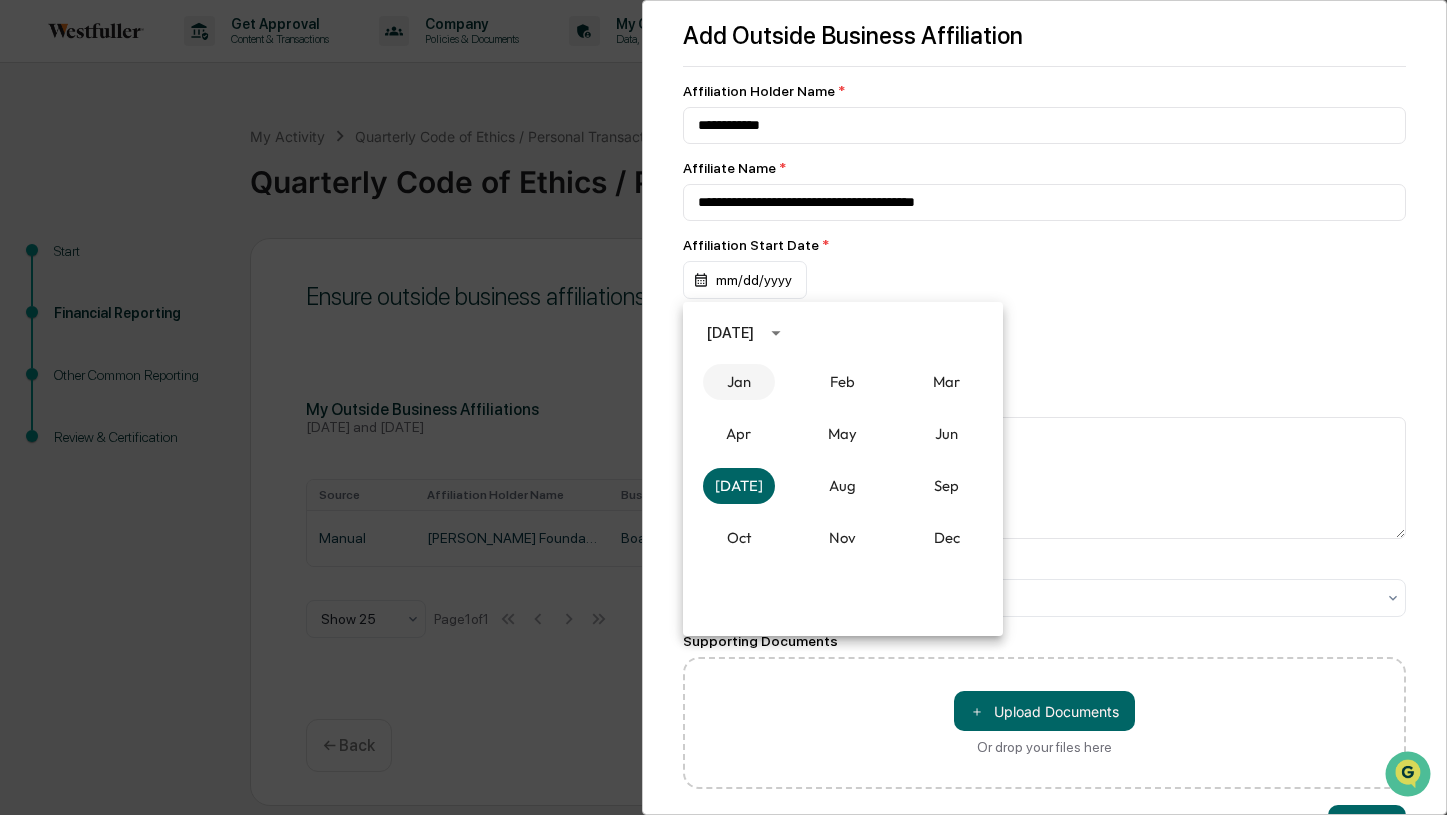 click on "Jan" at bounding box center (739, 382) 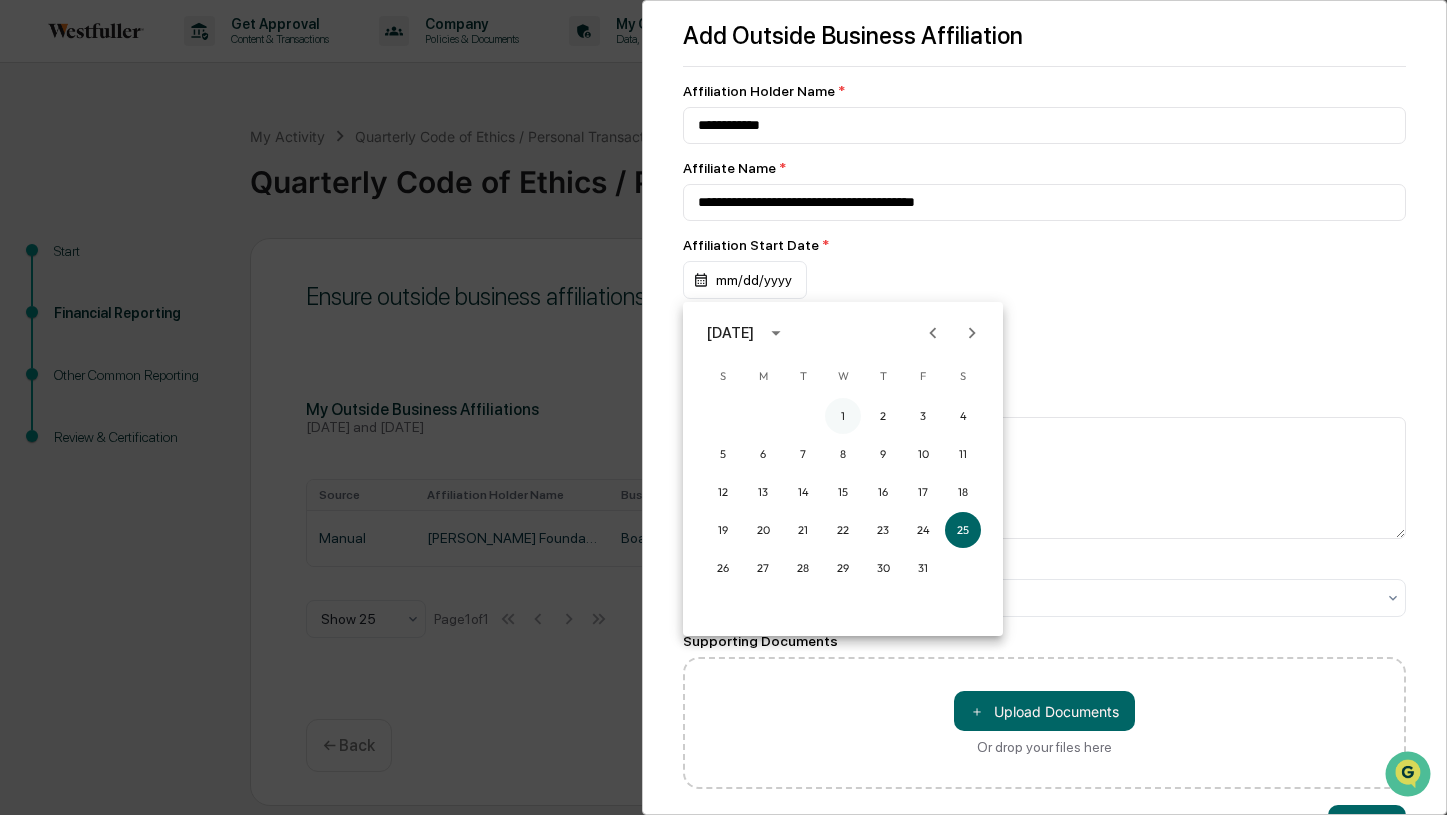 click on "1" at bounding box center (843, 416) 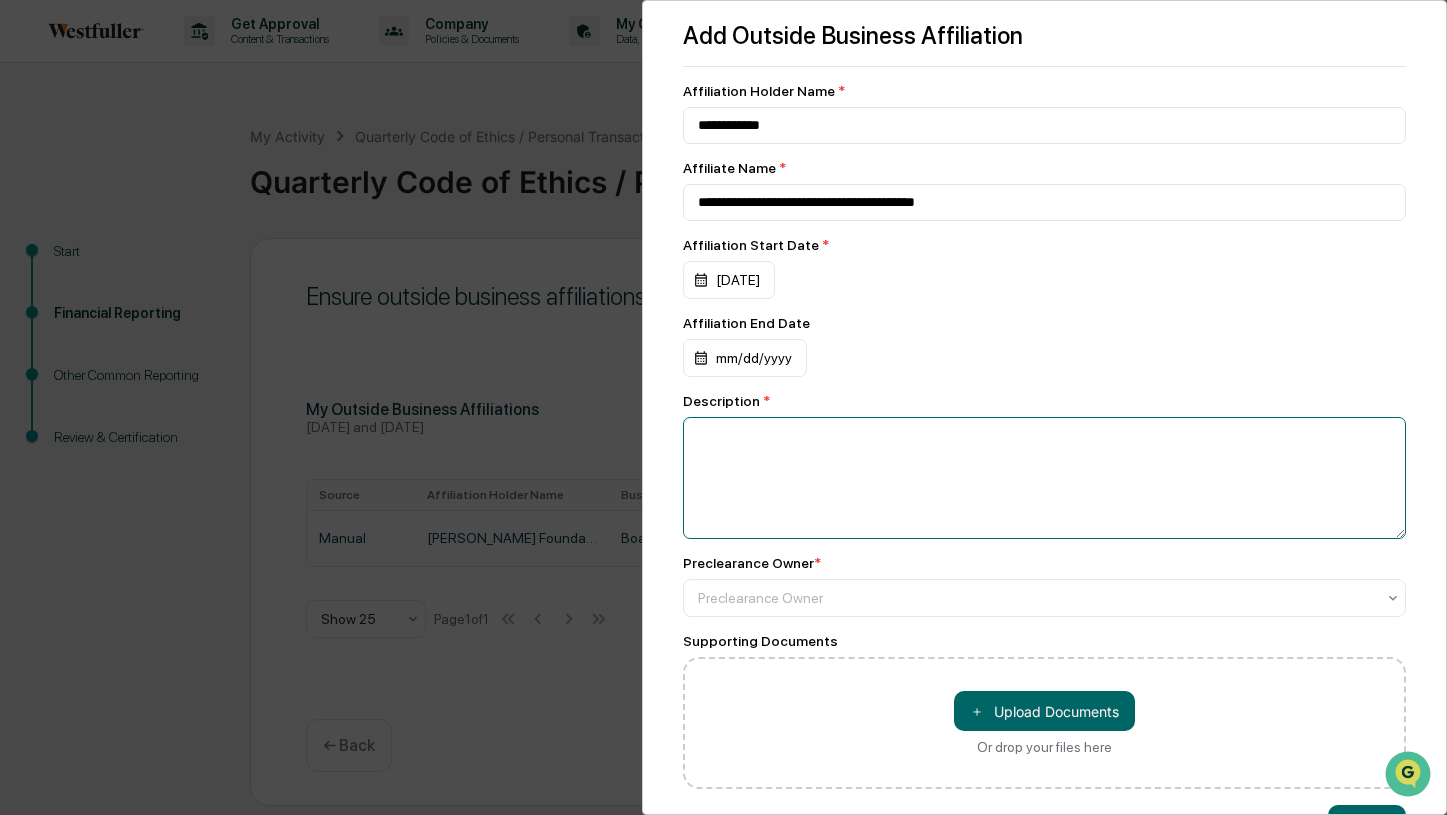 click at bounding box center (1045, 478) 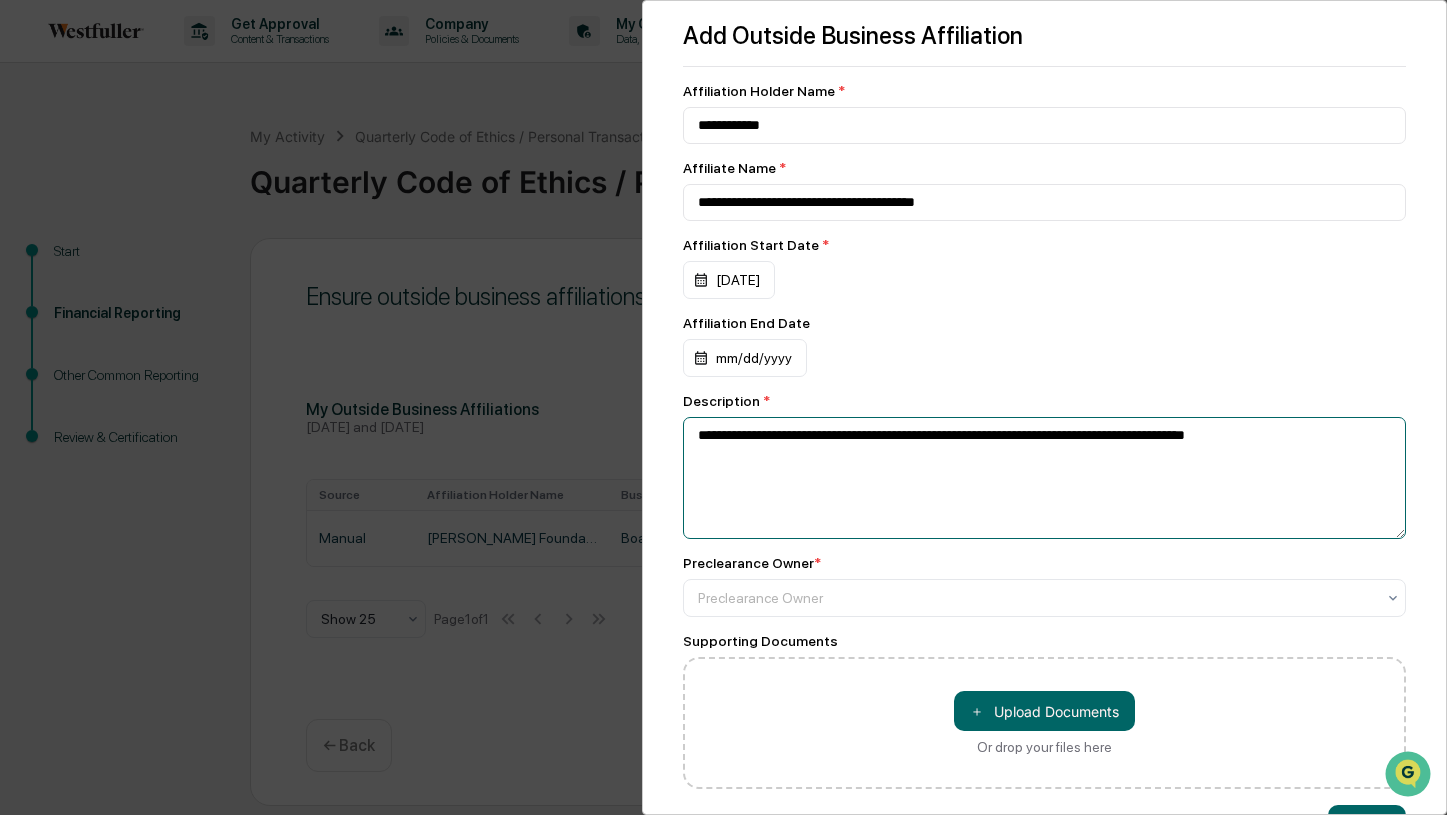 click on "**********" at bounding box center (1045, 478) 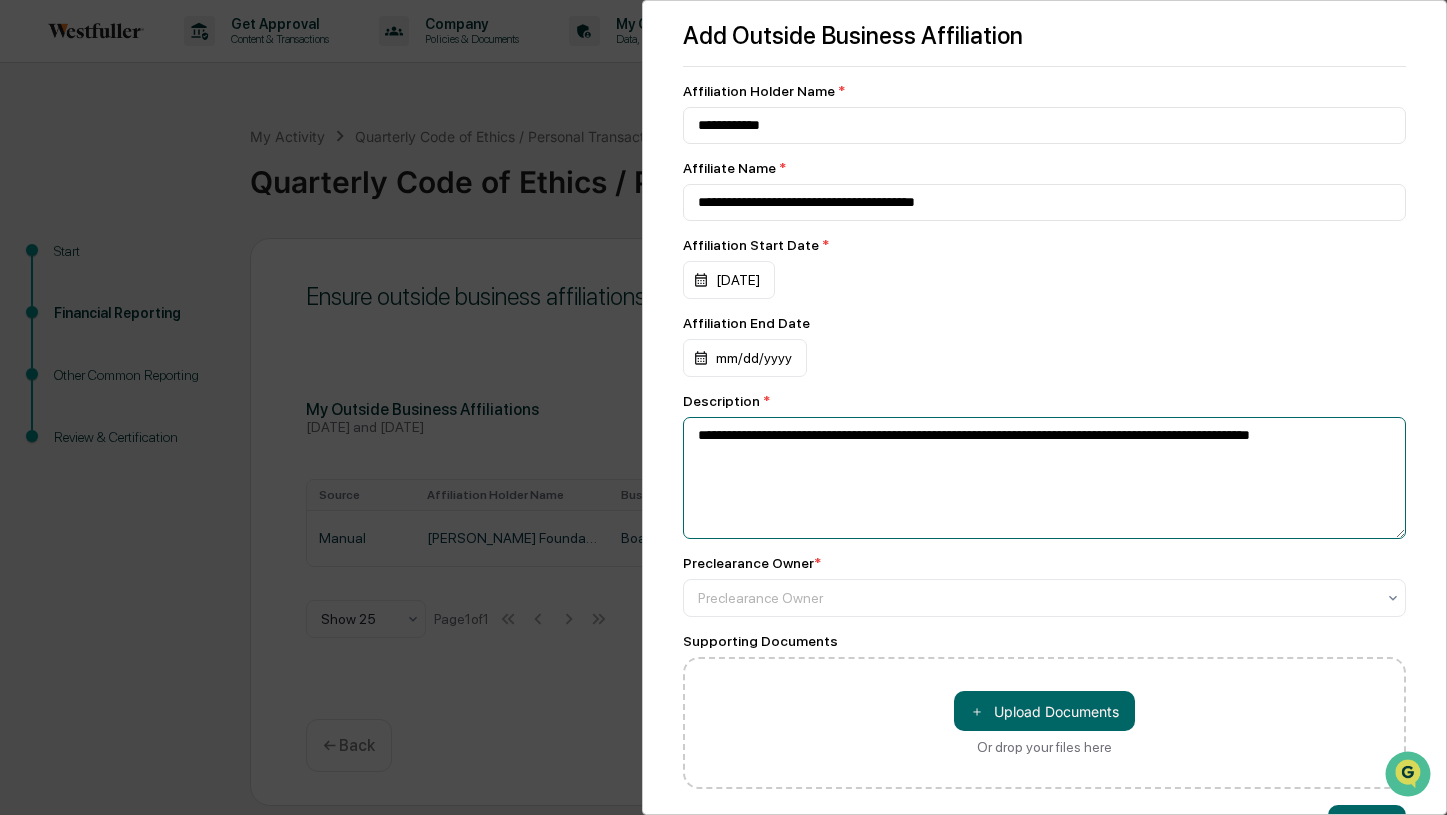 drag, startPoint x: 1251, startPoint y: 442, endPoint x: 1112, endPoint y: 442, distance: 139 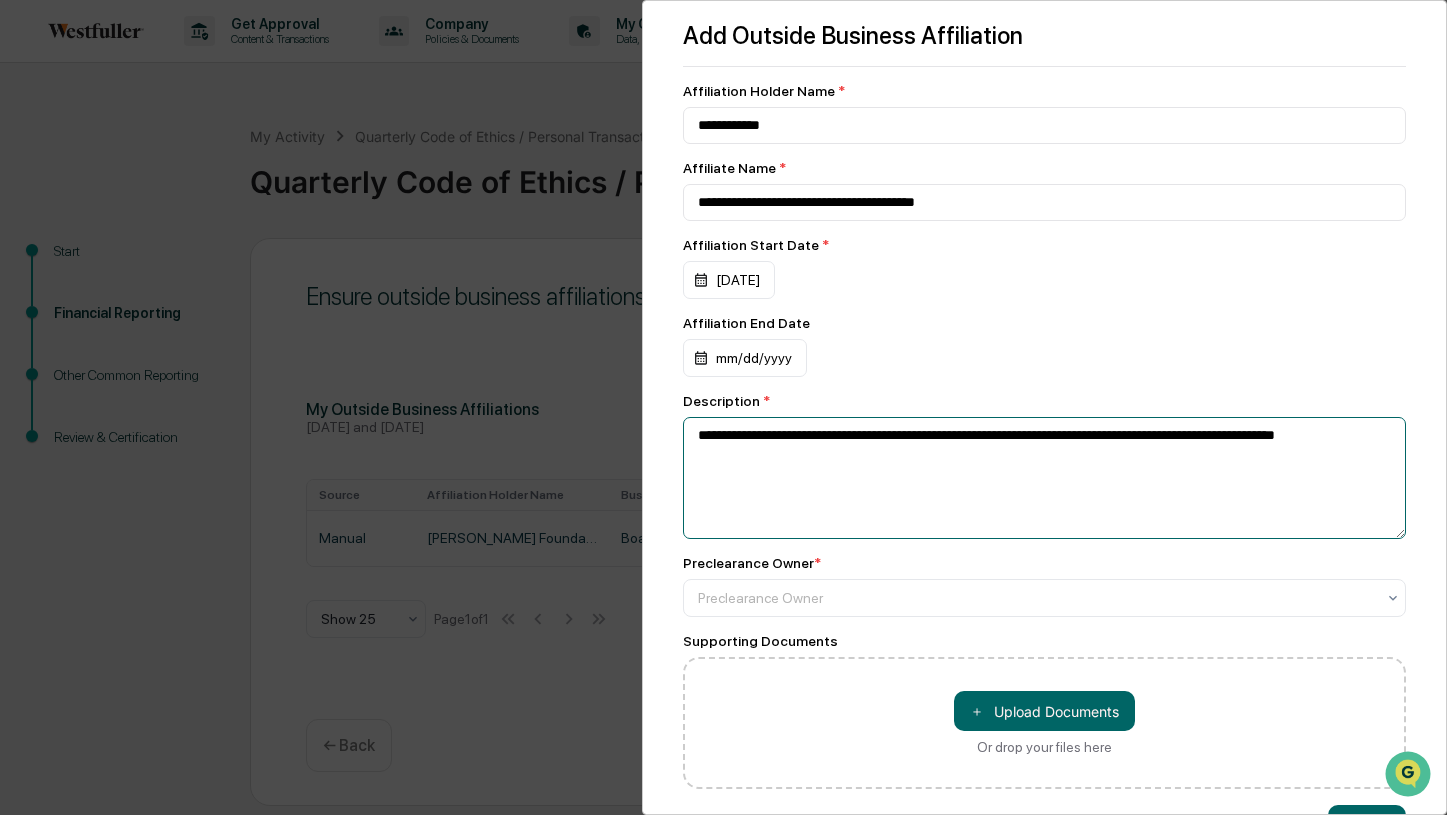 click on "**********" at bounding box center (1045, 478) 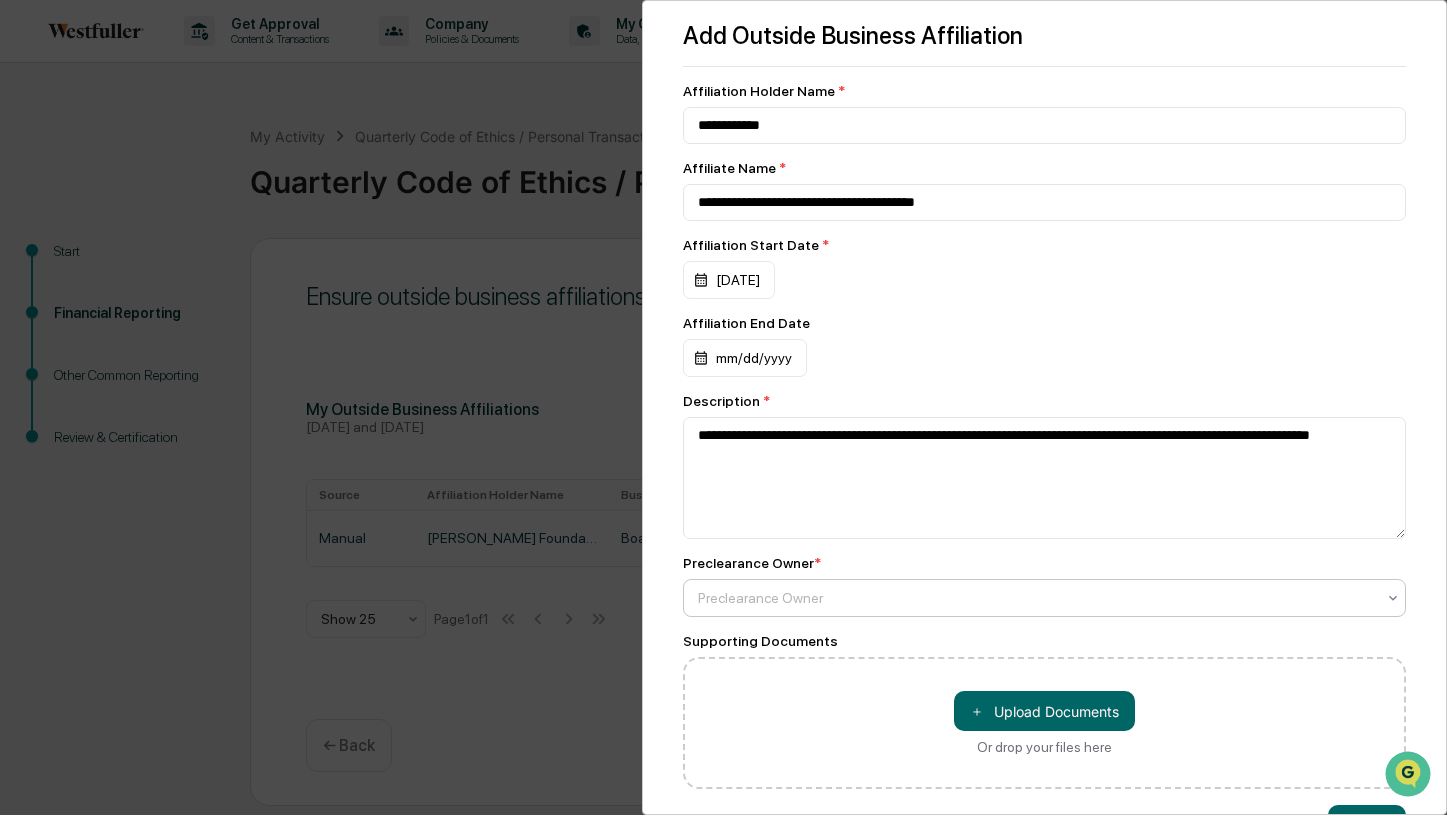 click on "Preclearance Owner" at bounding box center [1037, 598] 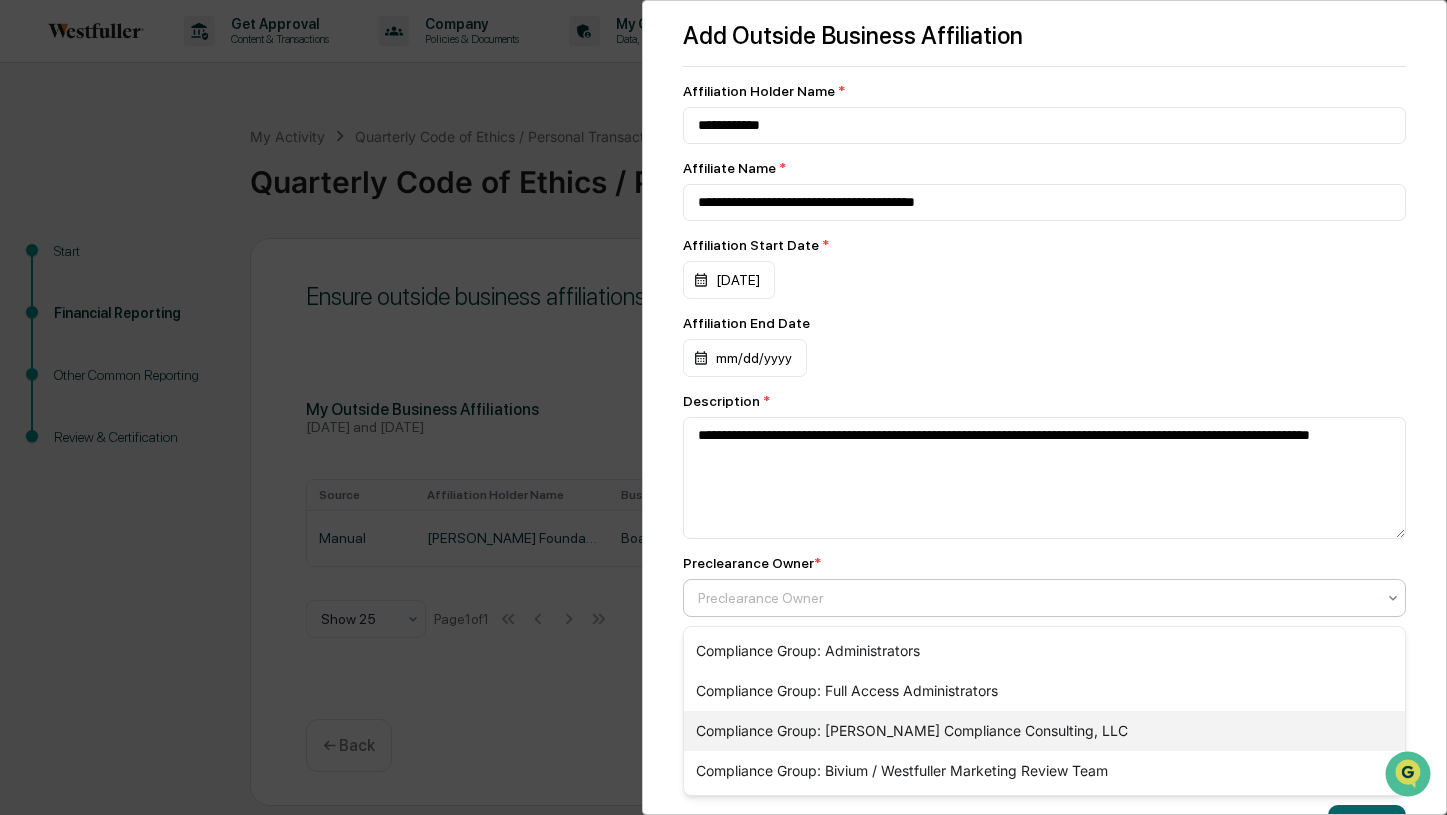 click on "Compliance Group: [PERSON_NAME] Compliance Consulting, LLC" at bounding box center [1045, 731] 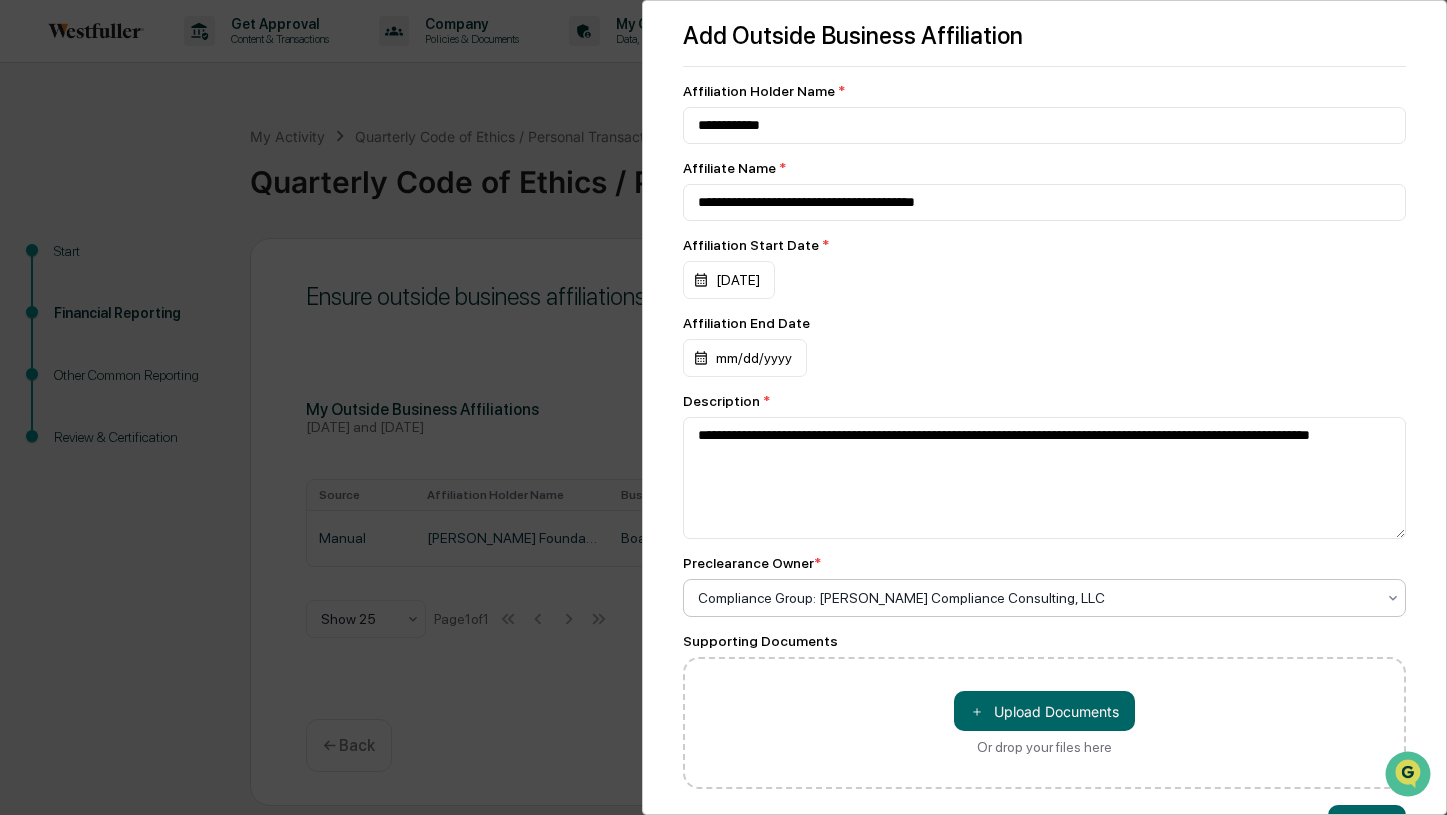 scroll, scrollTop: 67, scrollLeft: 0, axis: vertical 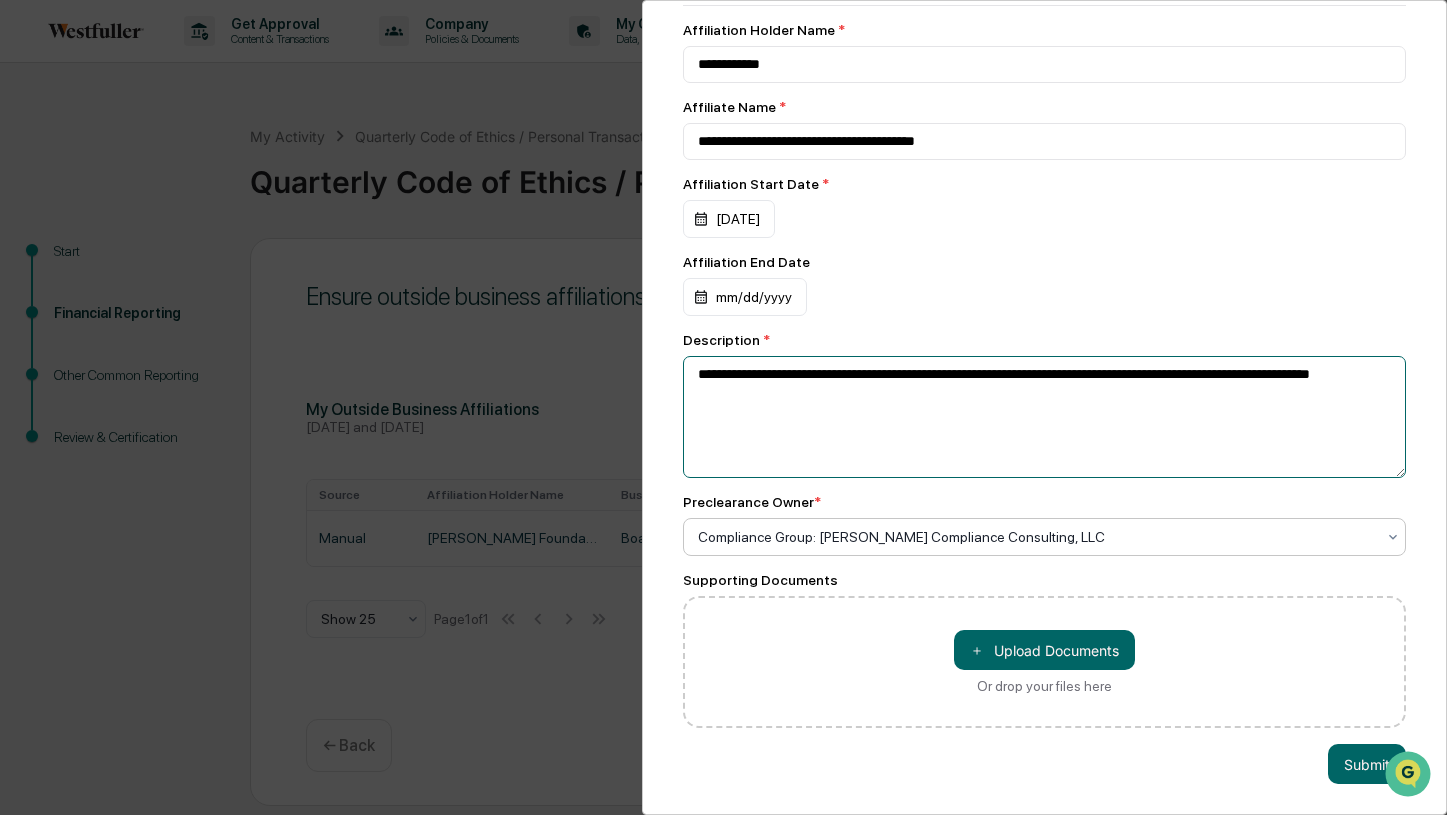 click on "**********" at bounding box center (1045, 417) 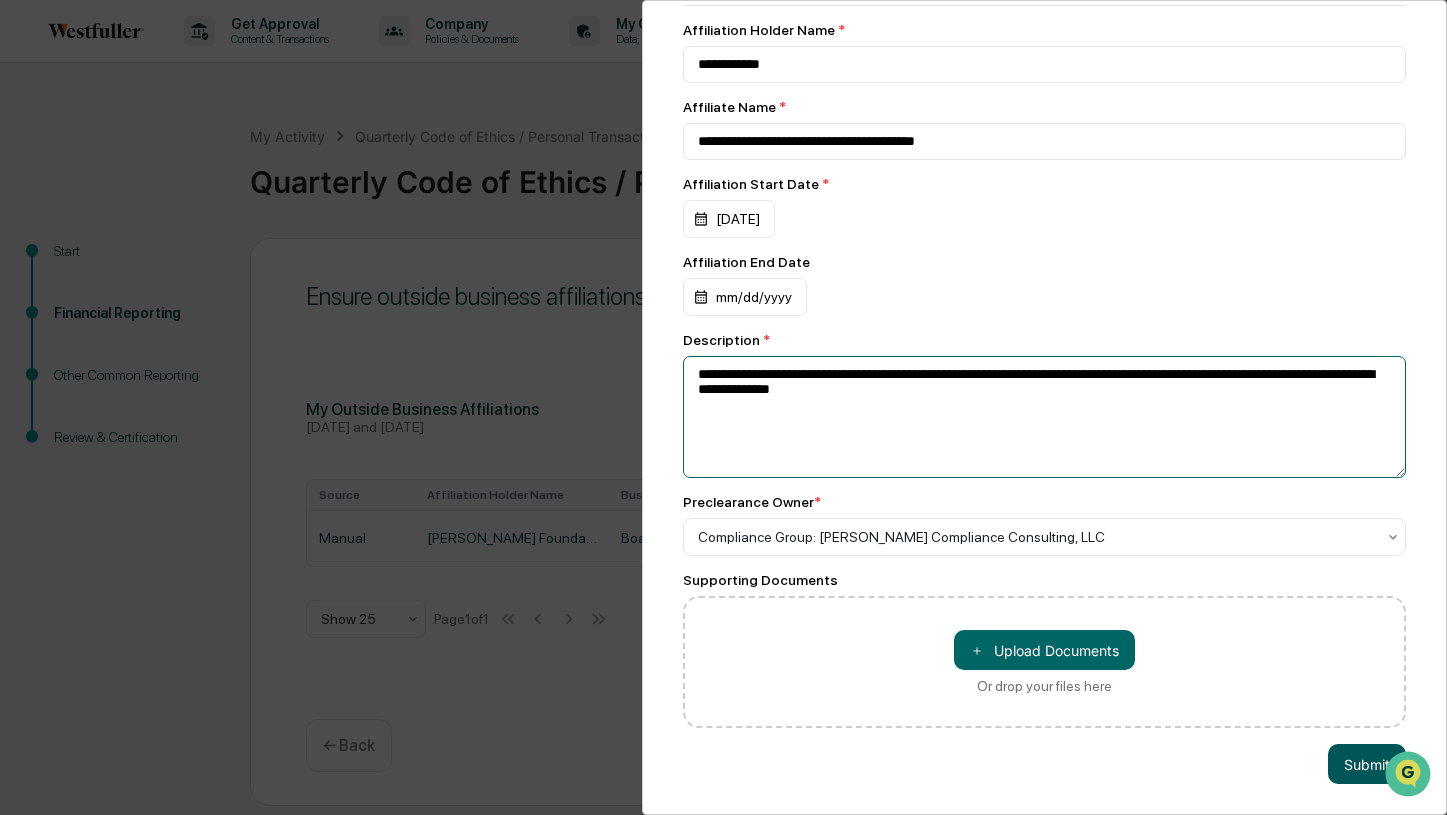 type on "**********" 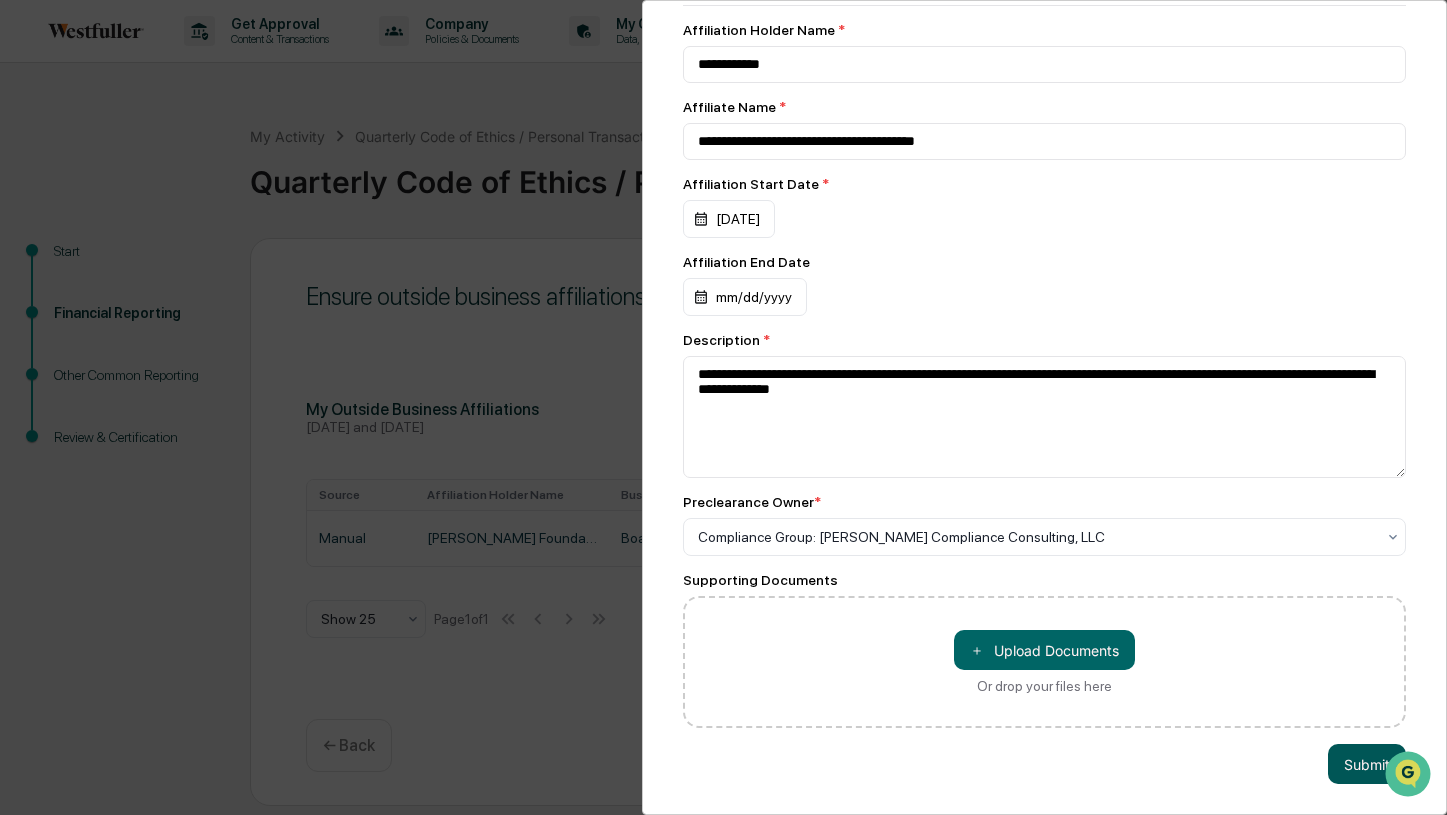 click on "Submit" at bounding box center (1367, 764) 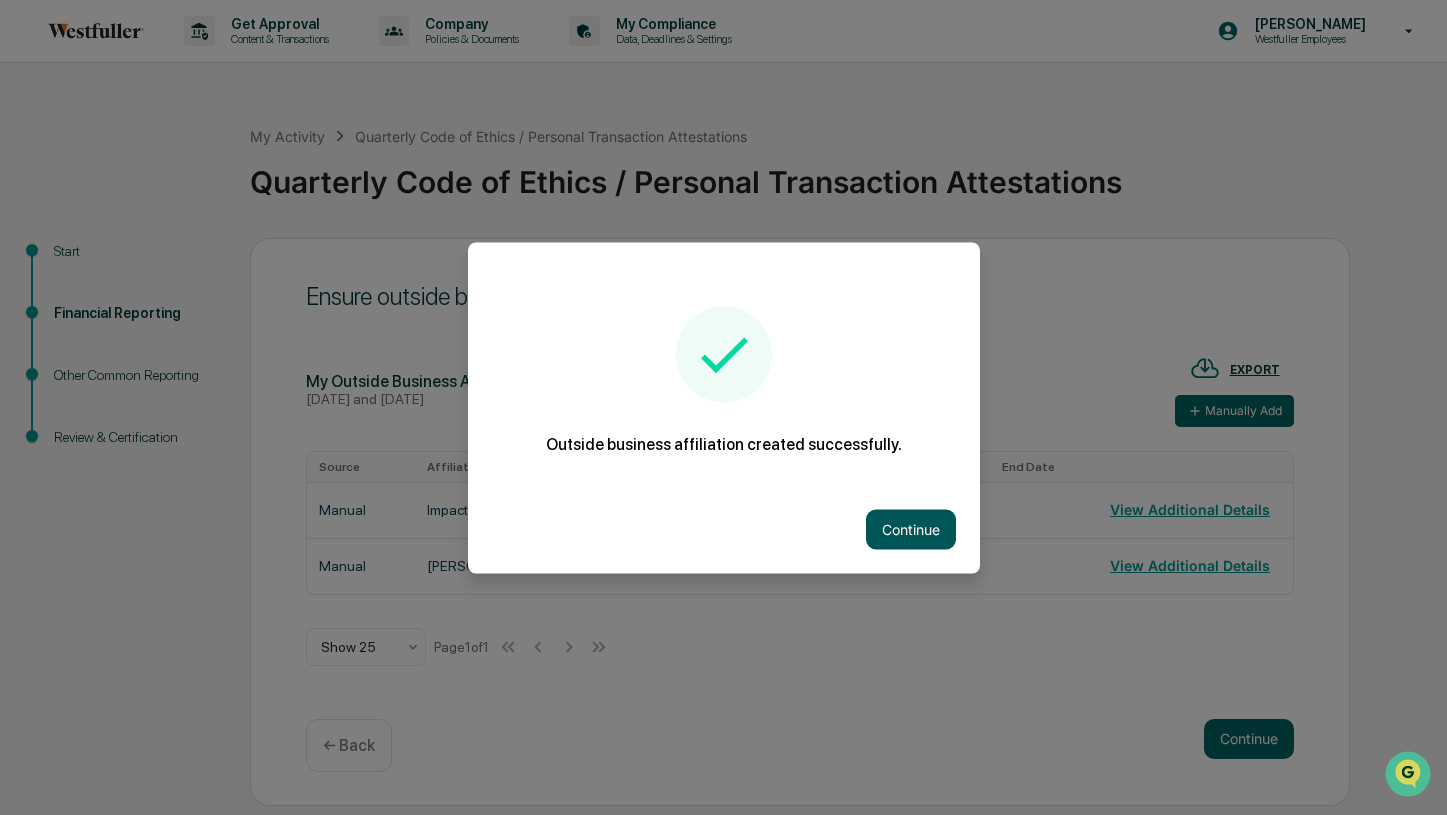 click on "Continue" at bounding box center [911, 529] 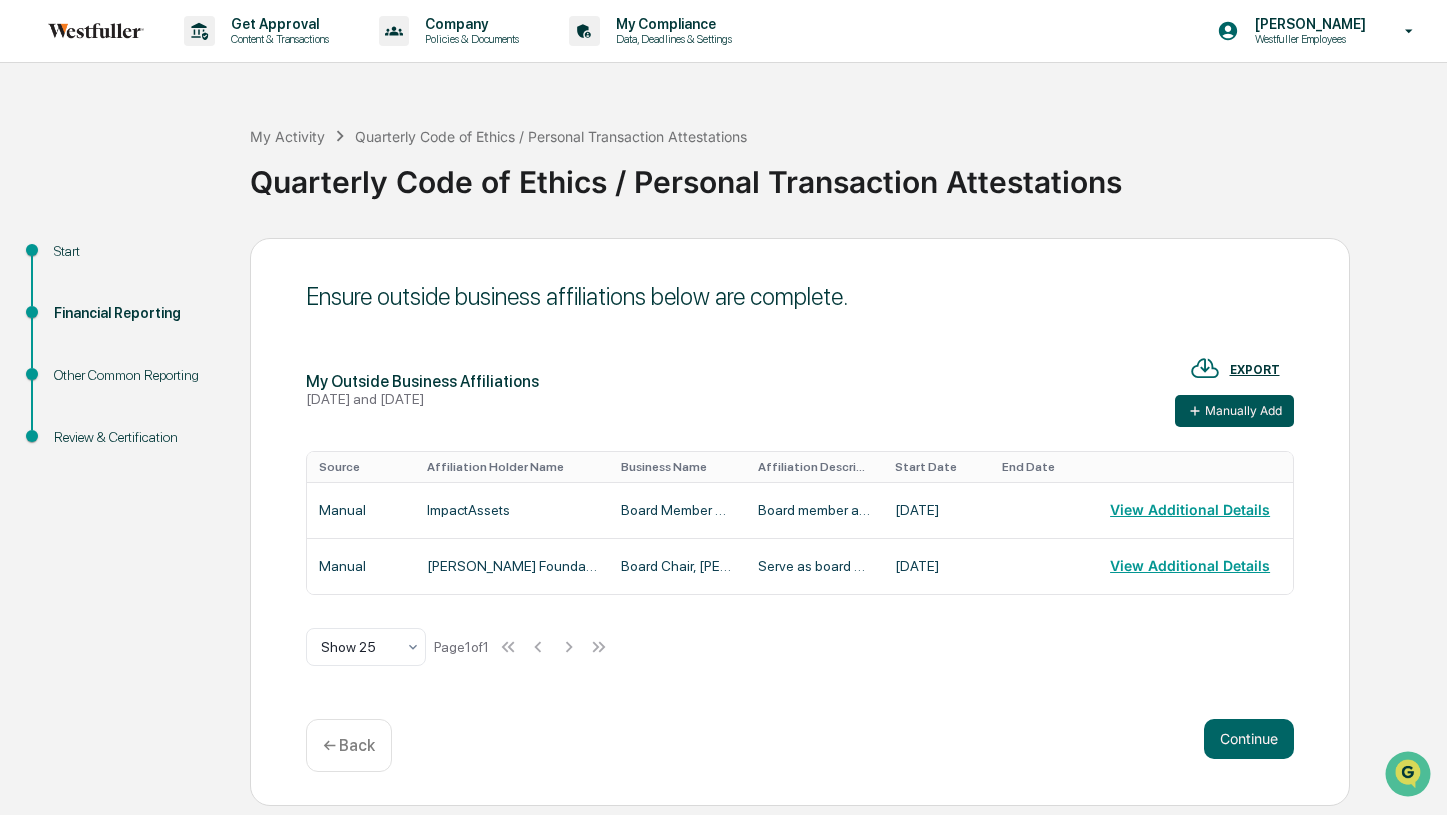 click on "Manually Add" at bounding box center [1234, 411] 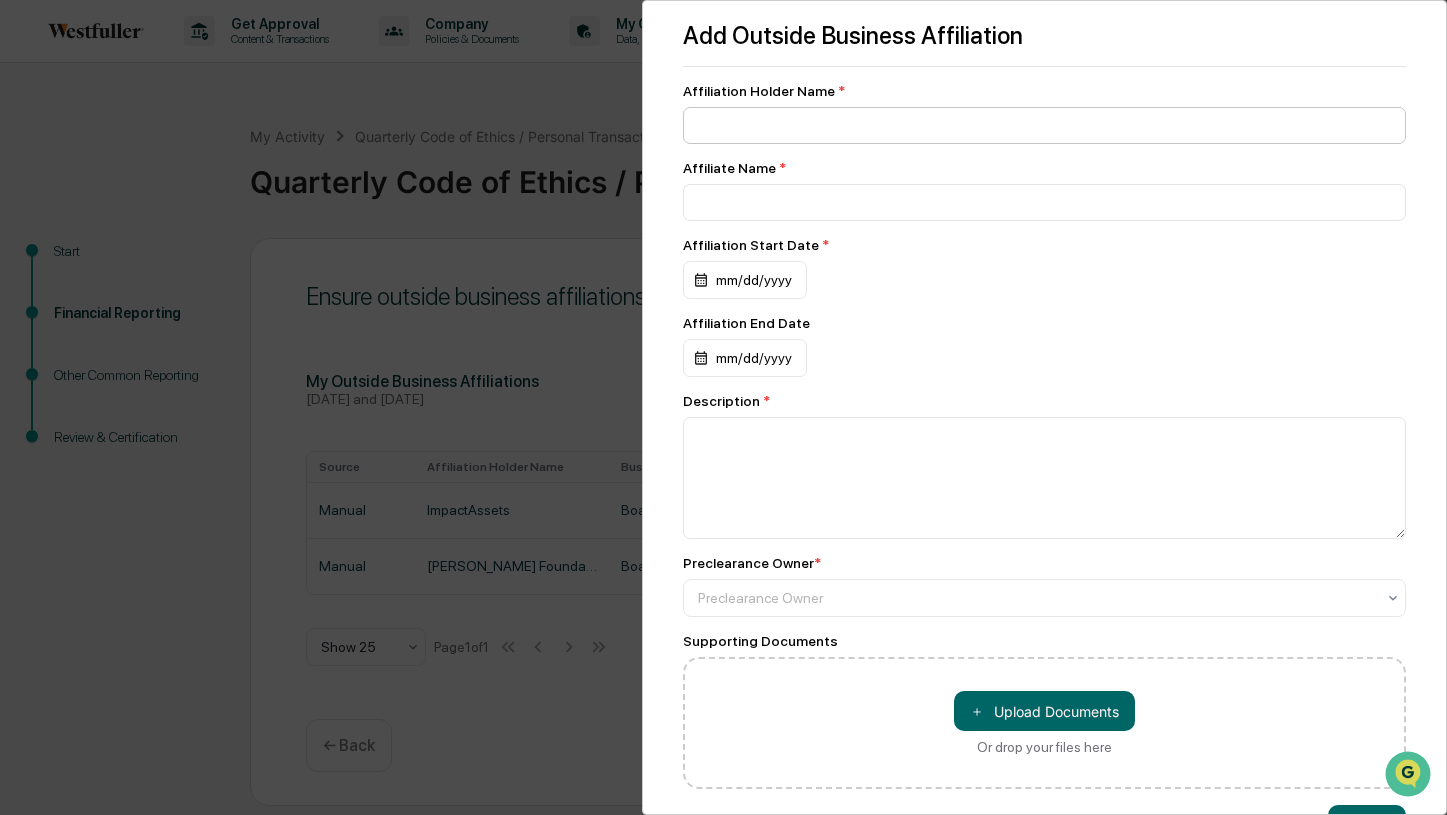 click on "Affiliation Holder Name   *" at bounding box center [1045, 113] 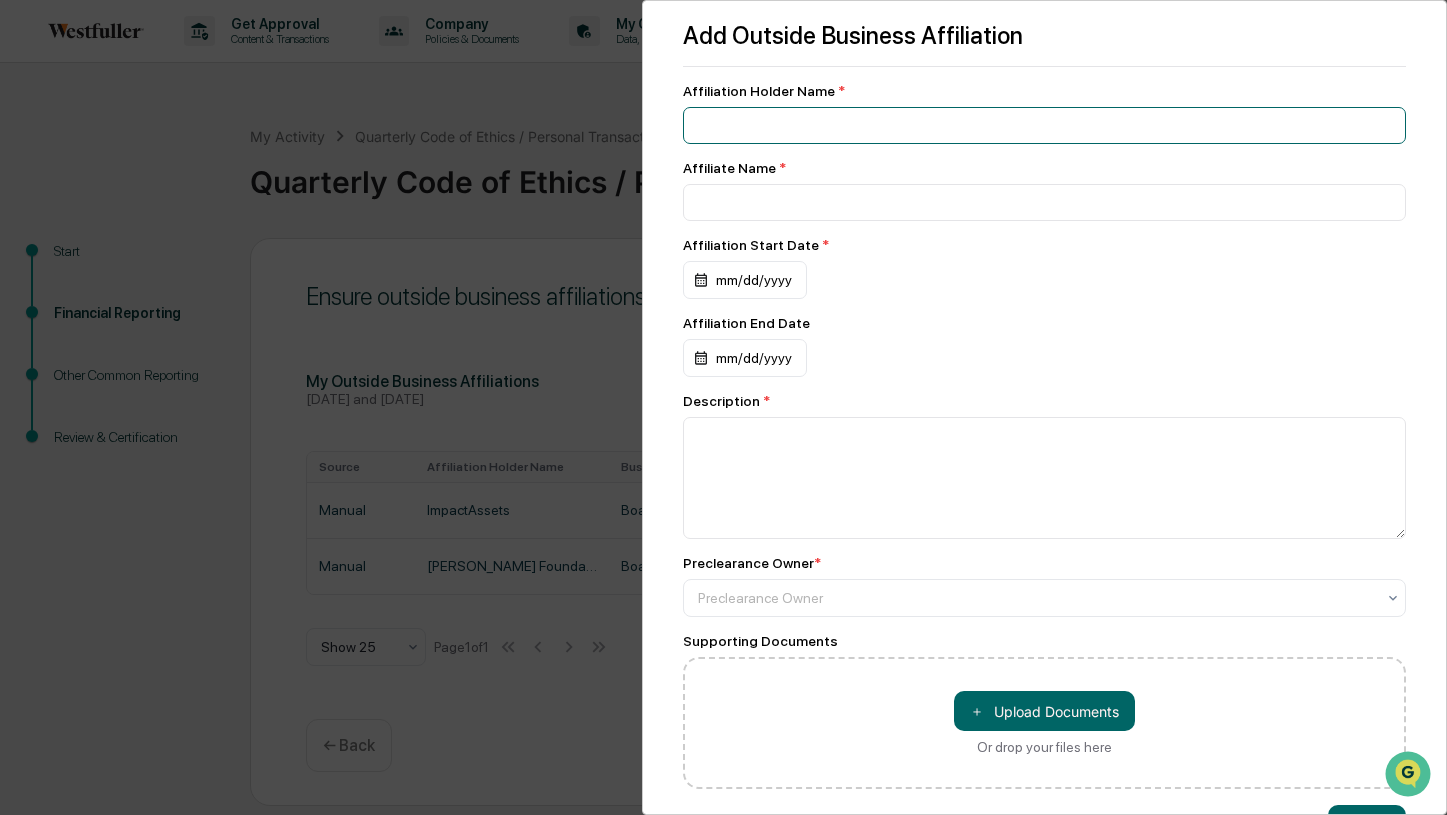 click at bounding box center (1045, 125) 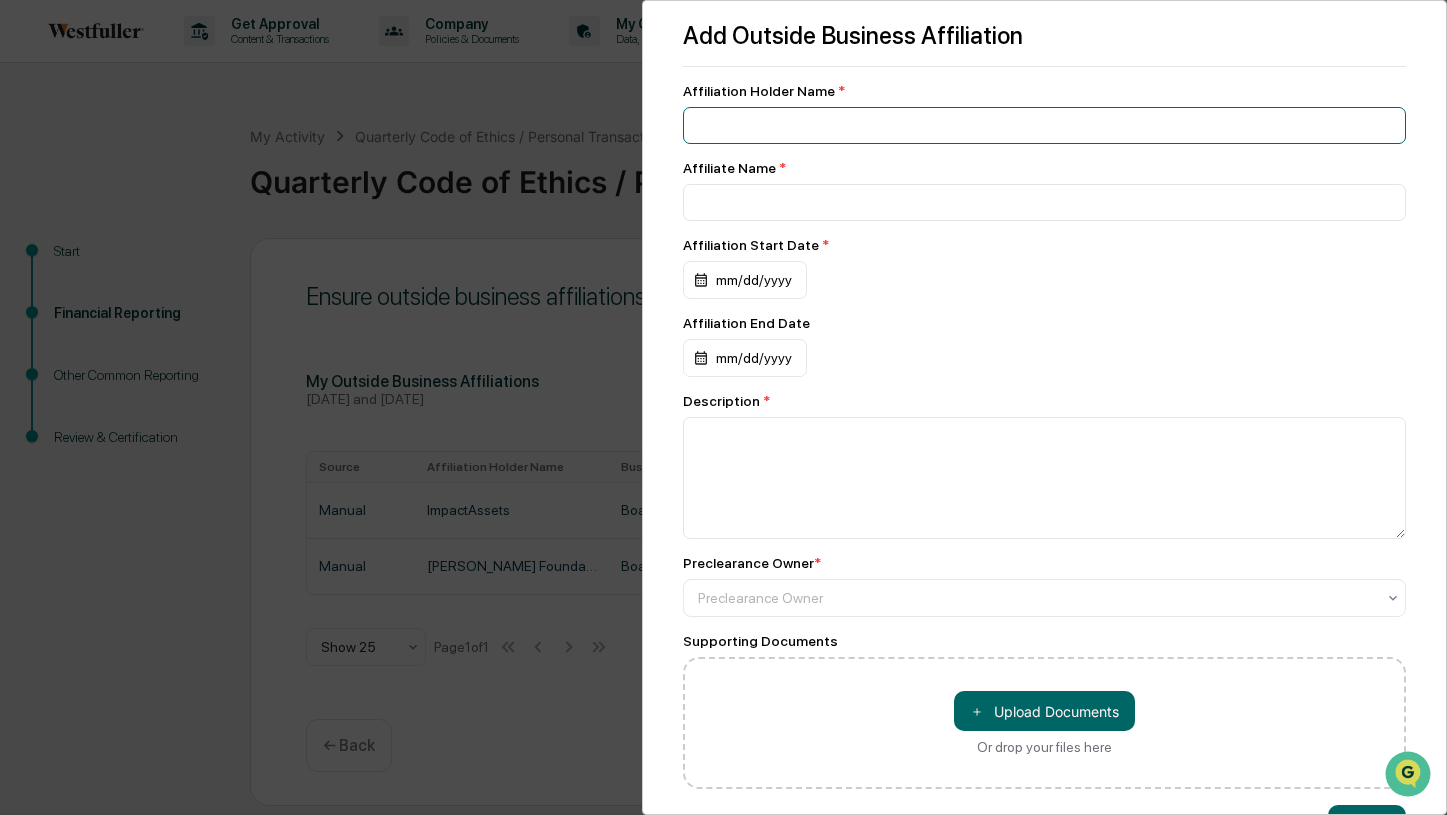 click at bounding box center [1045, 125] 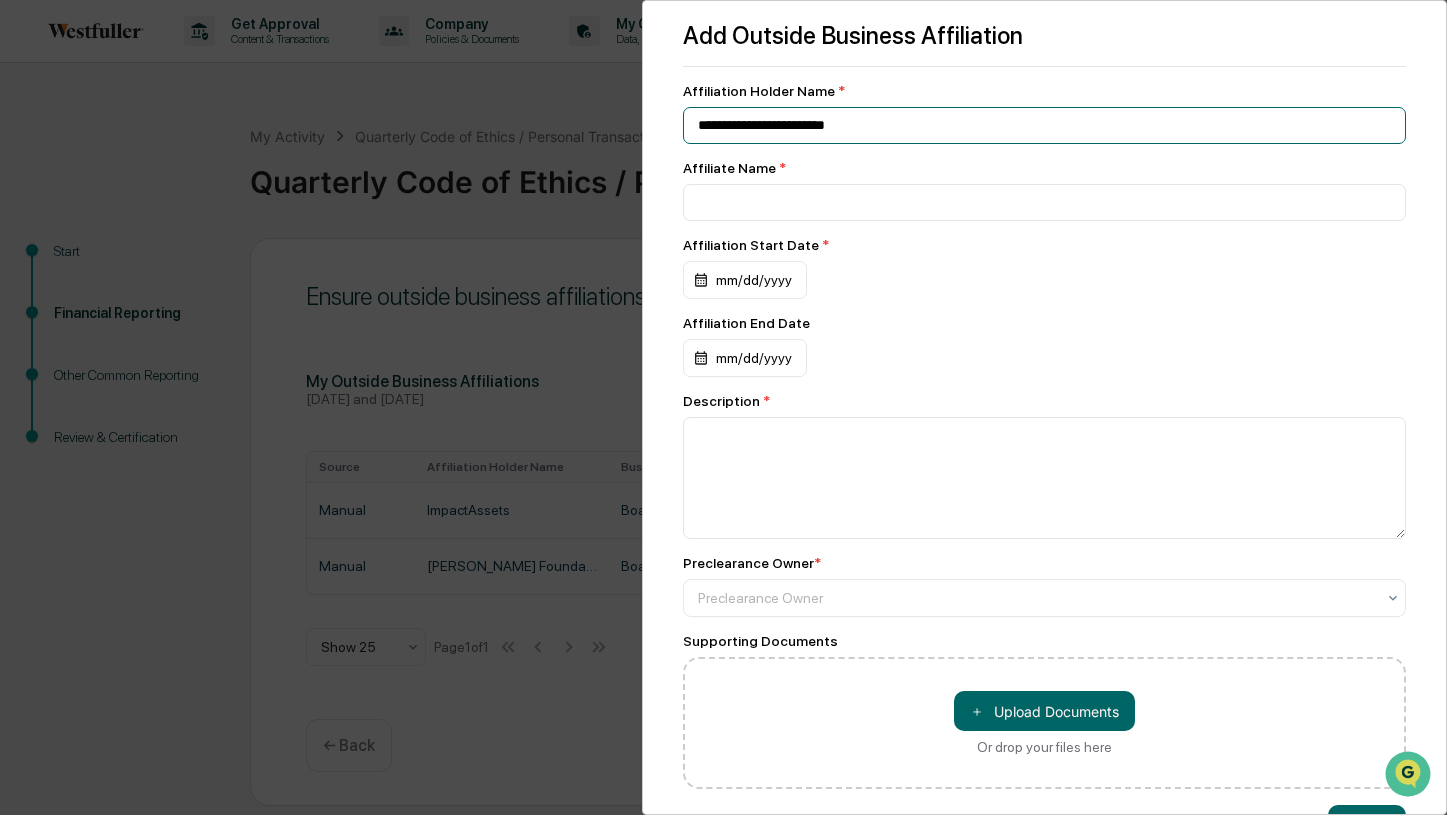 type on "**********" 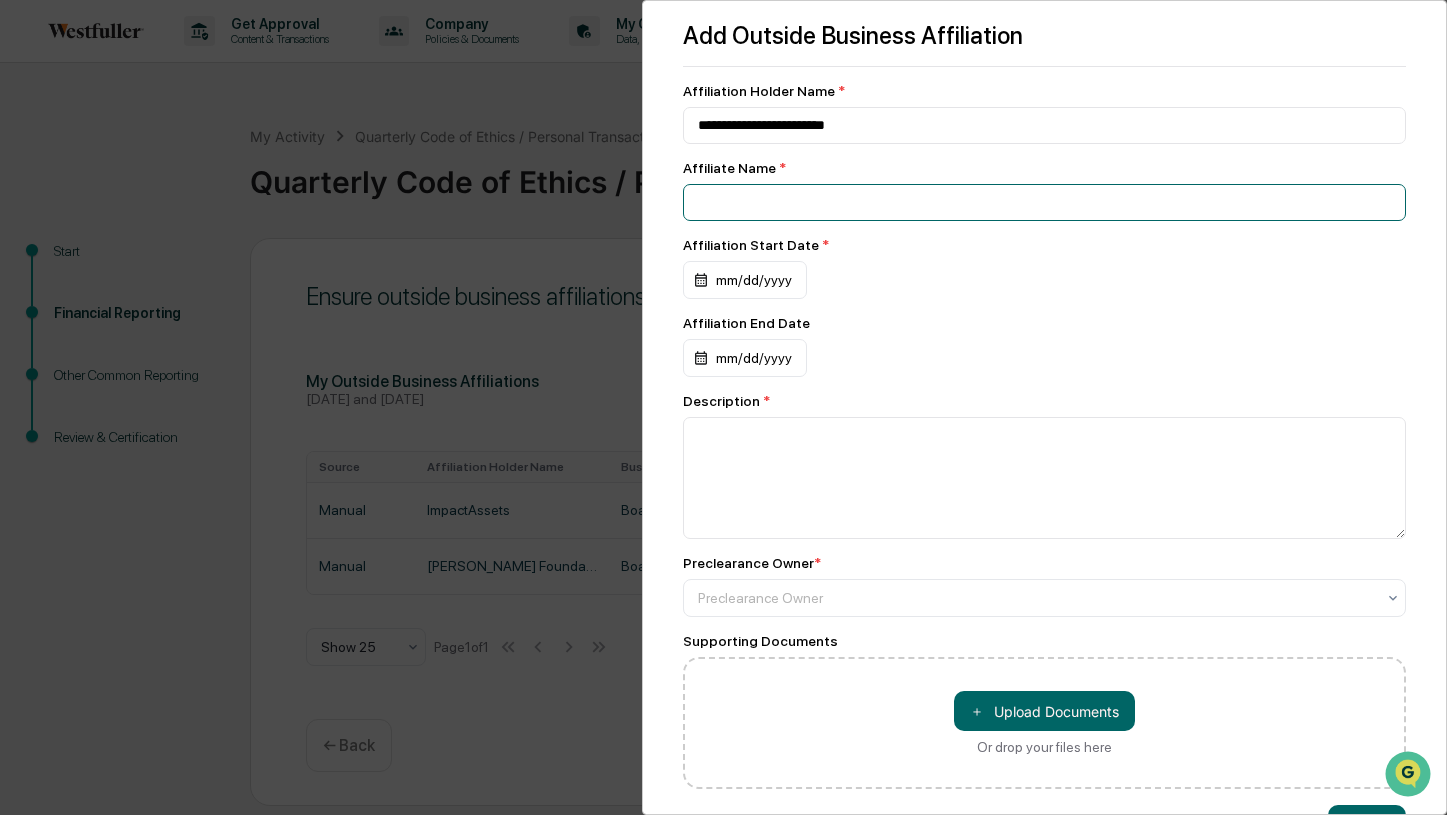 click at bounding box center [1045, 125] 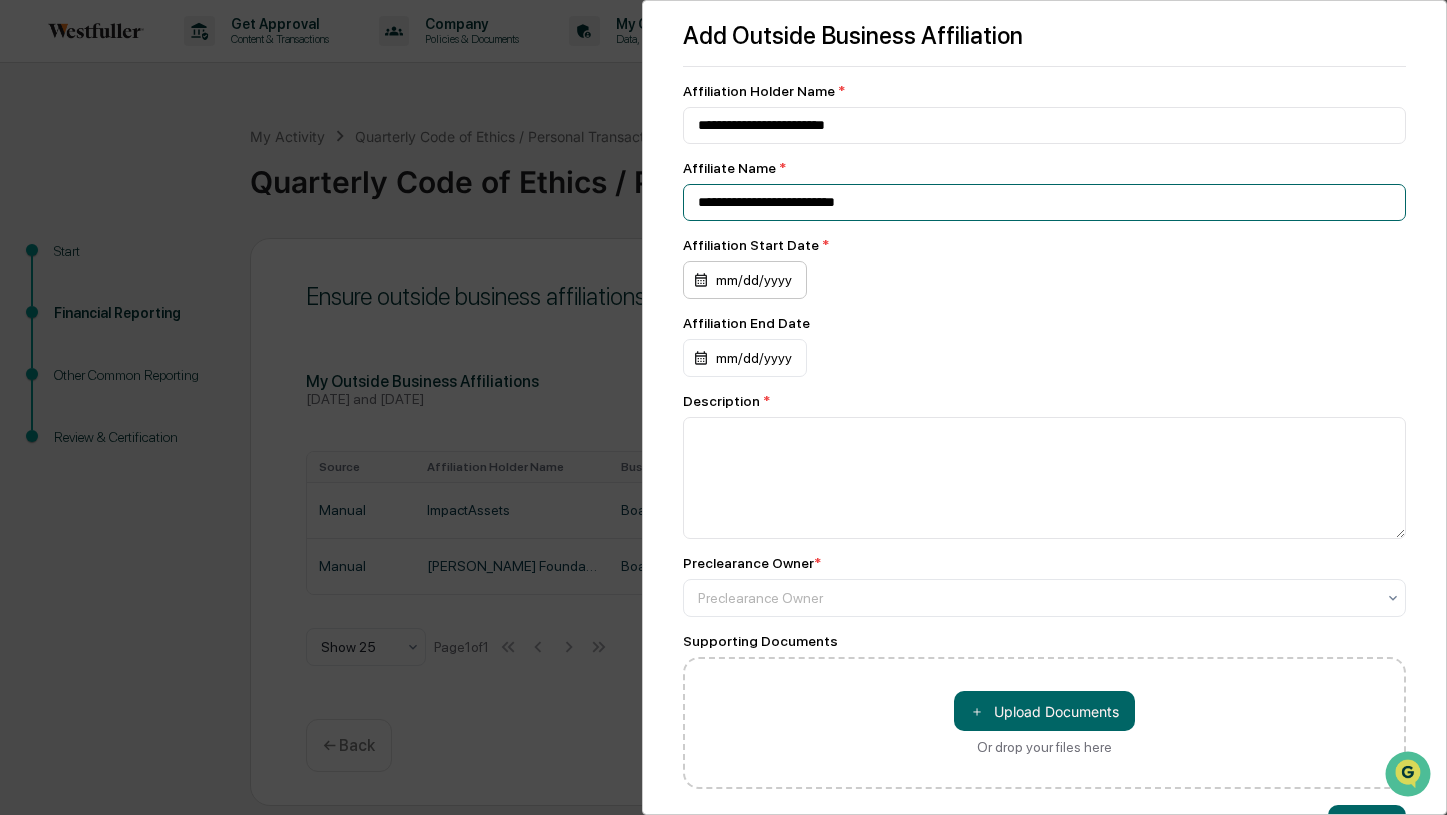 type on "**********" 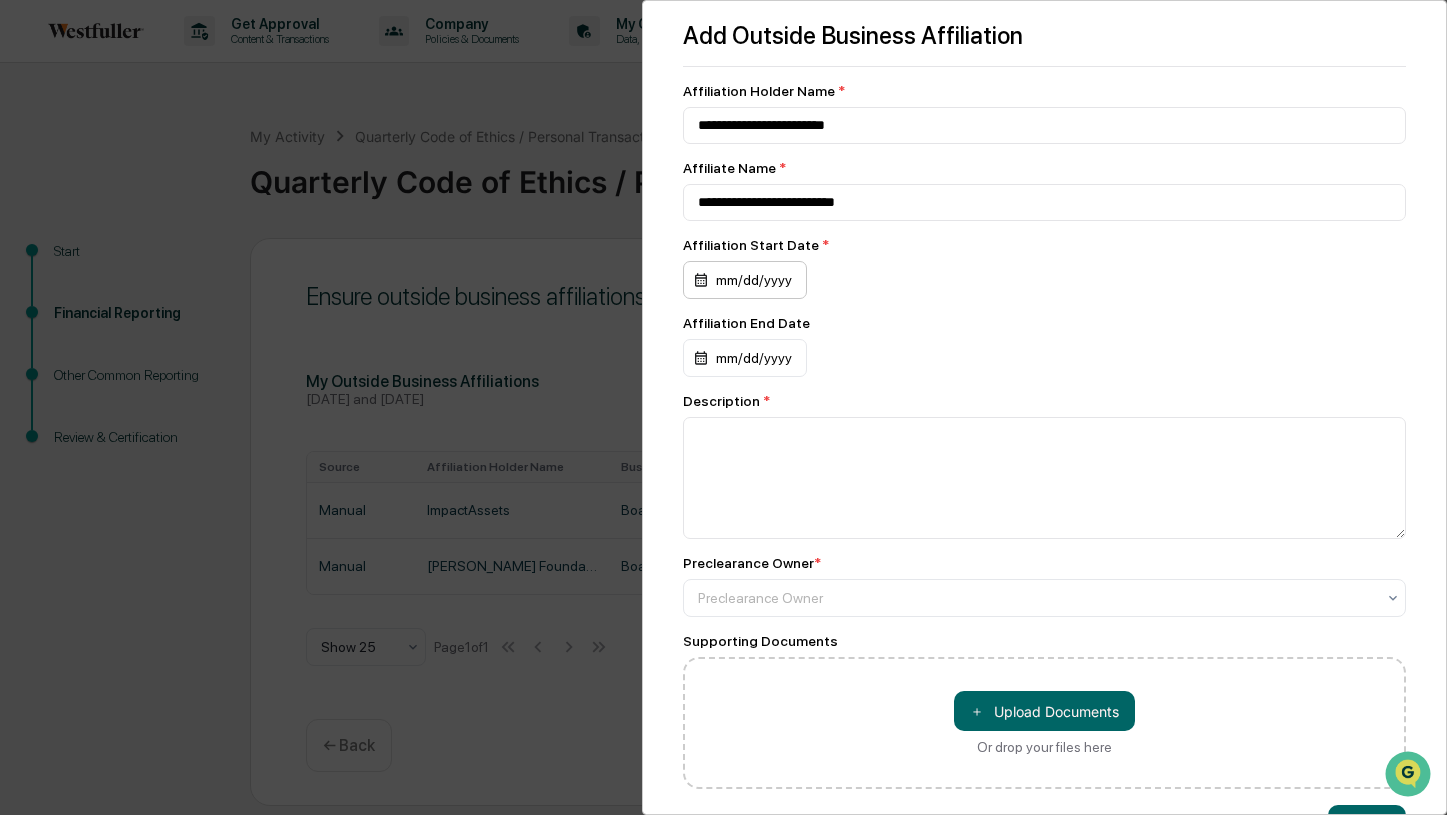 click on "mm/dd/yyyy" at bounding box center (745, 280) 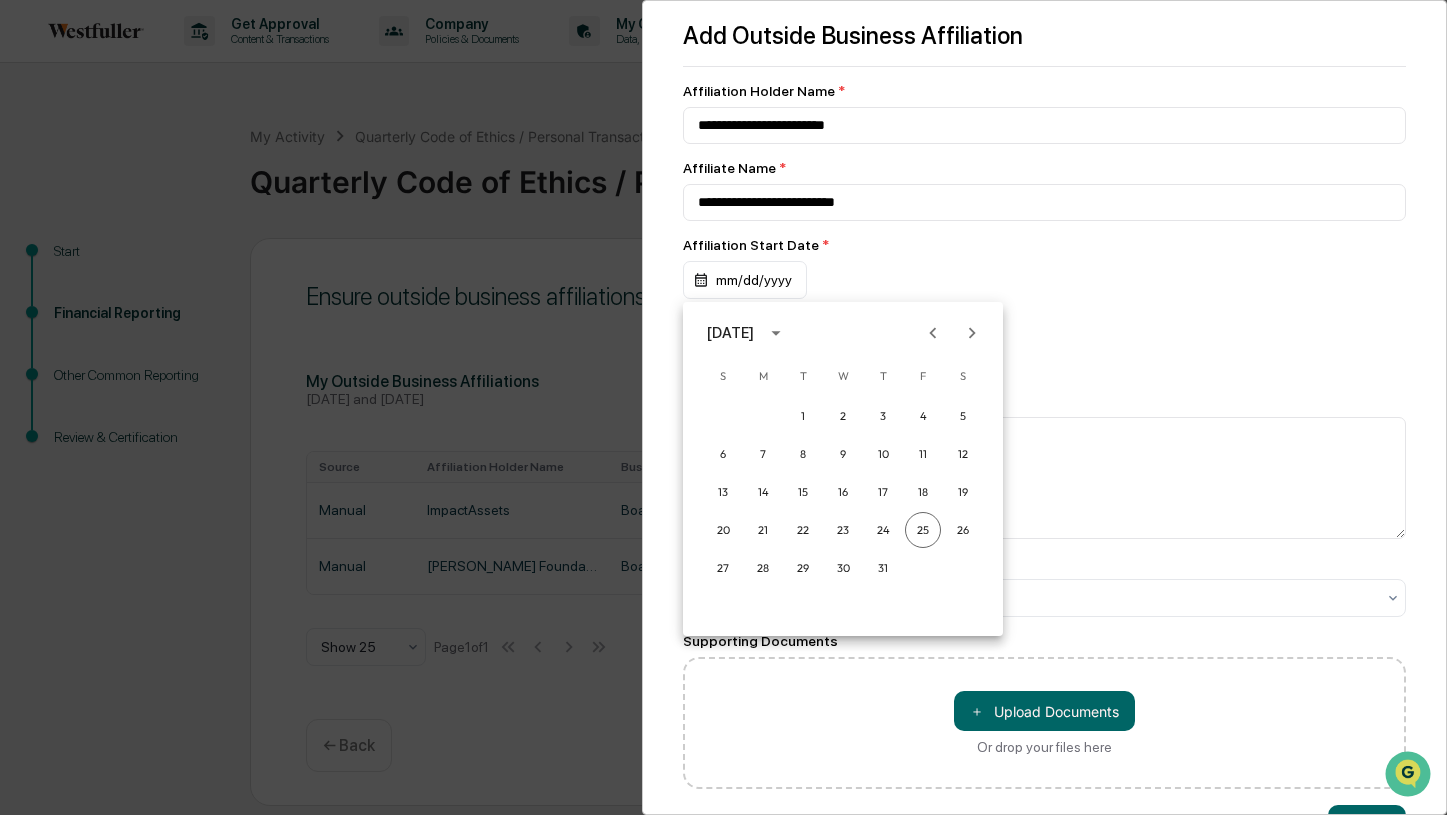 click 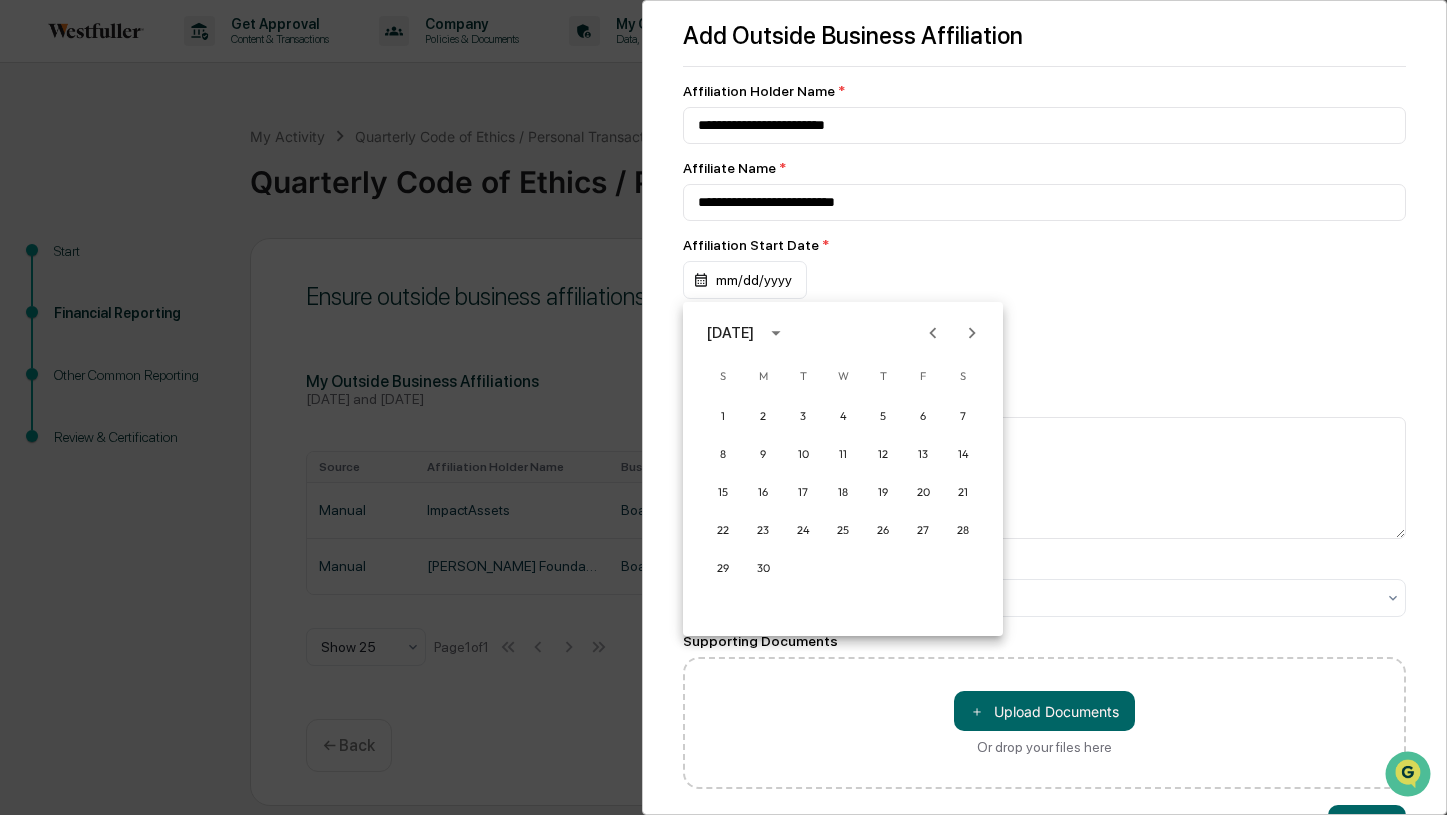 click 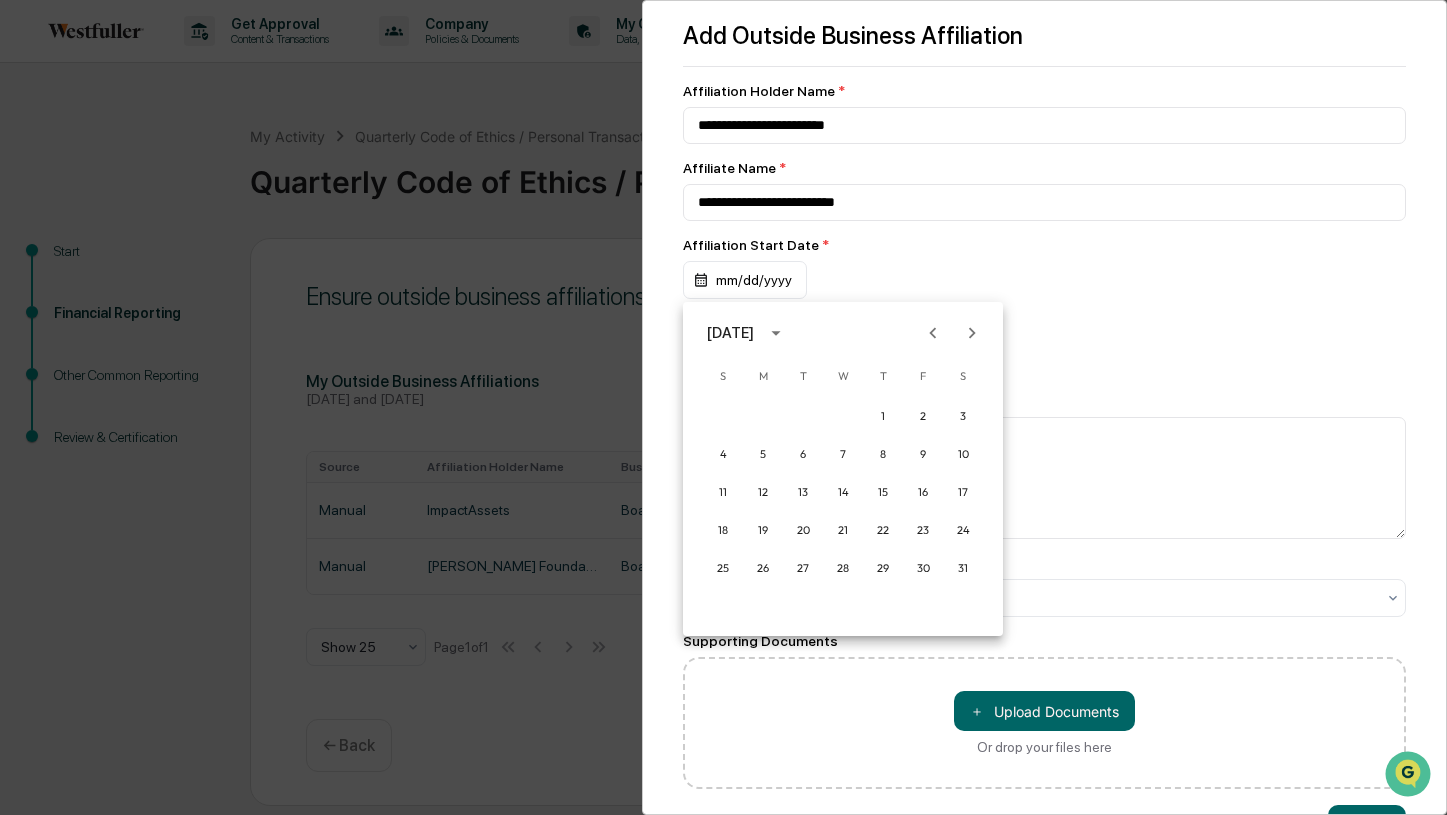 click 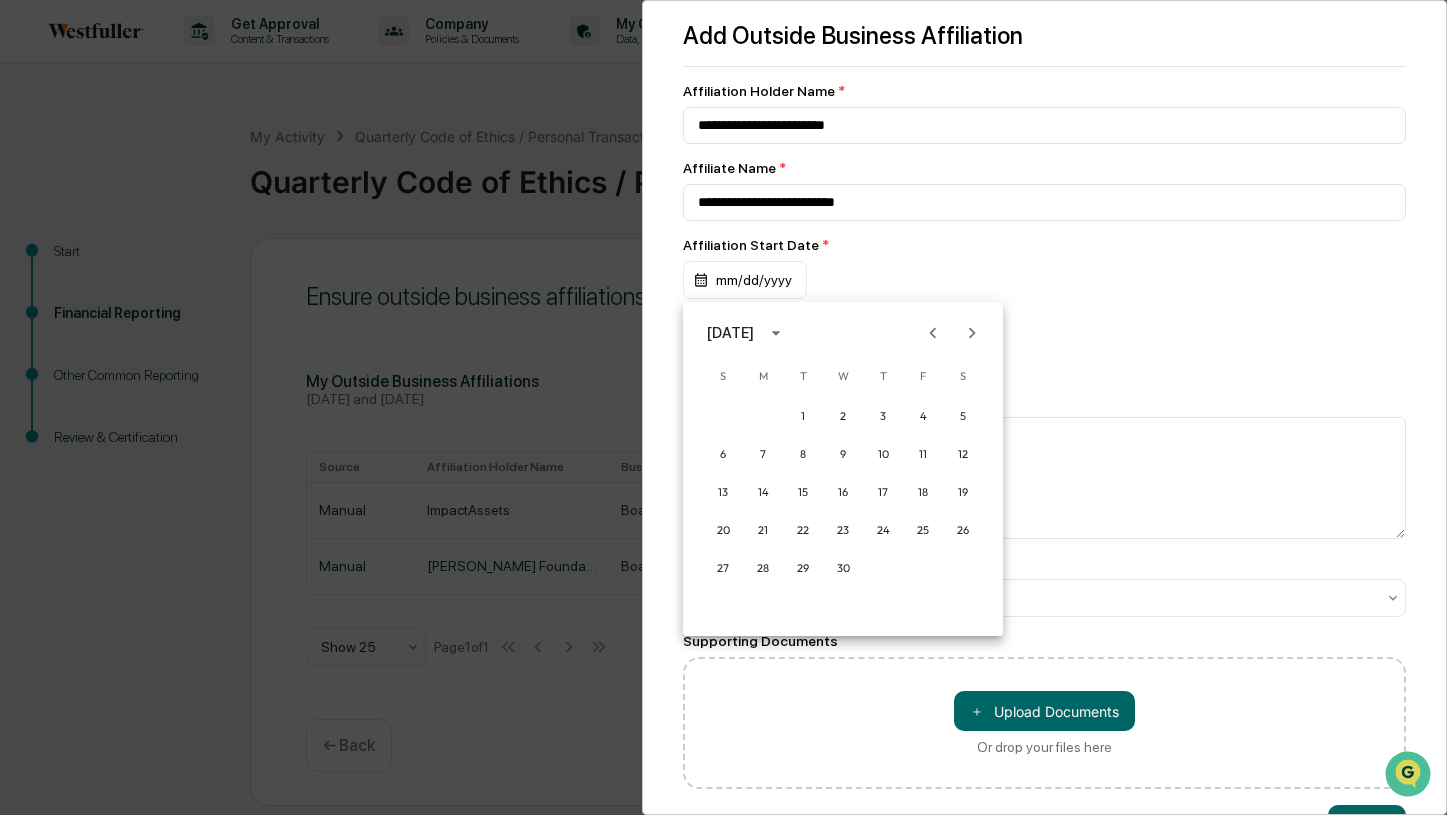 click 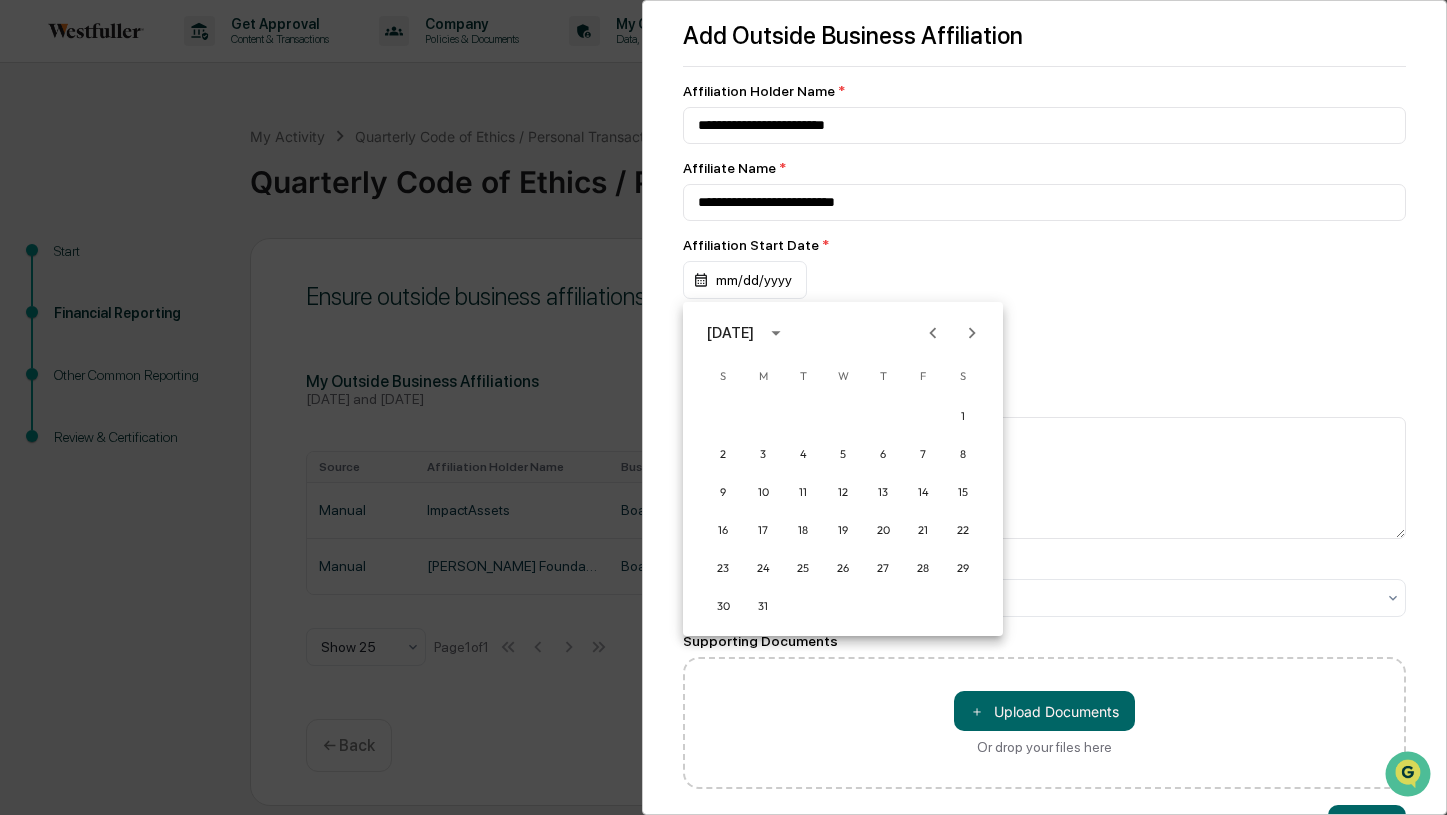 click 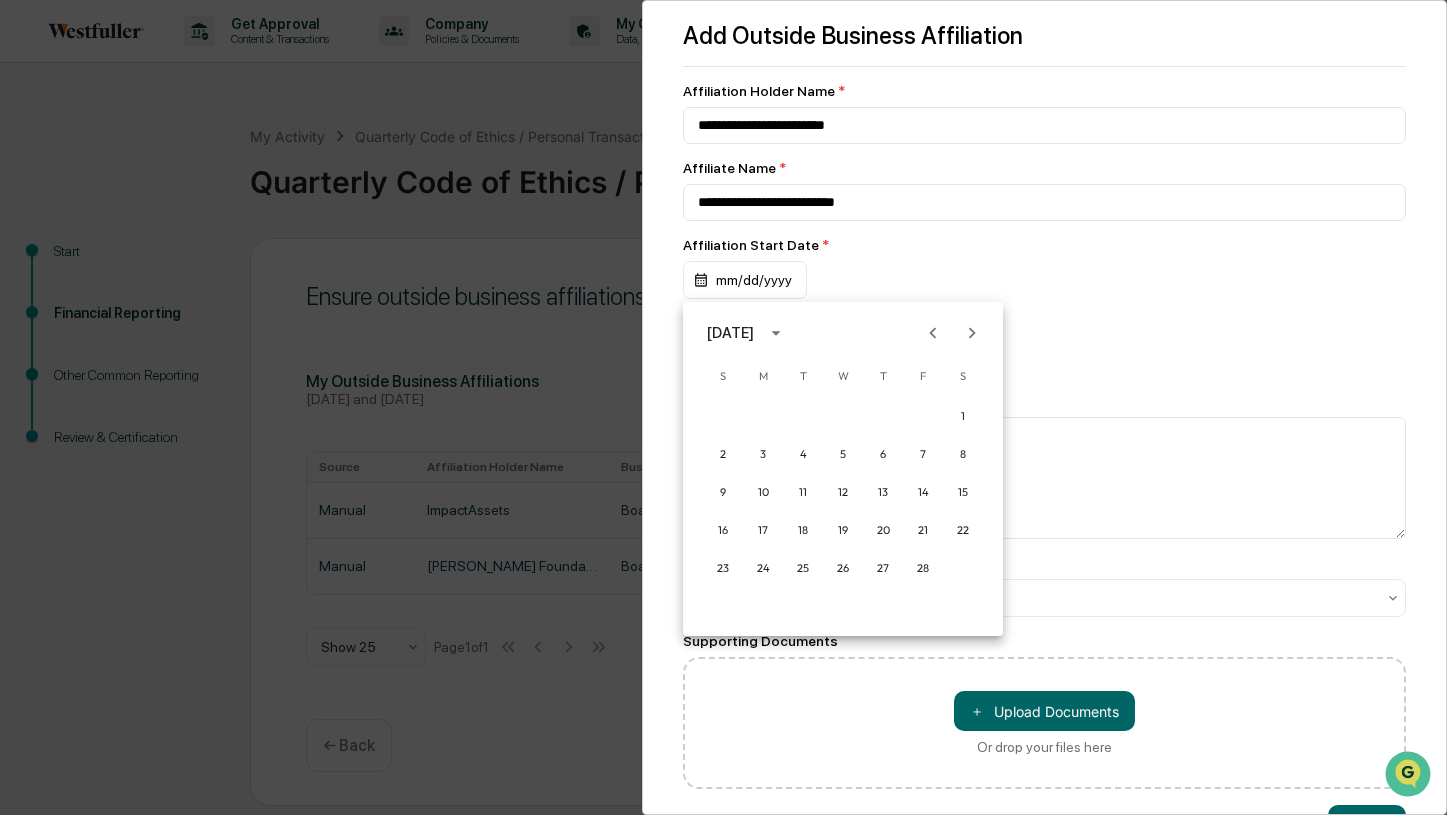 click 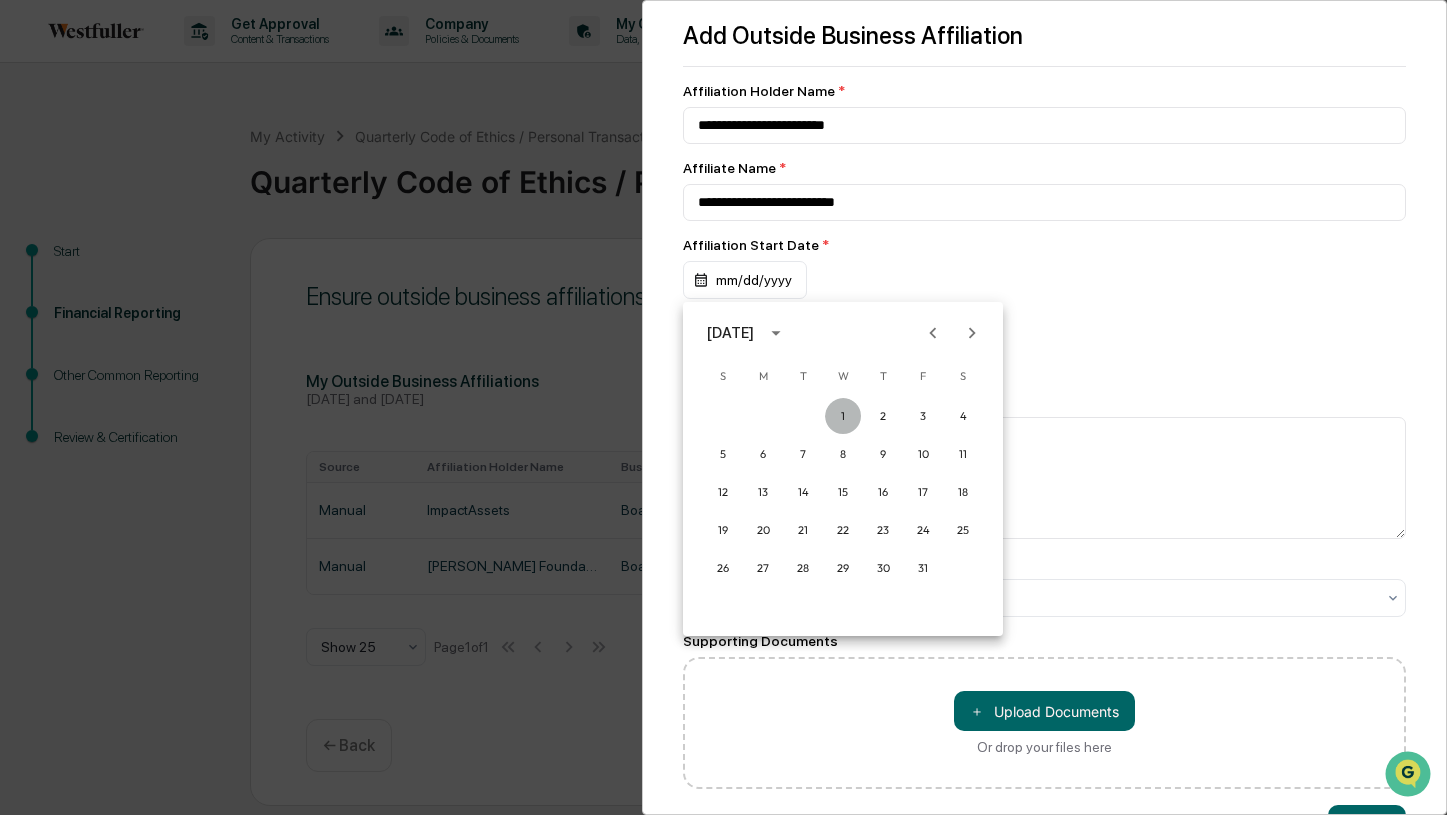 click on "1" at bounding box center (843, 416) 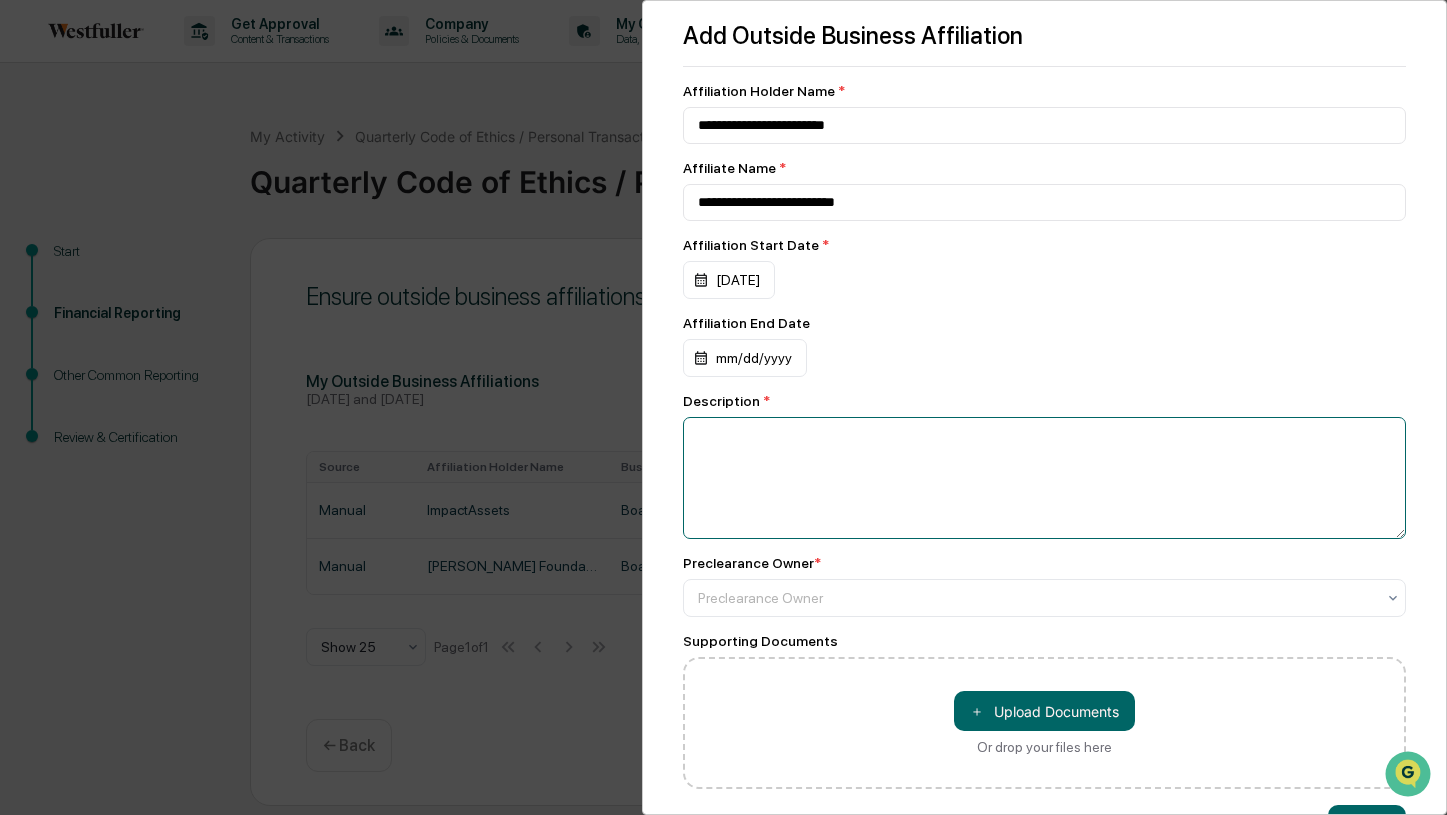 click at bounding box center (1045, 478) 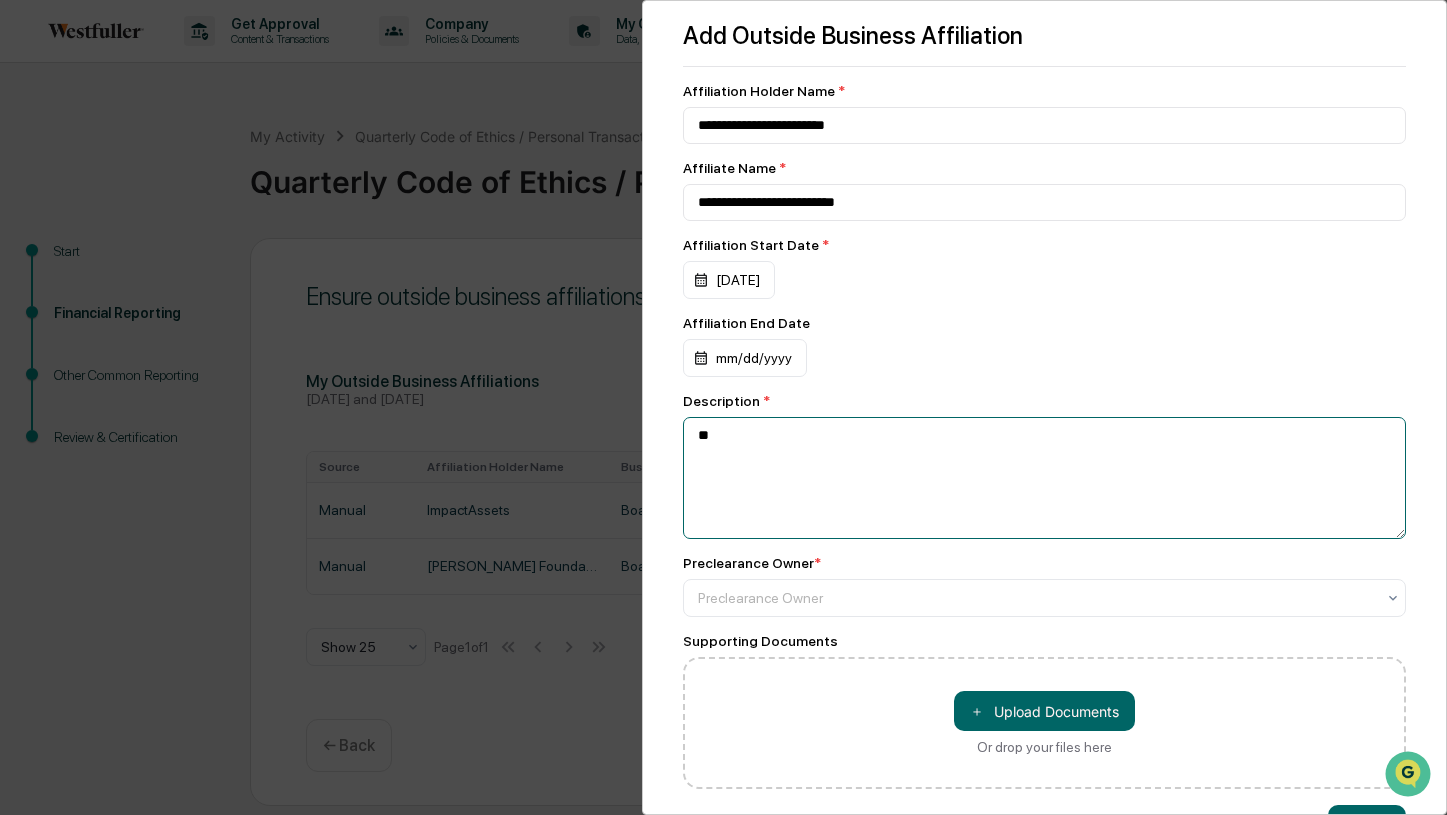 type on "*" 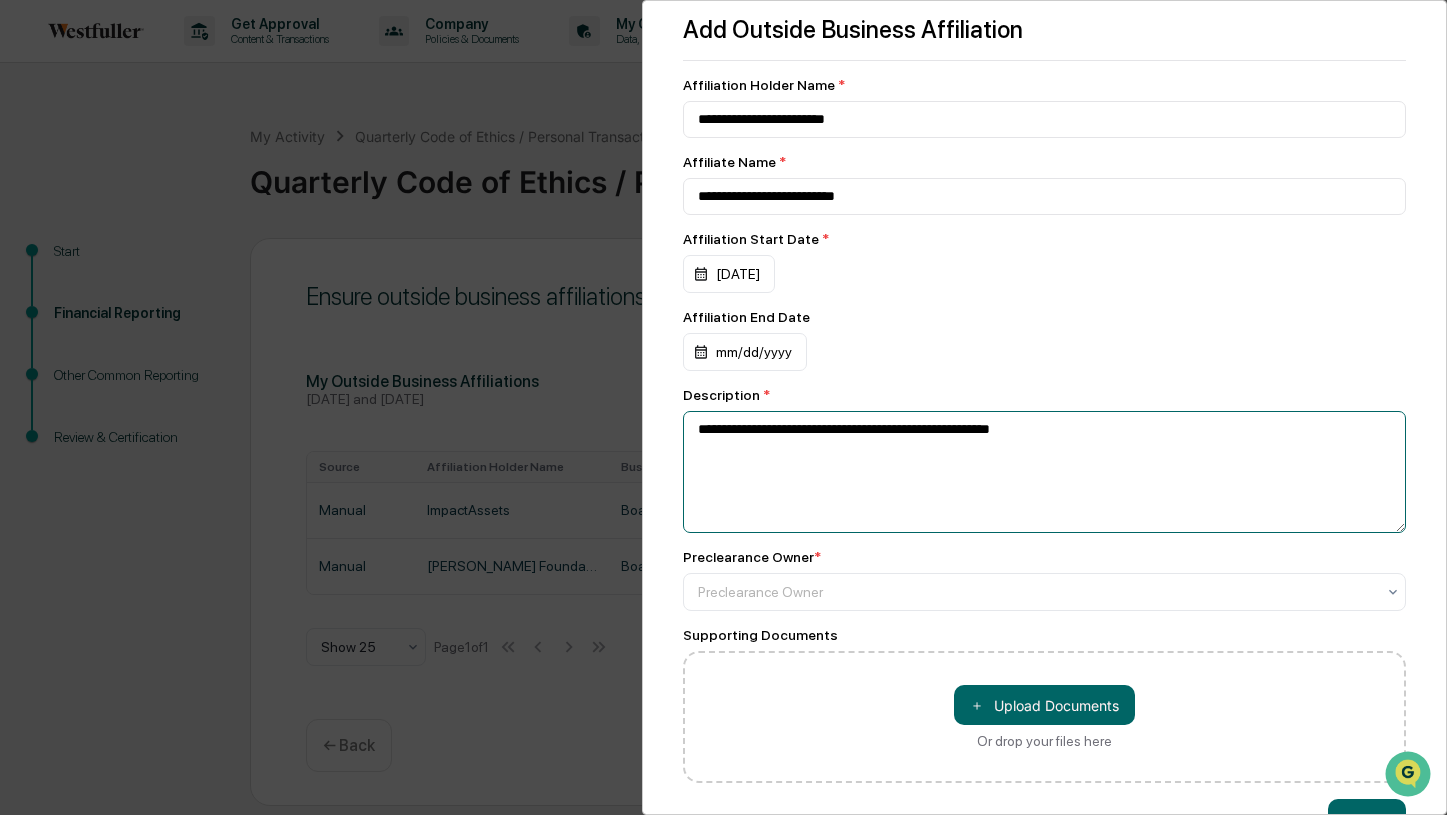 scroll, scrollTop: 5, scrollLeft: 0, axis: vertical 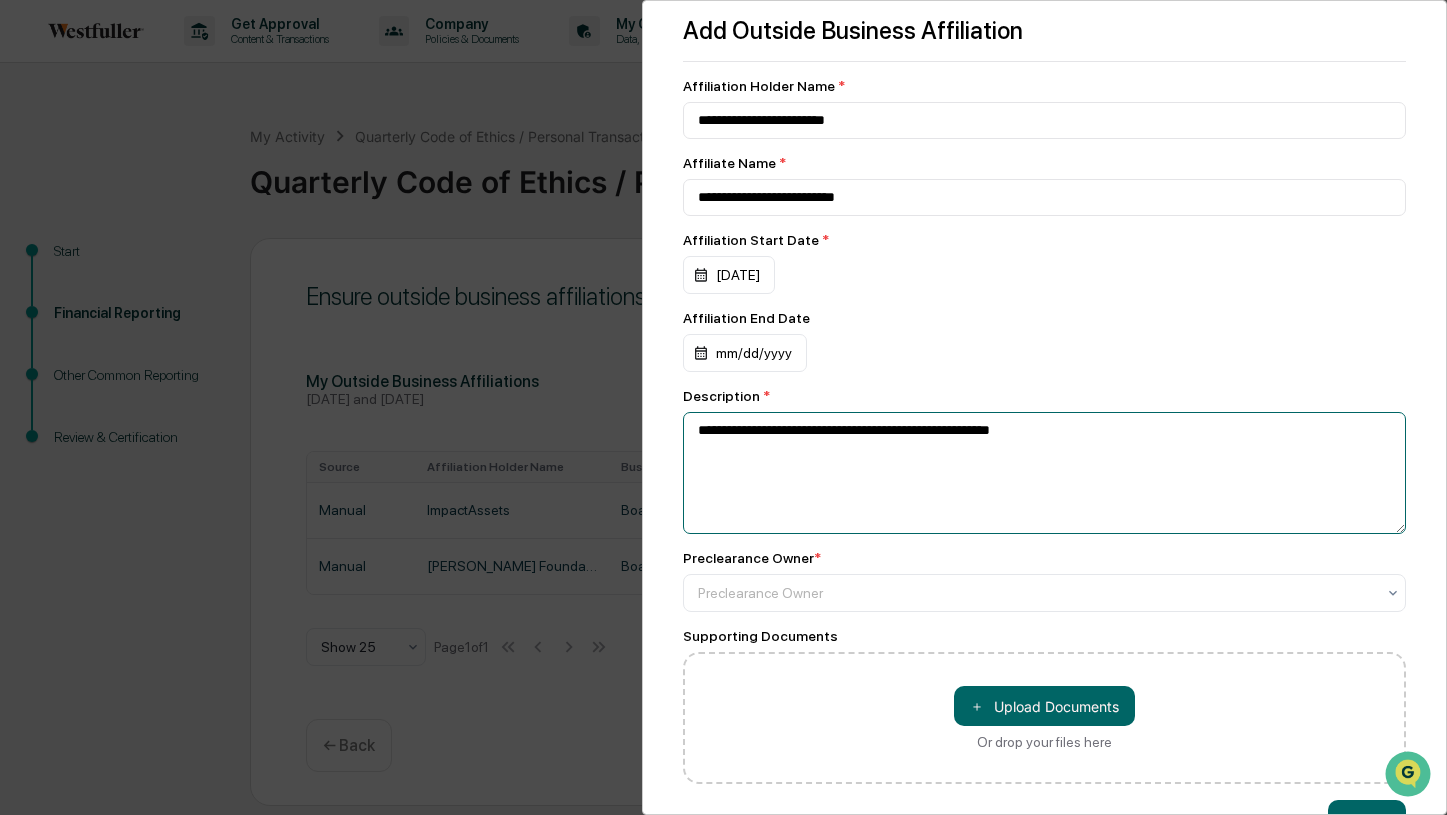 click on "**********" at bounding box center [1045, 473] 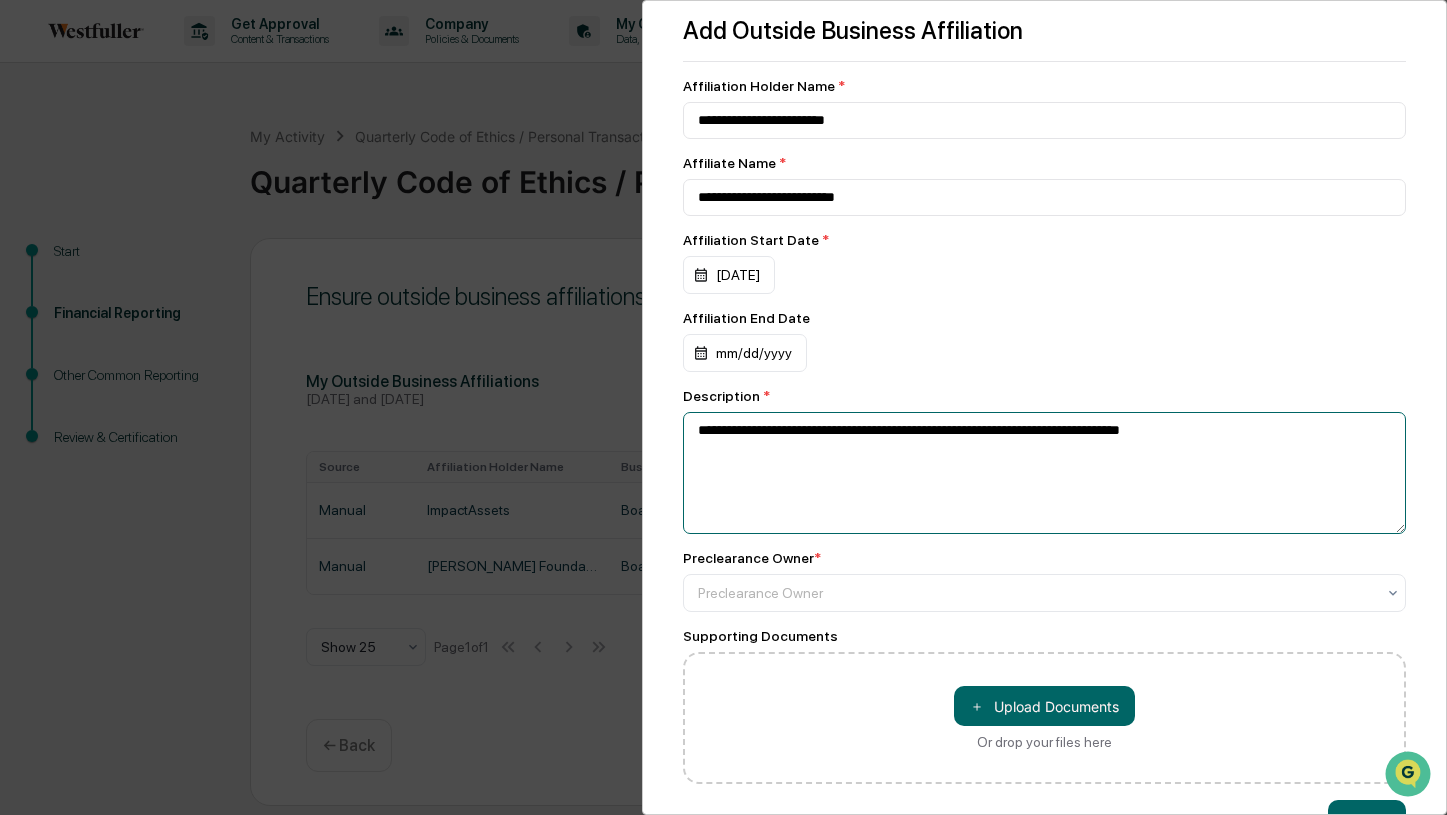 scroll, scrollTop: 67, scrollLeft: 0, axis: vertical 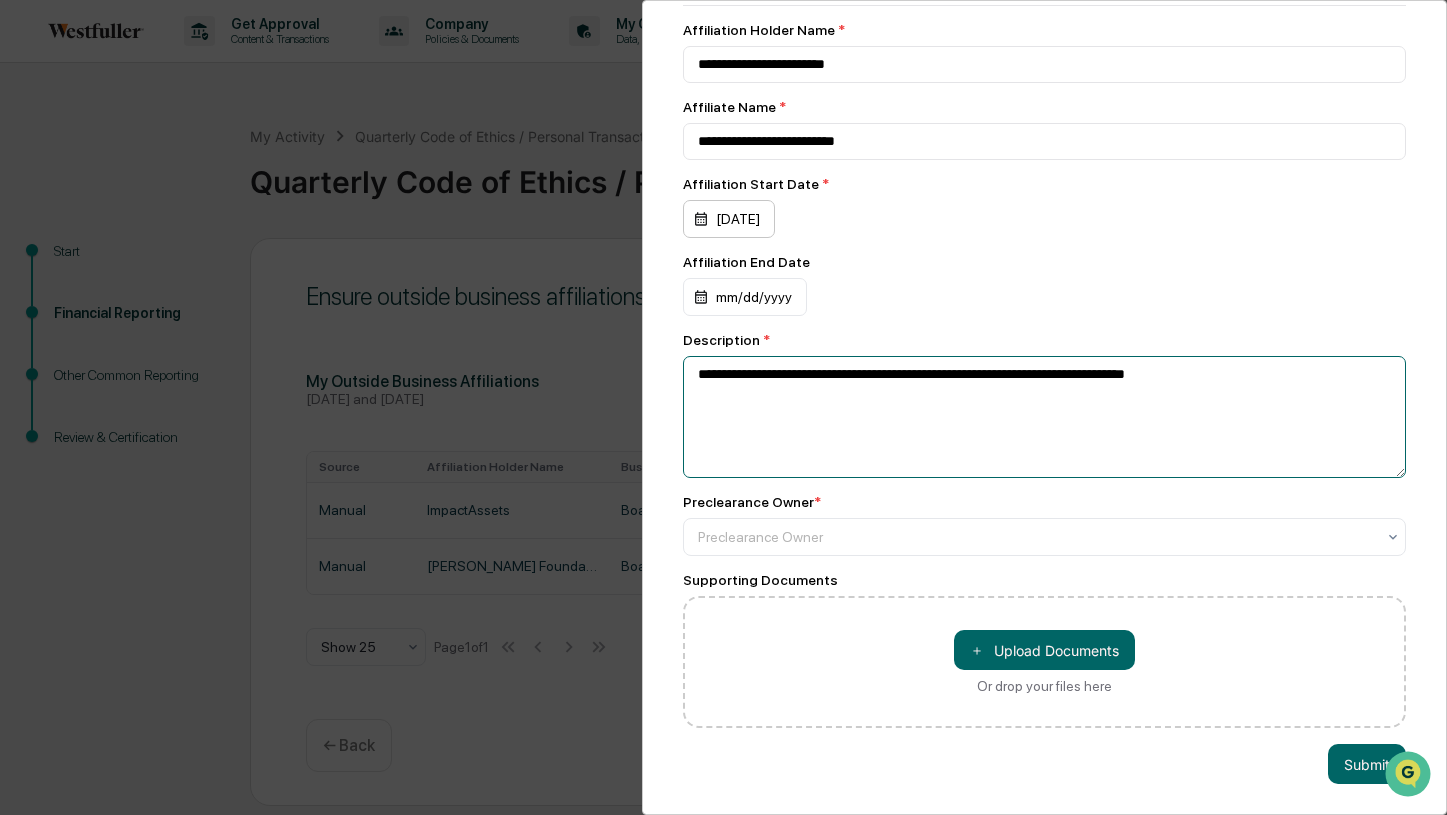 type on "**********" 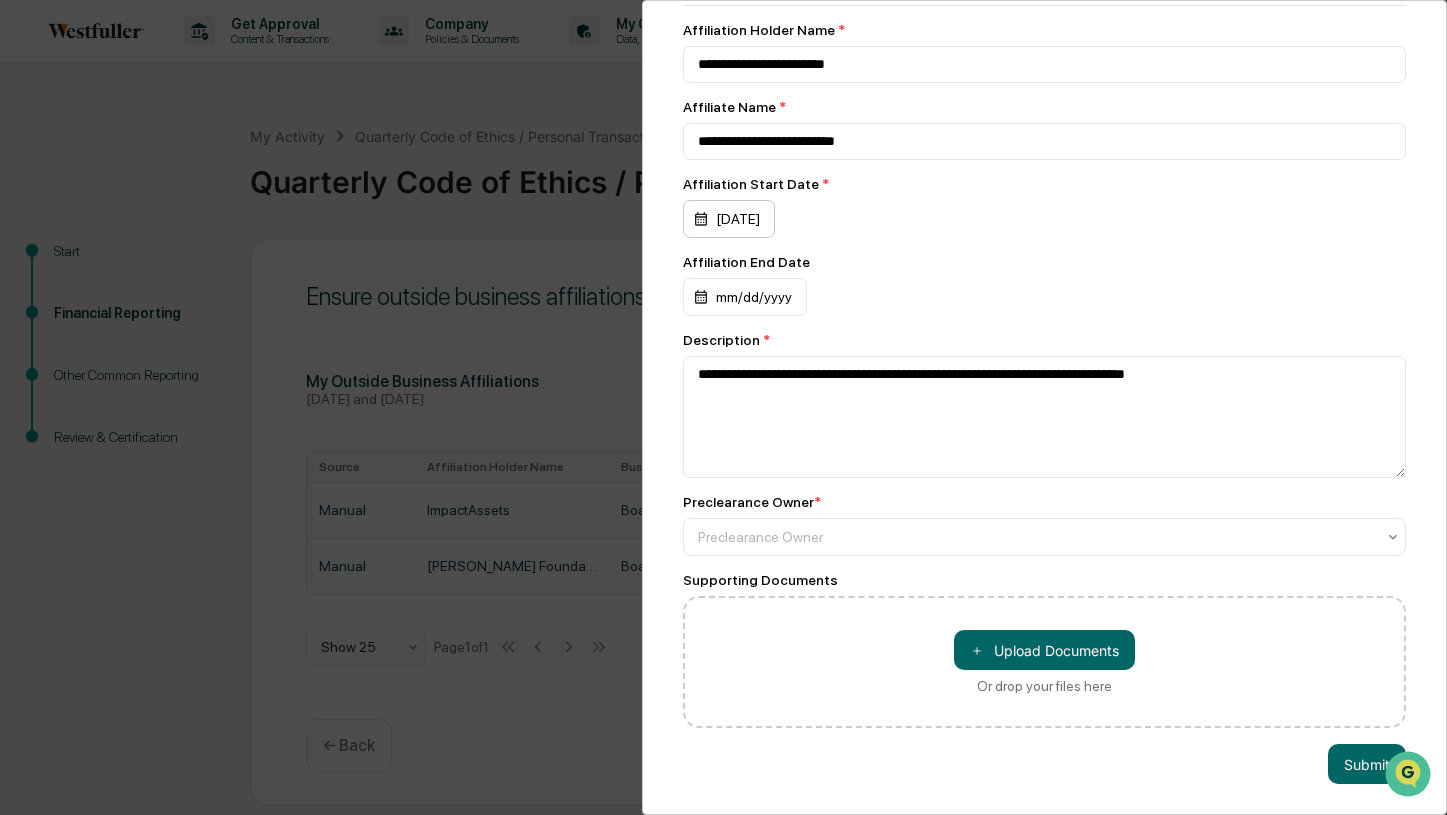 click on "[DATE]" at bounding box center (729, 219) 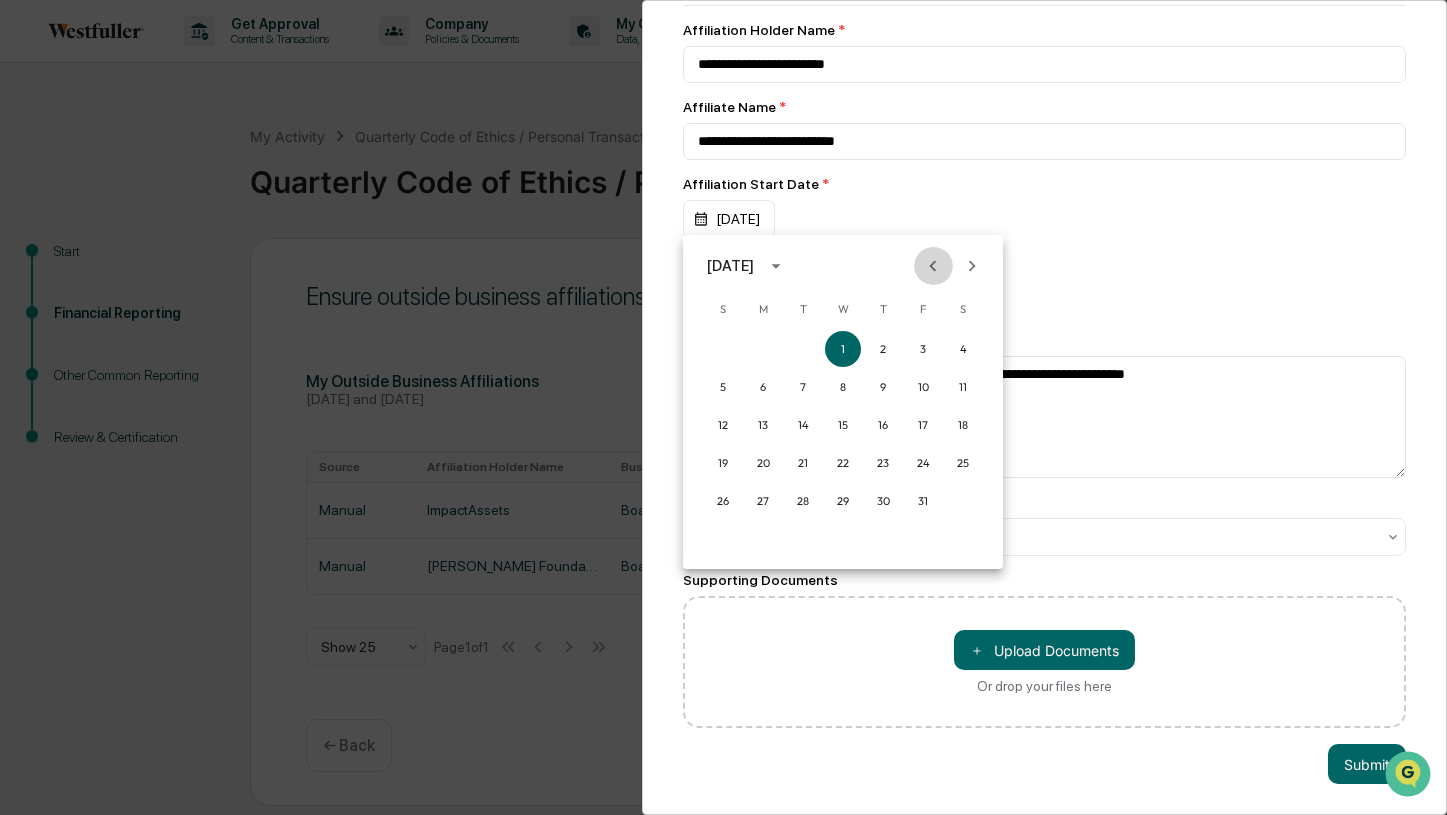click 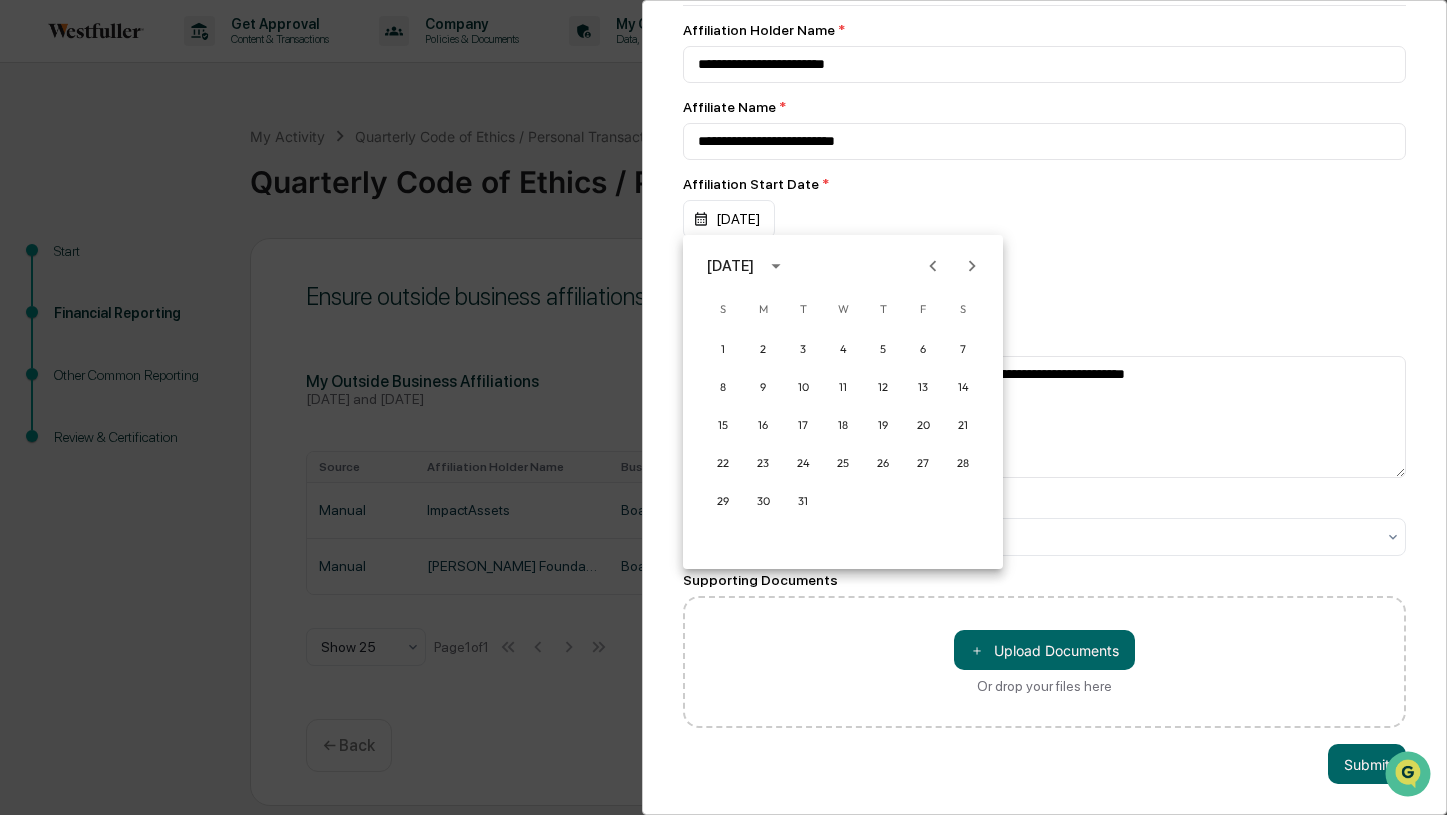 click 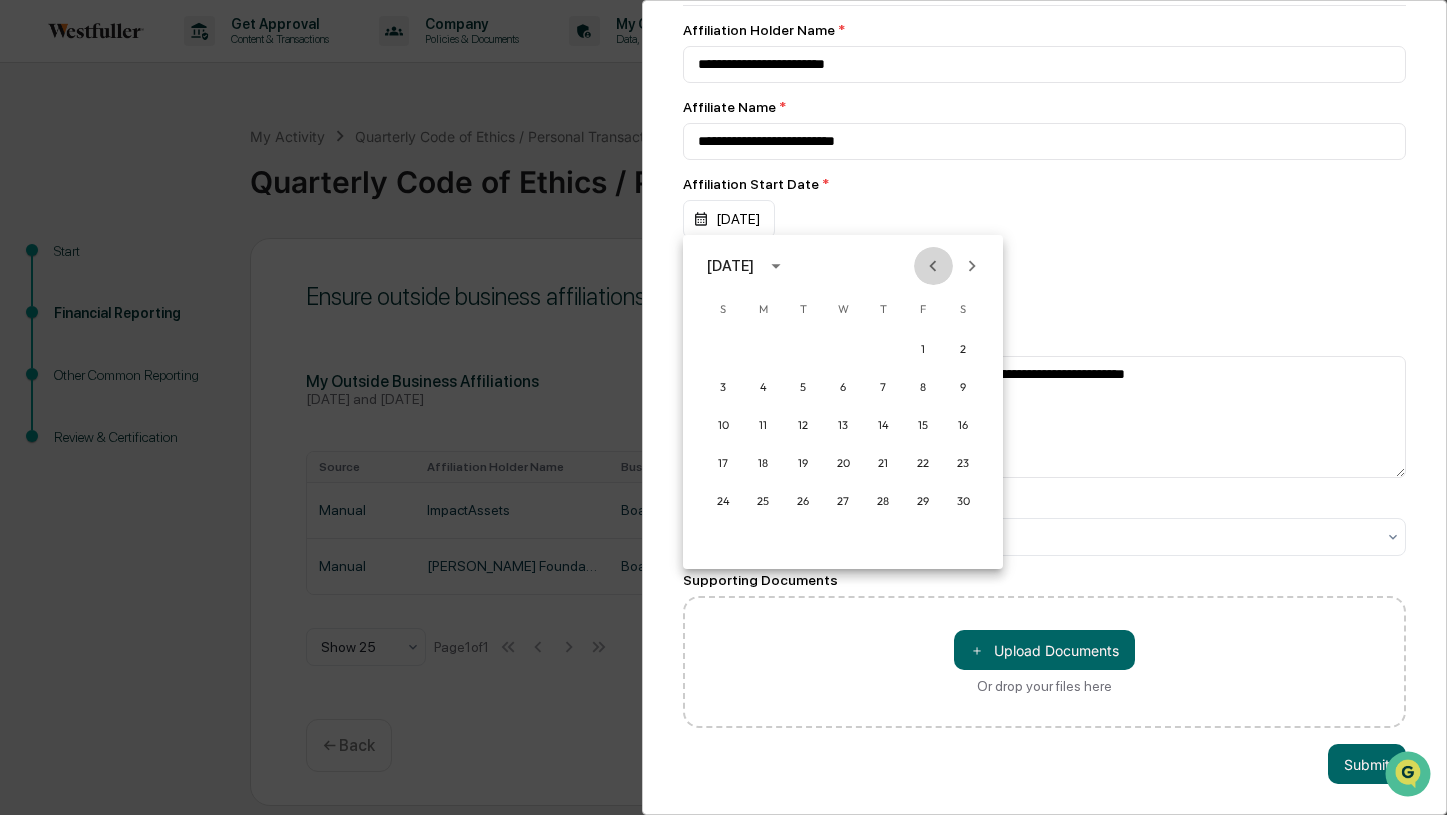 click 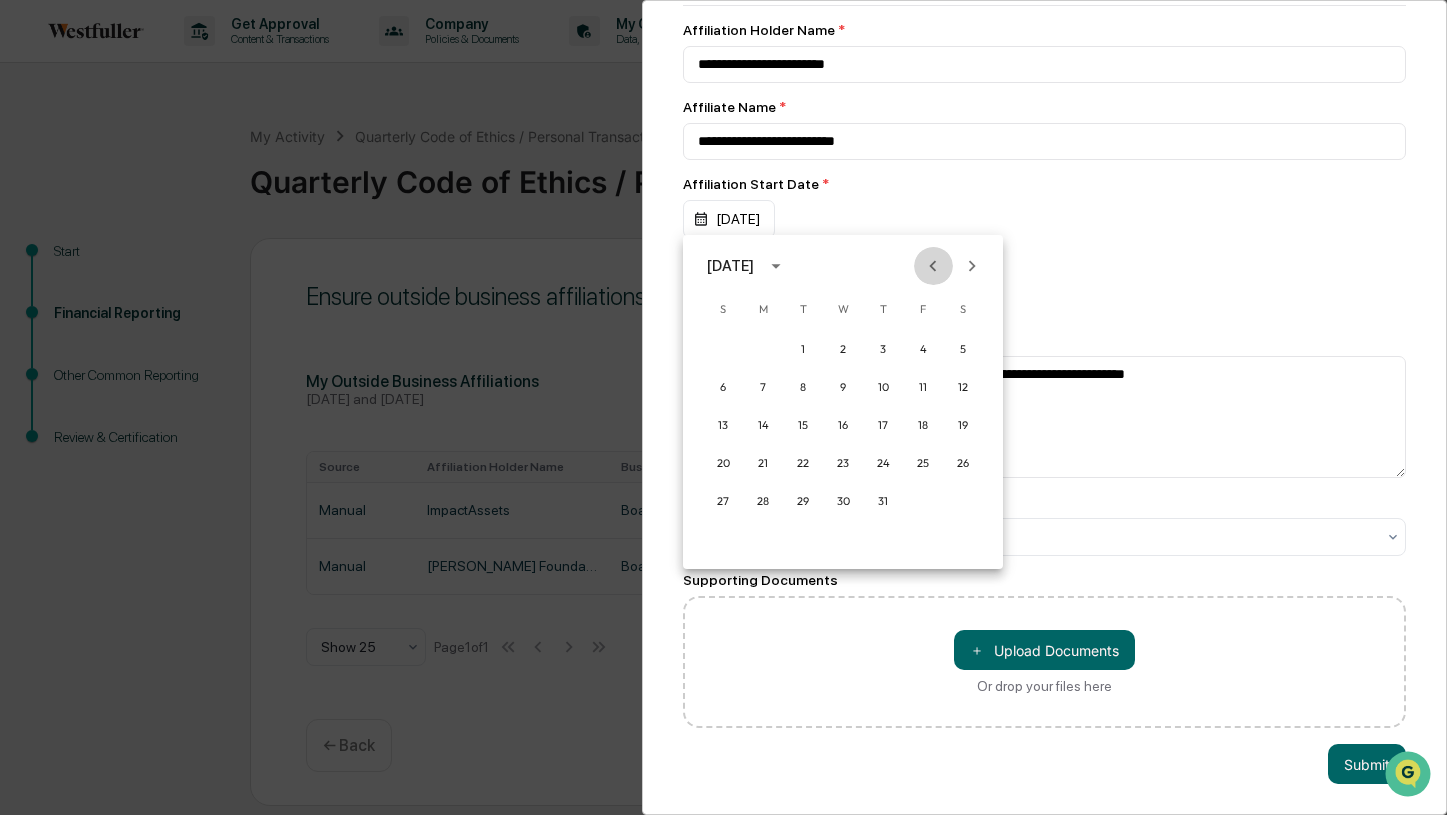 click 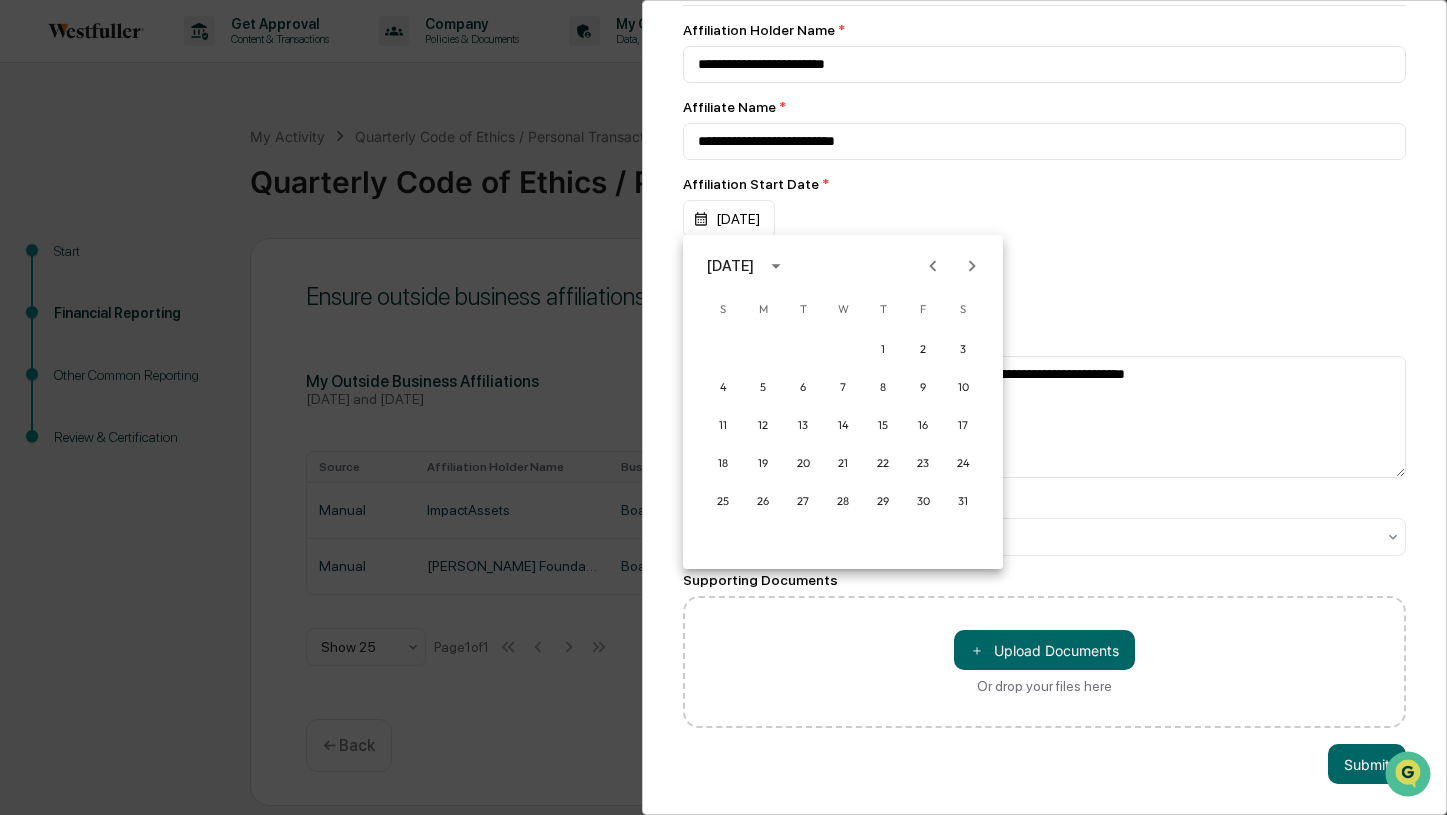 click 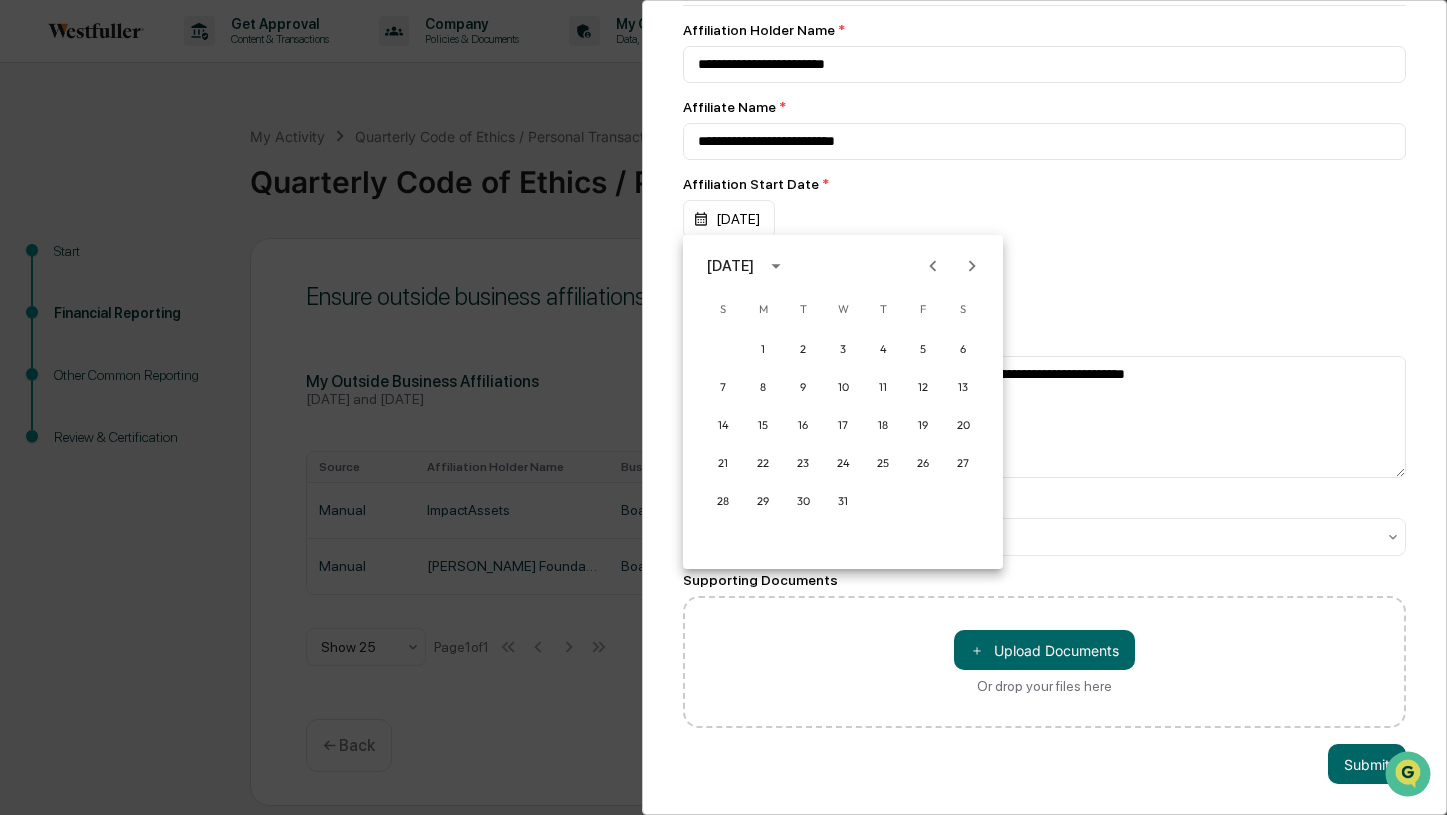 click 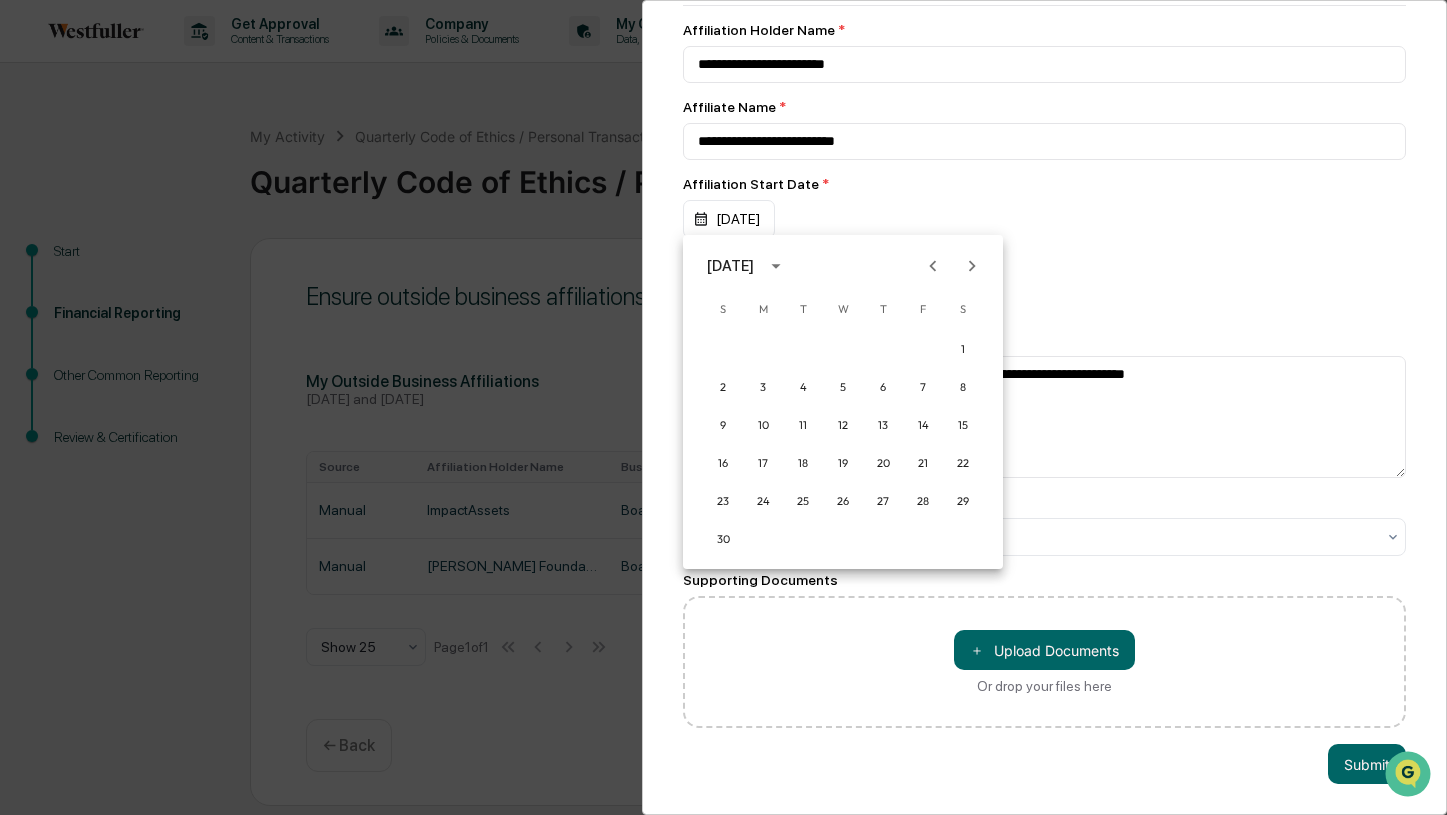 click 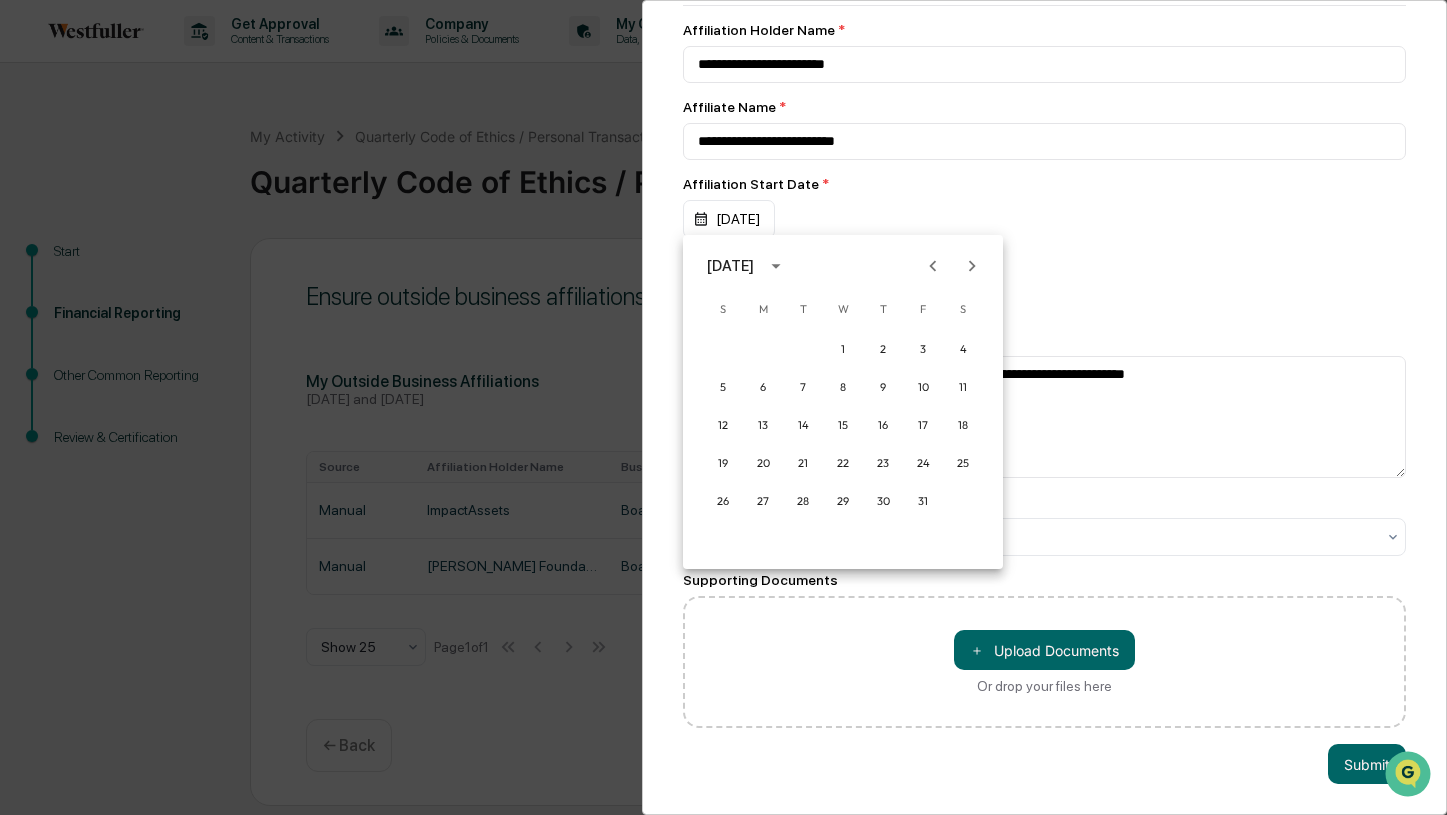 click 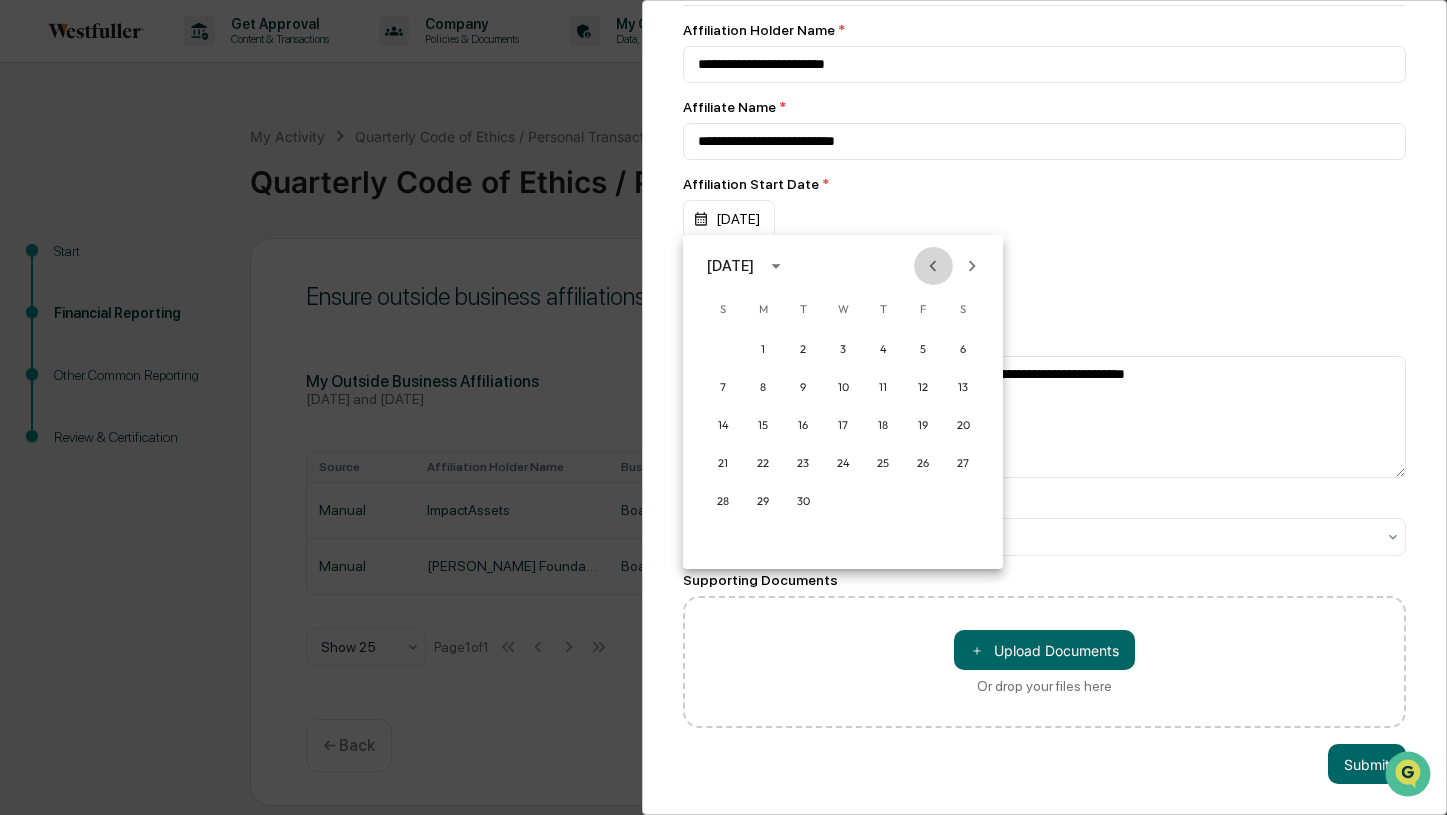 click 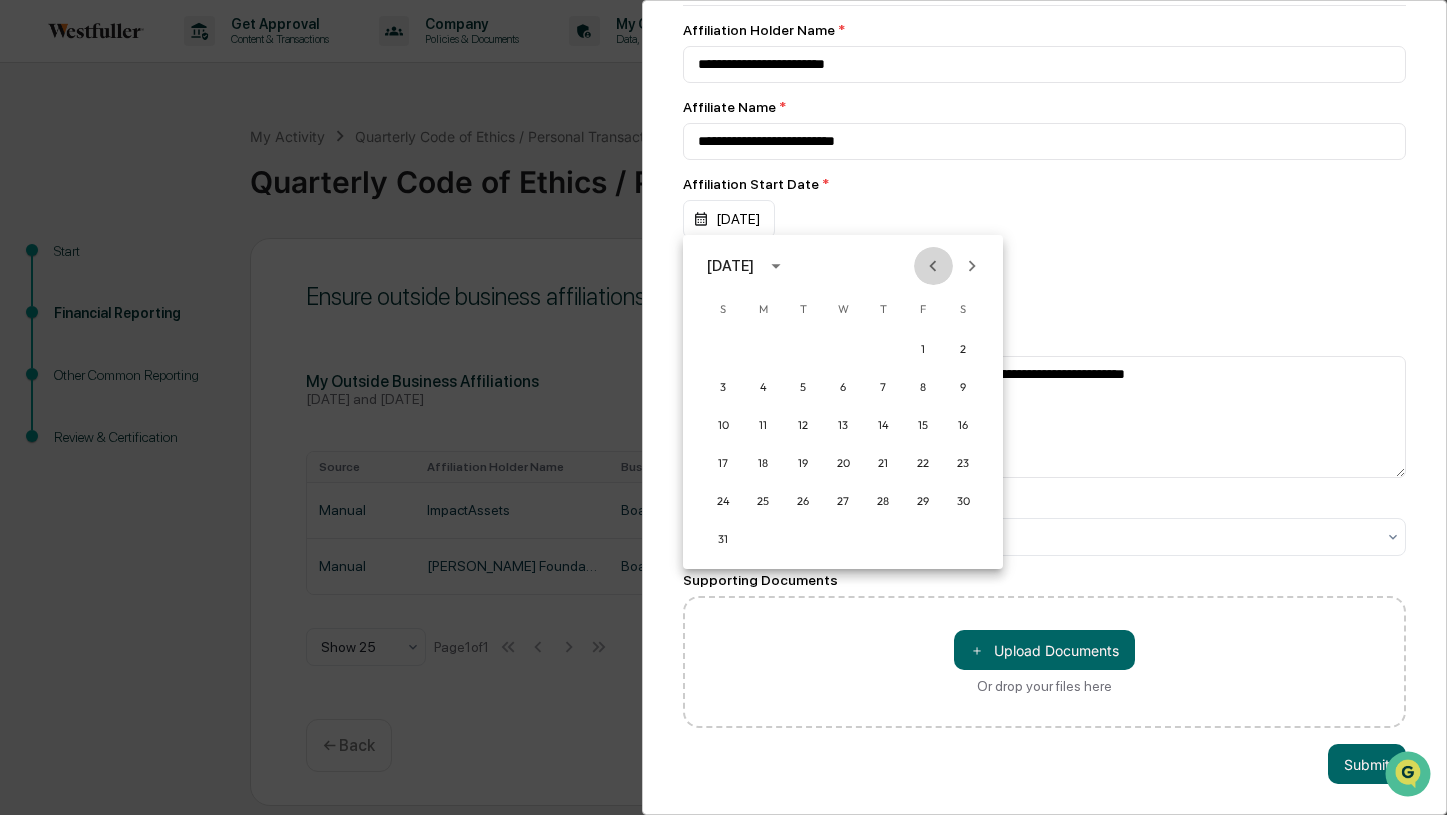 click 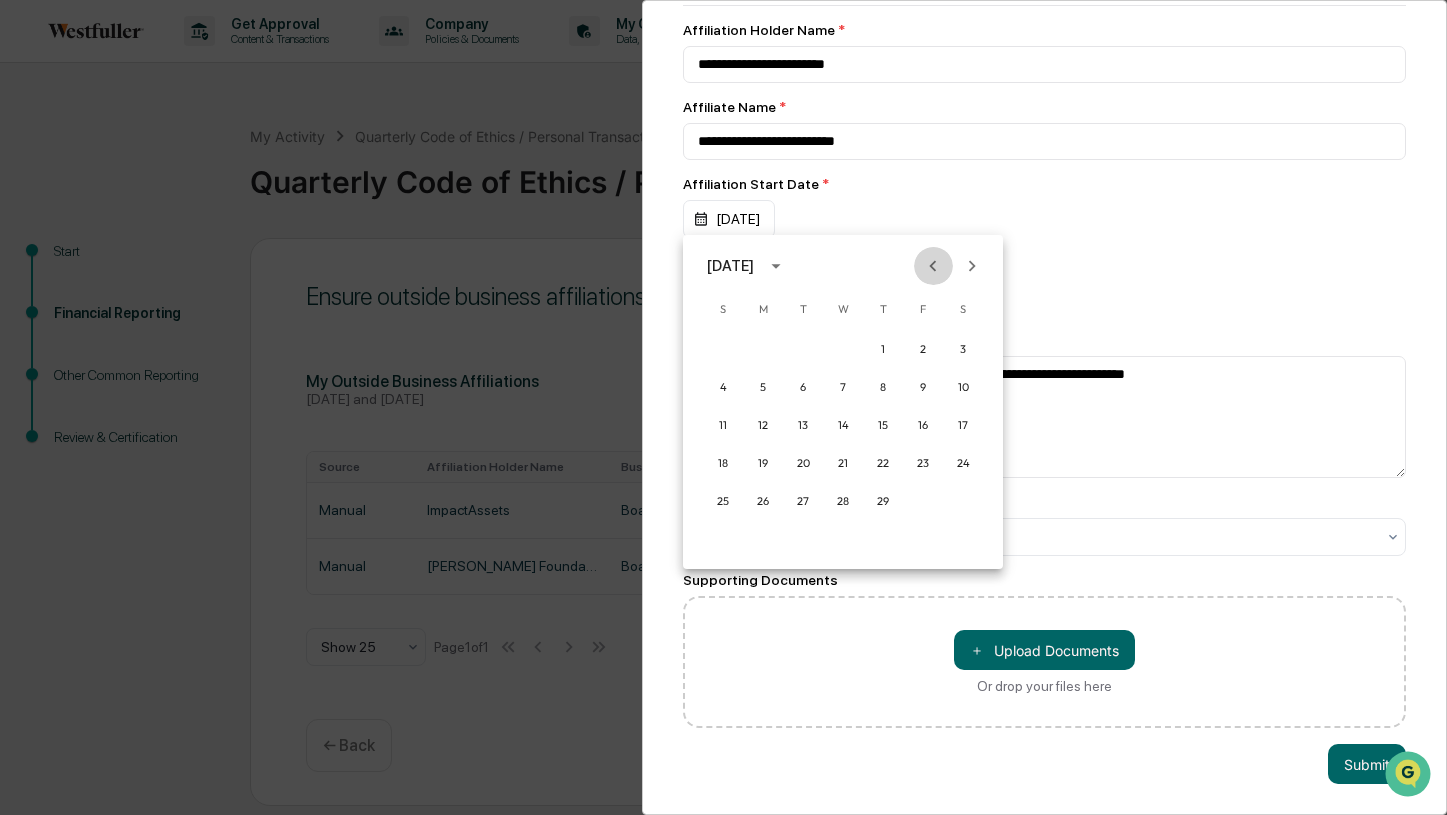click 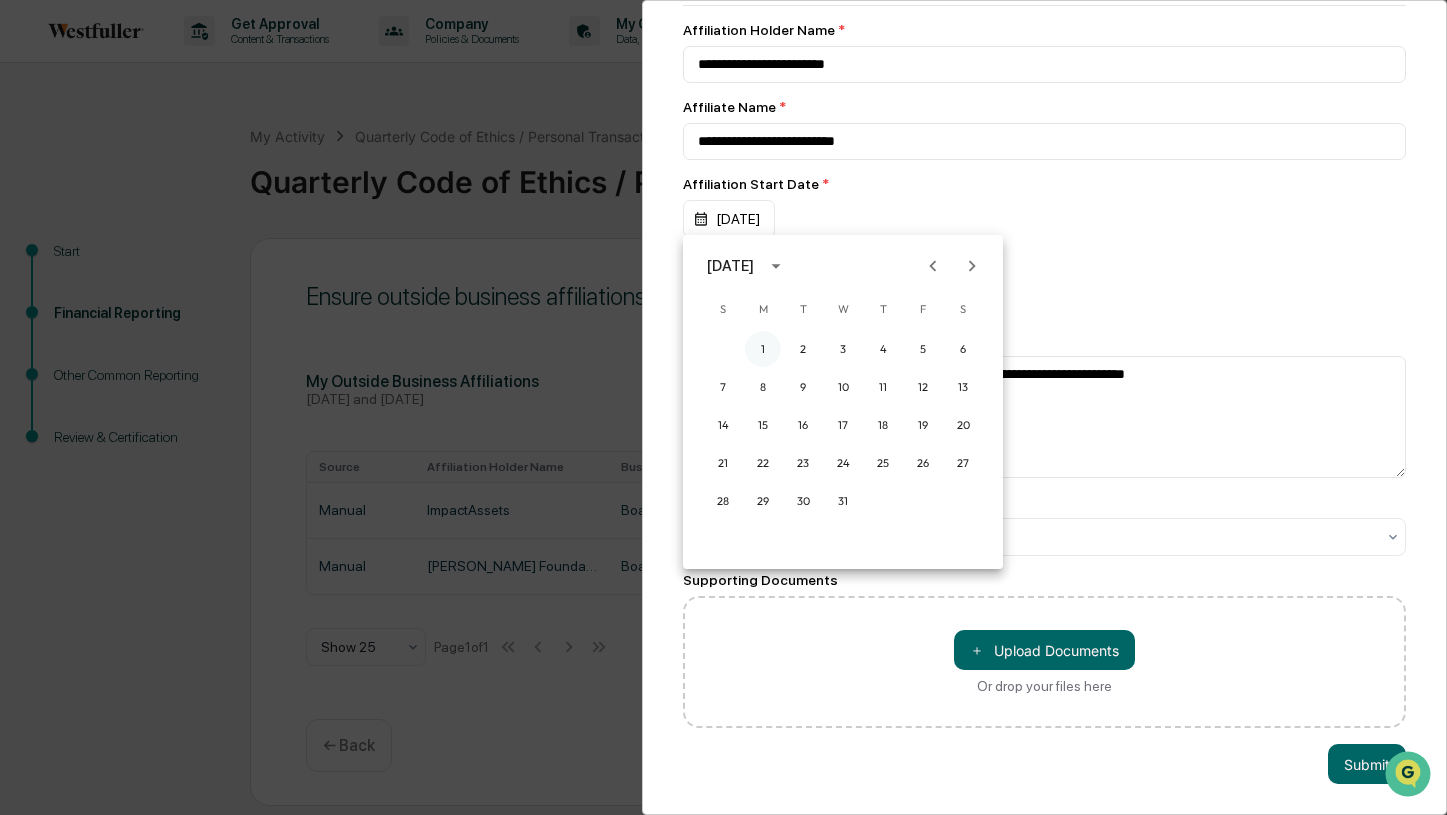 click on "1" at bounding box center [763, 349] 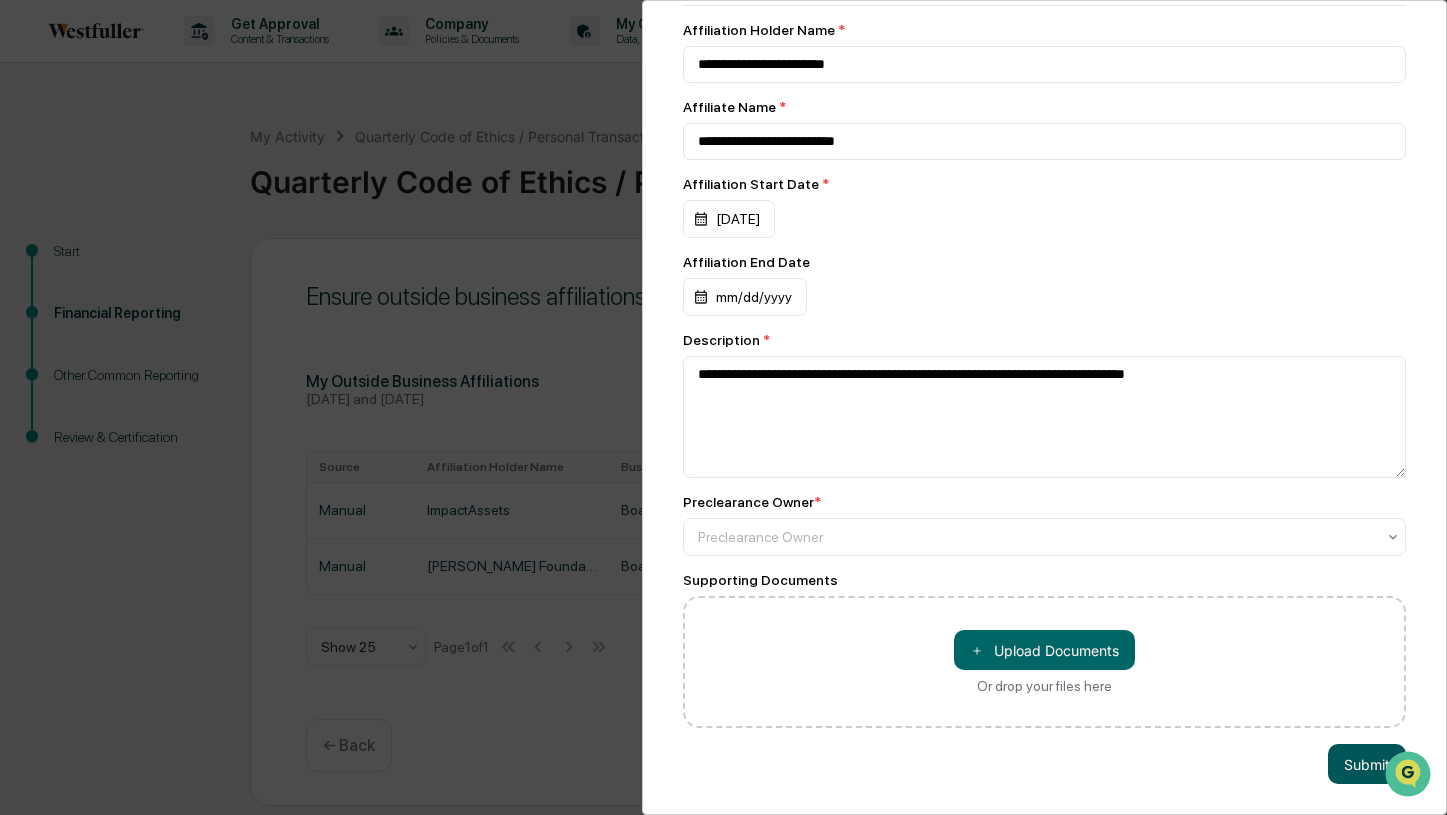 click on "Submit" at bounding box center [1367, 764] 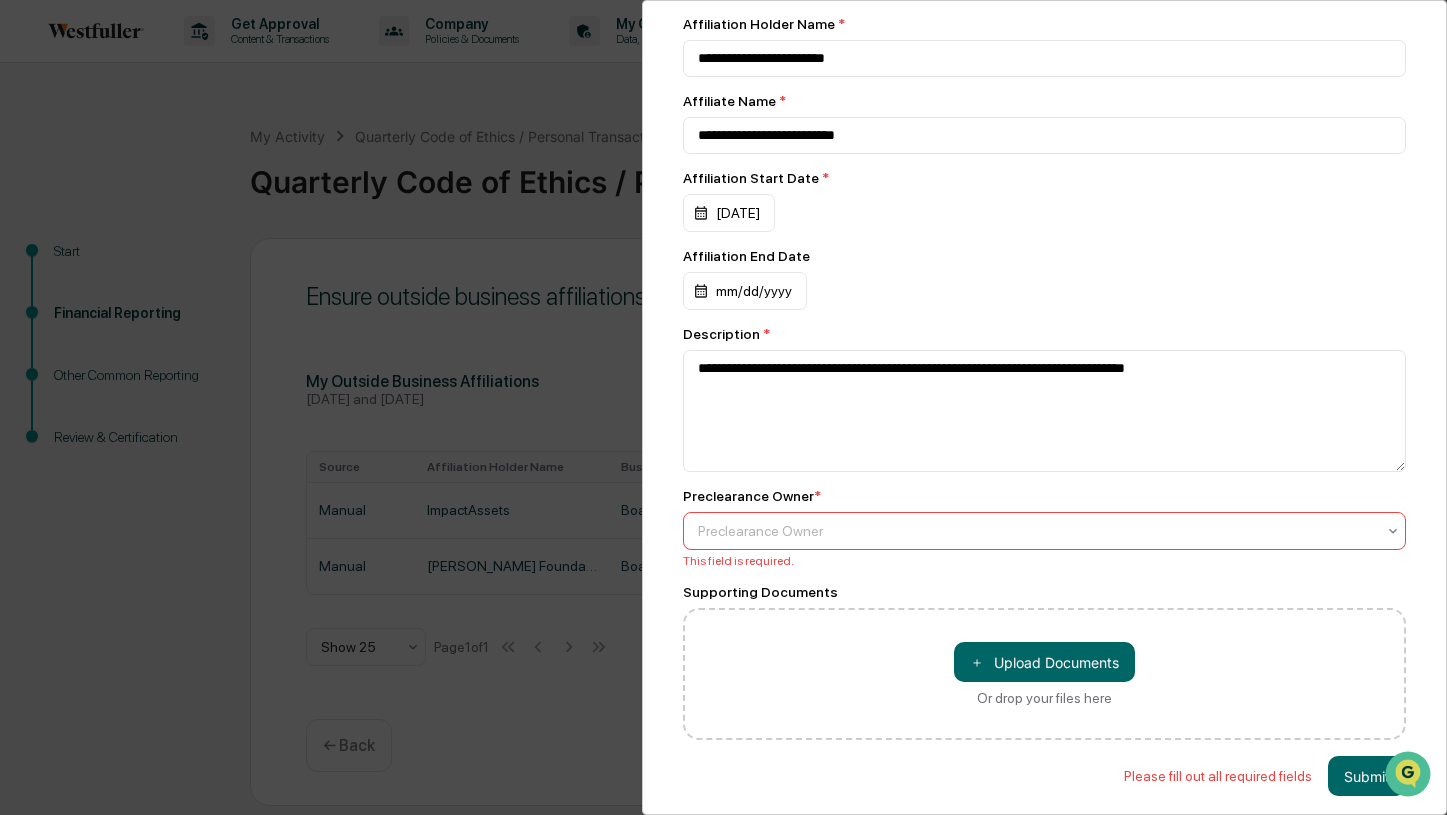 click on "Preclearance Owner" at bounding box center [1045, 531] 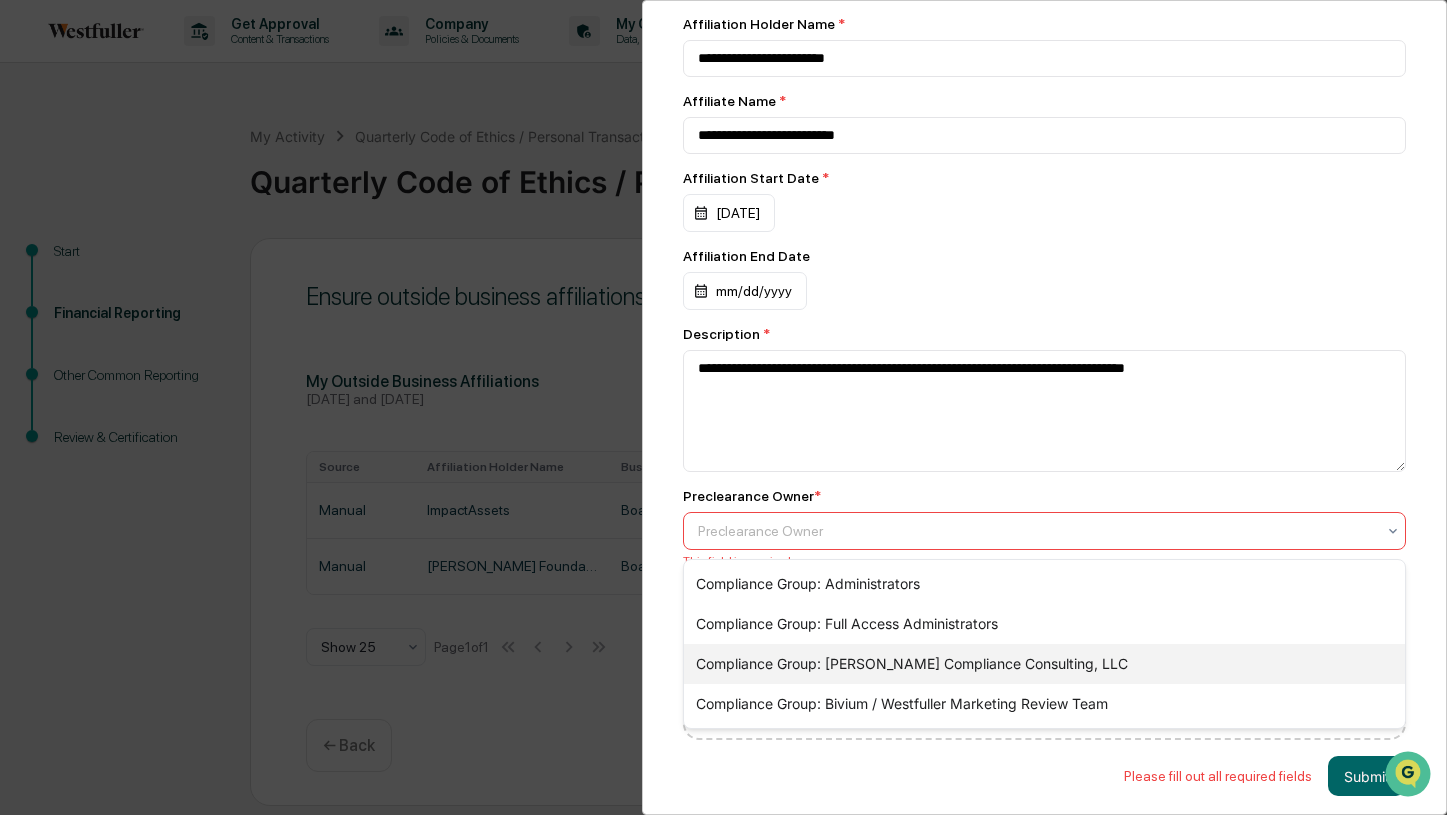 click on "Compliance Group: [PERSON_NAME] Compliance Consulting, LLC" at bounding box center (1045, 664) 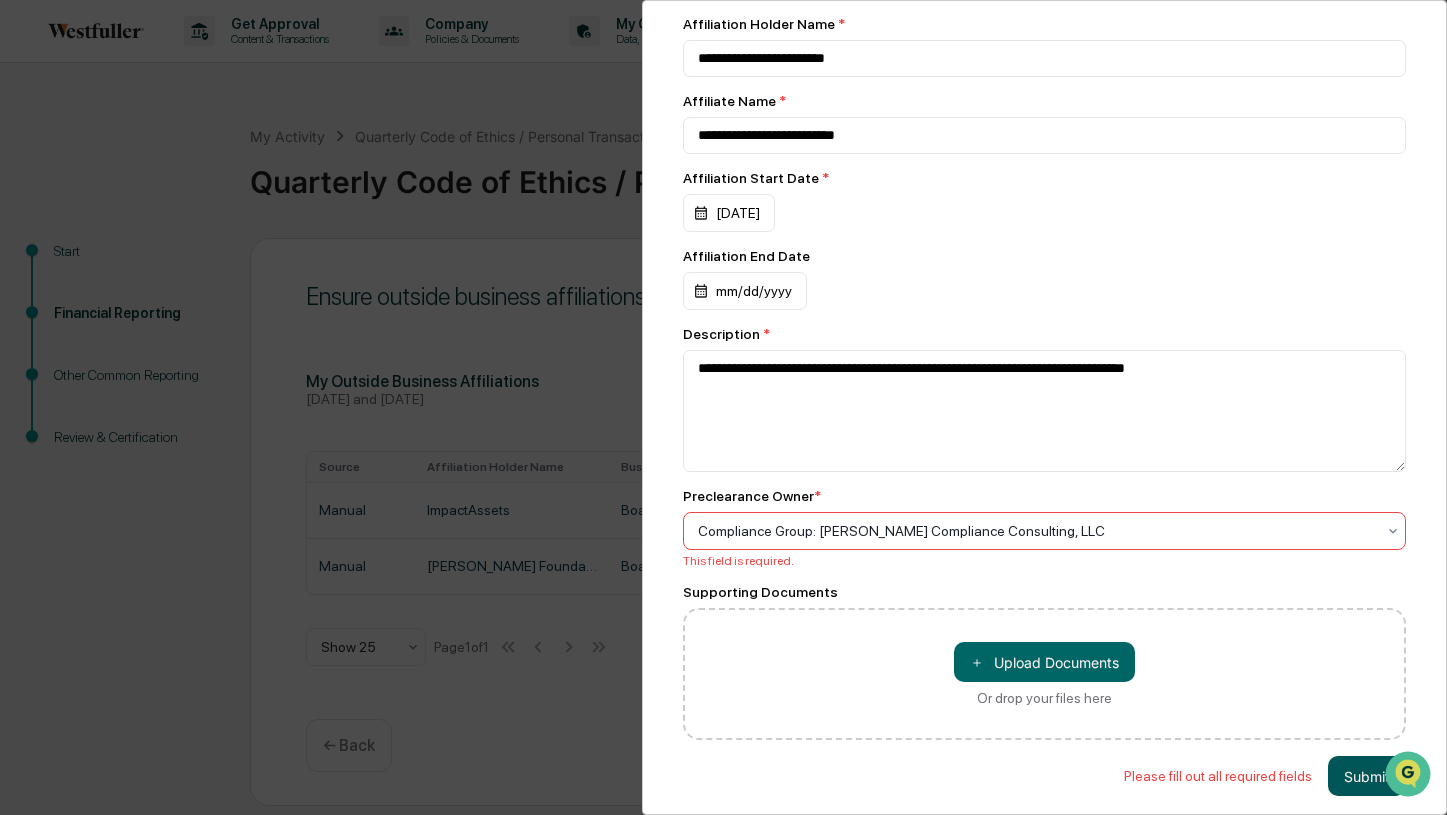 click on "Submit" at bounding box center (1367, 776) 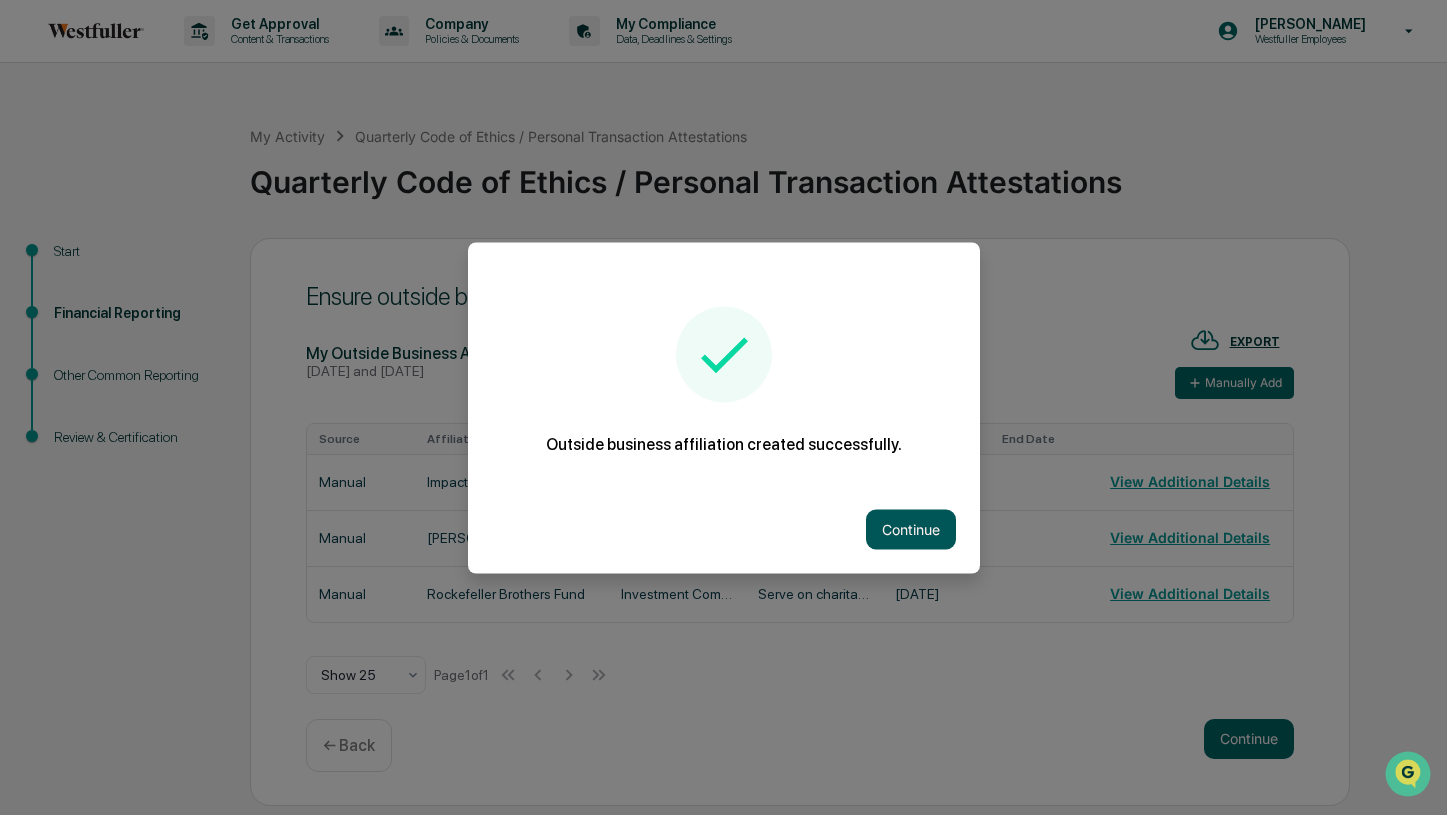 click on "Continue" at bounding box center [911, 529] 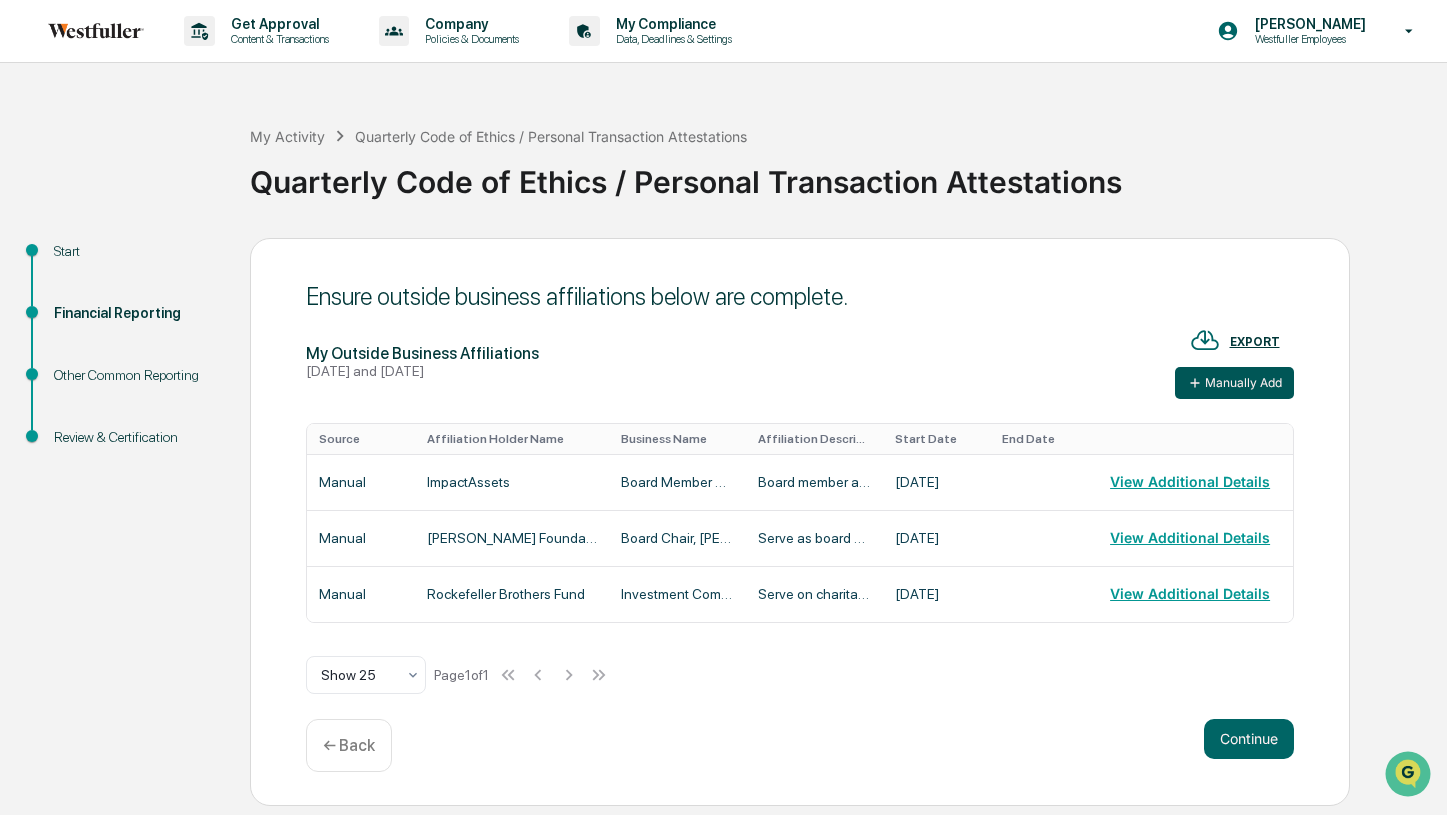 click on "Manually Add" at bounding box center (1234, 383) 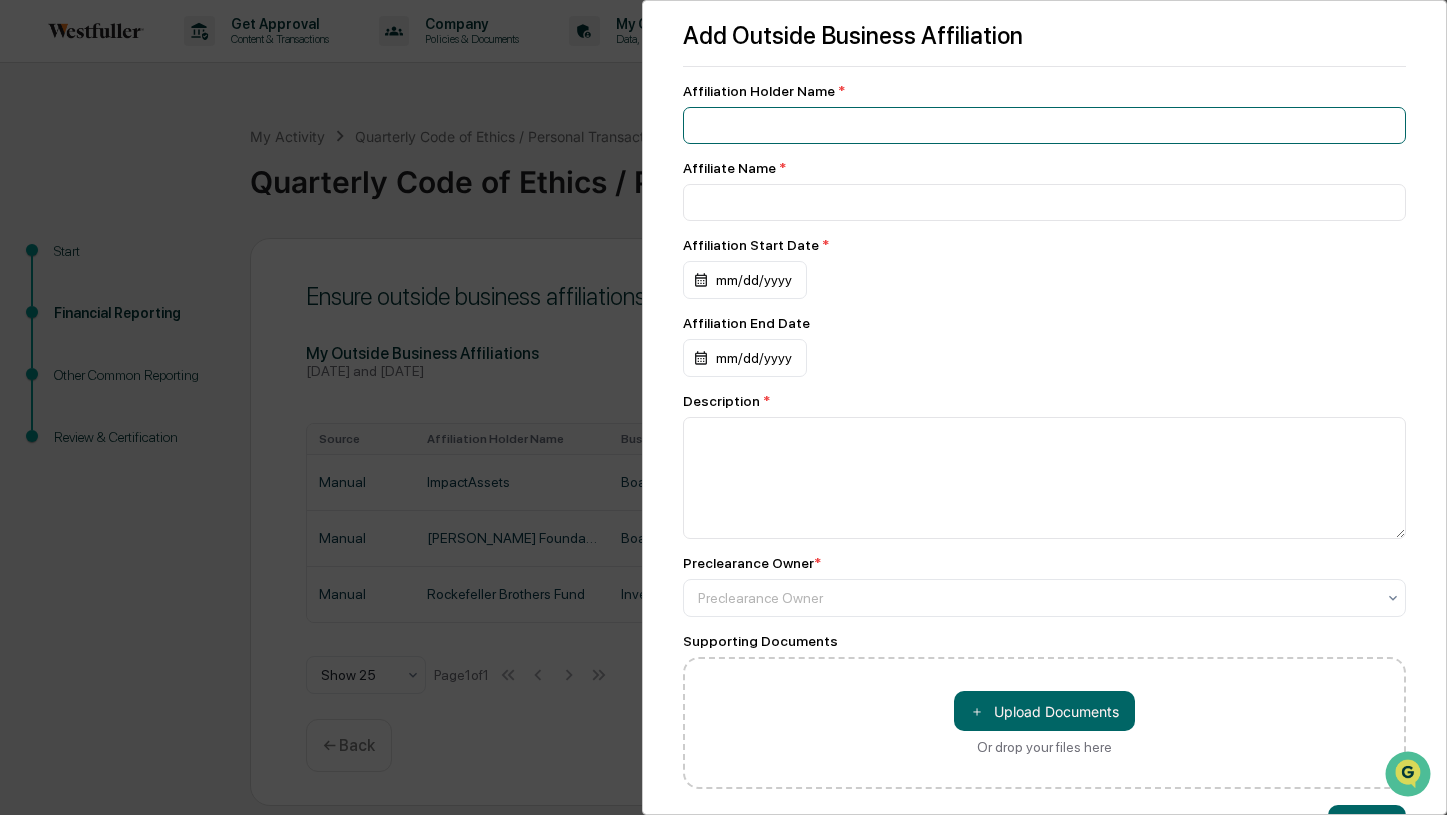 click at bounding box center [1045, 125] 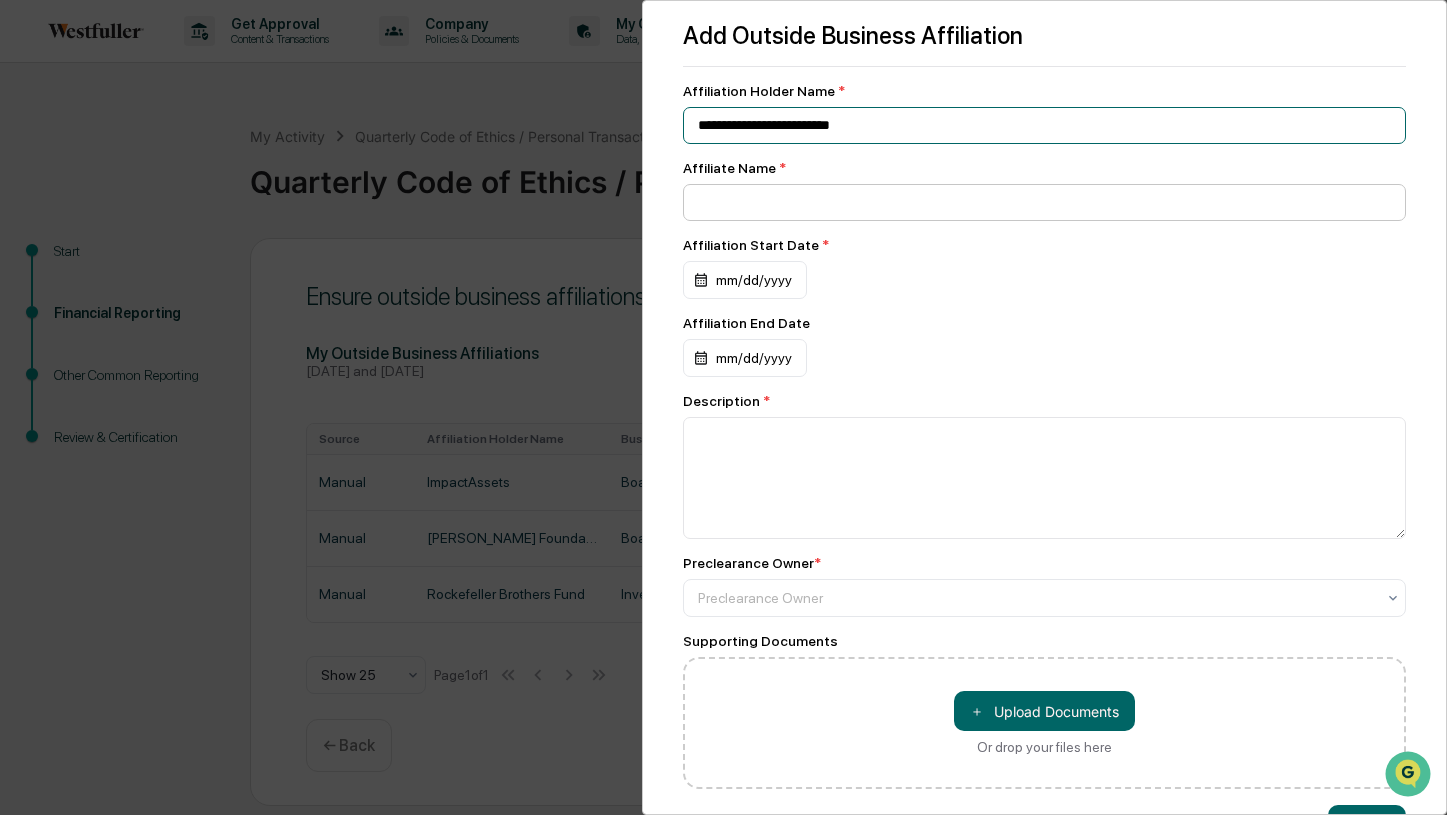 type on "**********" 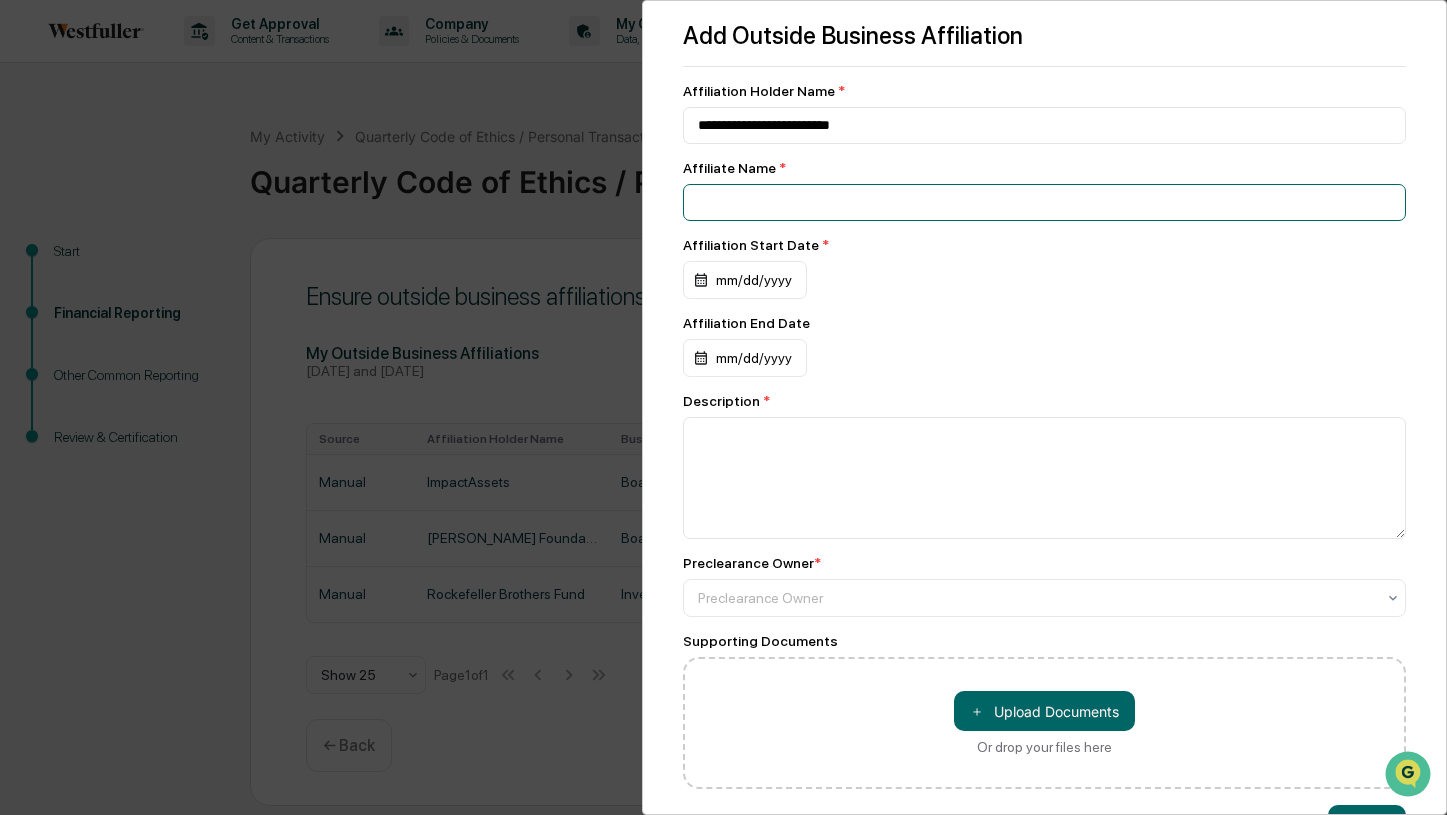 click at bounding box center (1045, 125) 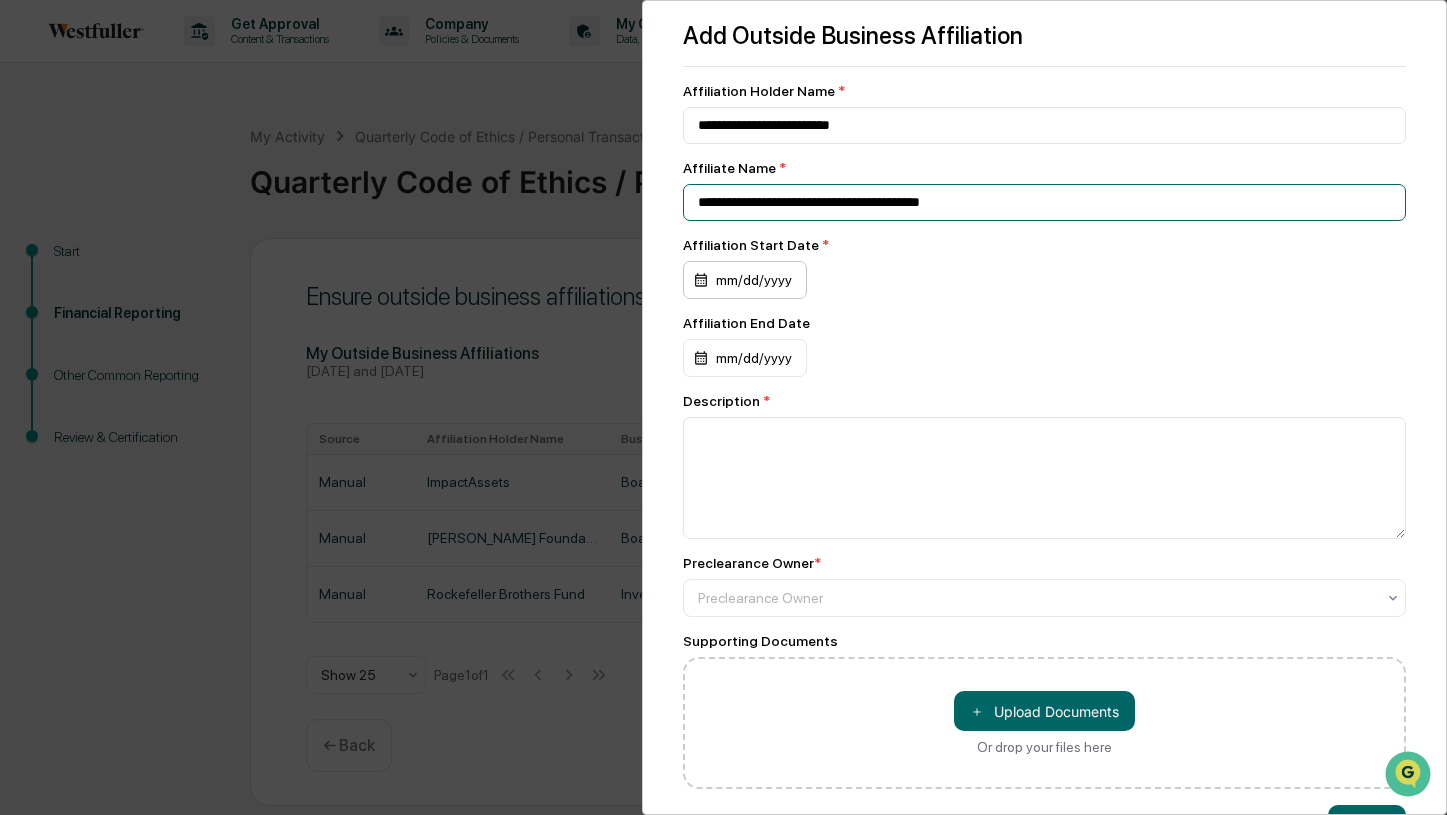 type on "**********" 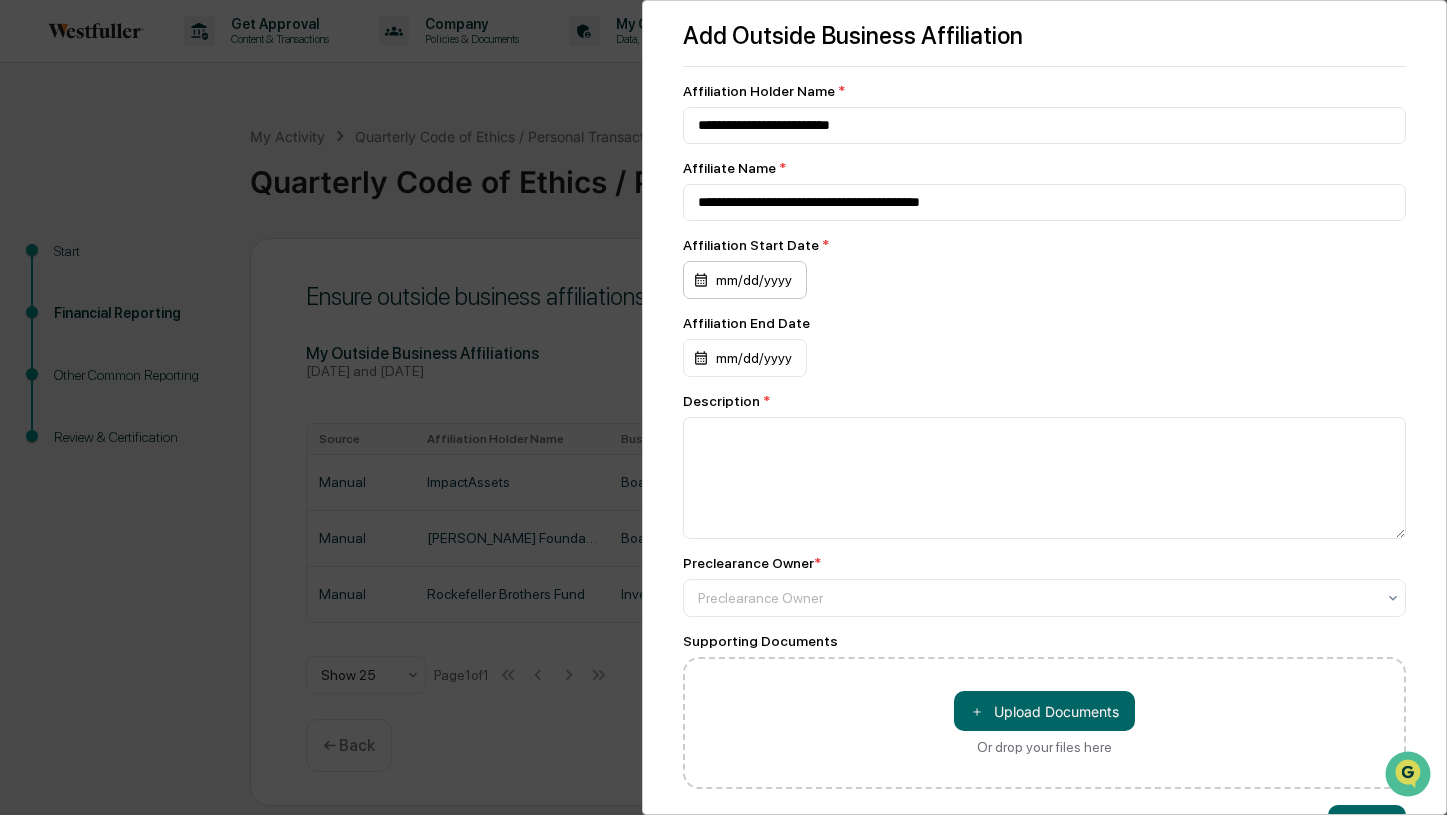 click on "mm/dd/yyyy" at bounding box center [745, 280] 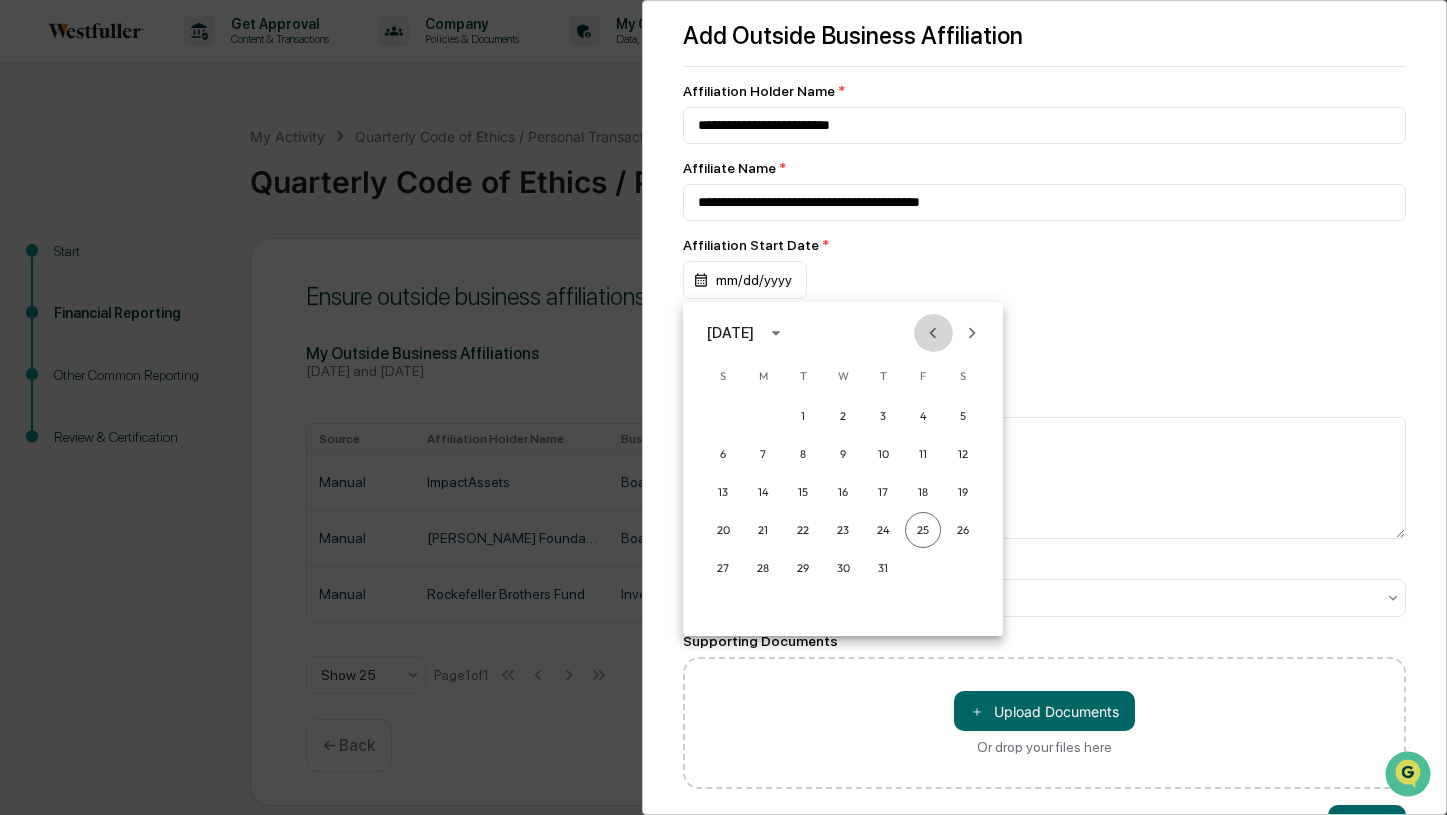 click 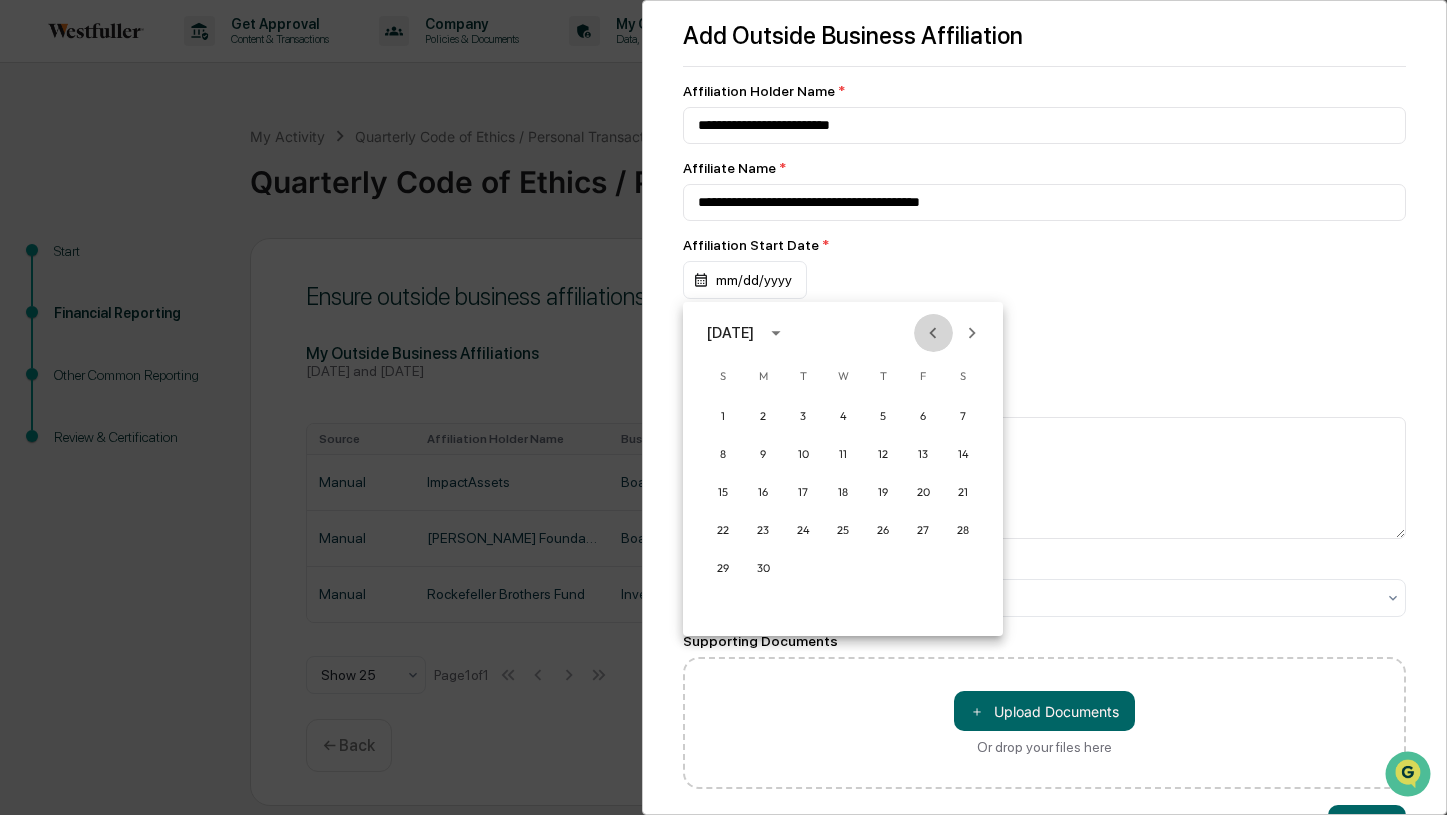 click 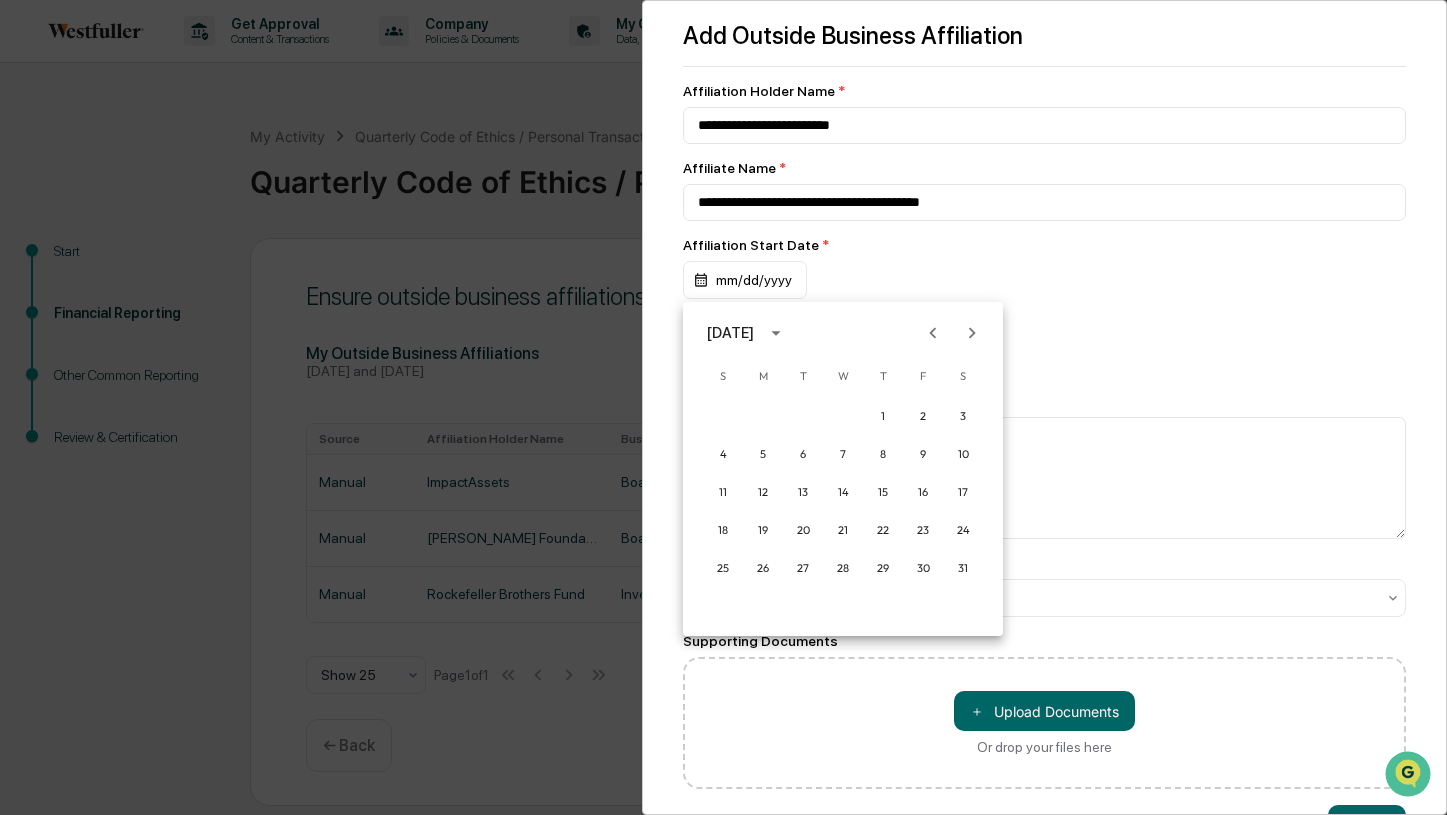 click 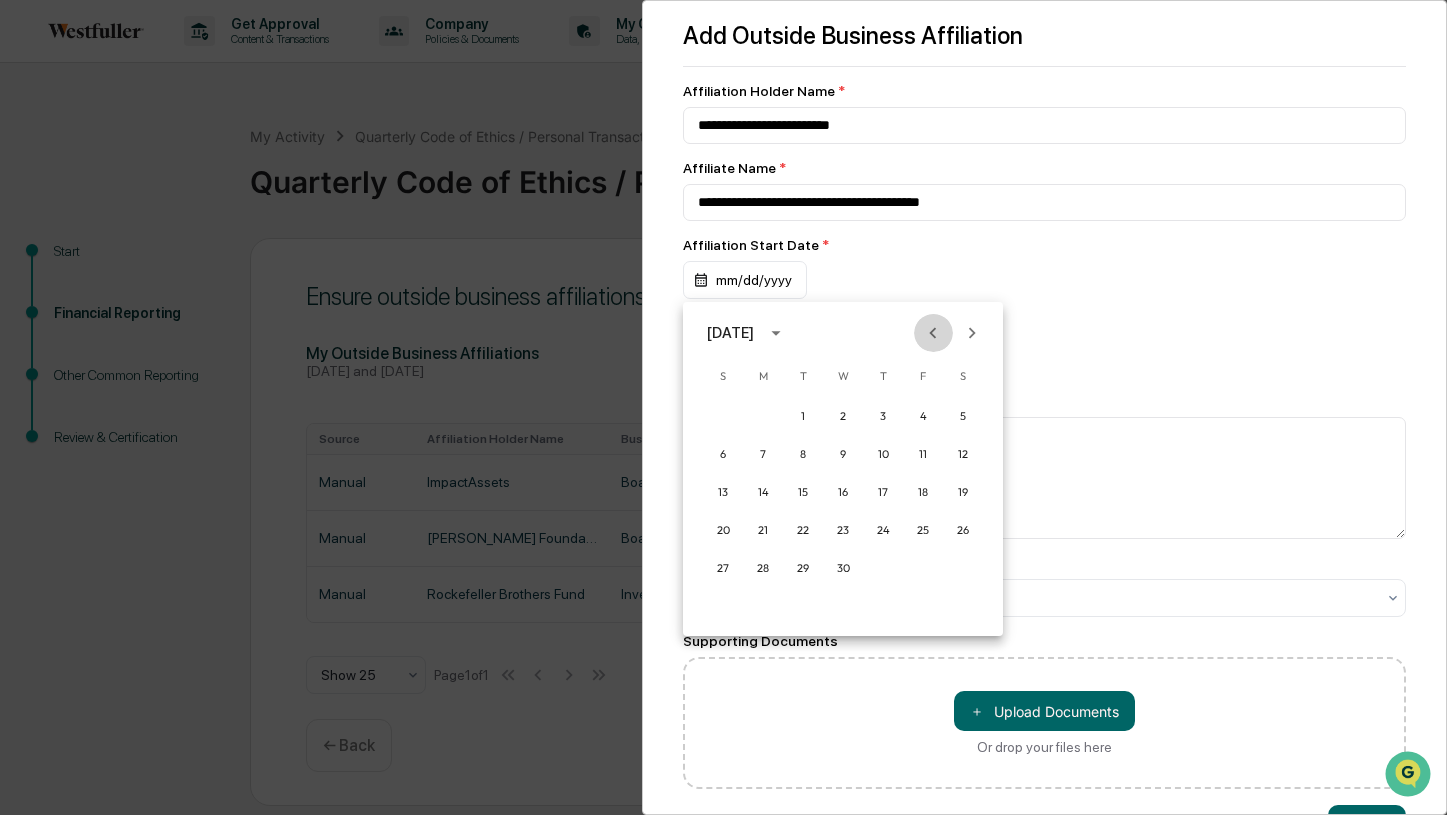 click 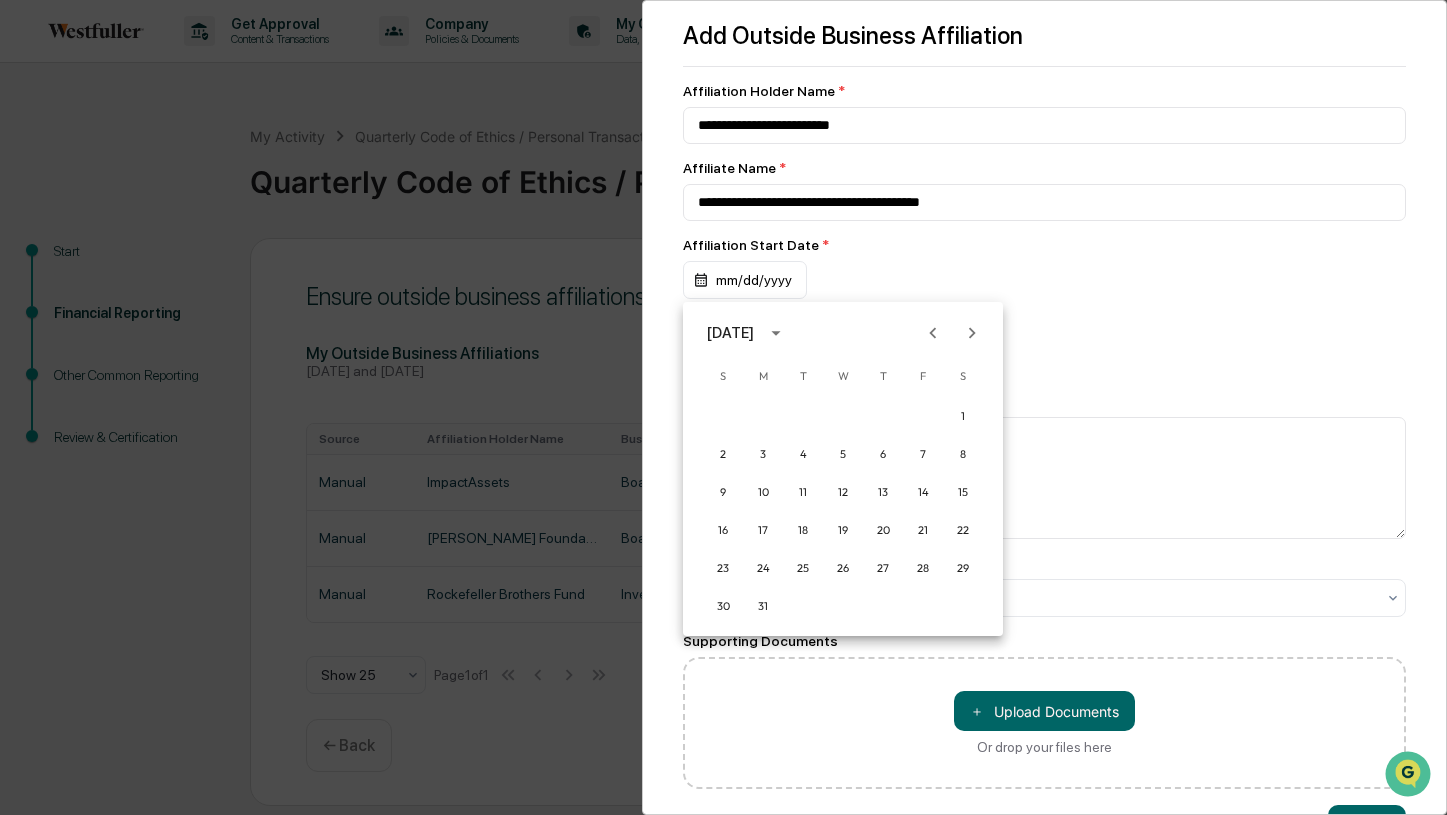 click 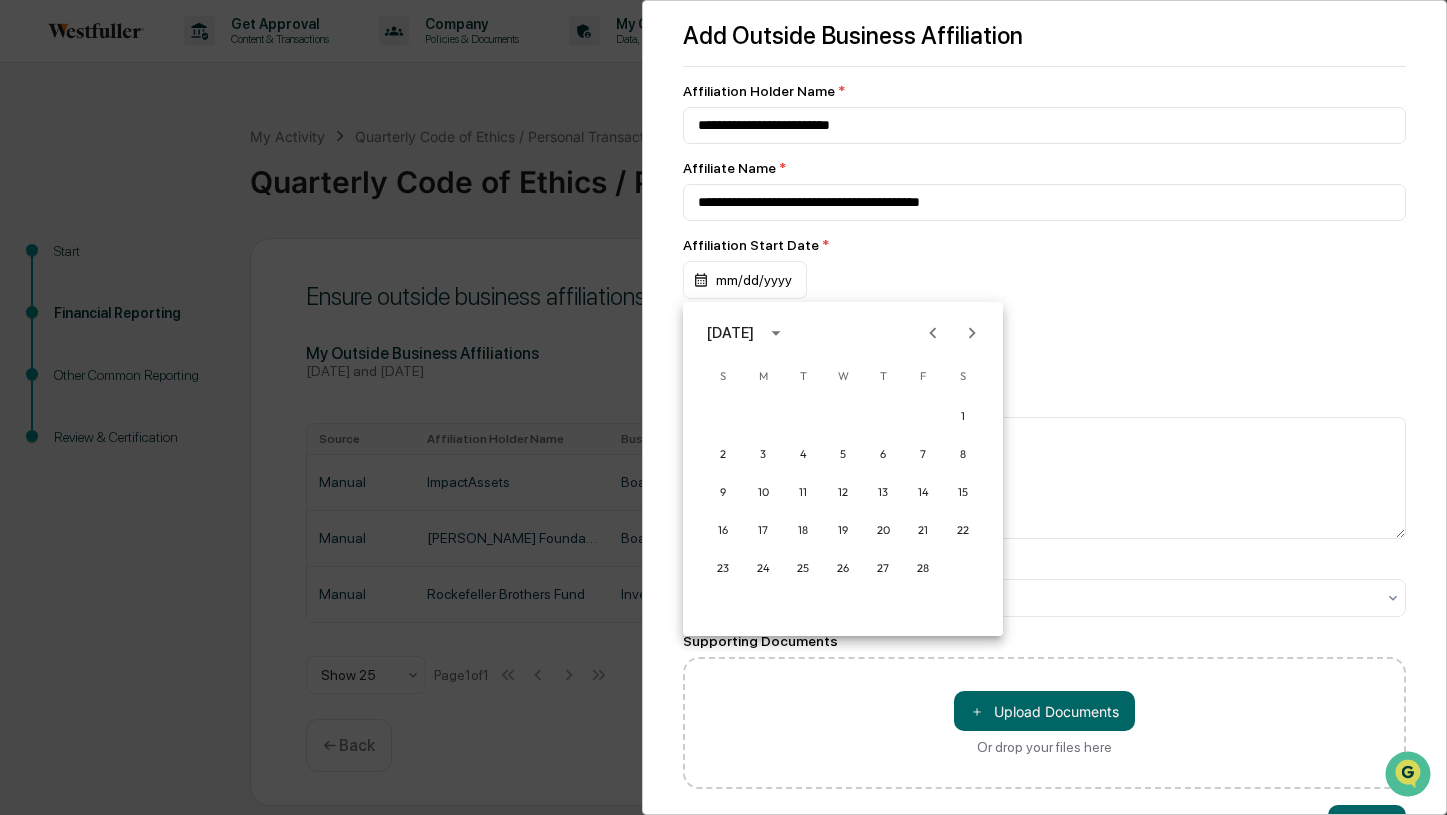 click 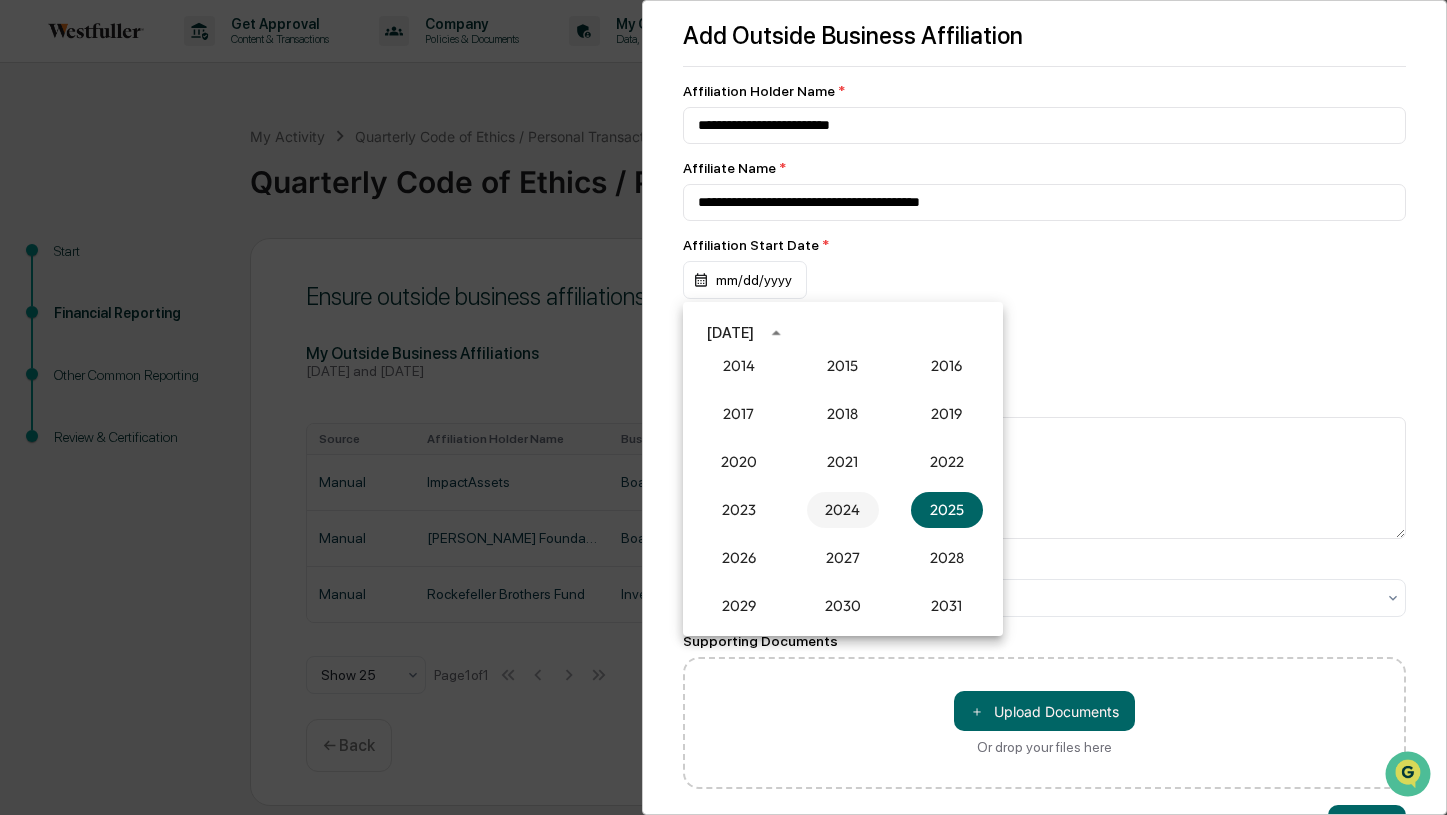 scroll, scrollTop: 1851, scrollLeft: 0, axis: vertical 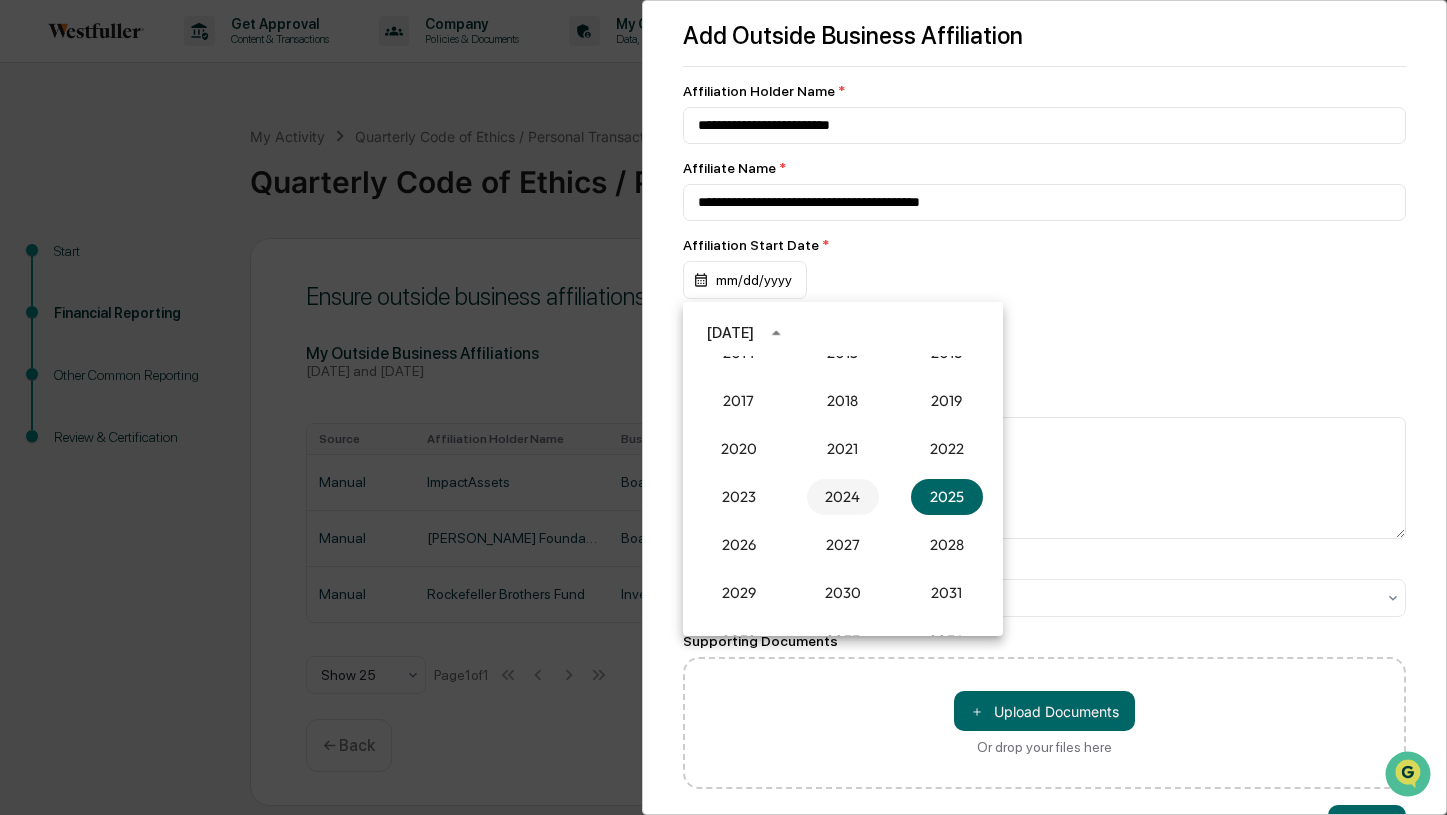 click on "2024" at bounding box center [843, 497] 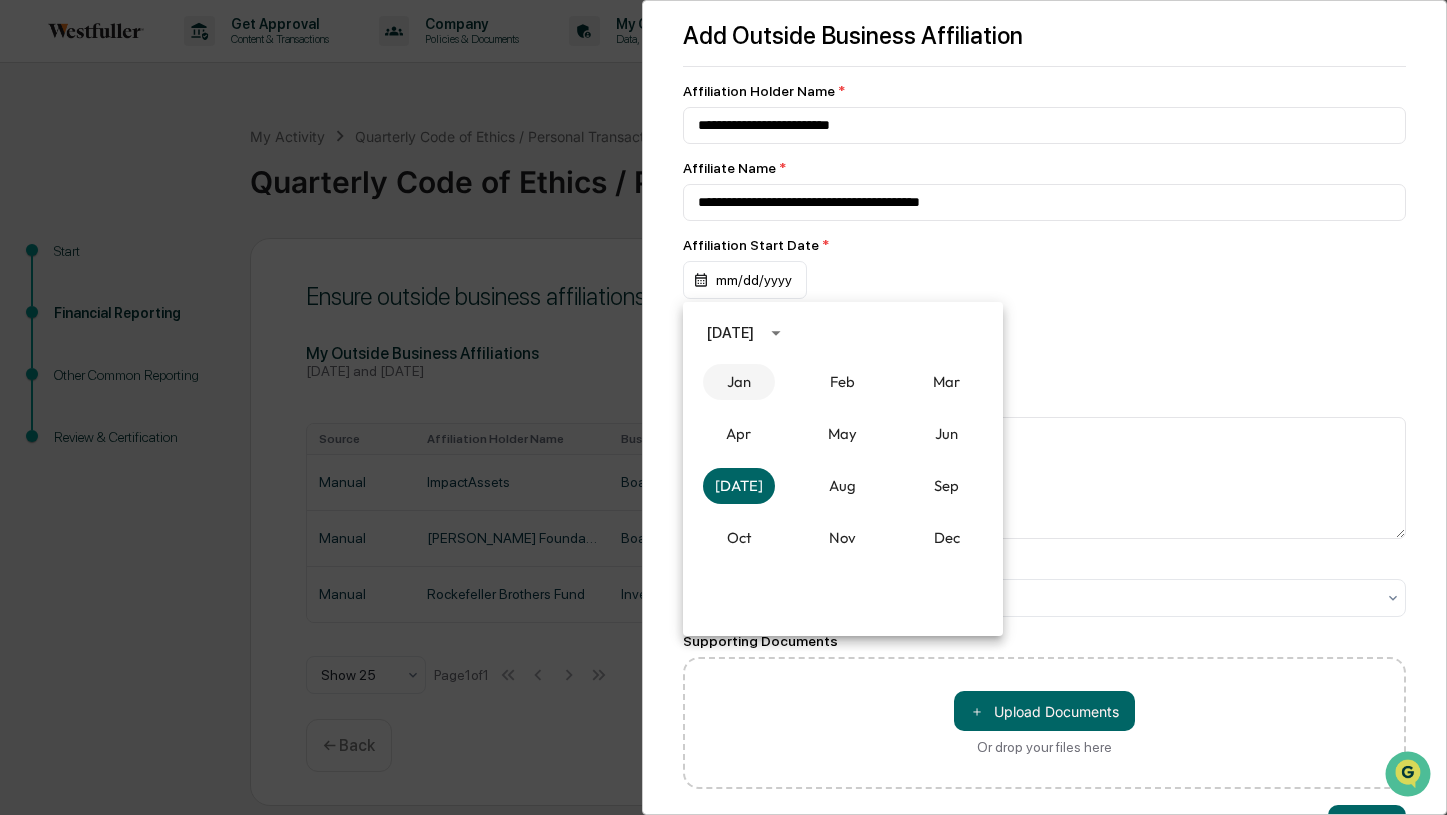 click on "Jan" at bounding box center [739, 382] 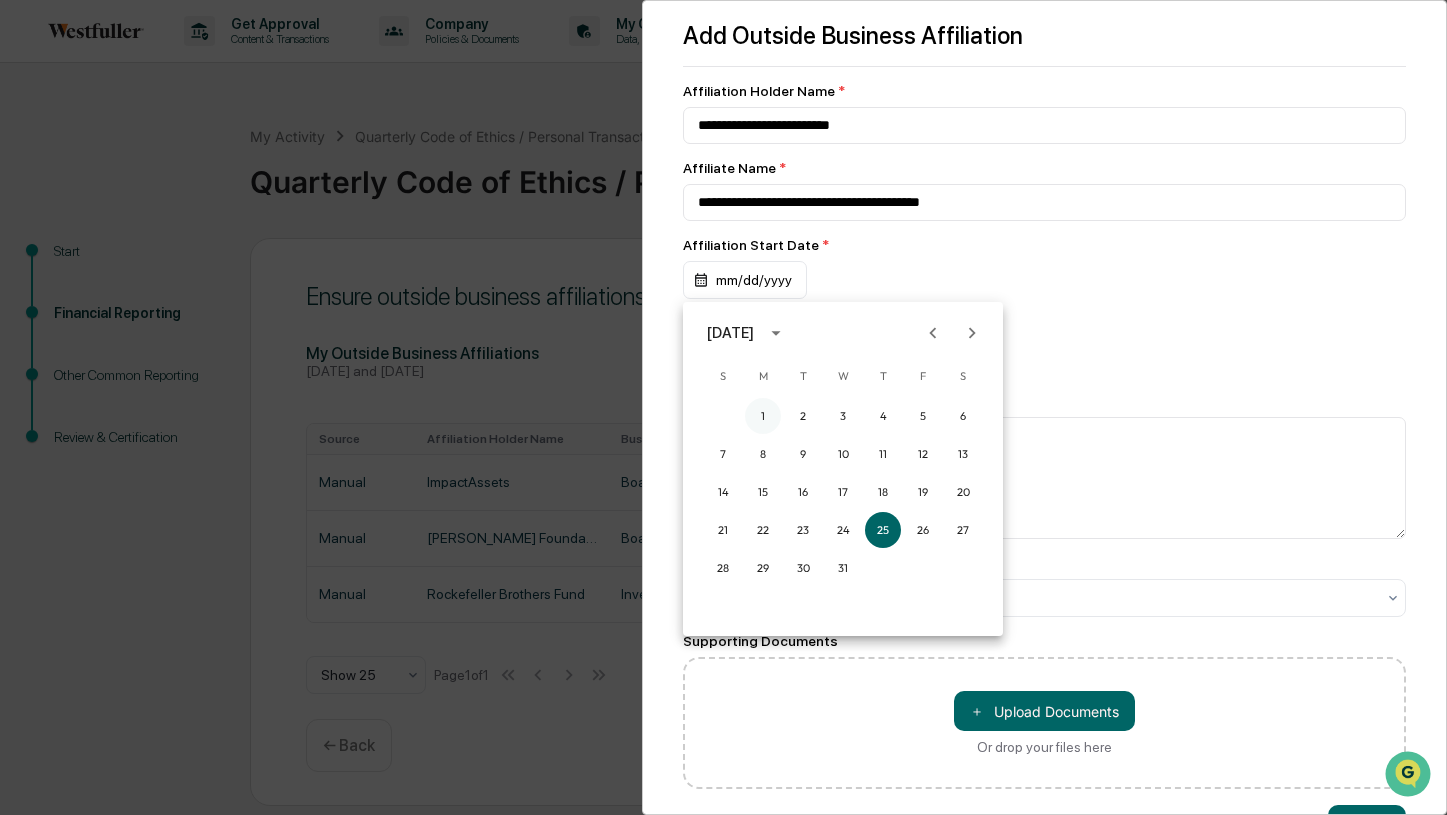 click on "1" at bounding box center (763, 416) 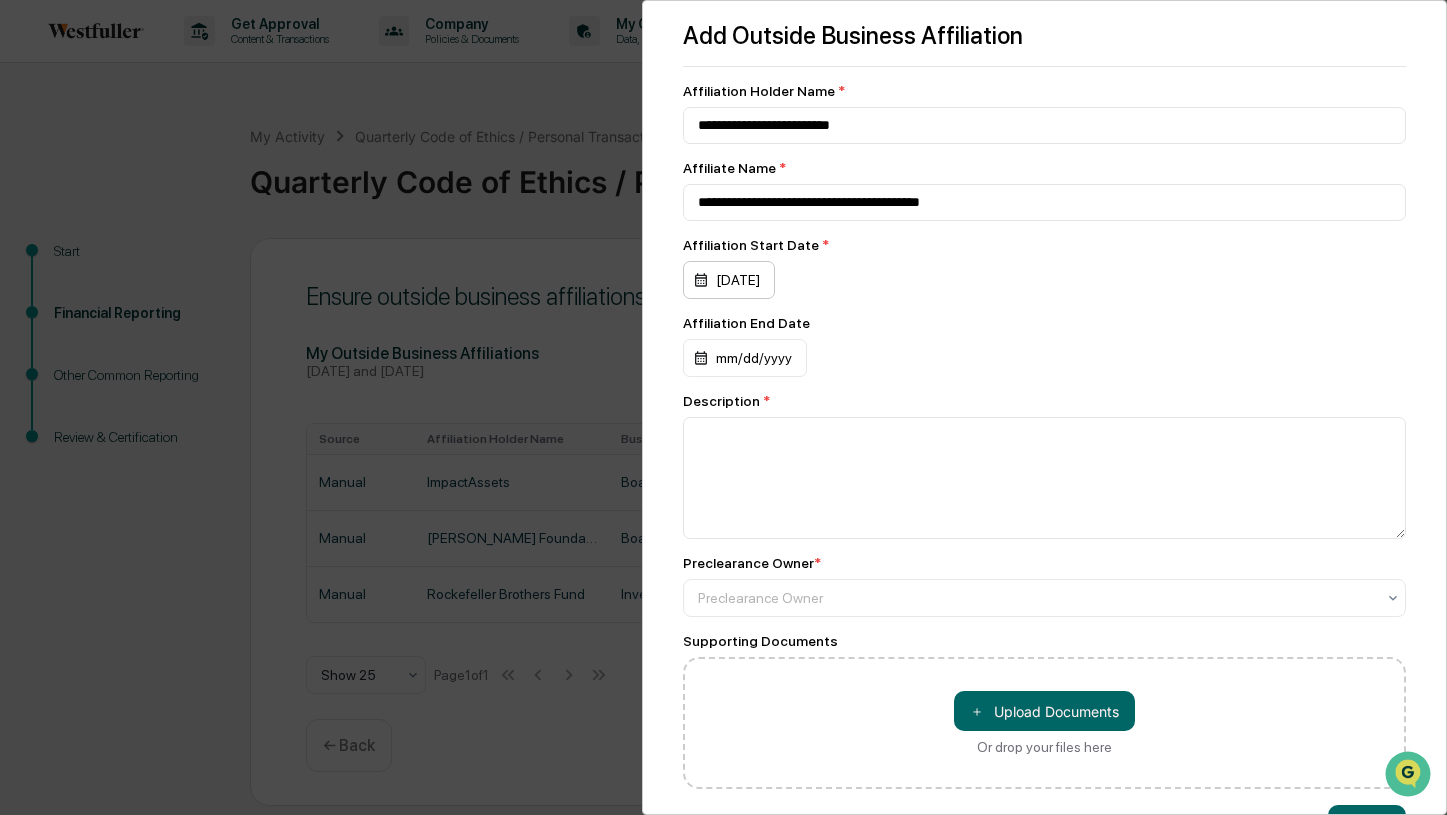 click on "[DATE]" at bounding box center (729, 280) 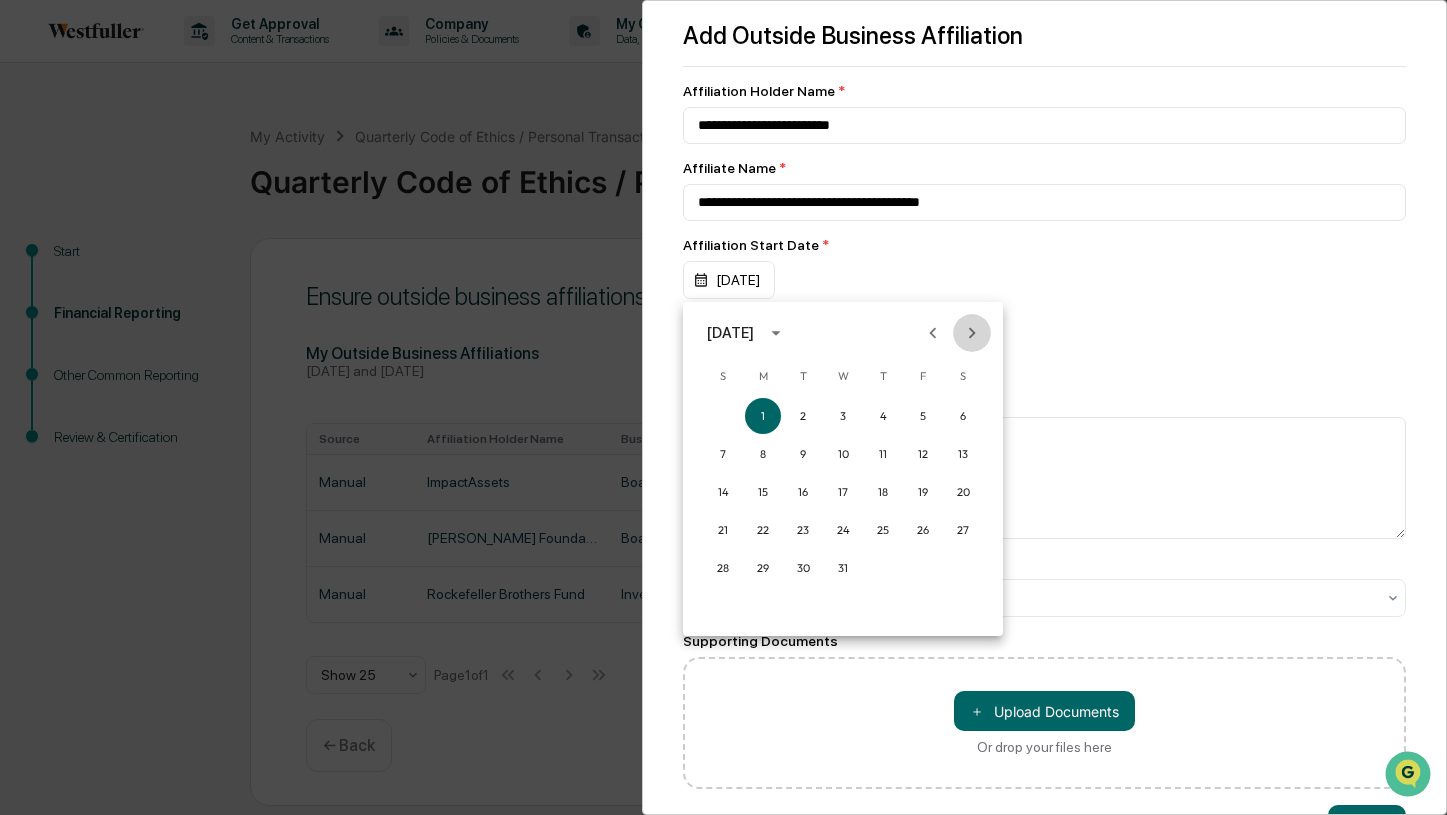 click 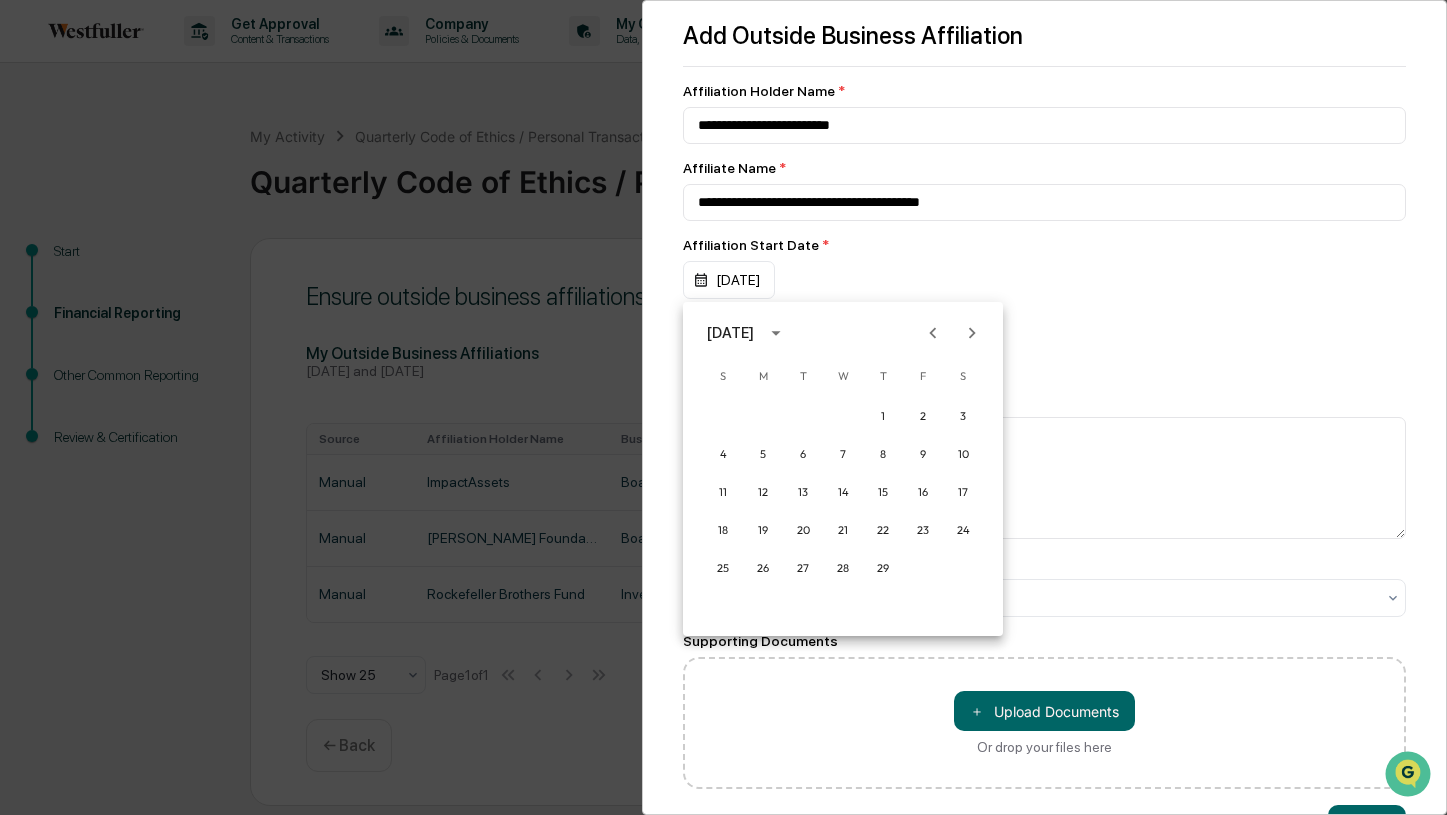 click 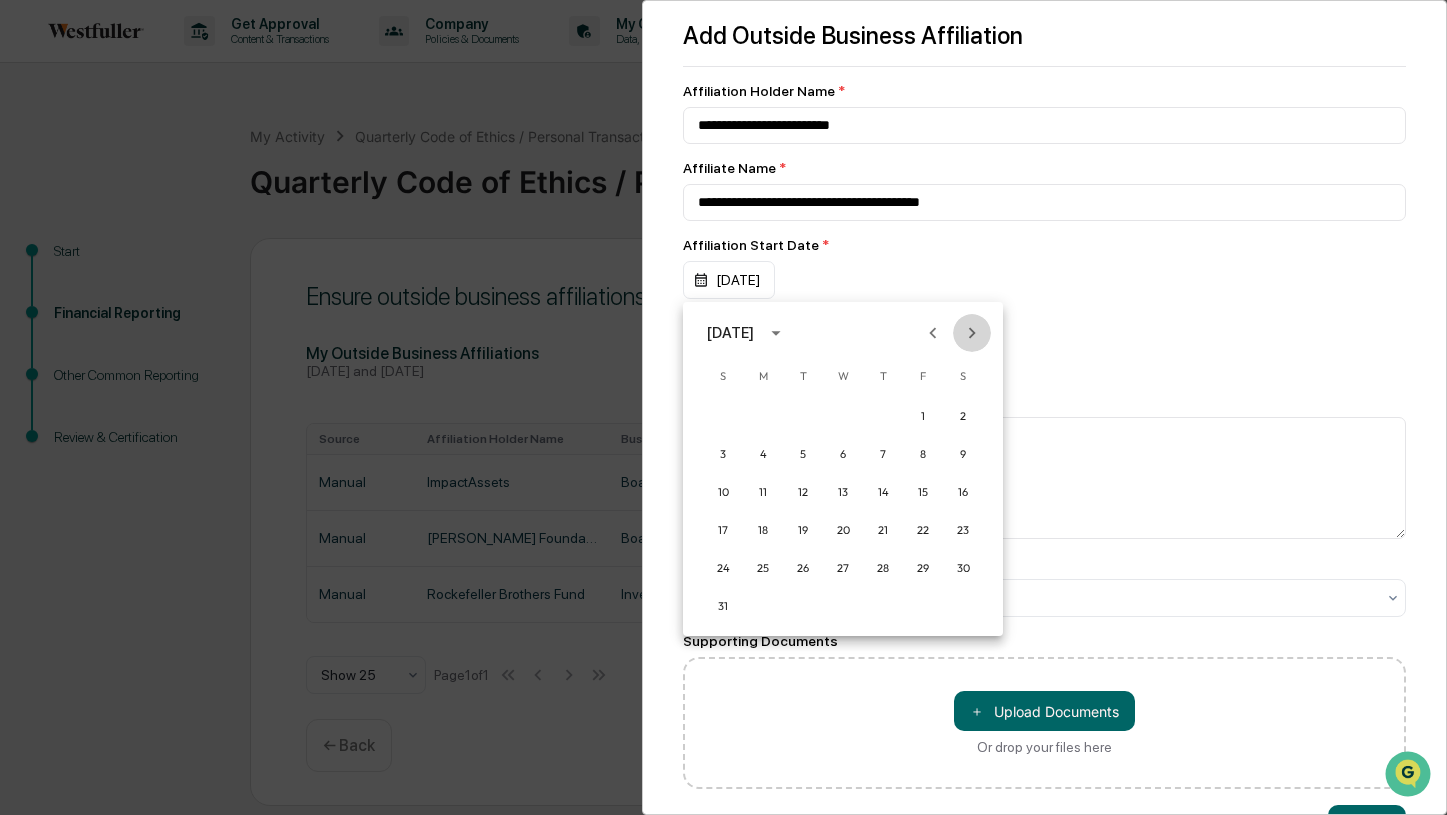 click 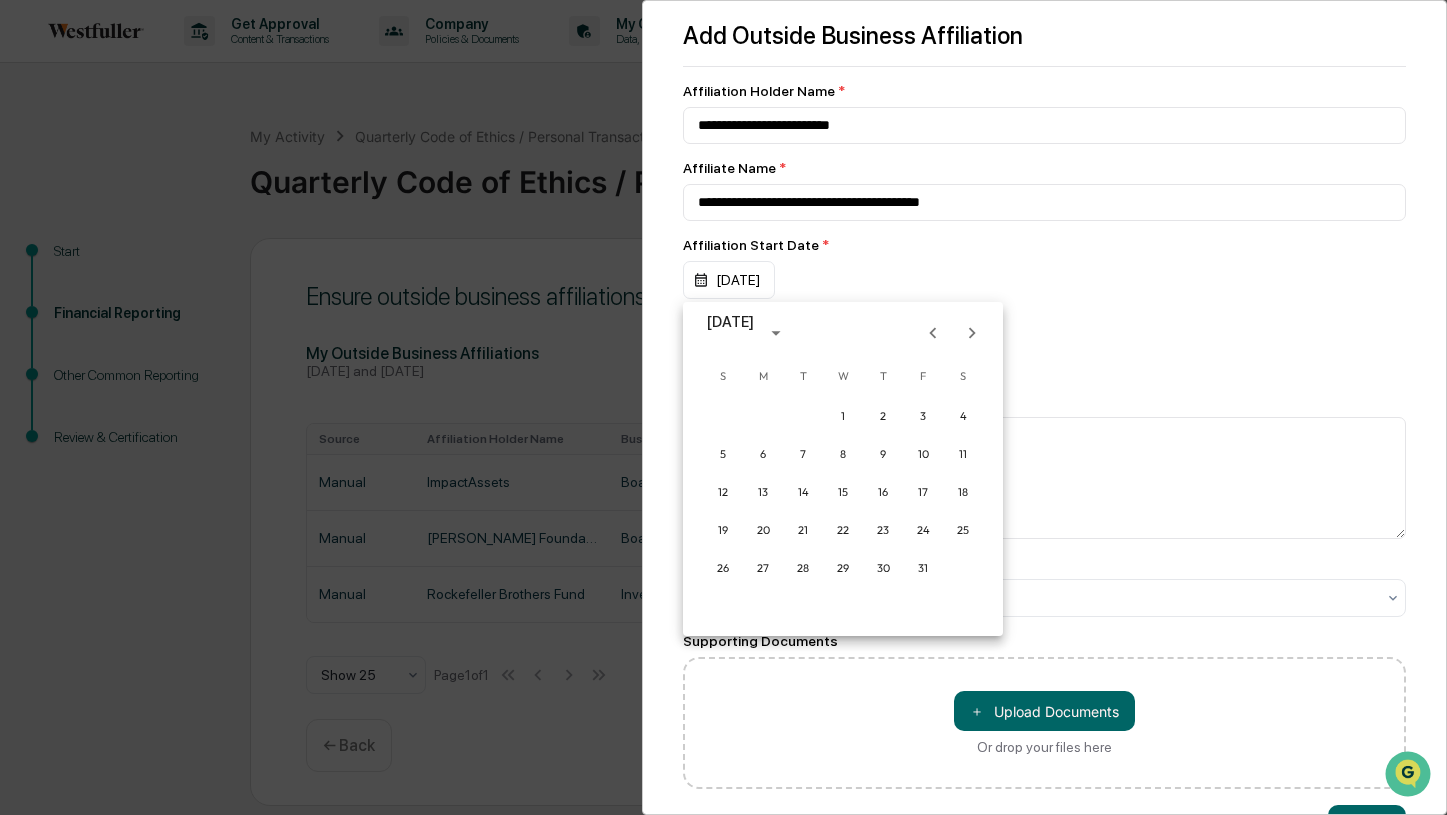 click 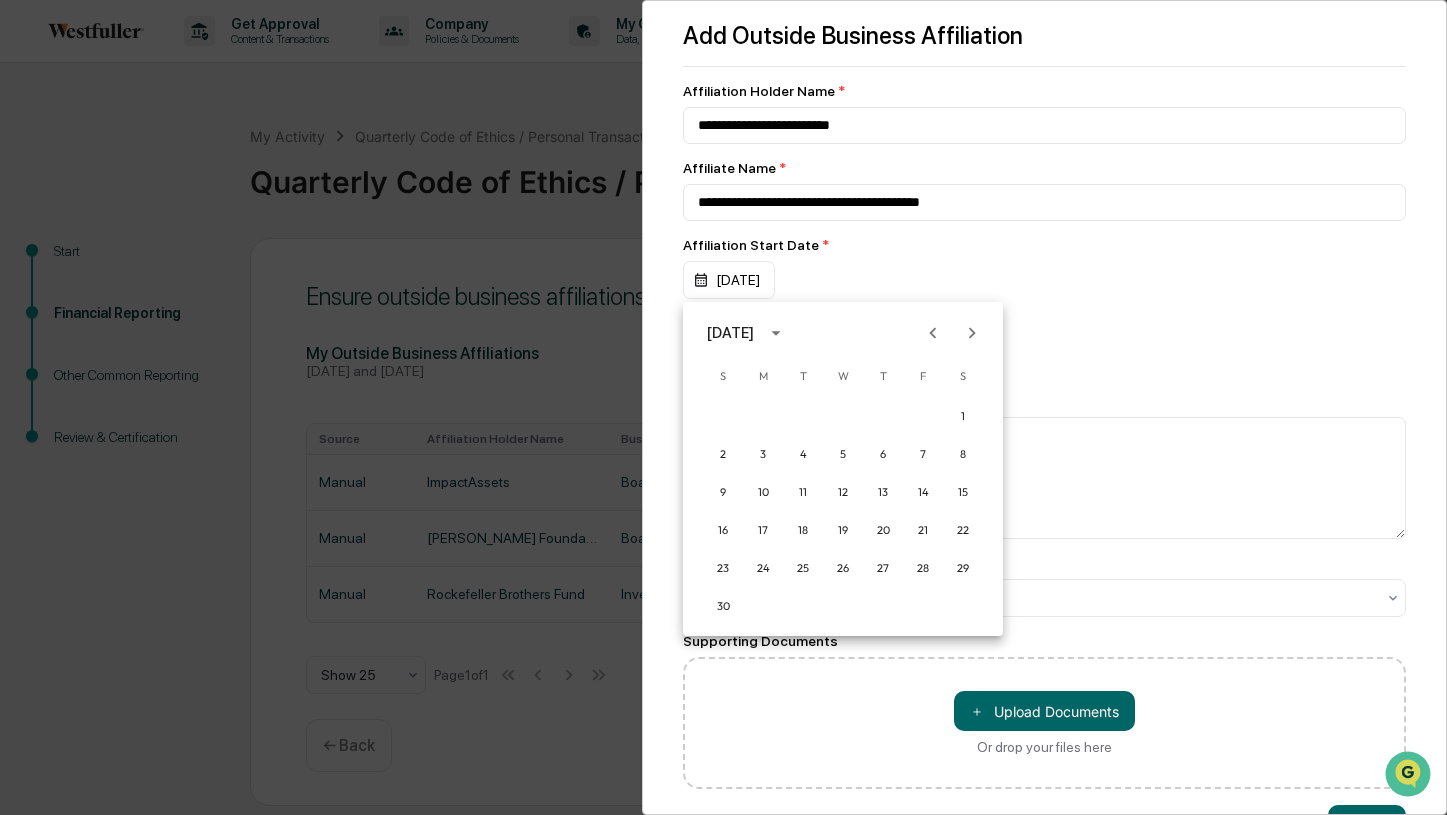 click 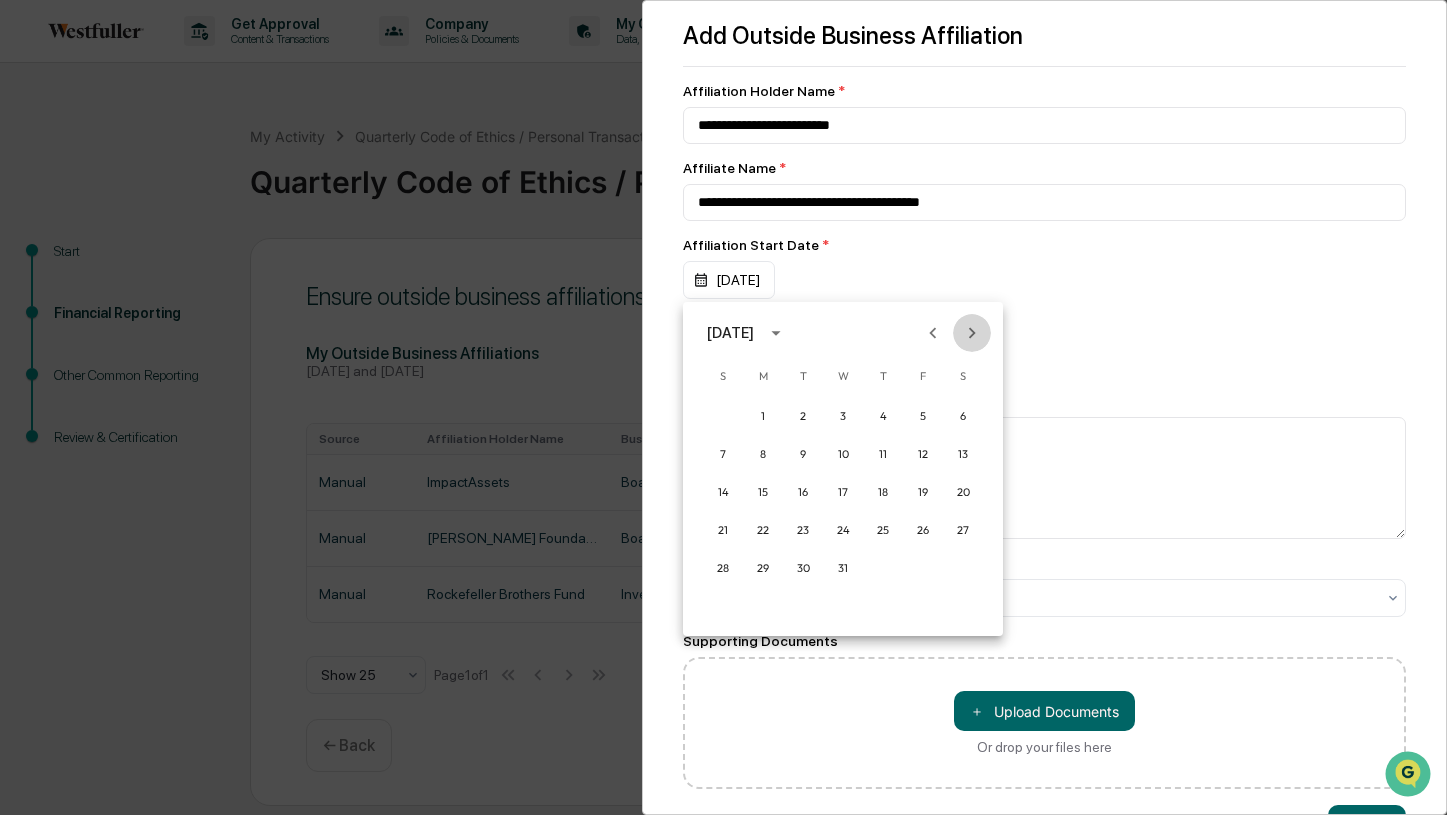 click 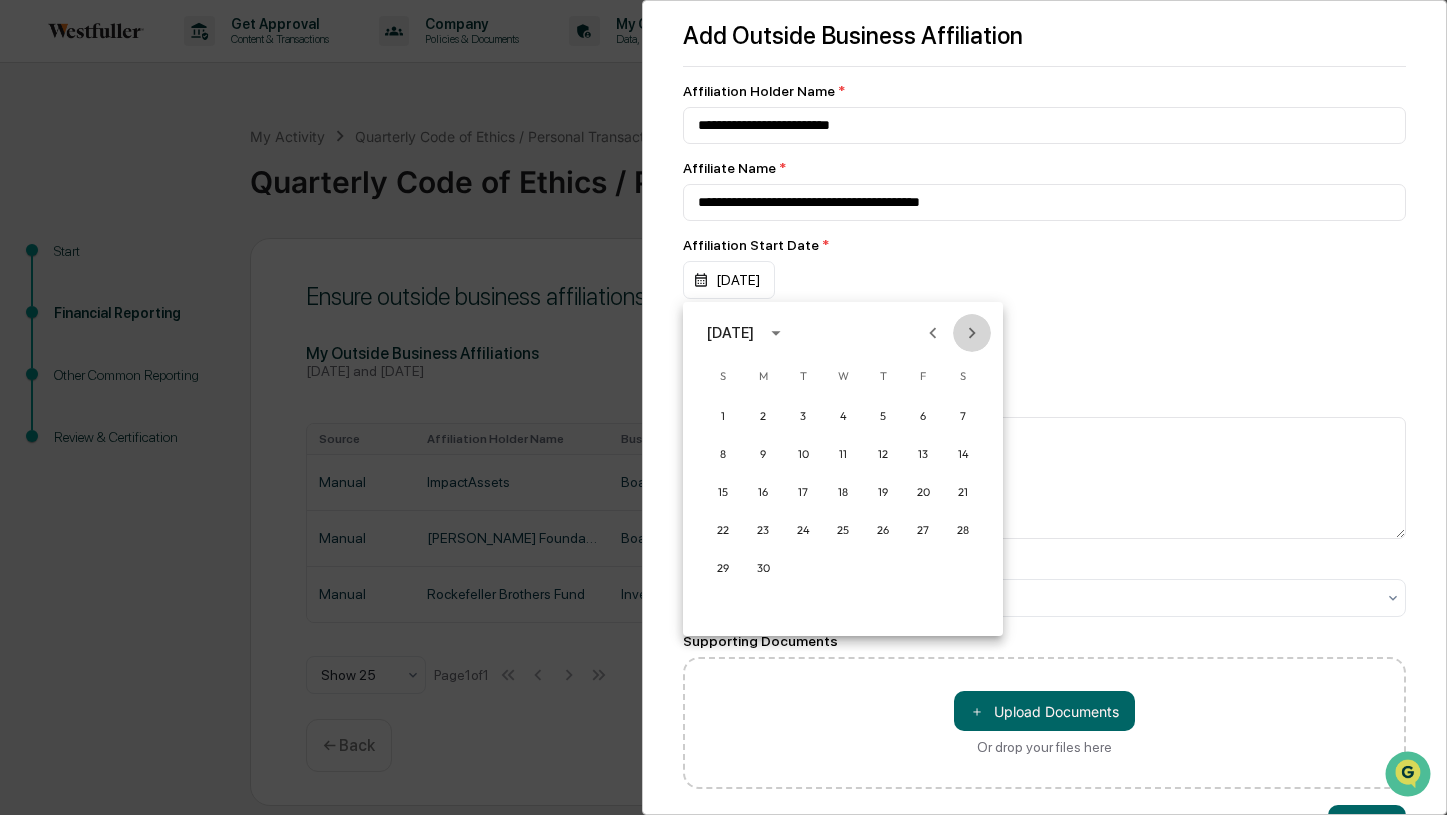 click 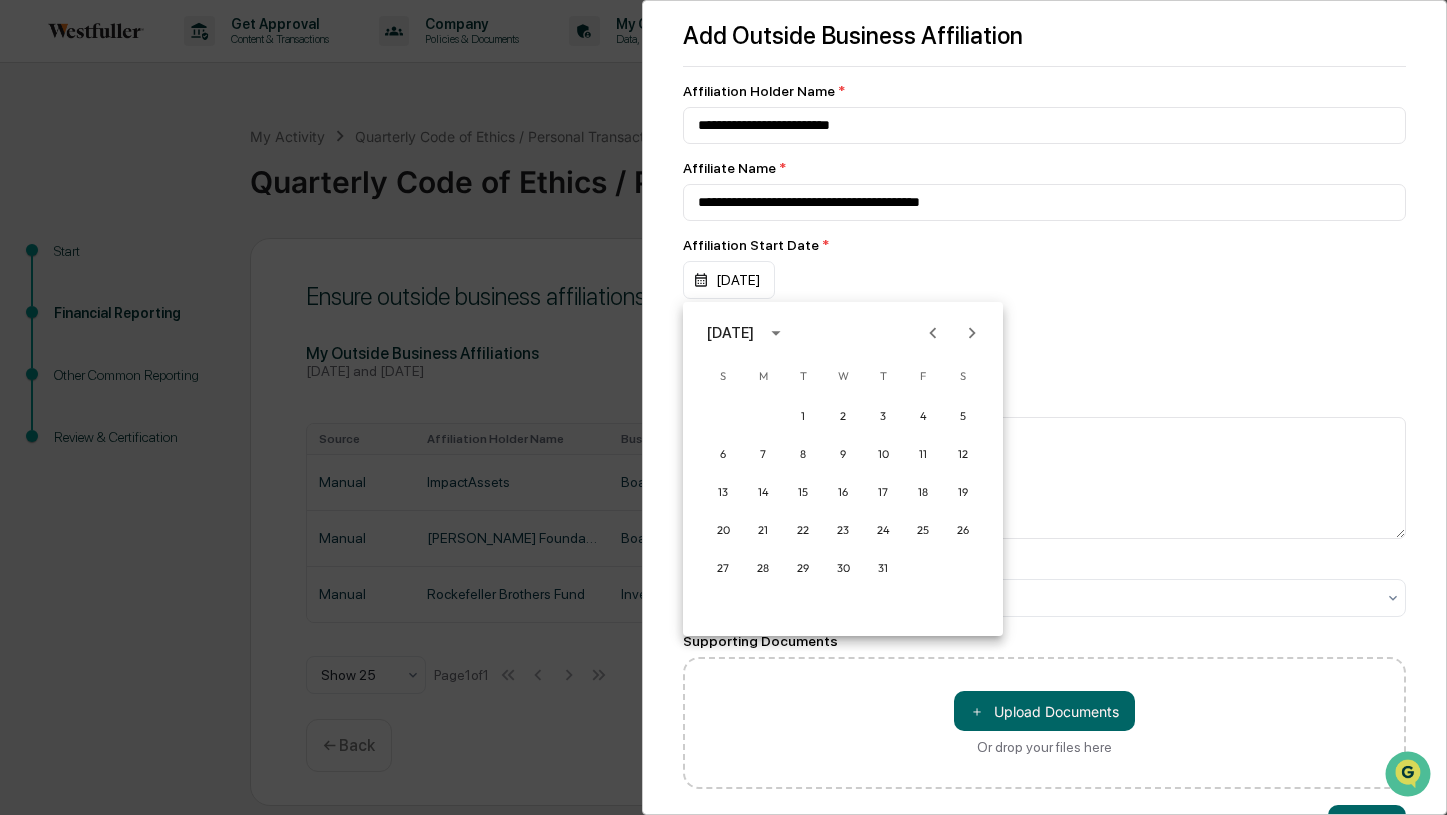 click 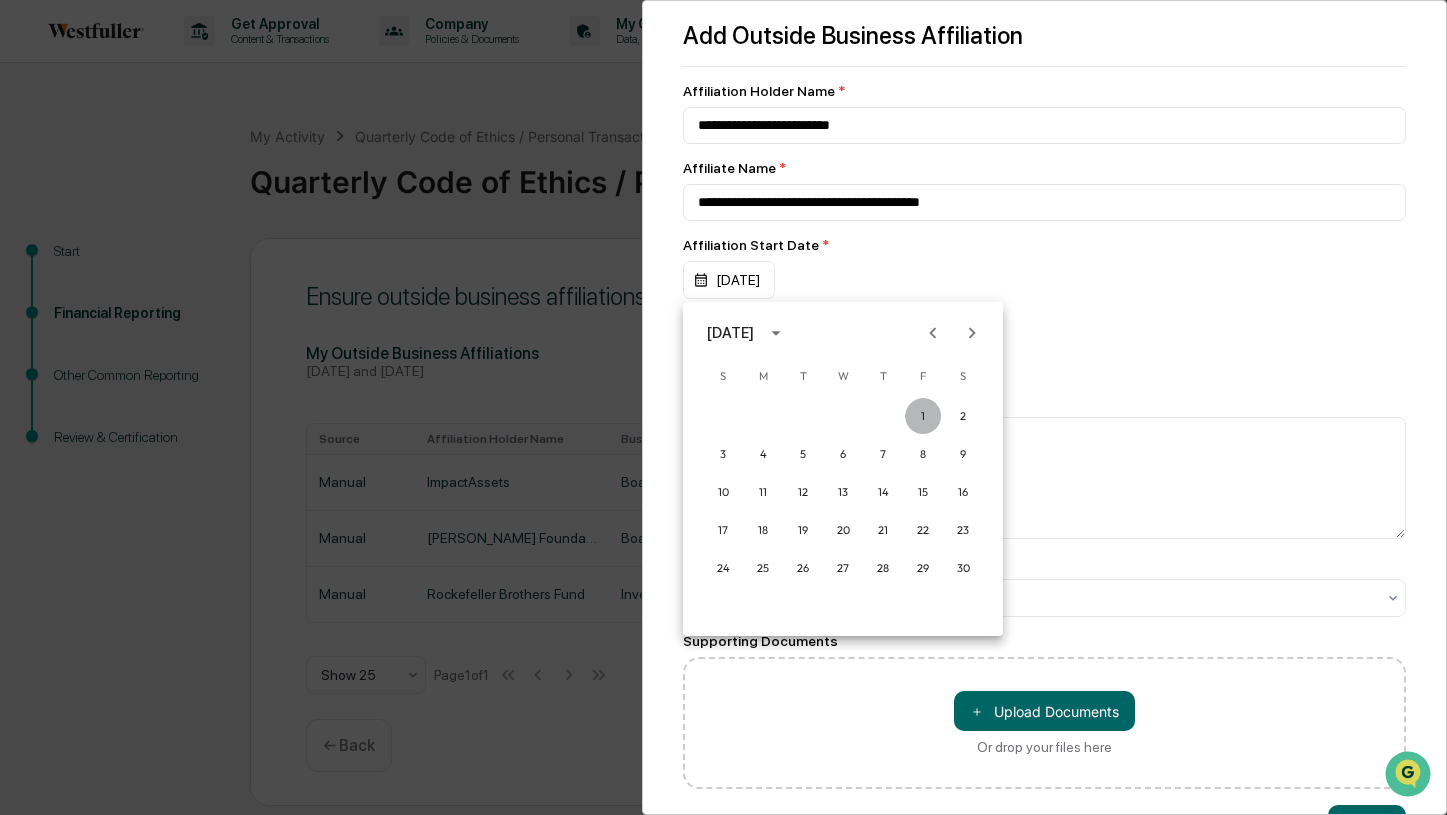 click on "1" at bounding box center [923, 416] 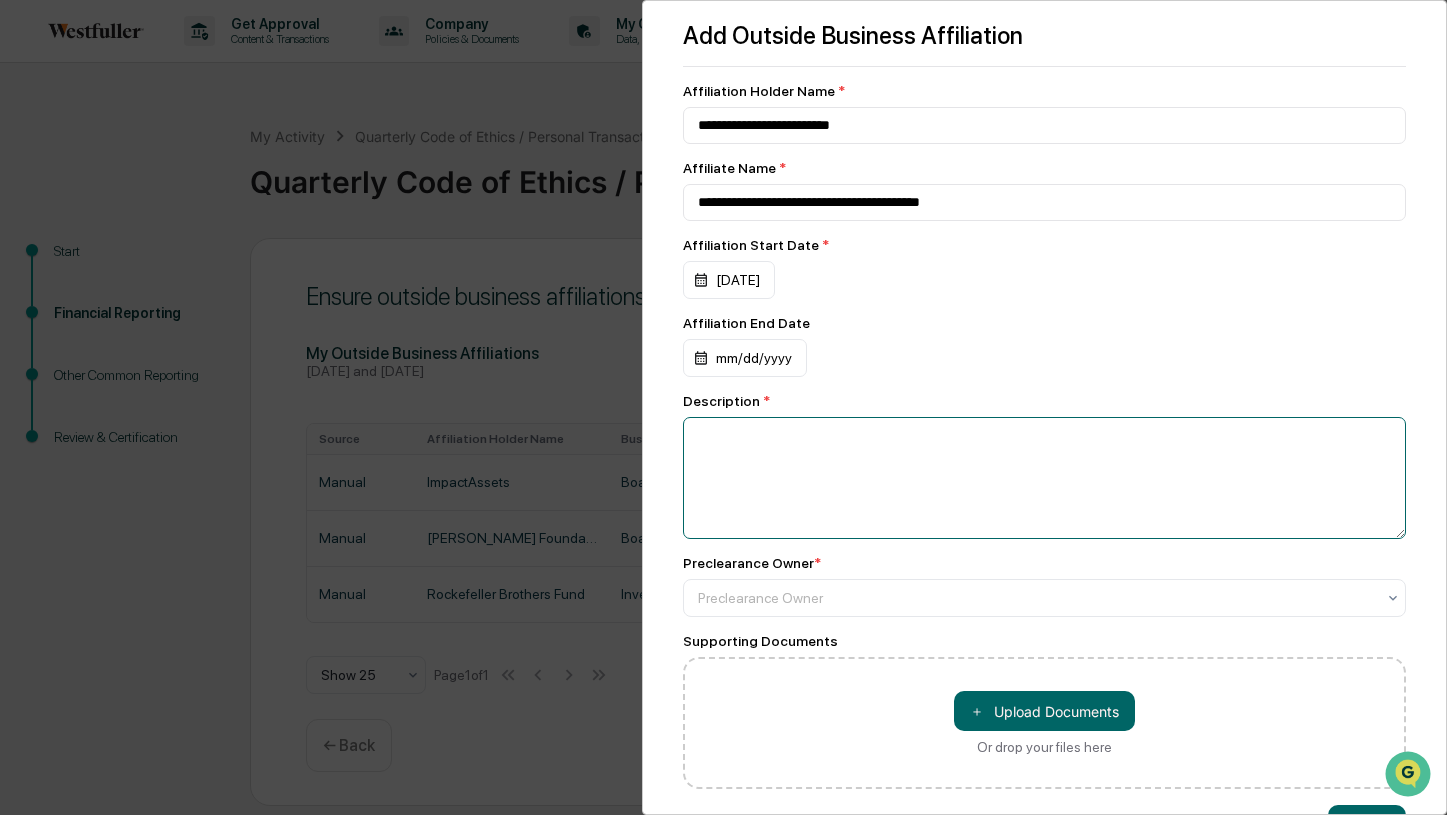 click at bounding box center (1045, 478) 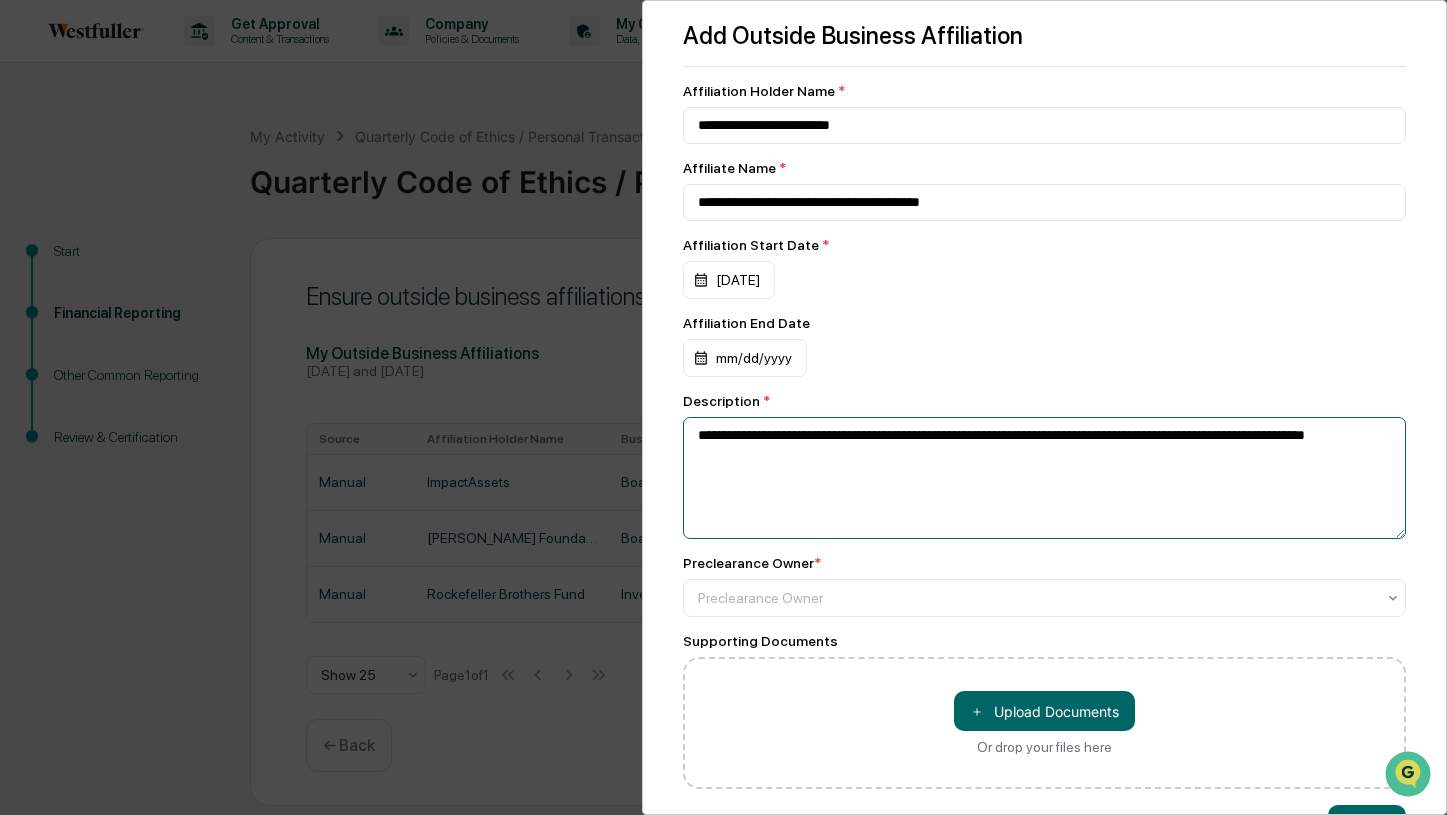 type on "**********" 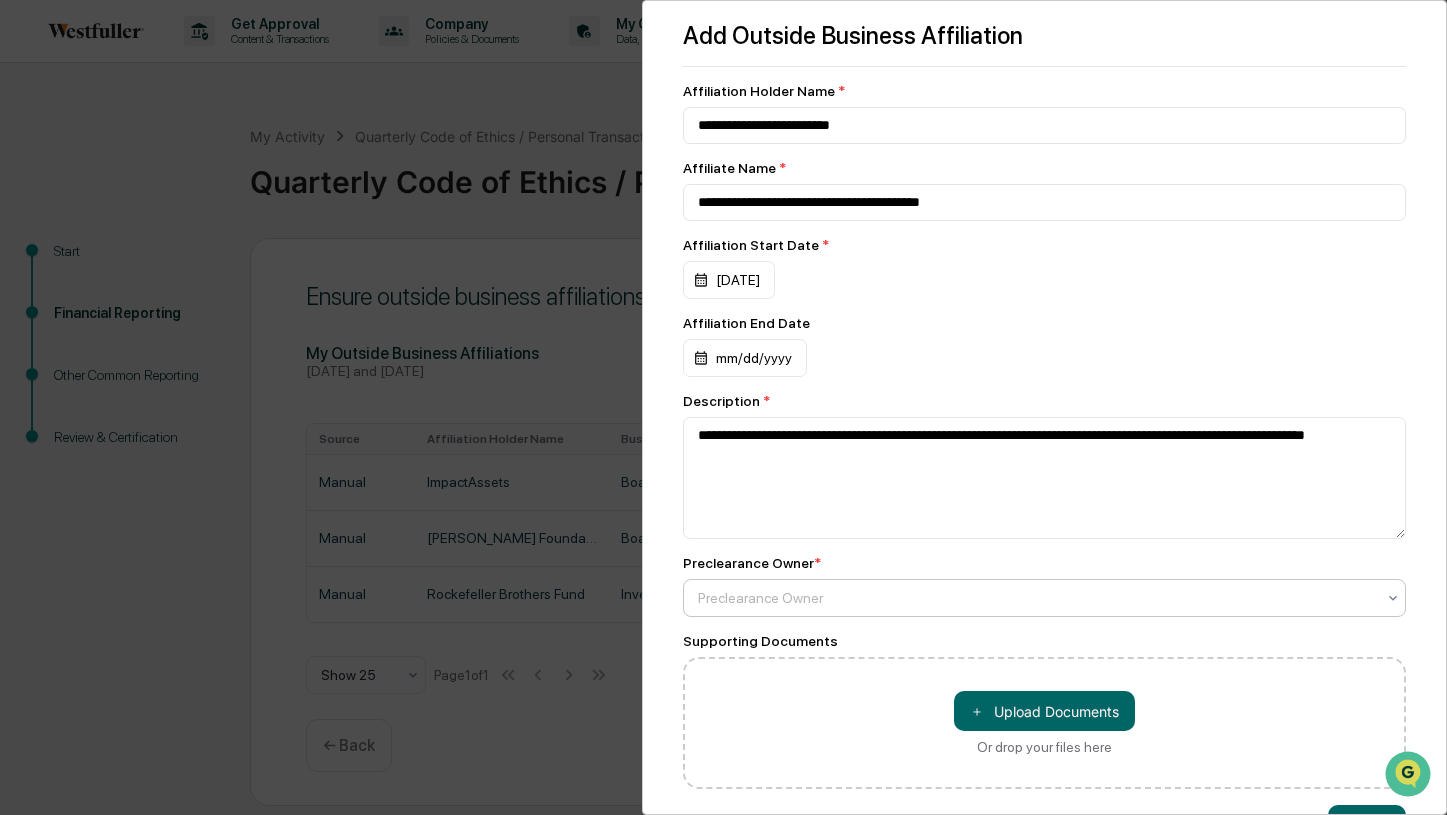 click on "Preclearance Owner" at bounding box center (1037, 598) 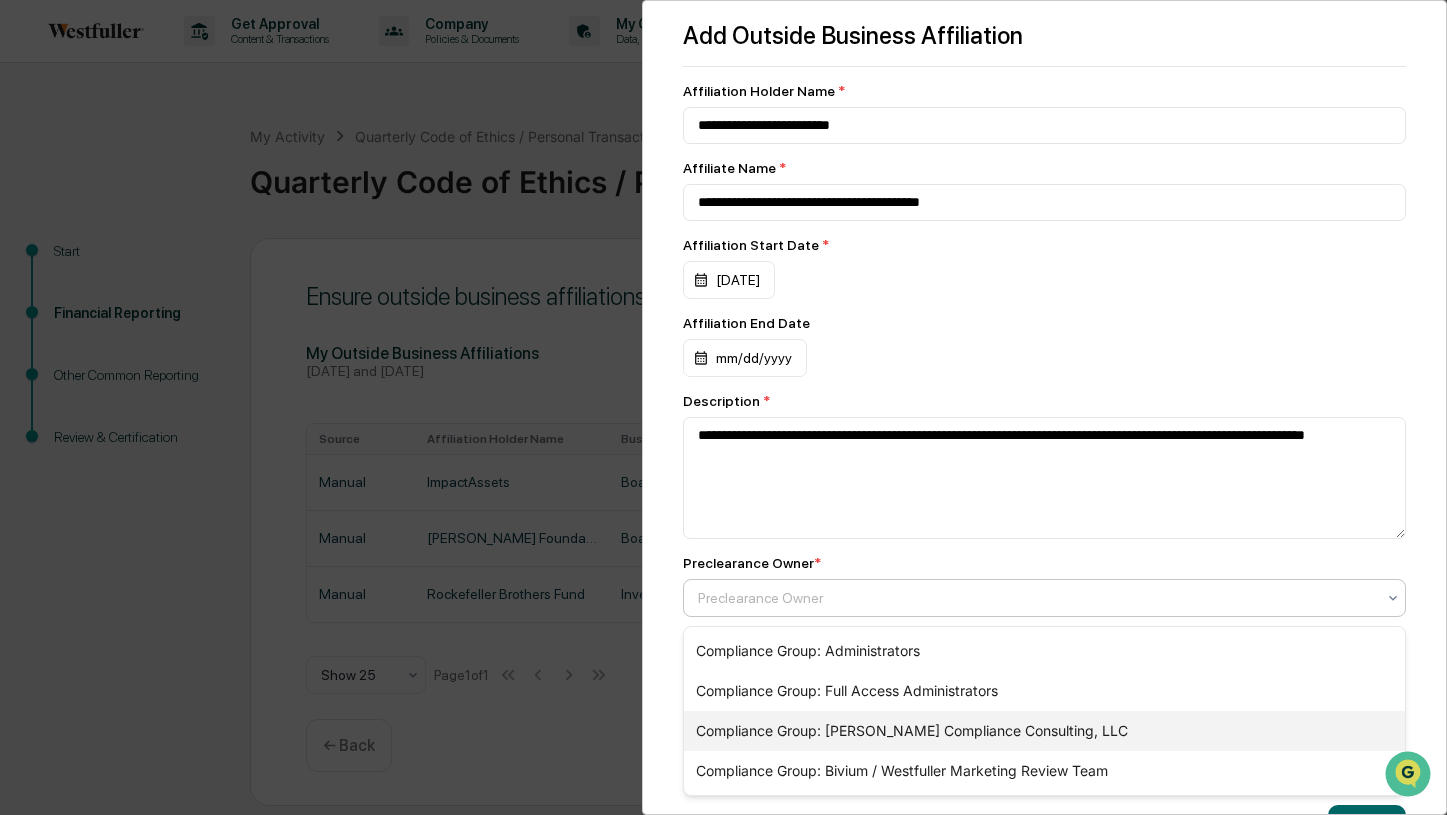 click on "Compliance Group: [PERSON_NAME] Compliance Consulting, LLC" at bounding box center [1045, 731] 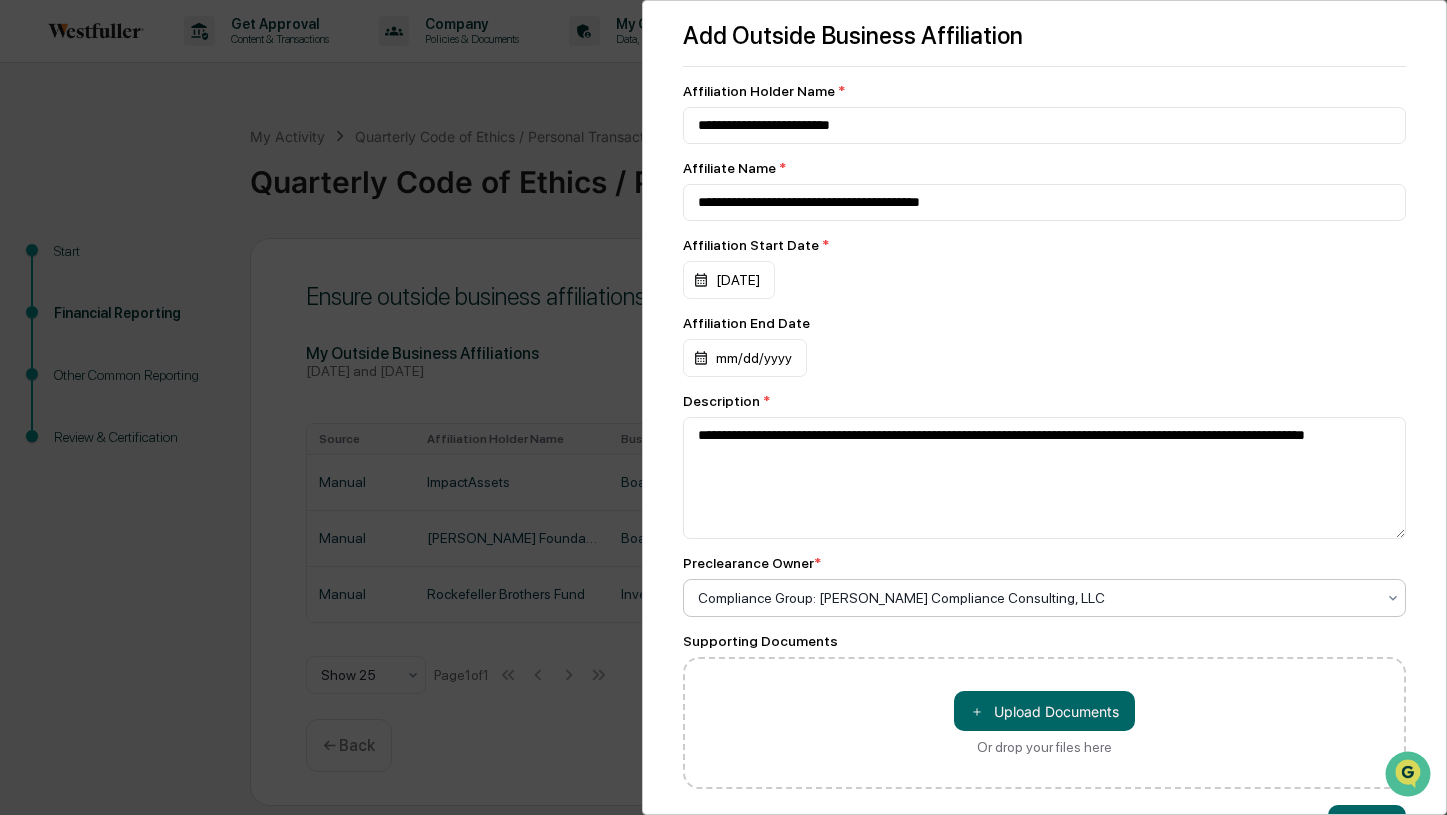 scroll, scrollTop: 67, scrollLeft: 0, axis: vertical 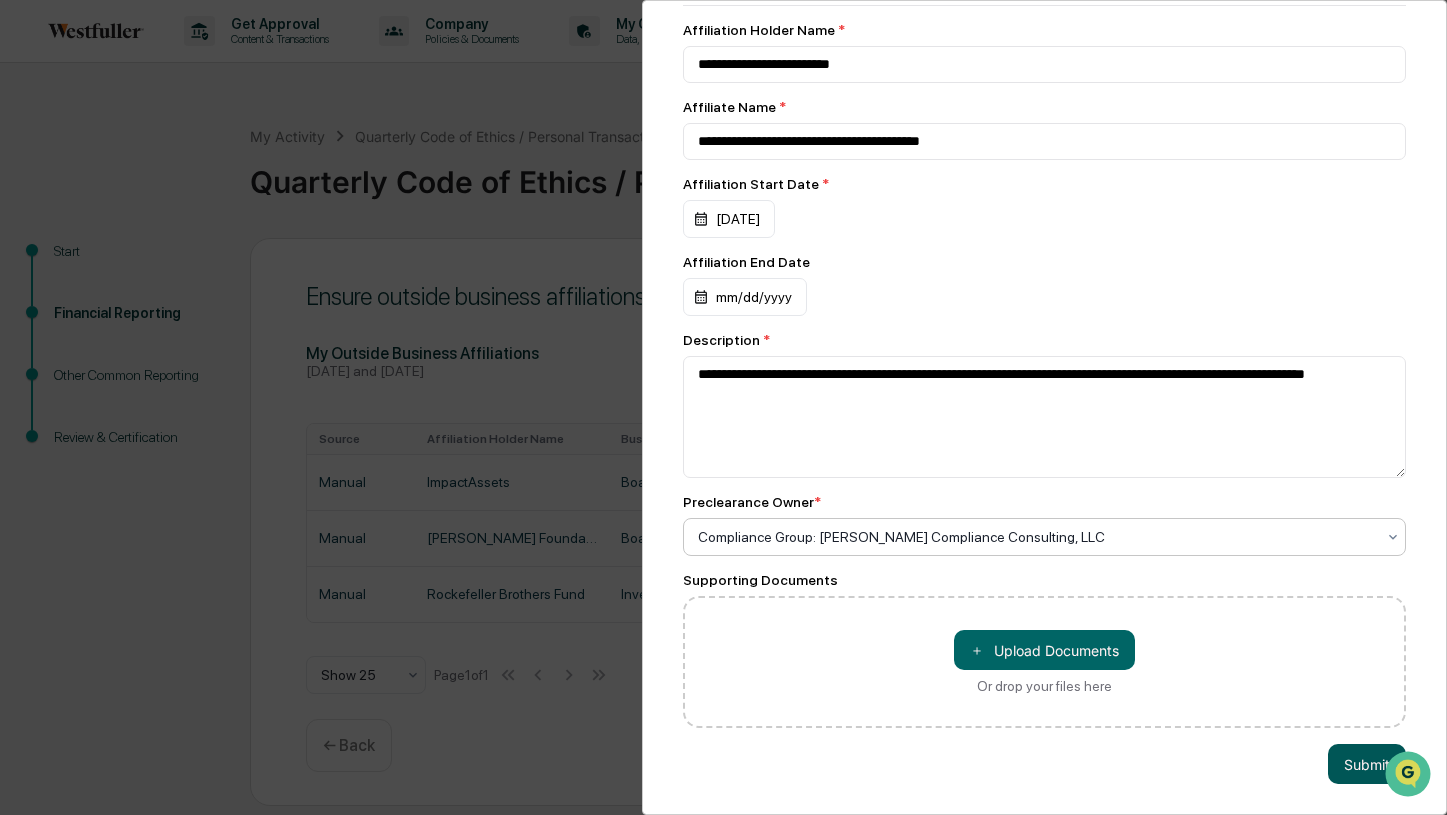 click on "Submit" at bounding box center [1367, 764] 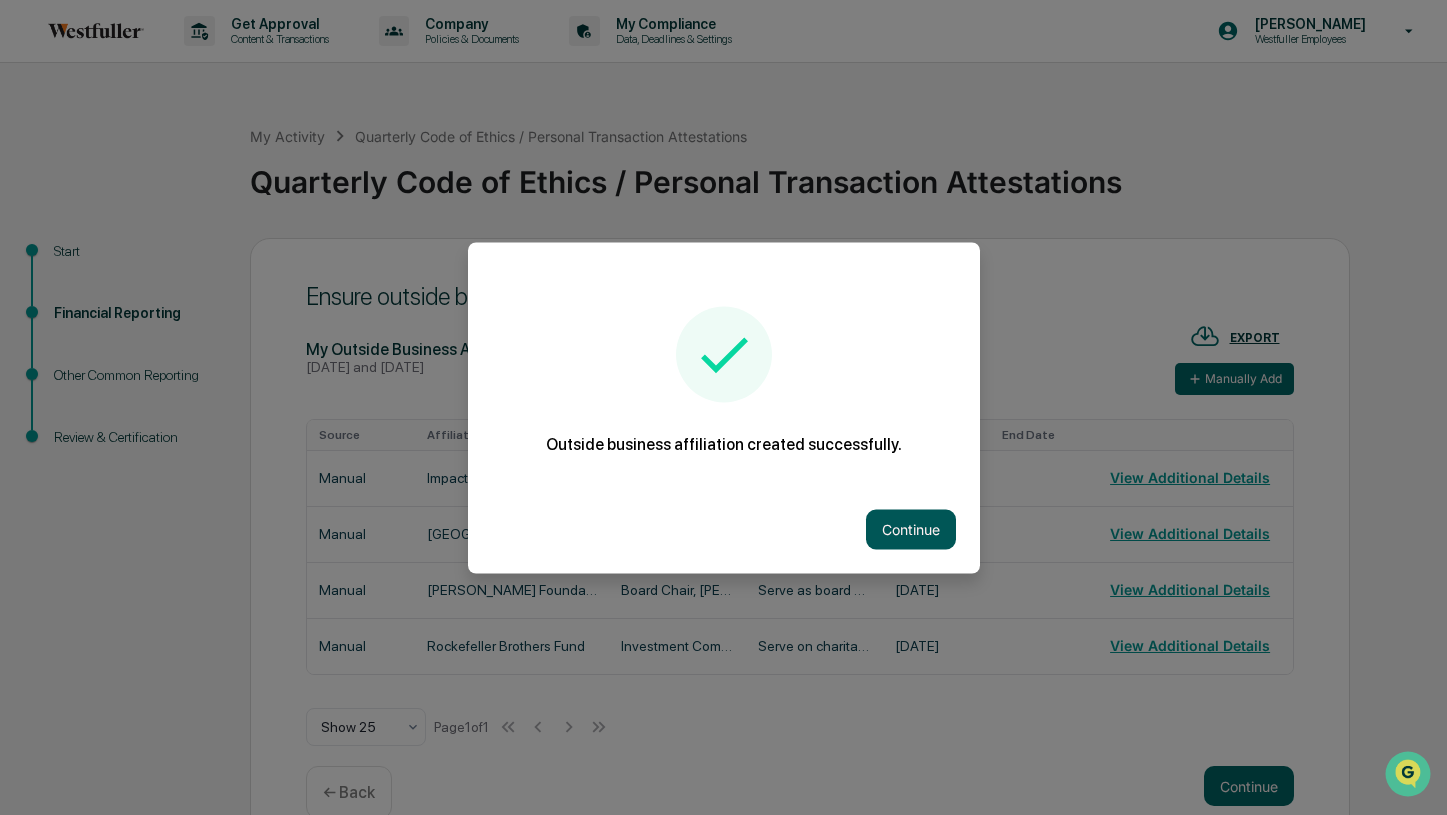 click on "Continue" at bounding box center [911, 529] 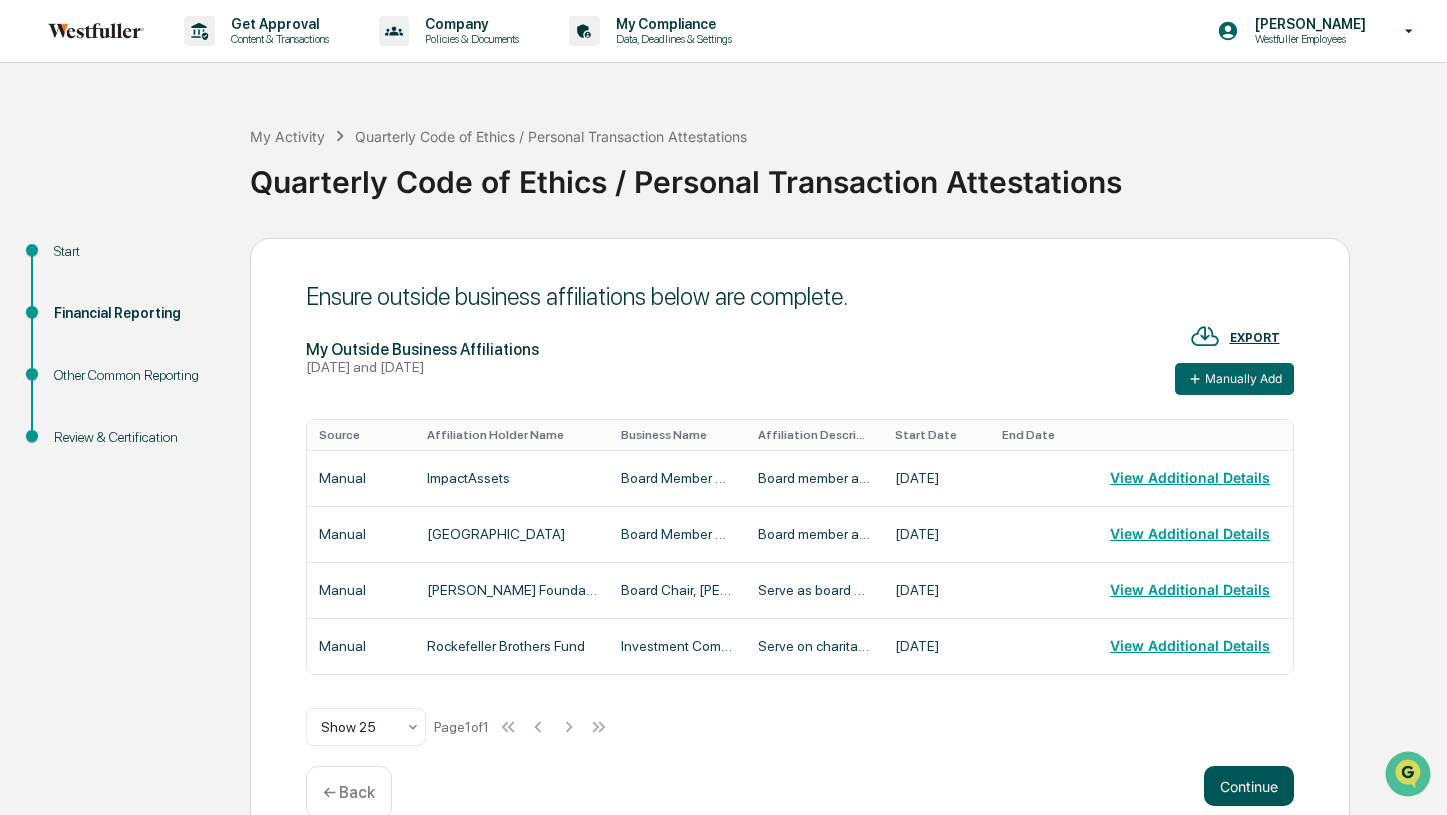 click on "Continue" at bounding box center (1249, 786) 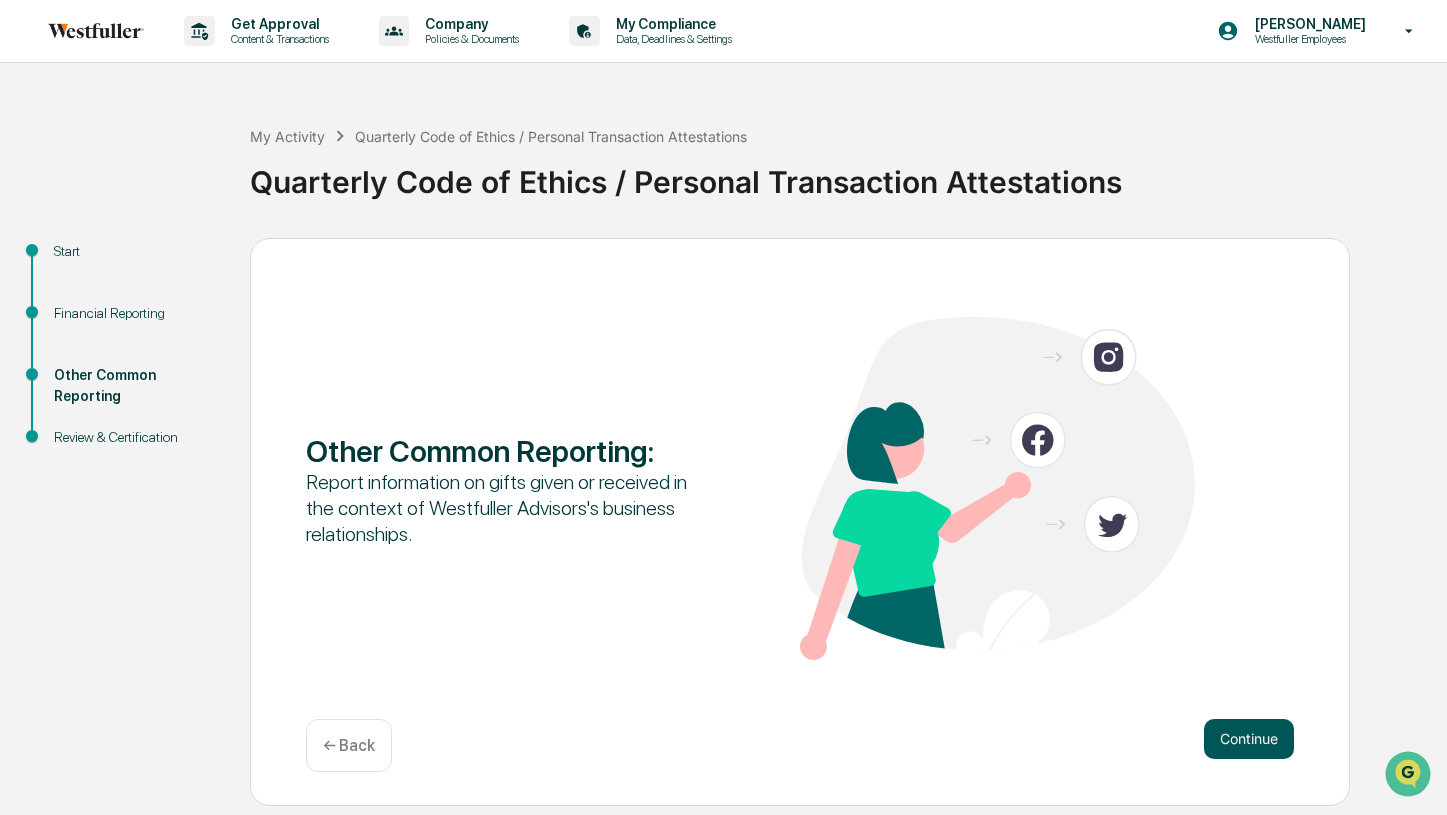 click on "Continue" at bounding box center [1249, 739] 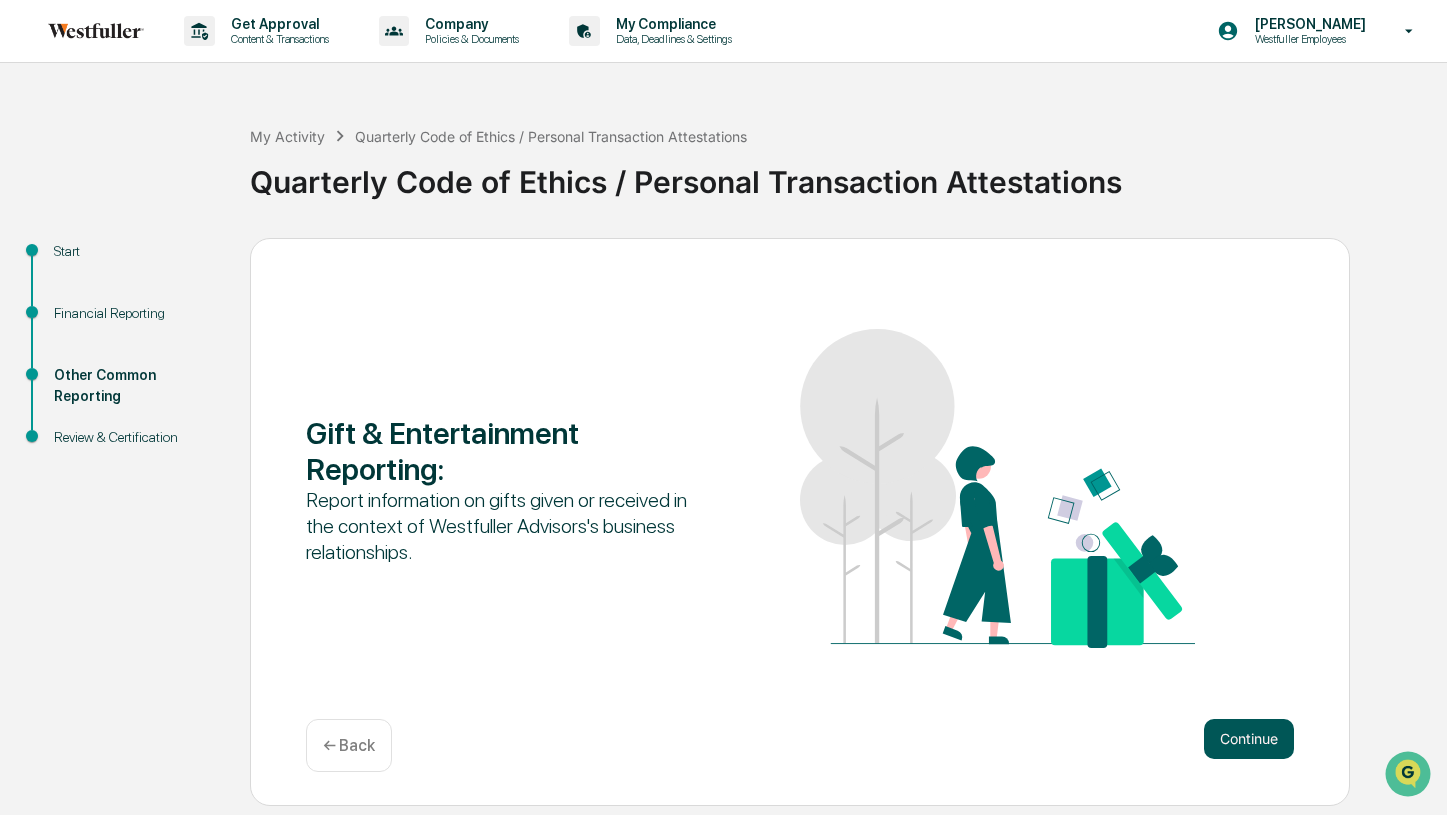click on "Continue" at bounding box center [1249, 739] 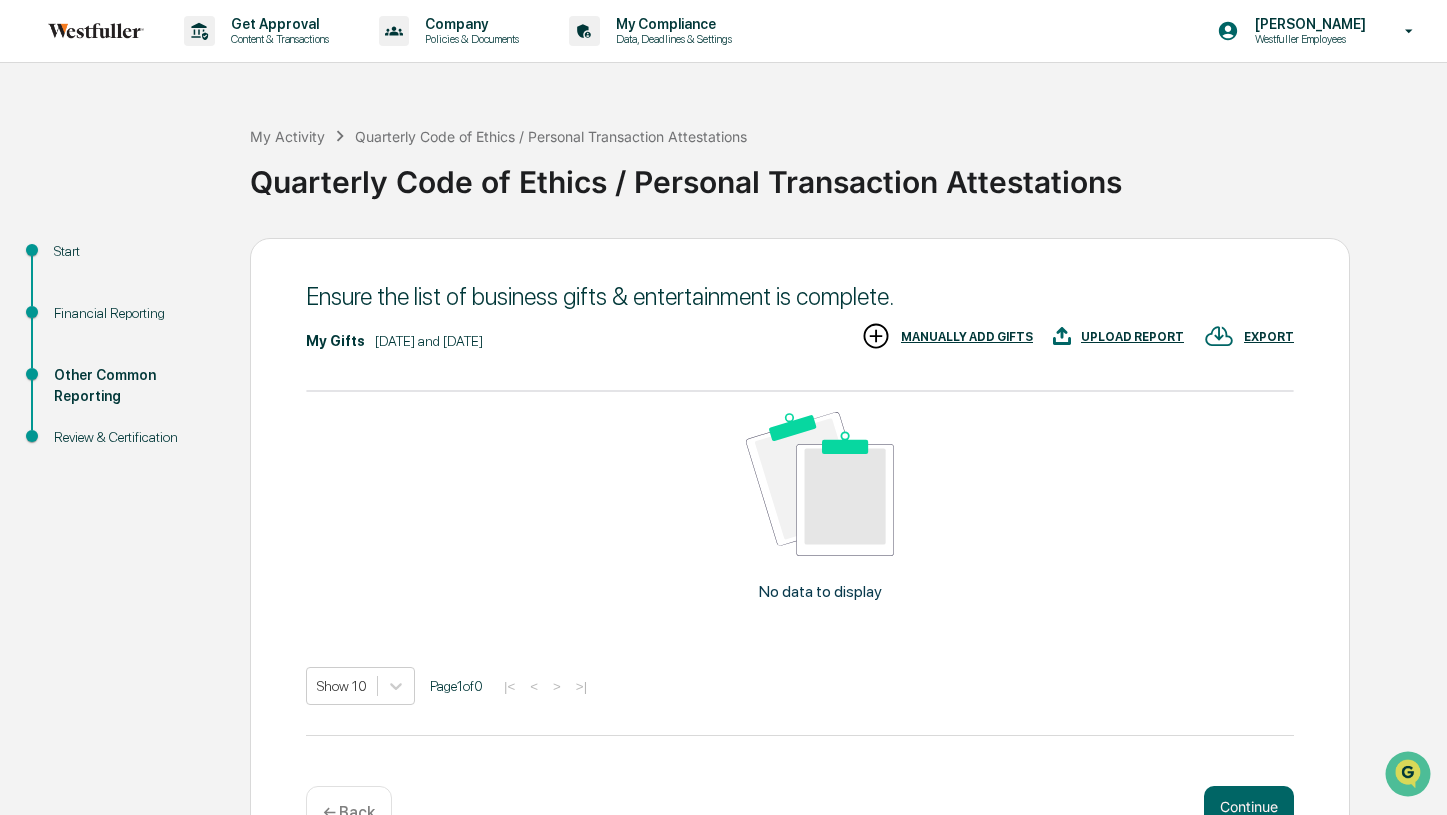 scroll, scrollTop: 58, scrollLeft: 0, axis: vertical 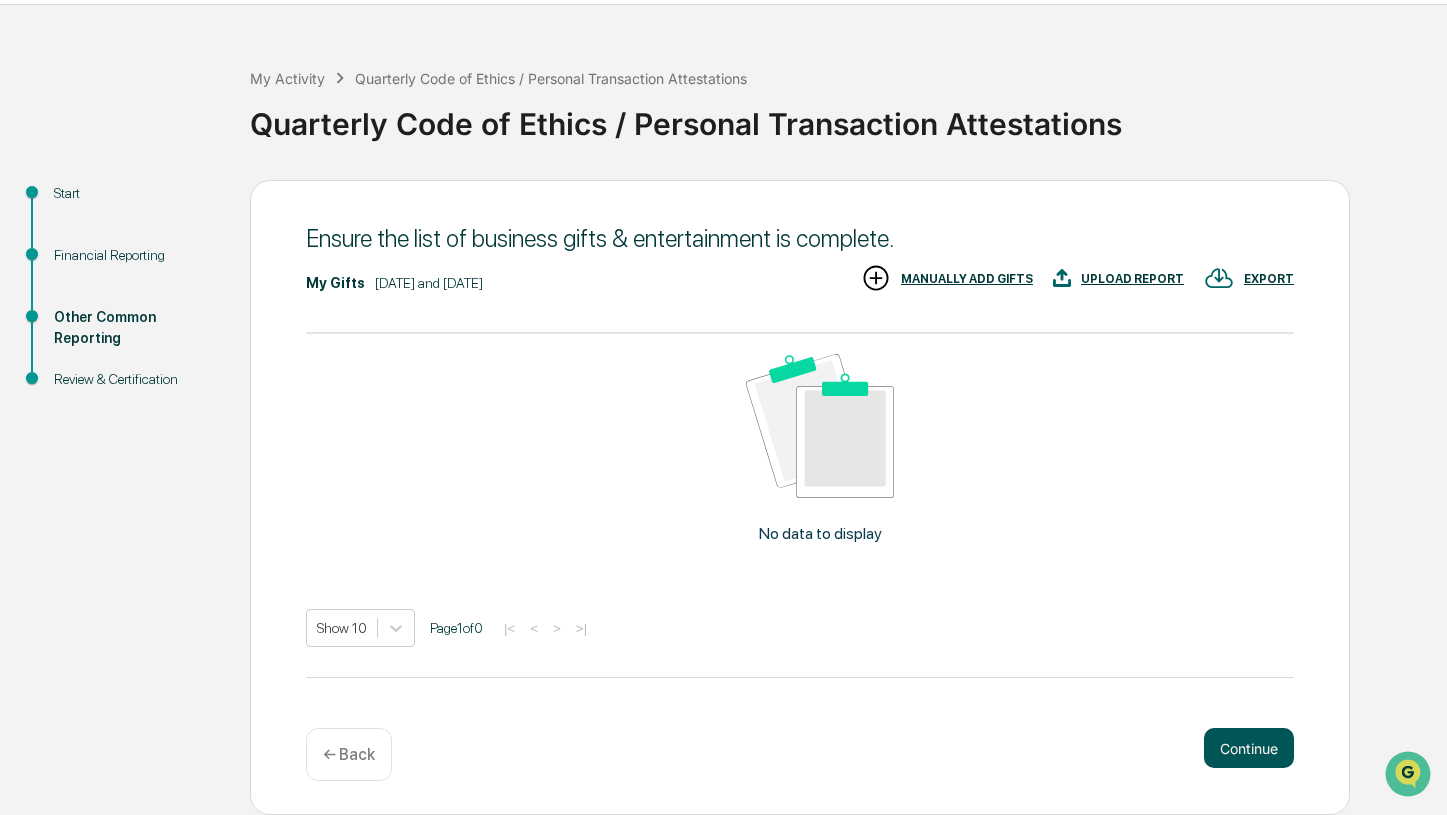 click on "Continue" at bounding box center [1249, 748] 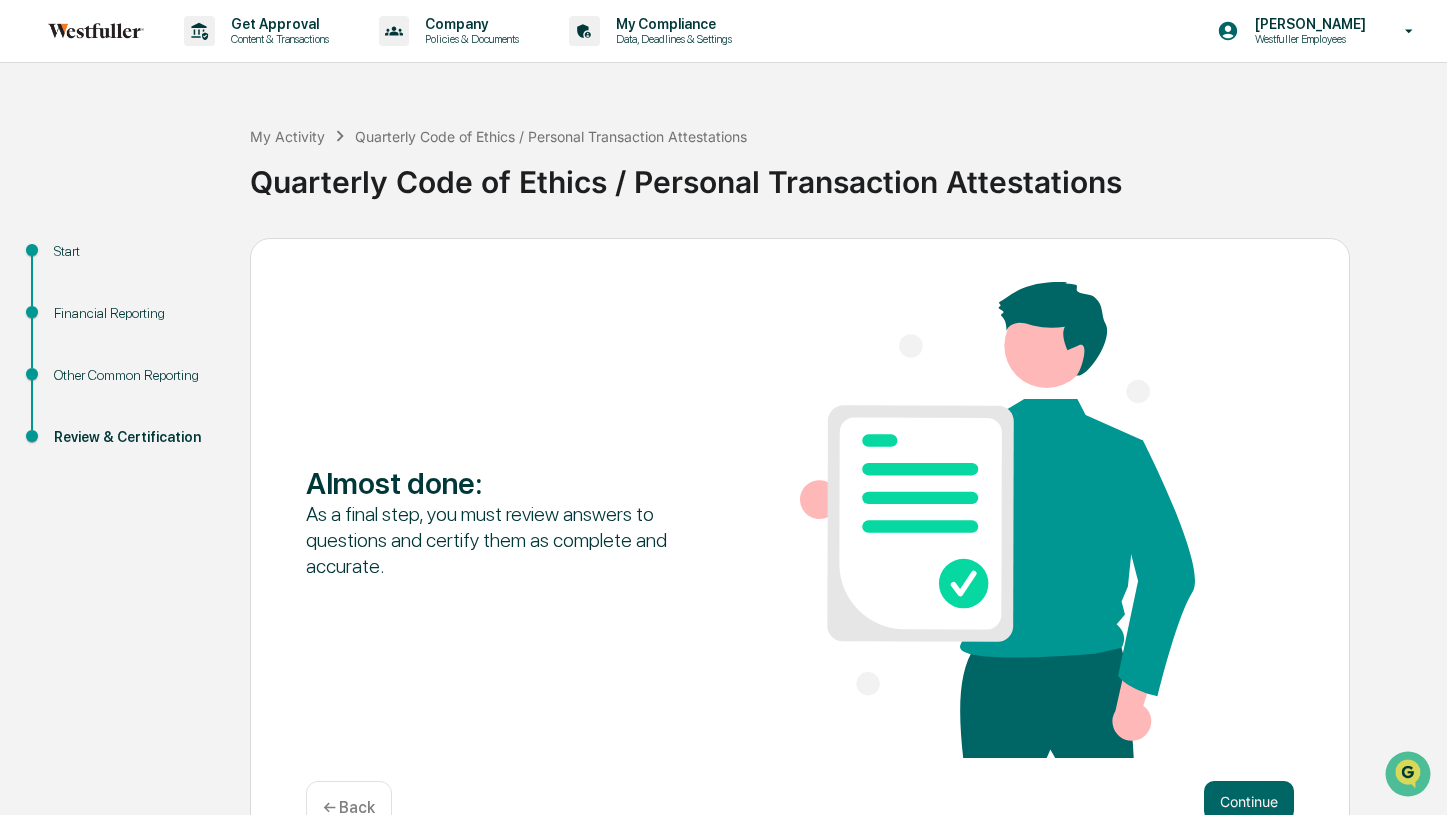scroll, scrollTop: 54, scrollLeft: 0, axis: vertical 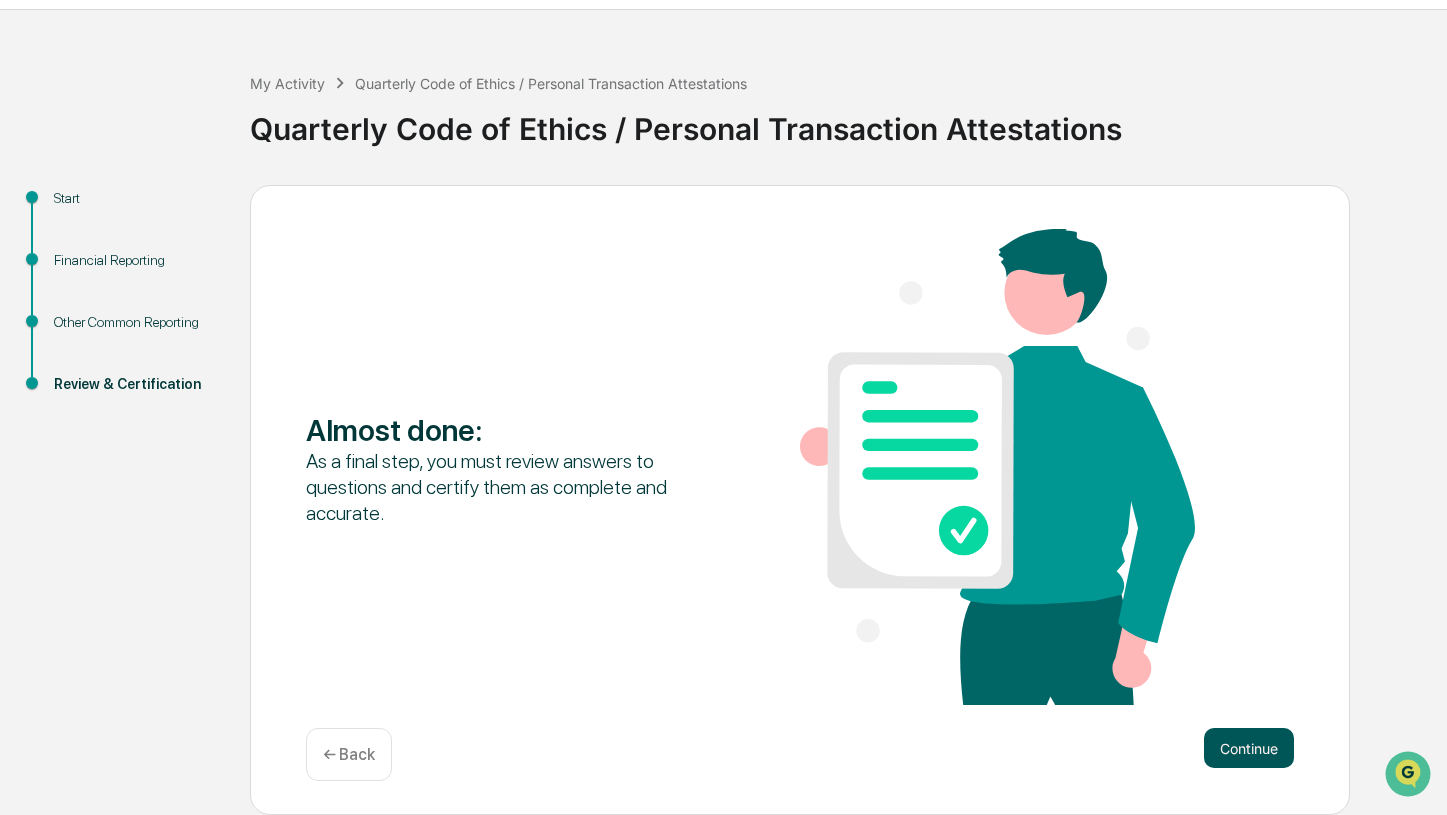 click on "Continue" at bounding box center [1249, 748] 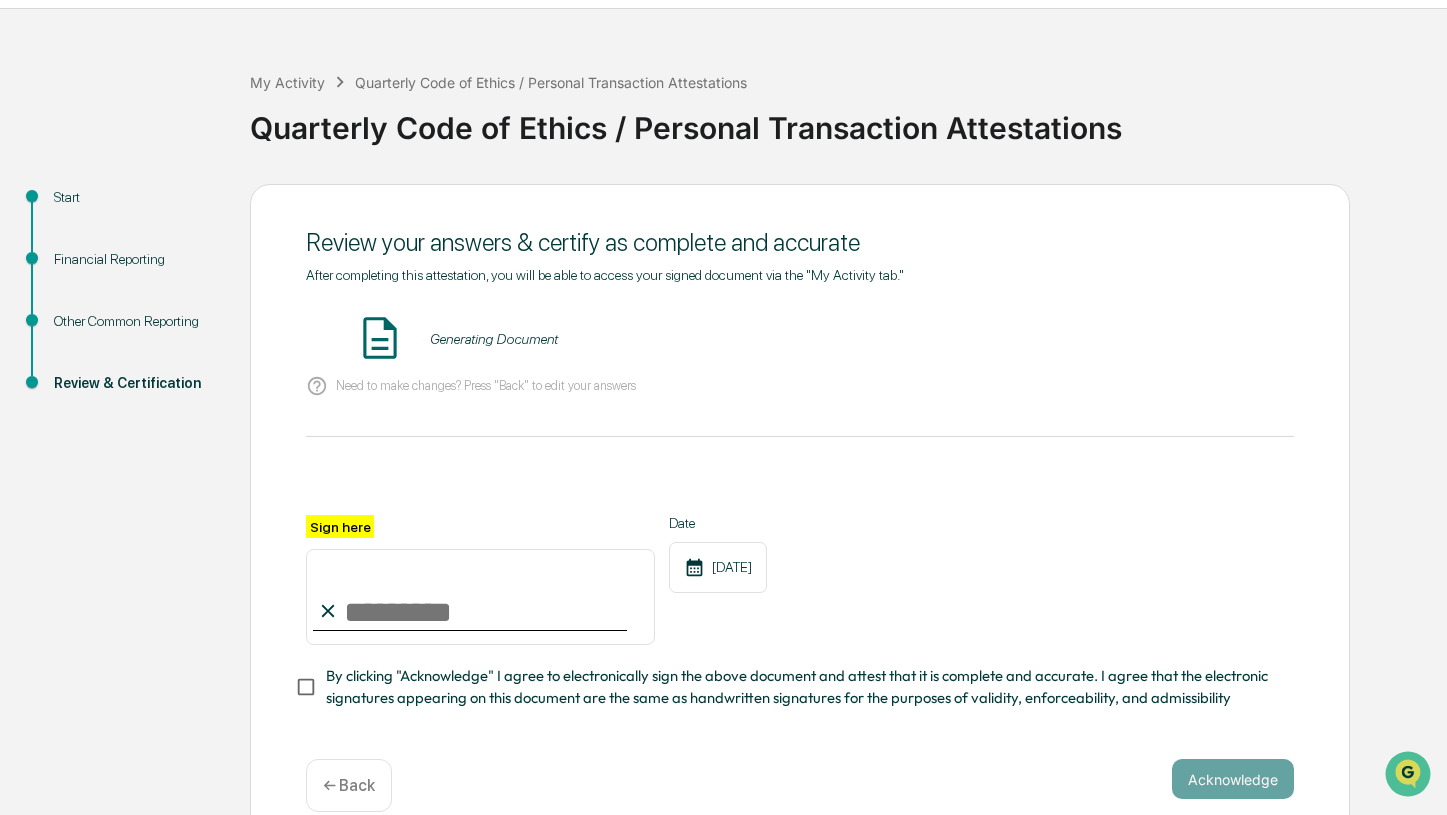 click on "Sign here" at bounding box center [480, 597] 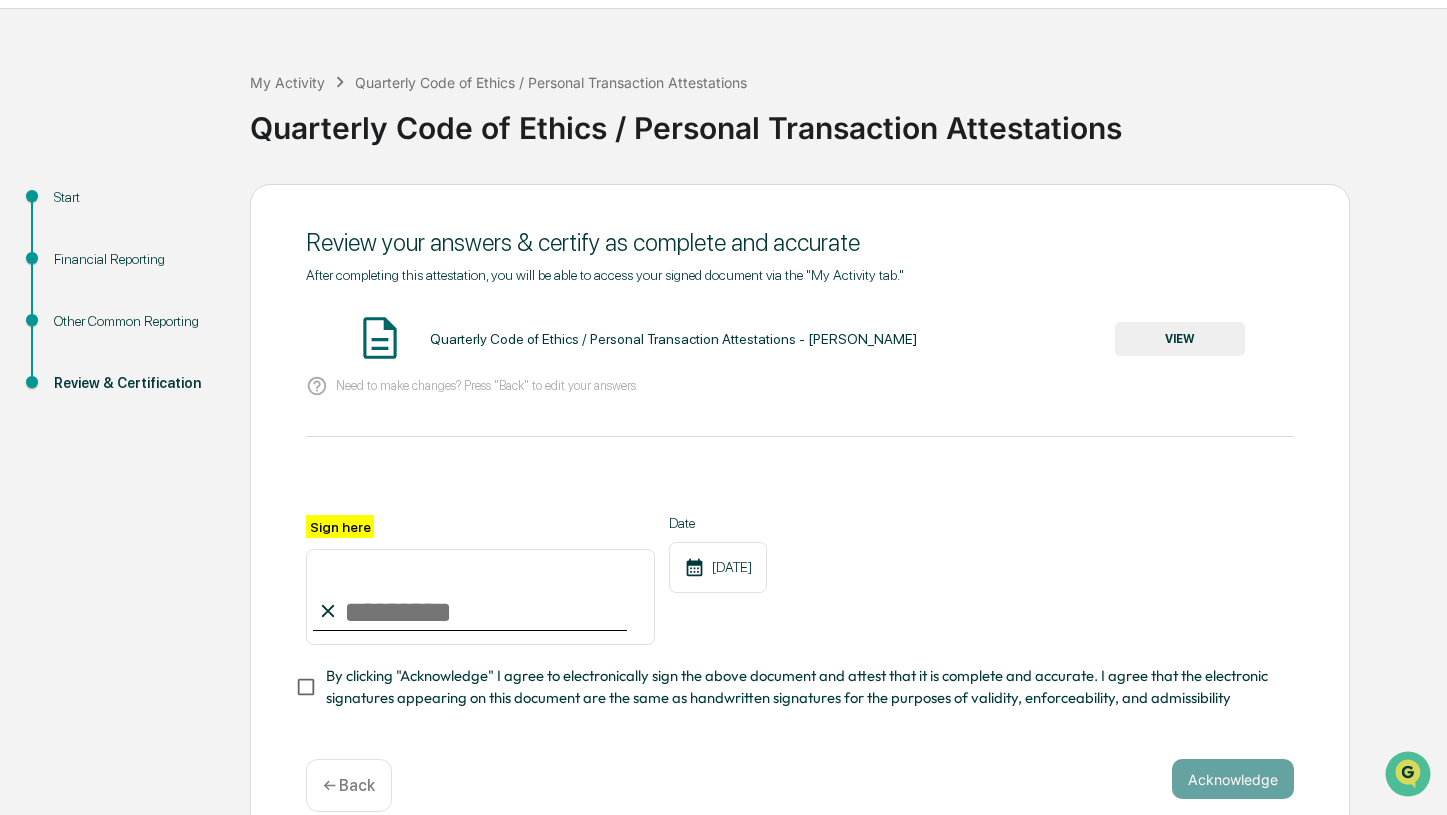 type on "**********" 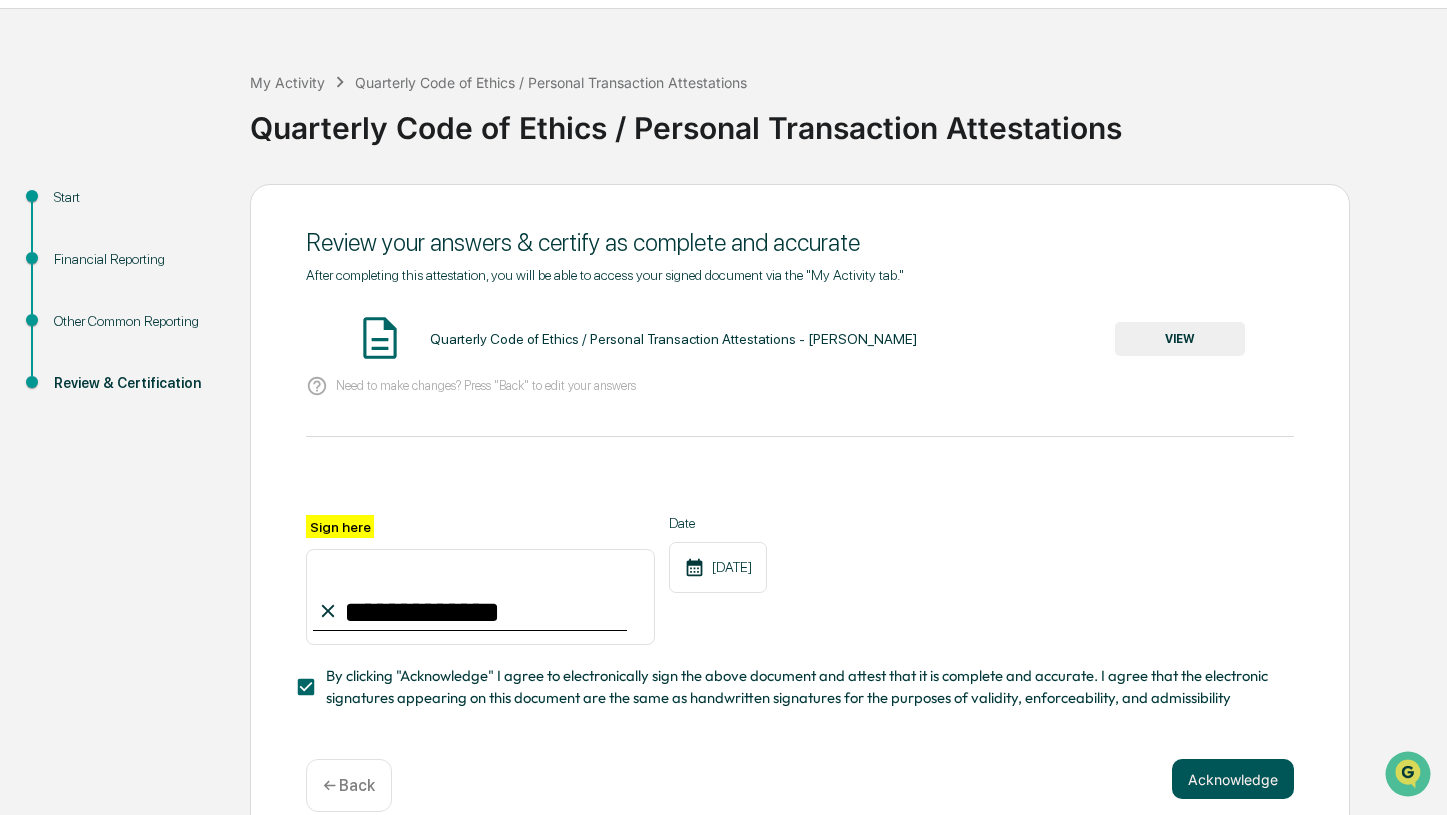 click on "Acknowledge" at bounding box center (1233, 779) 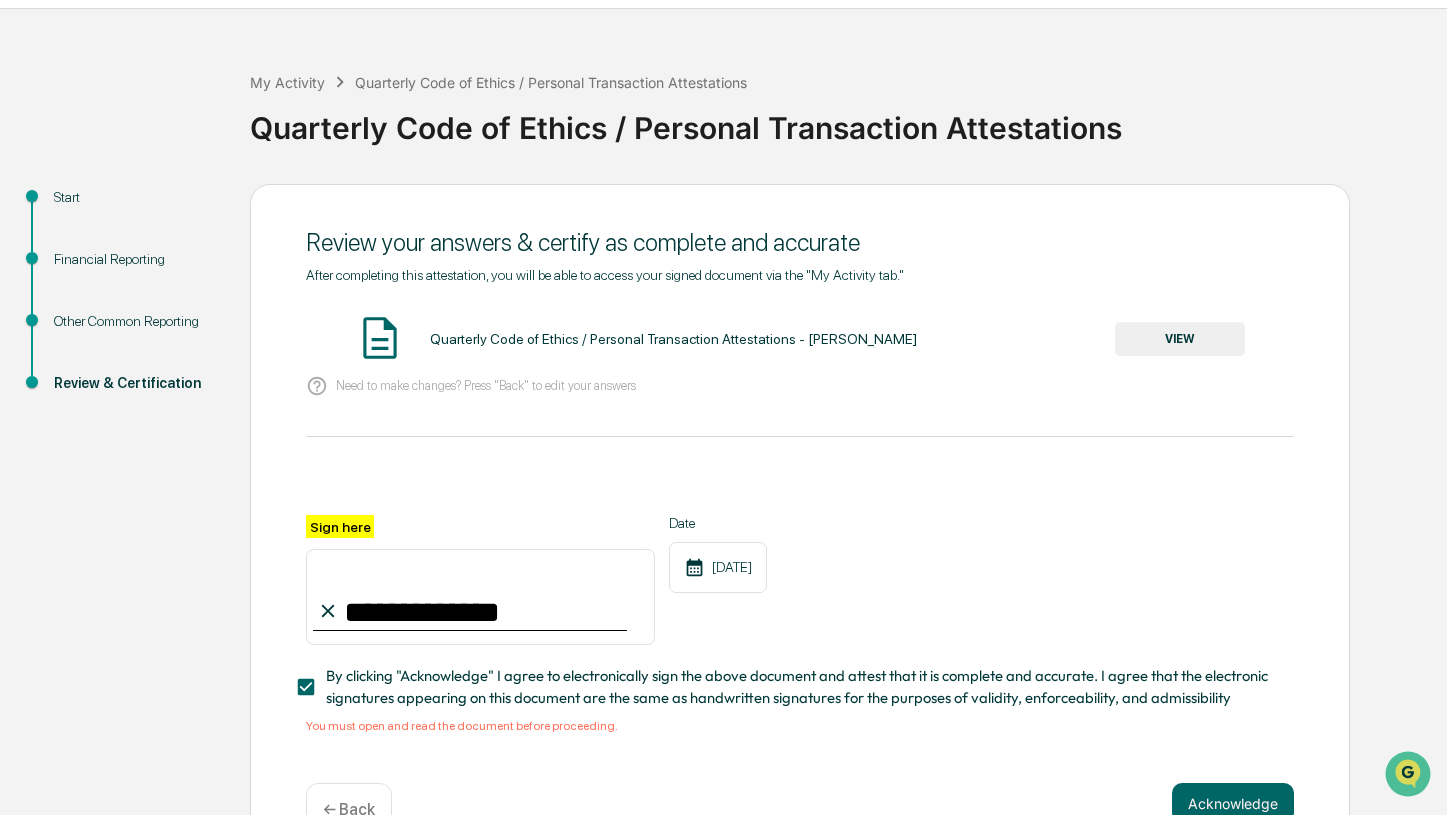 scroll, scrollTop: 108, scrollLeft: 0, axis: vertical 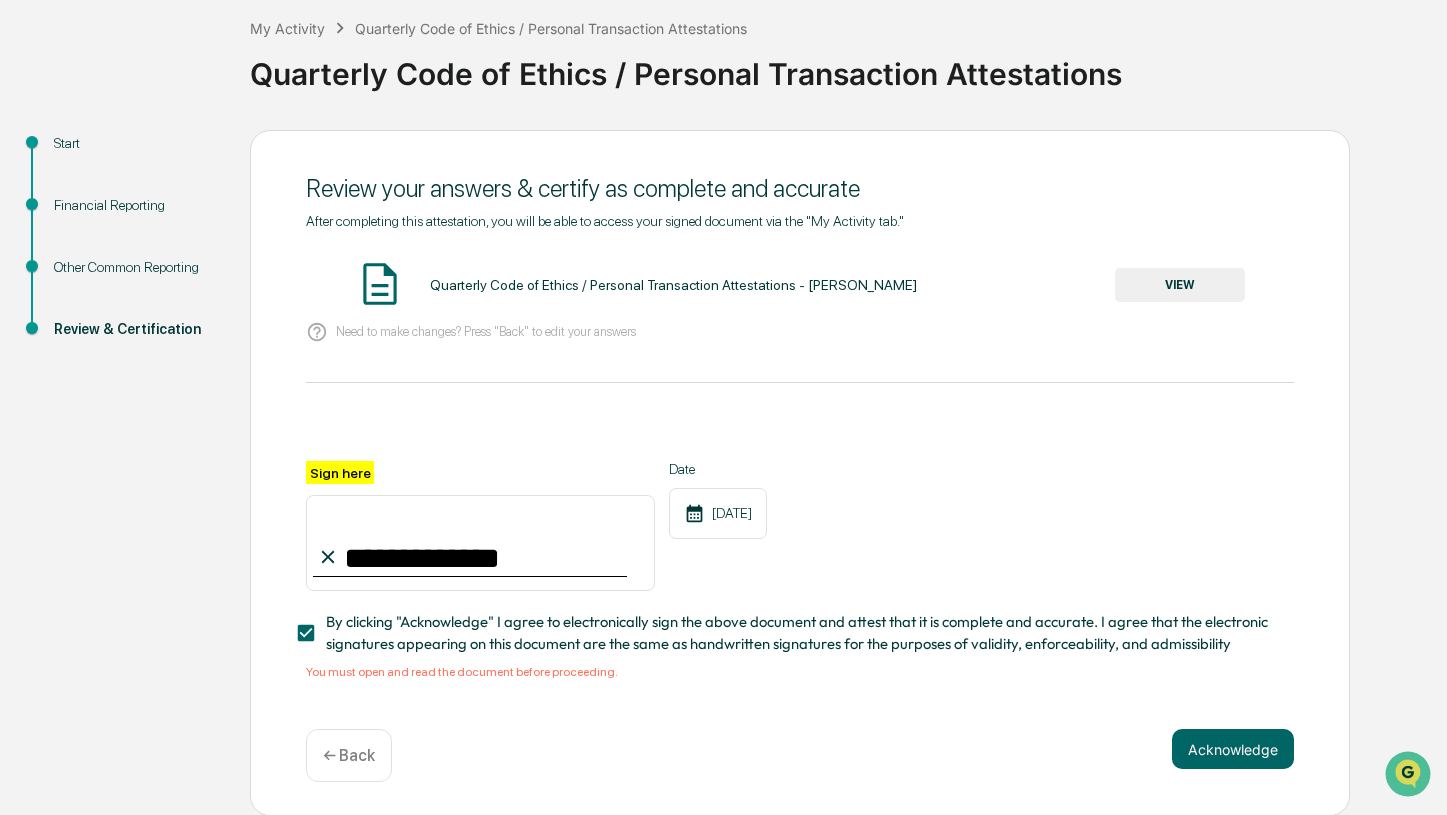 click on "VIEW" at bounding box center [1180, 285] 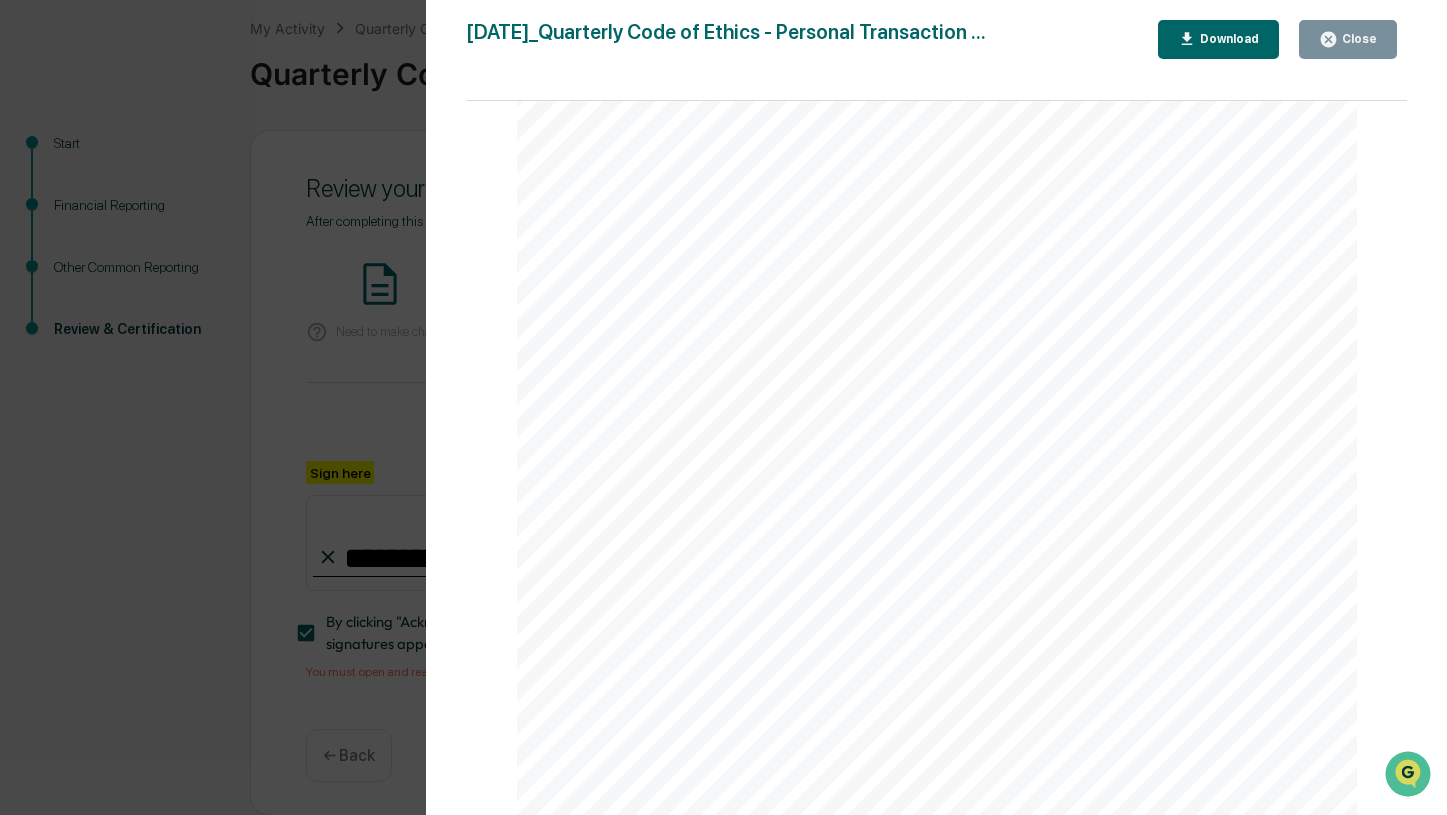 scroll, scrollTop: 6388, scrollLeft: 0, axis: vertical 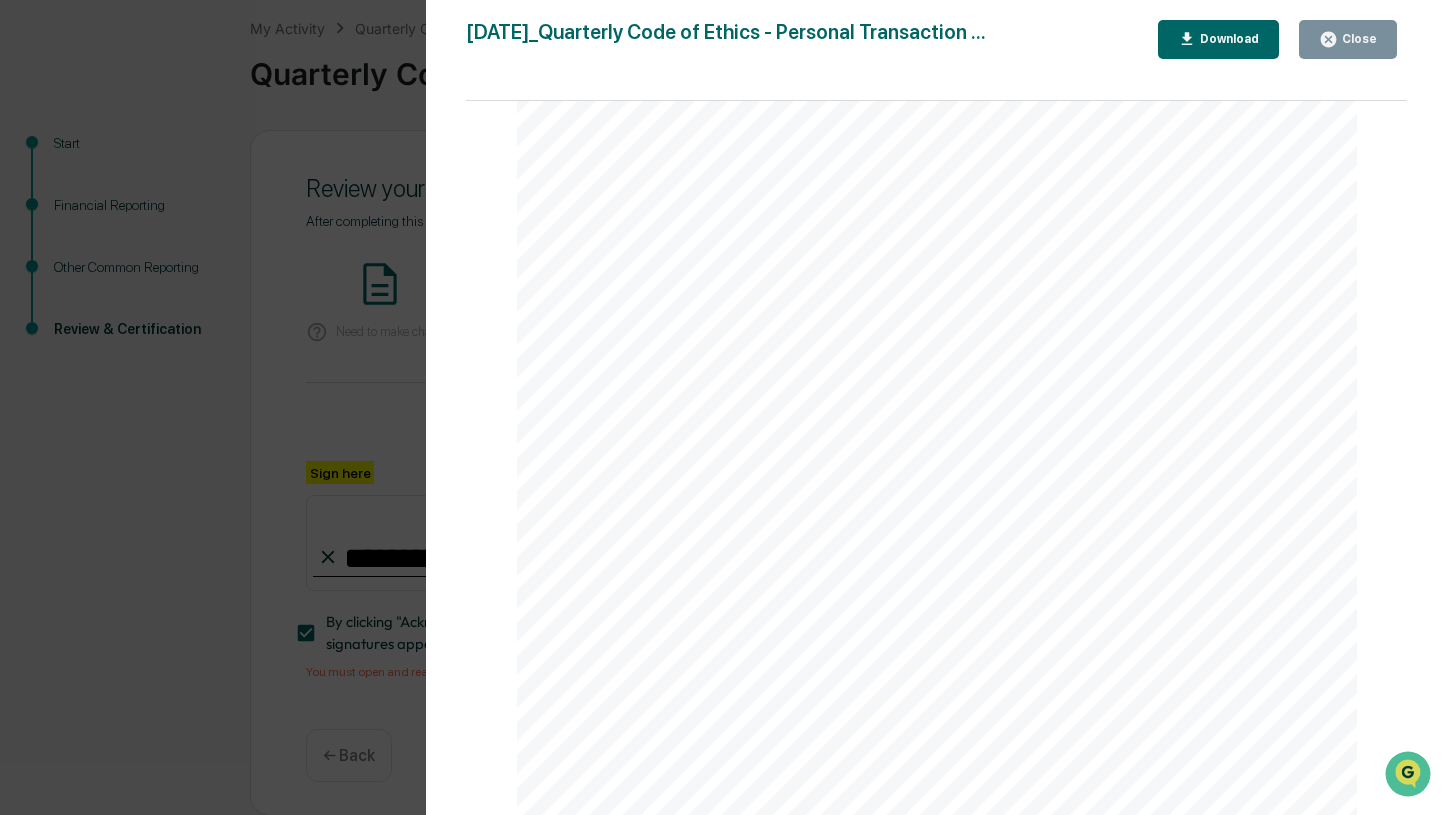click on "Version History [DATE] 08:51 PM [PERSON_NAME] [DATE]_Quarterly Code of Ethics - Personal Transaction ...   Close   Download Page 1/40 [DATE] Westfuller   Advisors Quarterly   Code   of   Ethics /   Personal   Transaction   Attestations   -   [PERSON_NAME] Contents Definitions   2 Financial   Reporting   6 Brokerage   Holdings:   [DATE]   6 Brokerage   Transactions:   [DATE]   to   [DATE]   7 Private   Holdings:   [DATE]   to   [DATE]   17 Outside   Business   Affiliations:   [DATE]   to   [DATE]   18 Other   Reporting   19 Gifts:   [DATE]   to   [DATE]   19 Page   1   of   20 Page 2/40 Definitions Public   Security:   a   financial   instrument   or   investment   that   is   available   for   purchase   by   the   general   public,   and   that   is   freely   traded   on   an   exchange. Examples   of   public   securities   include: Stocks:   Shares   of   publicly- traded   companies   that   represent   ownership   in   the   company   and   provide" at bounding box center [723, 407] 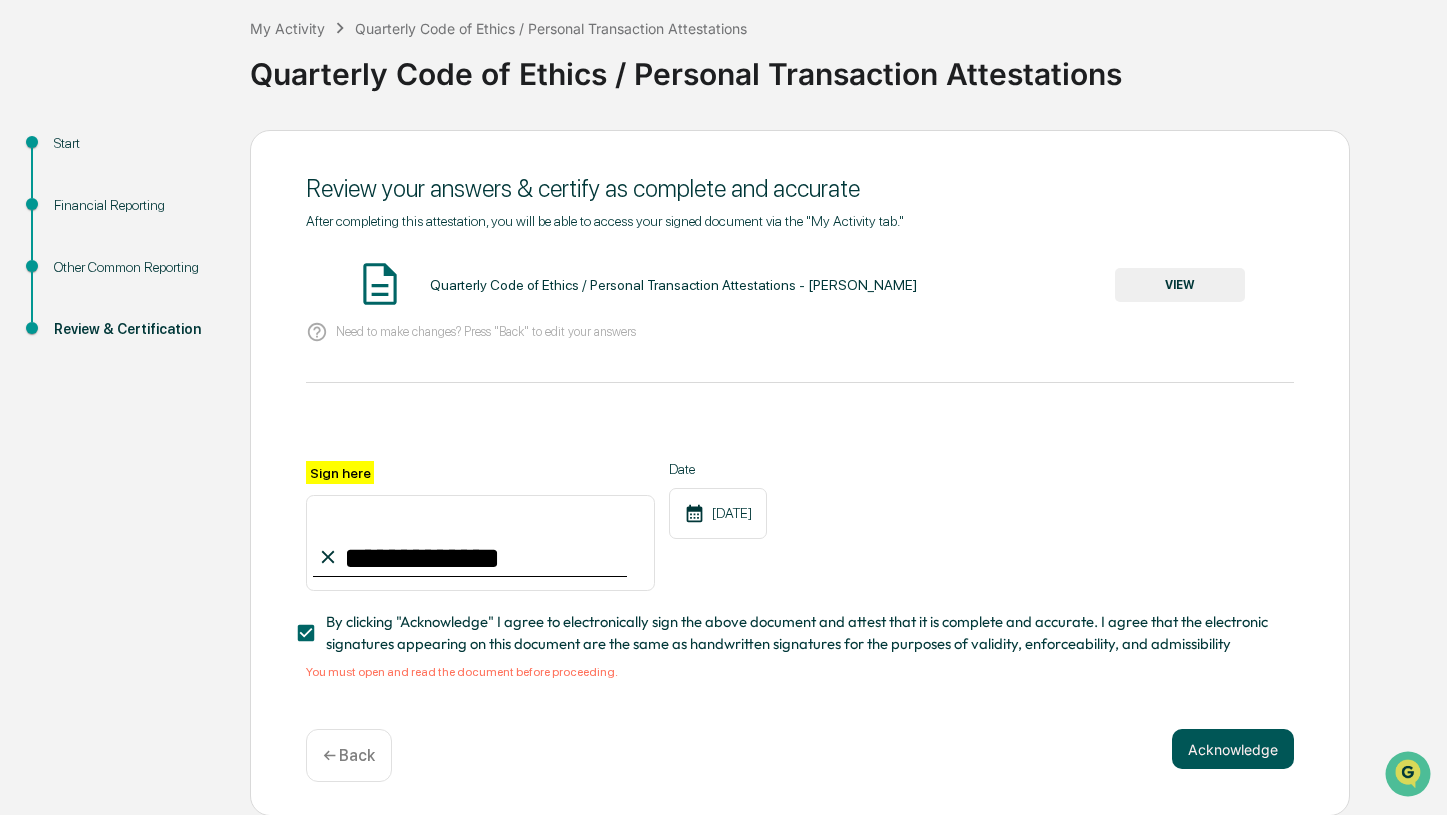 click on "Acknowledge" at bounding box center (1233, 749) 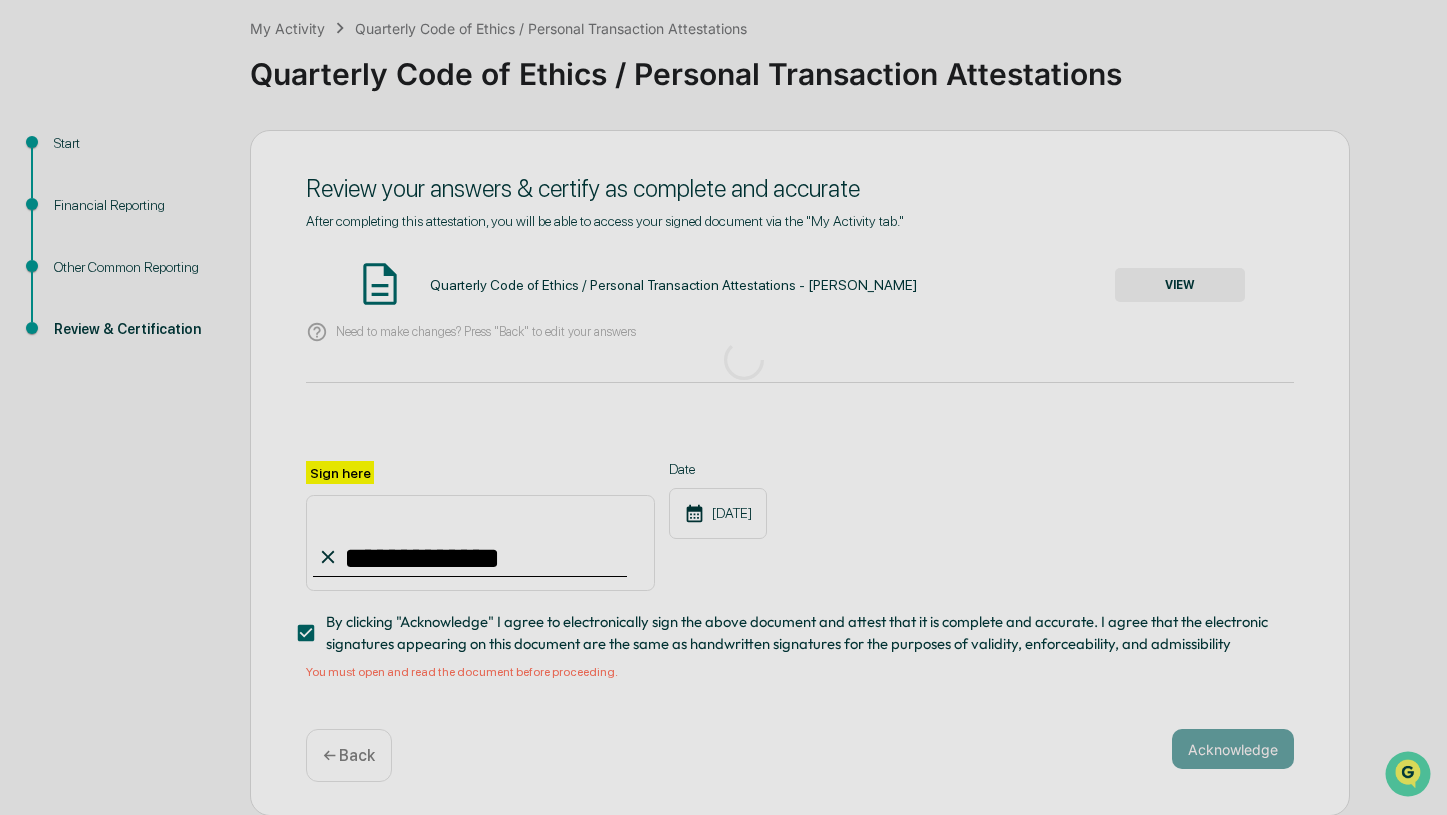scroll, scrollTop: 0, scrollLeft: 0, axis: both 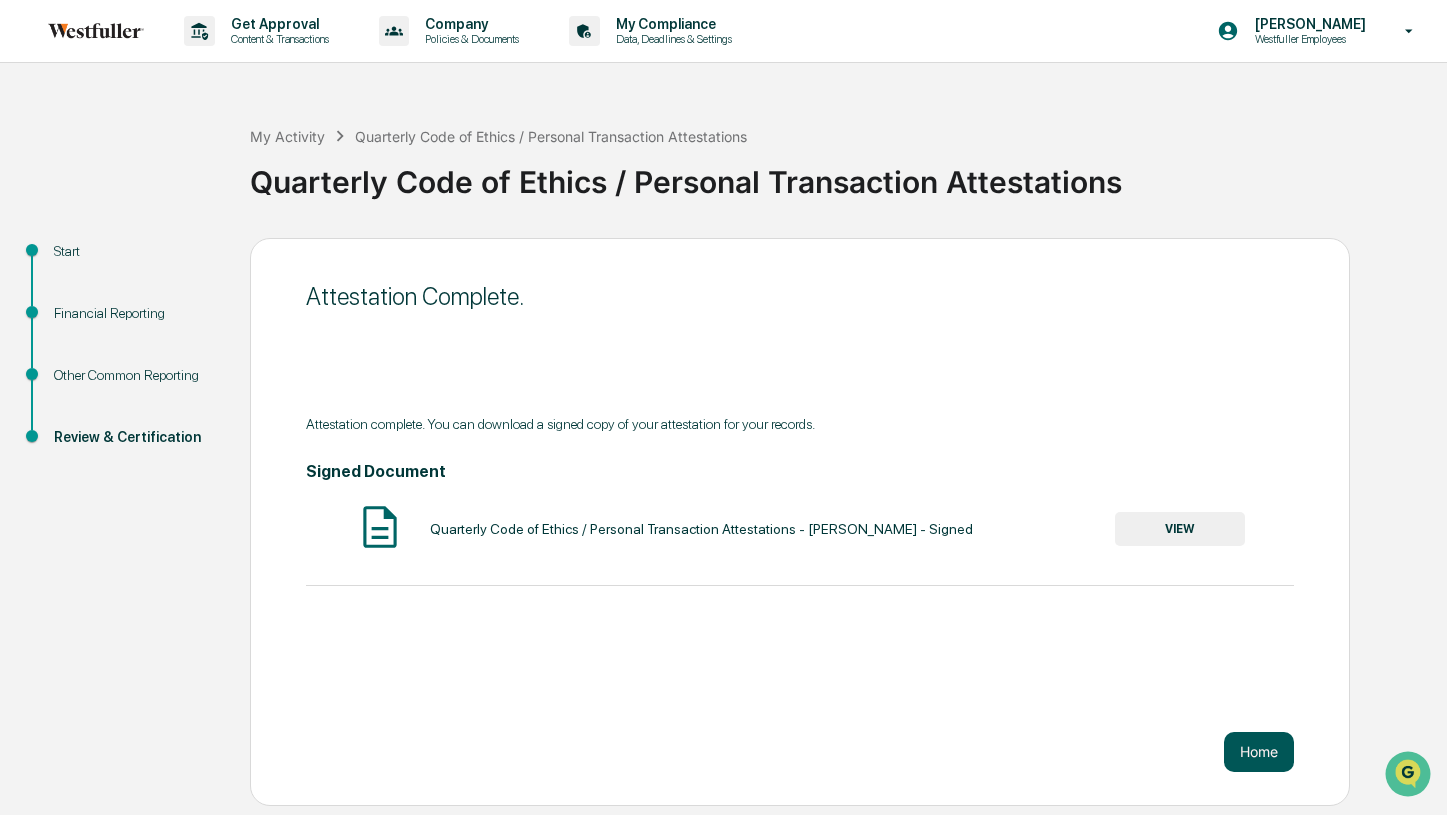 click on "Home" at bounding box center [1259, 752] 